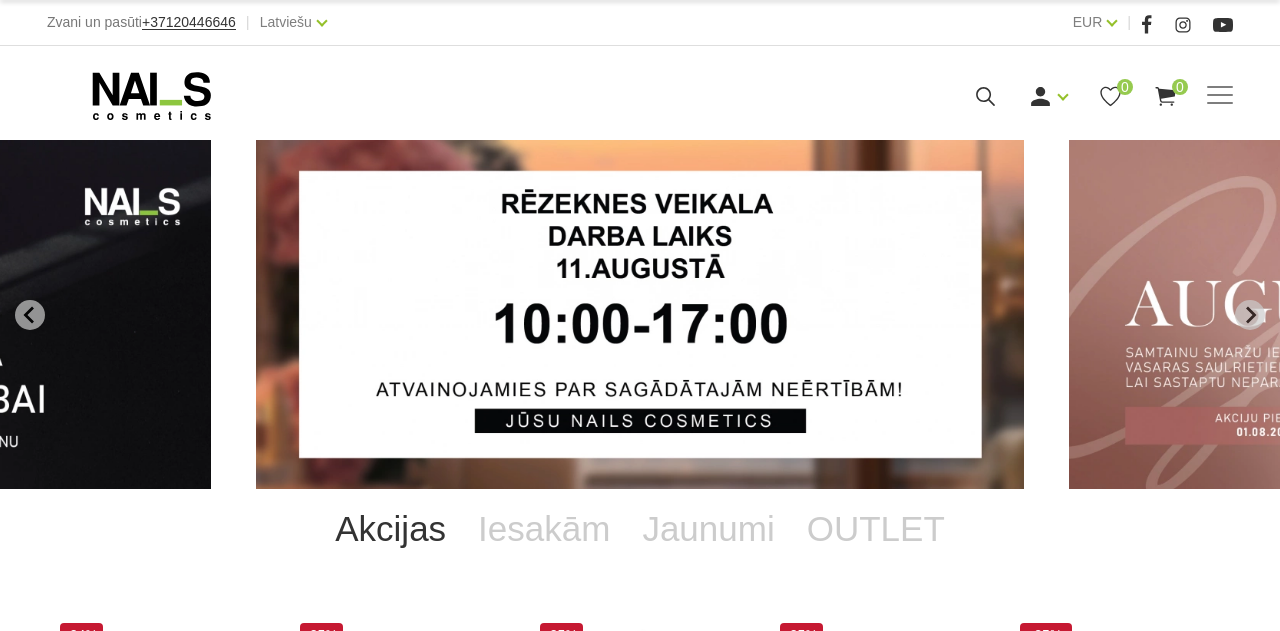 scroll, scrollTop: 0, scrollLeft: 0, axis: both 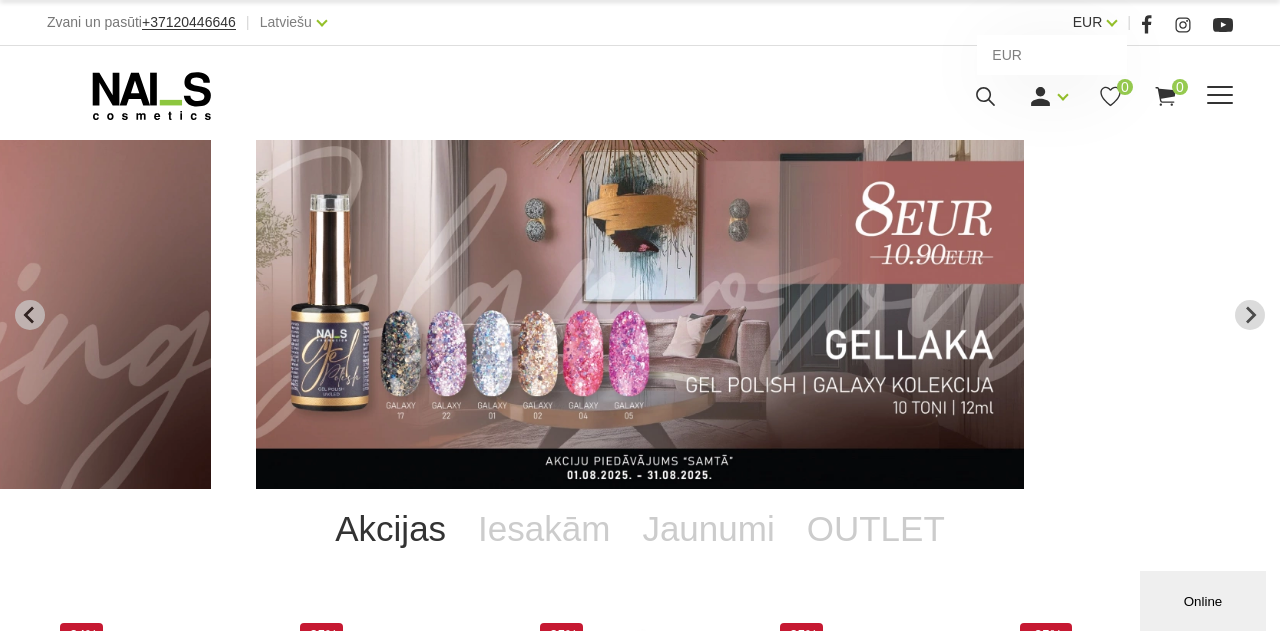 click on "EUR" at bounding box center [1088, 22] 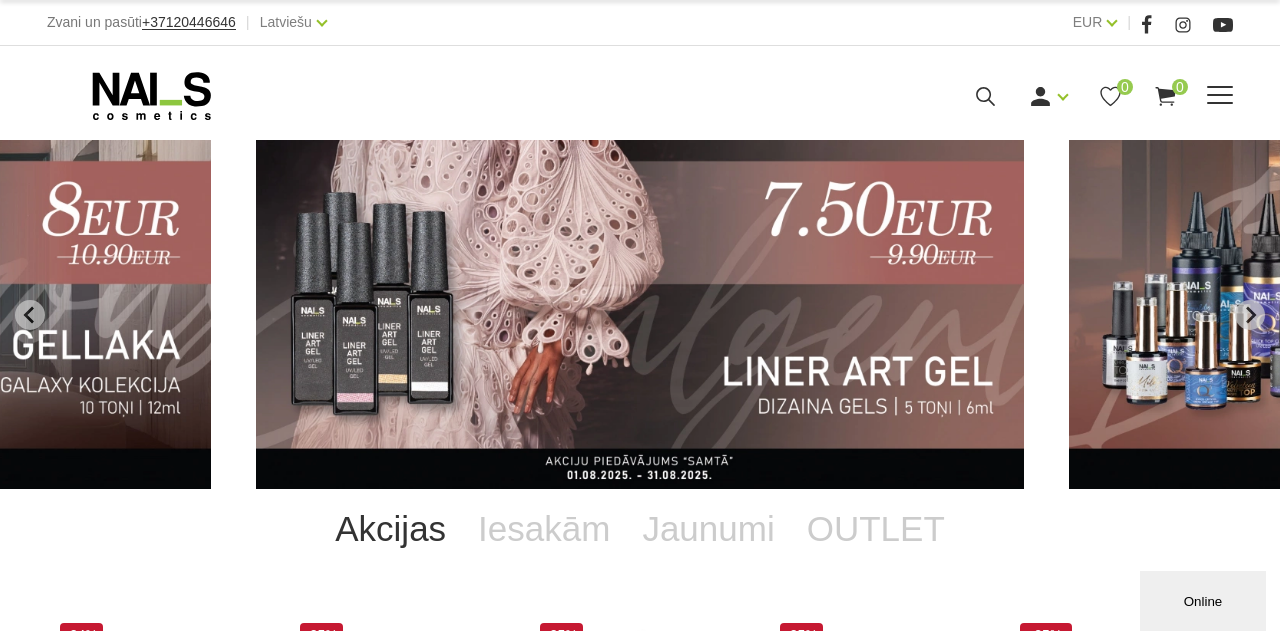 click on "Zvani un pasūti  +37120446646 | Latviešu Latviešu Russian English" at bounding box center (343, 22) 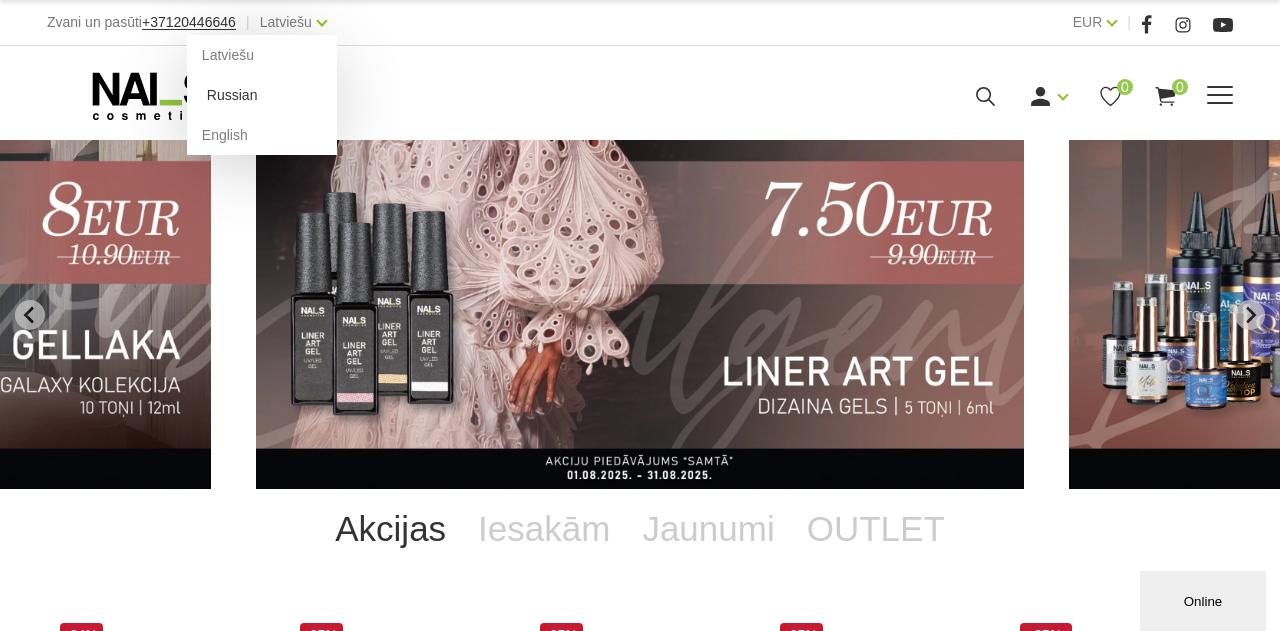 click on "Russian" at bounding box center [262, 95] 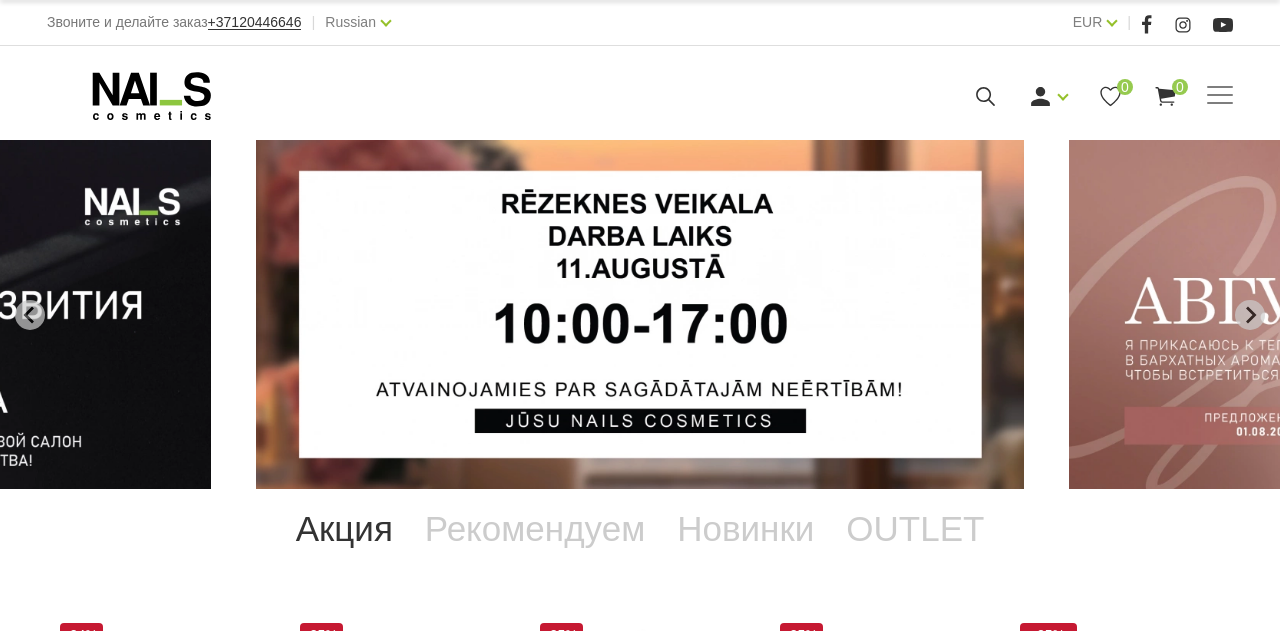 scroll, scrollTop: 0, scrollLeft: 0, axis: both 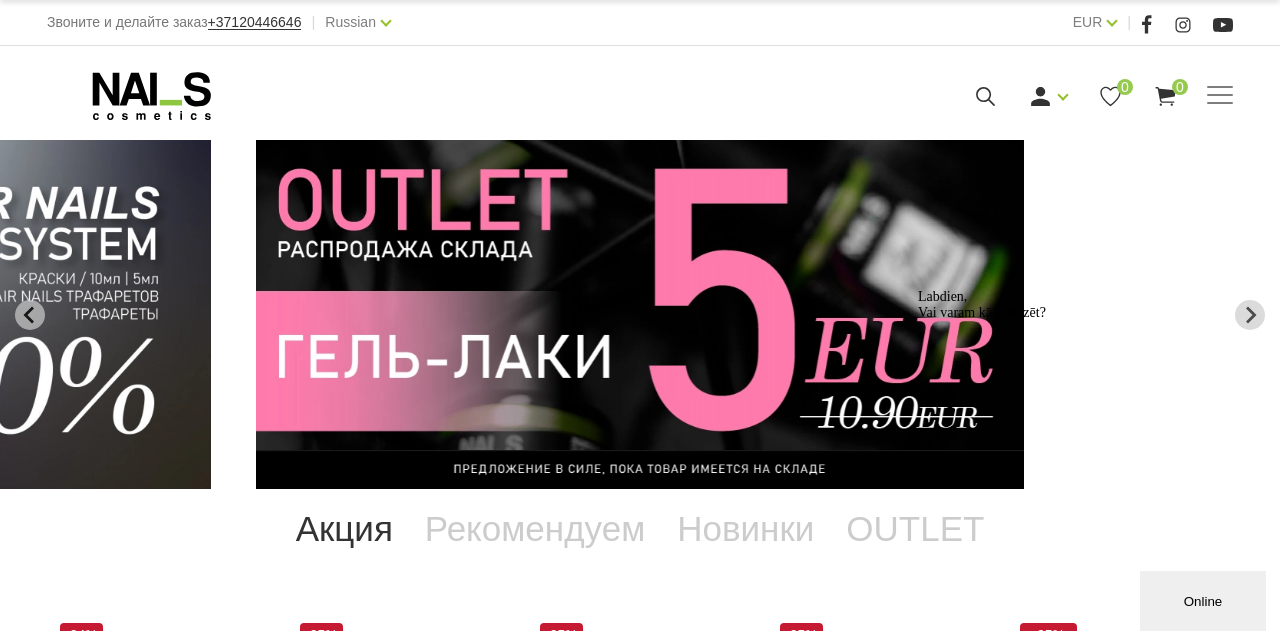 click at bounding box center (640, 314) 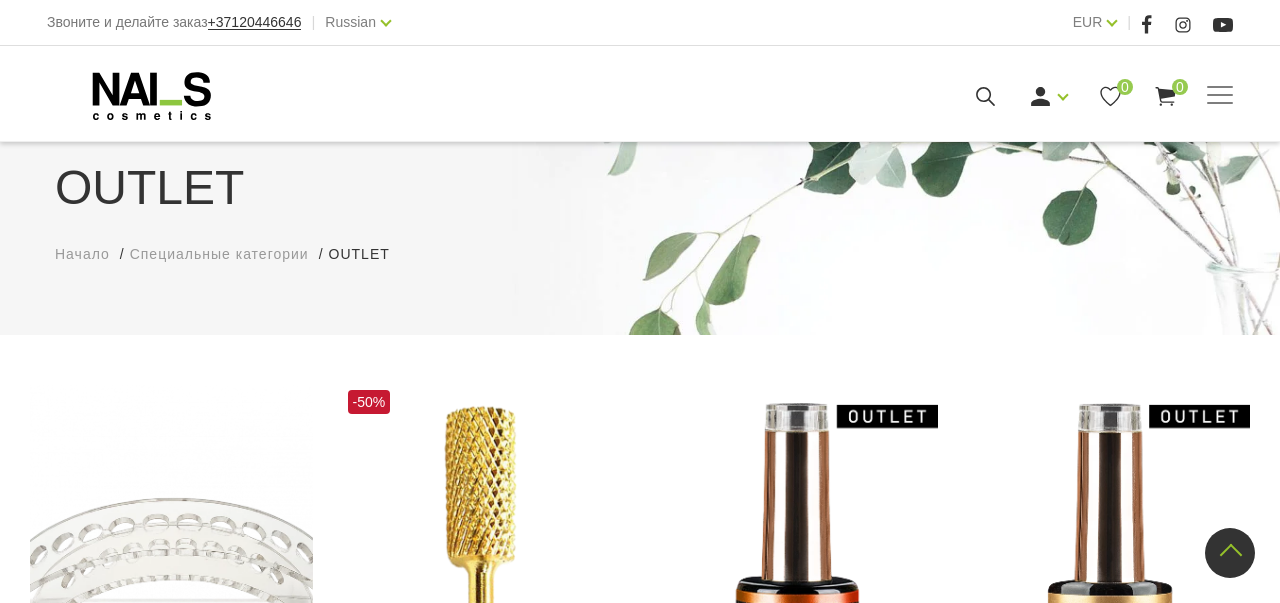 scroll, scrollTop: 517, scrollLeft: 0, axis: vertical 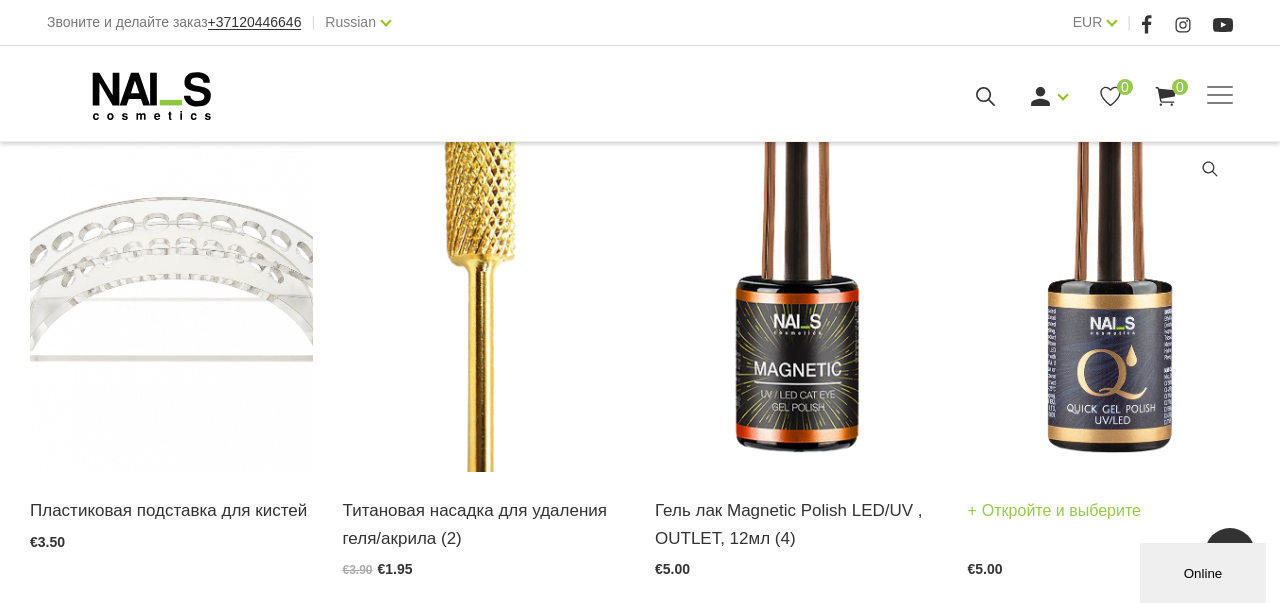click at bounding box center (1109, 278) 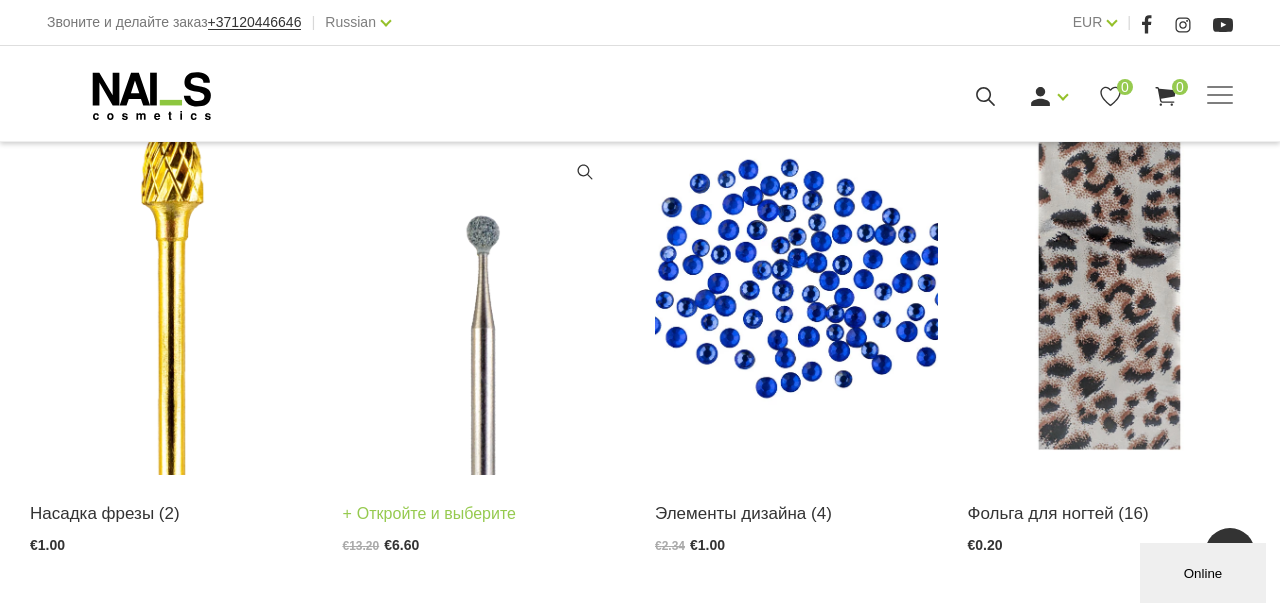 scroll, scrollTop: 988, scrollLeft: 0, axis: vertical 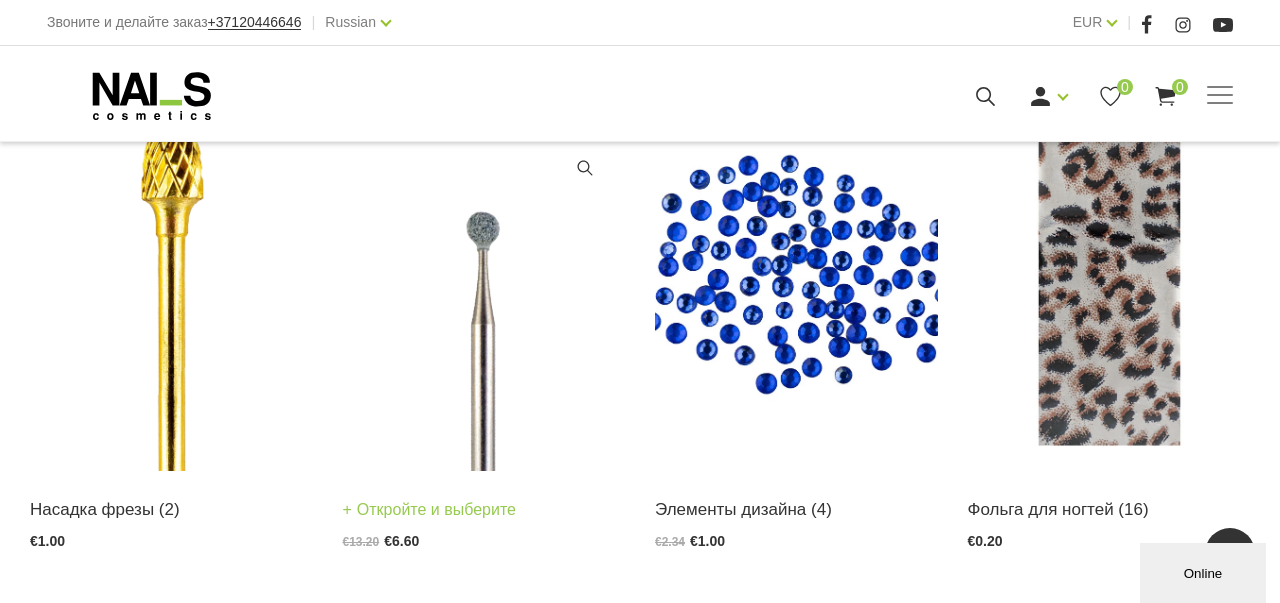 click at bounding box center (484, 277) 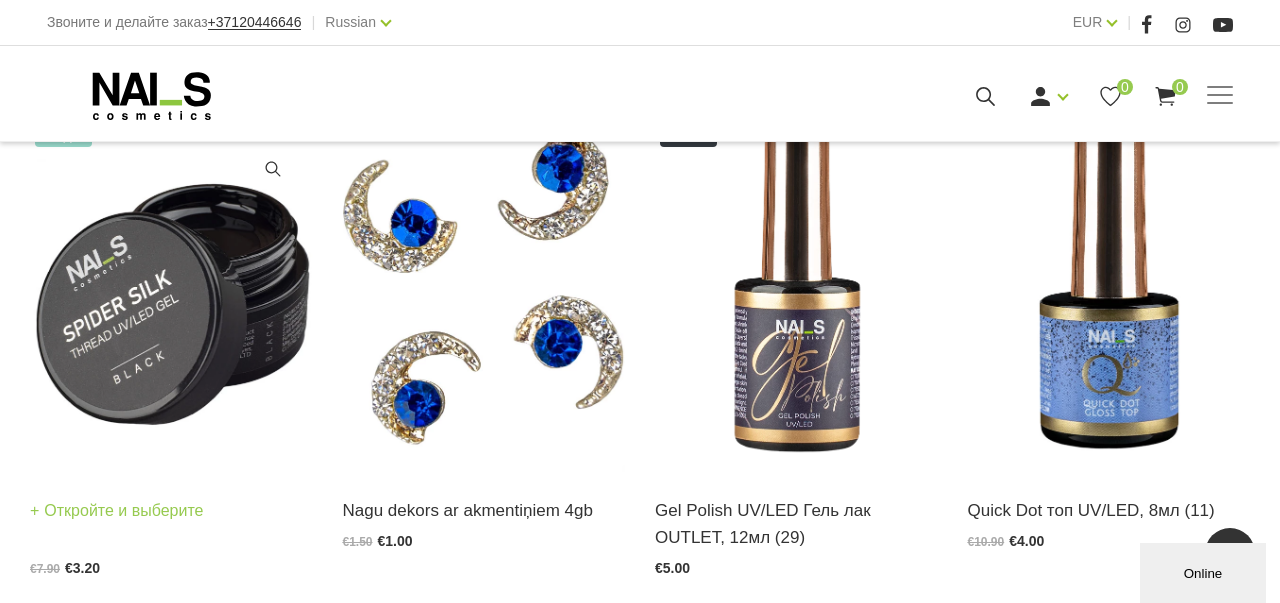 scroll, scrollTop: 1513, scrollLeft: 0, axis: vertical 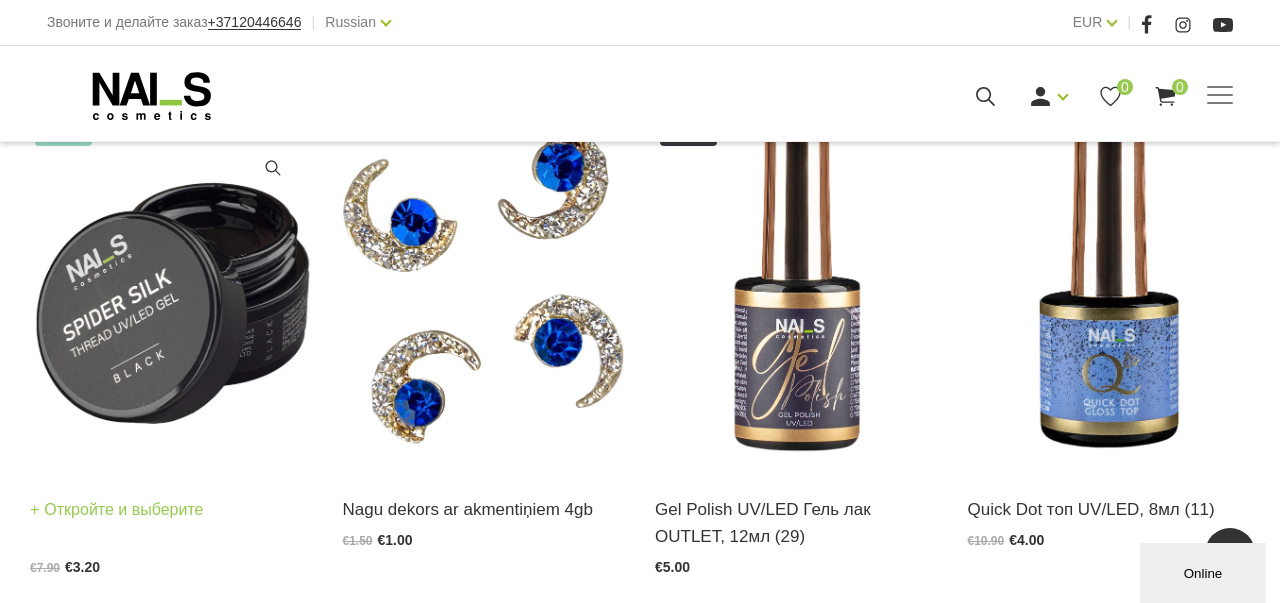 click at bounding box center (171, 277) 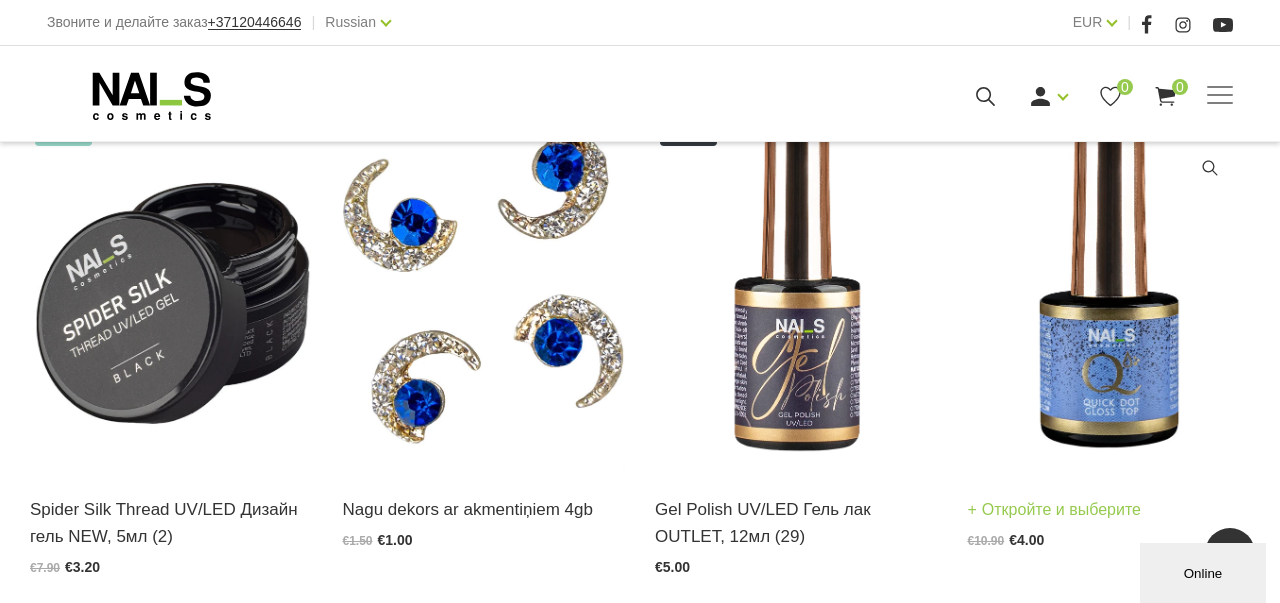 click at bounding box center [1109, 277] 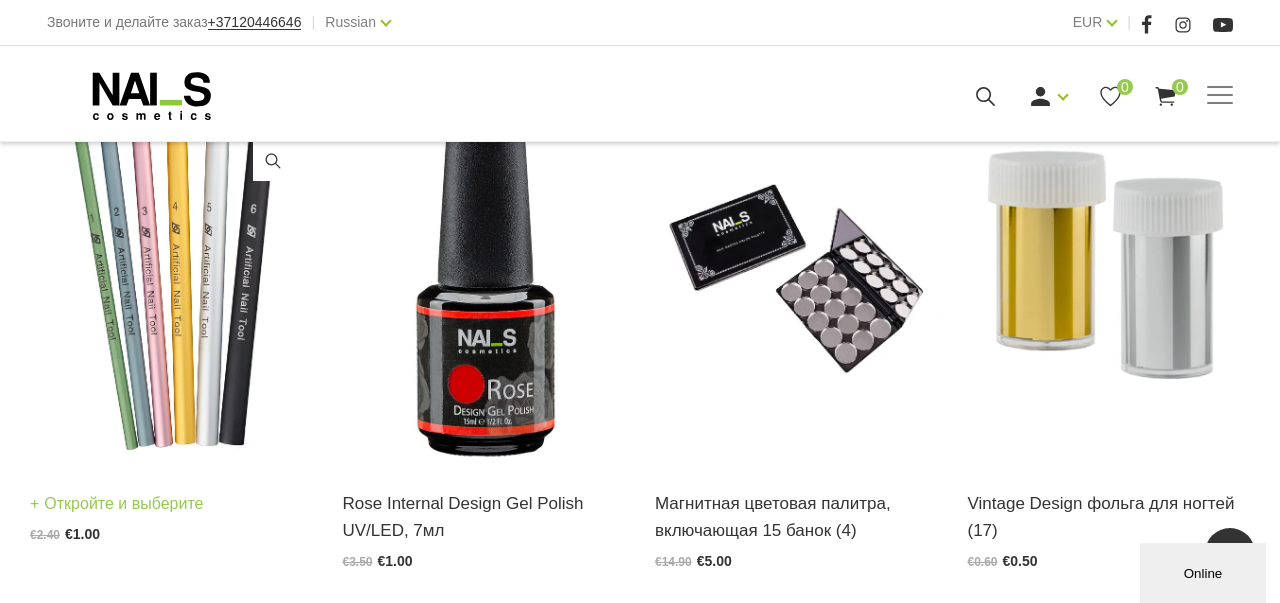 scroll, scrollTop: 2642, scrollLeft: 0, axis: vertical 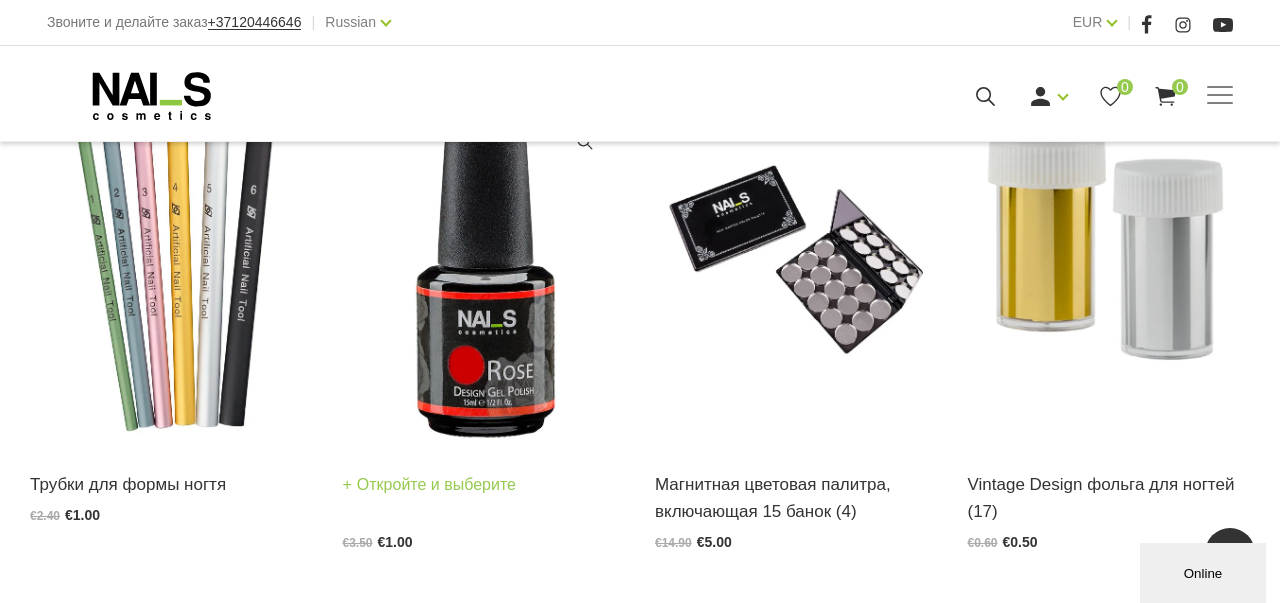 click at bounding box center [484, 251] 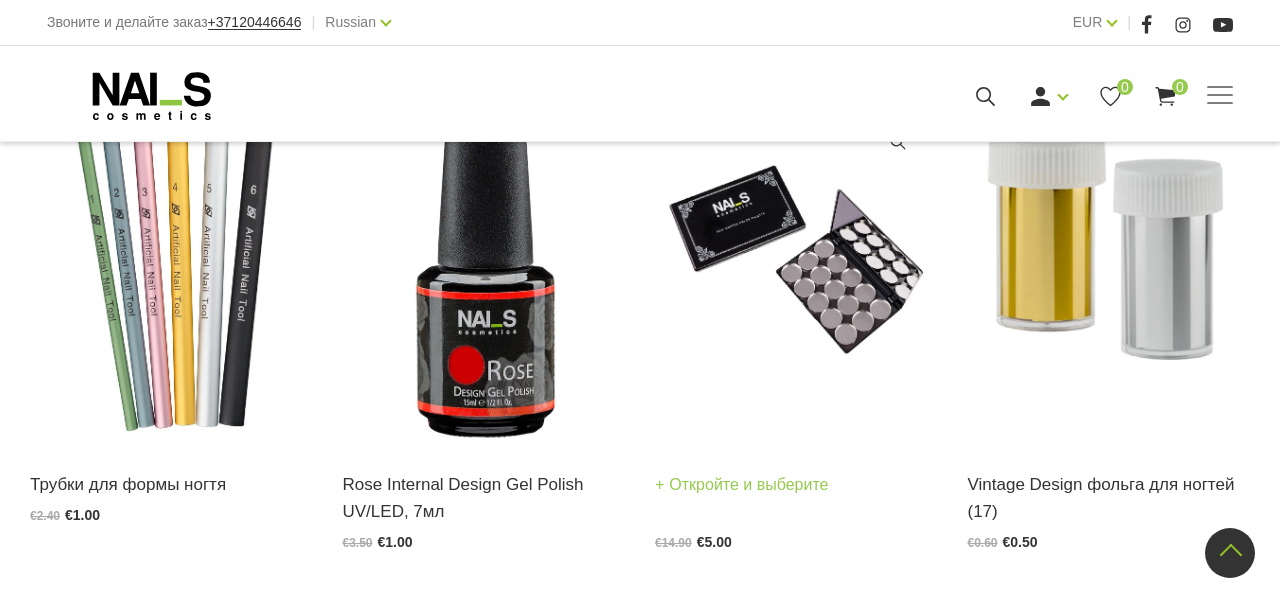 click at bounding box center (796, 251) 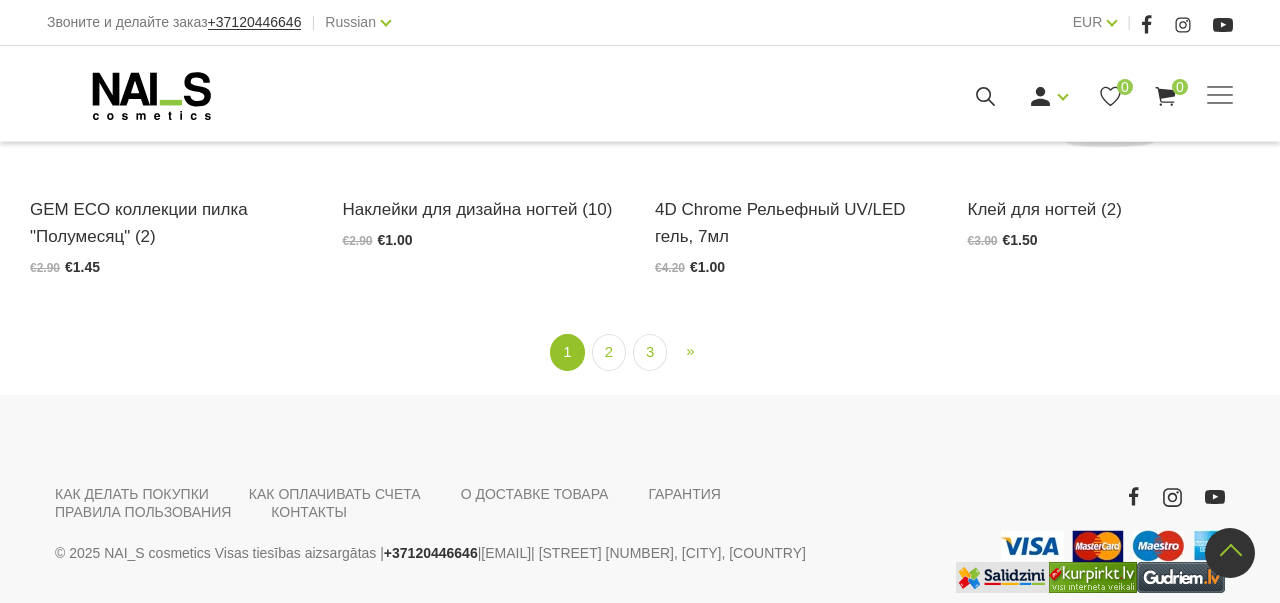 scroll, scrollTop: 3445, scrollLeft: 0, axis: vertical 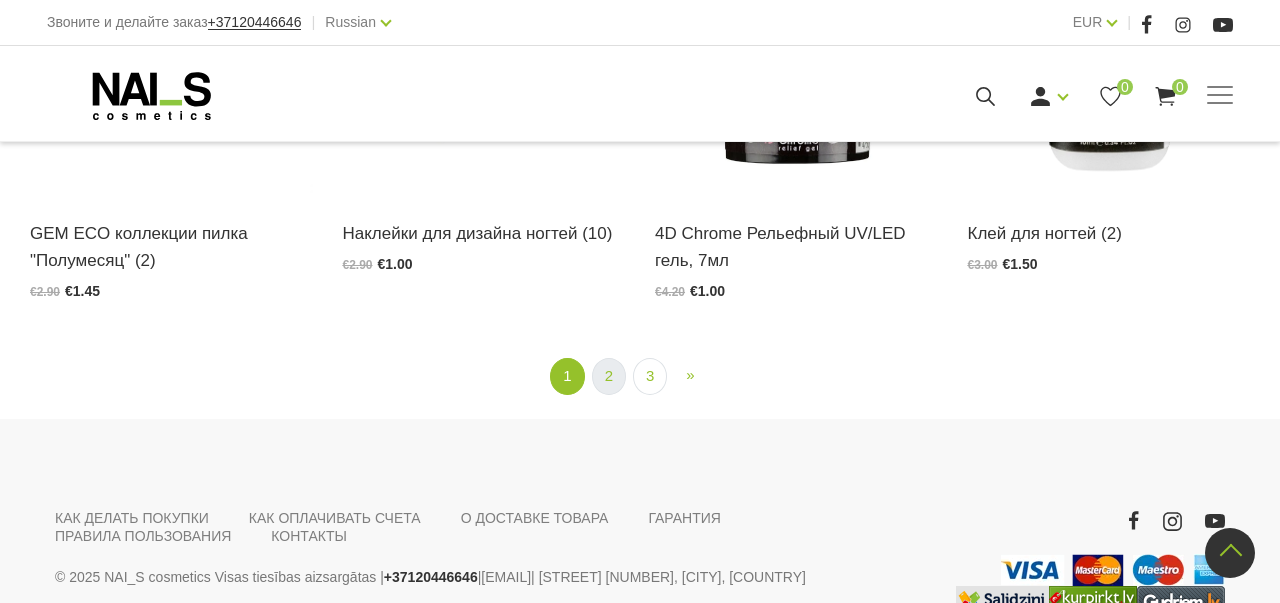 click on "2" at bounding box center (609, 376) 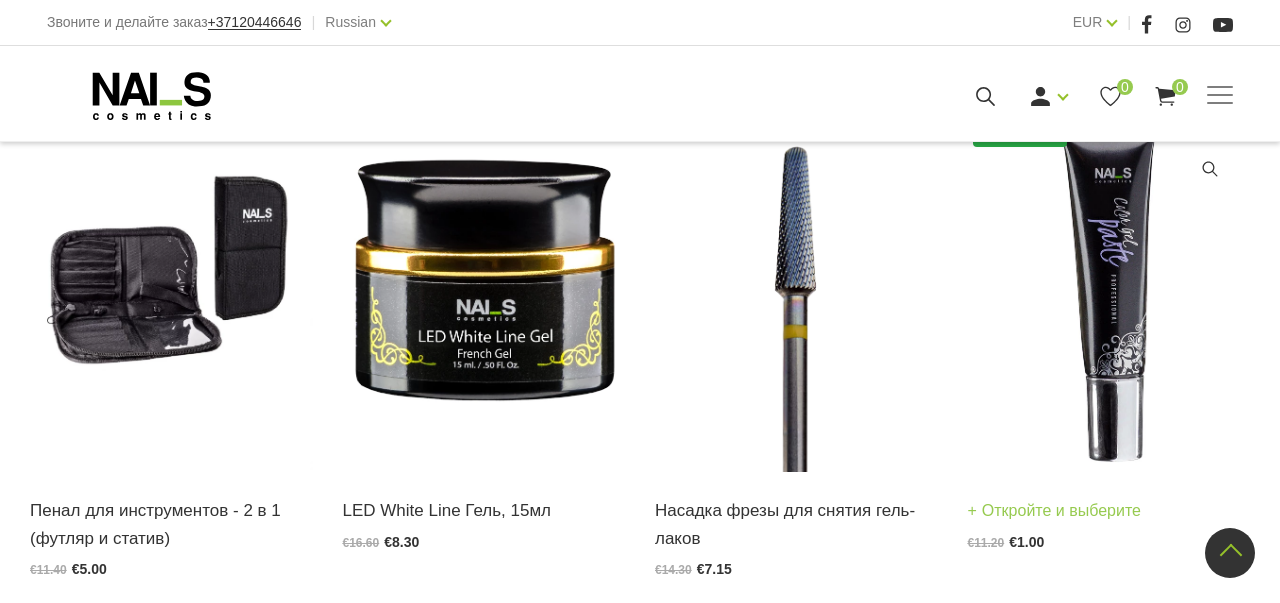scroll, scrollTop: 987, scrollLeft: 0, axis: vertical 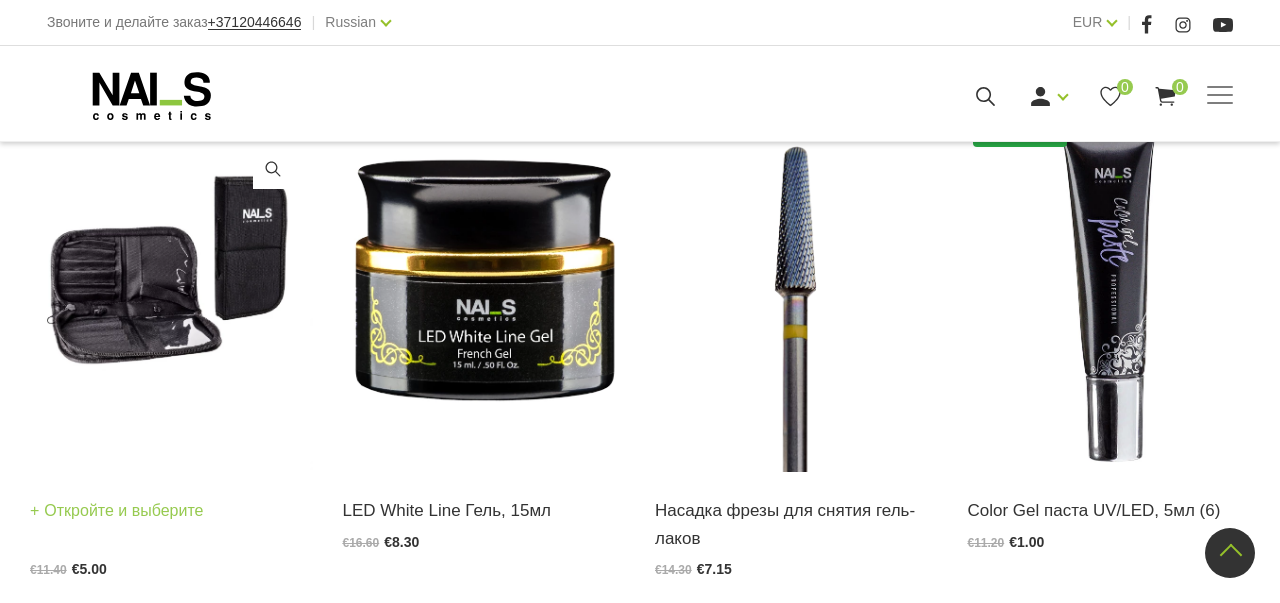 click at bounding box center (171, 278) 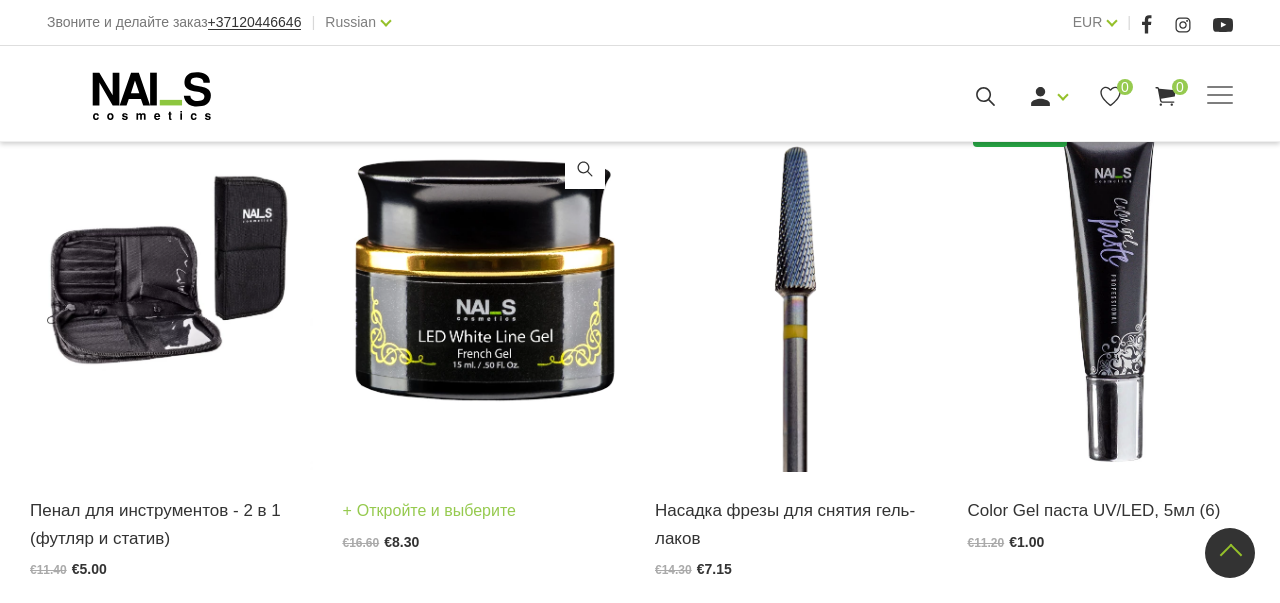 click at bounding box center (484, 278) 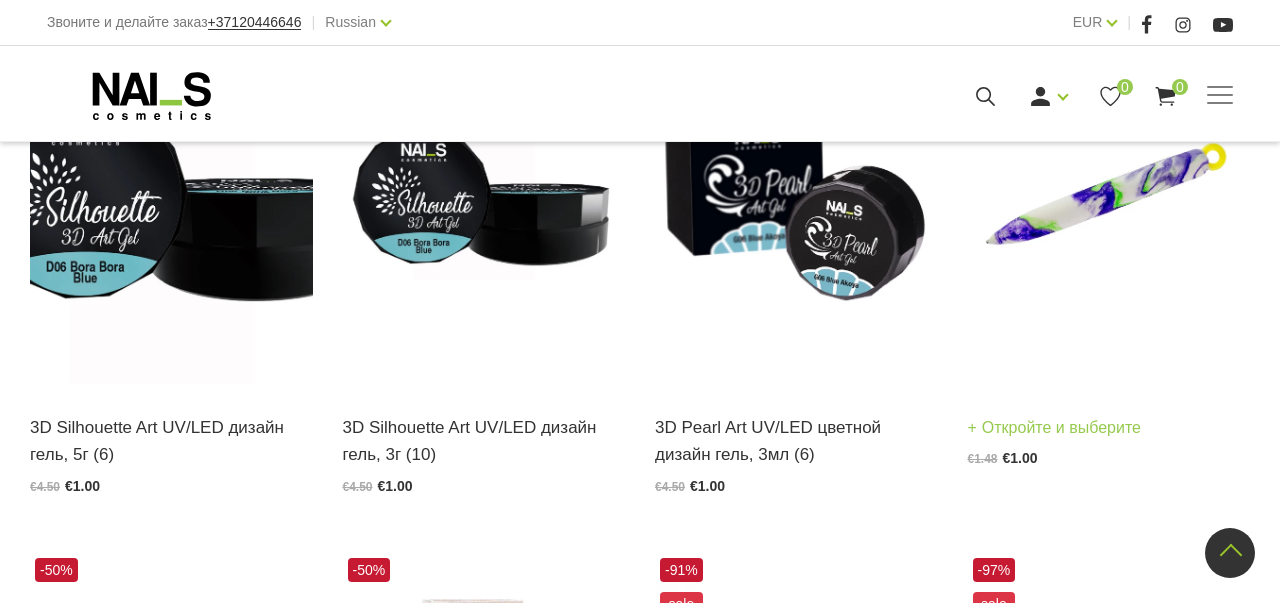 scroll, scrollTop: 1624, scrollLeft: 0, axis: vertical 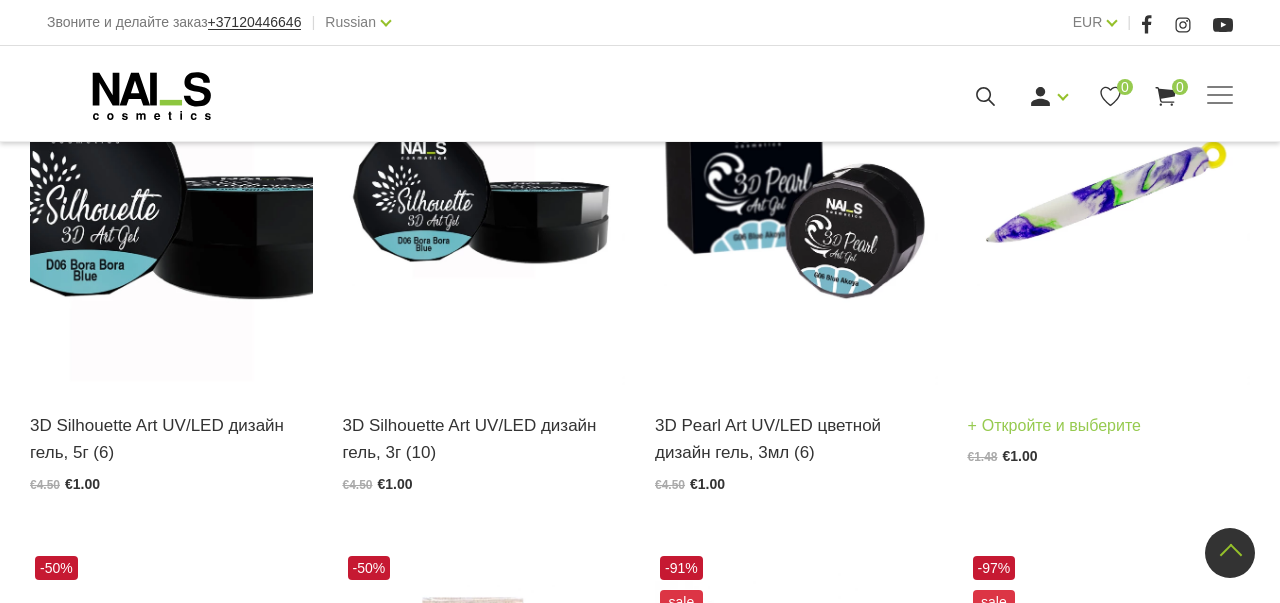 click at bounding box center (1109, 193) 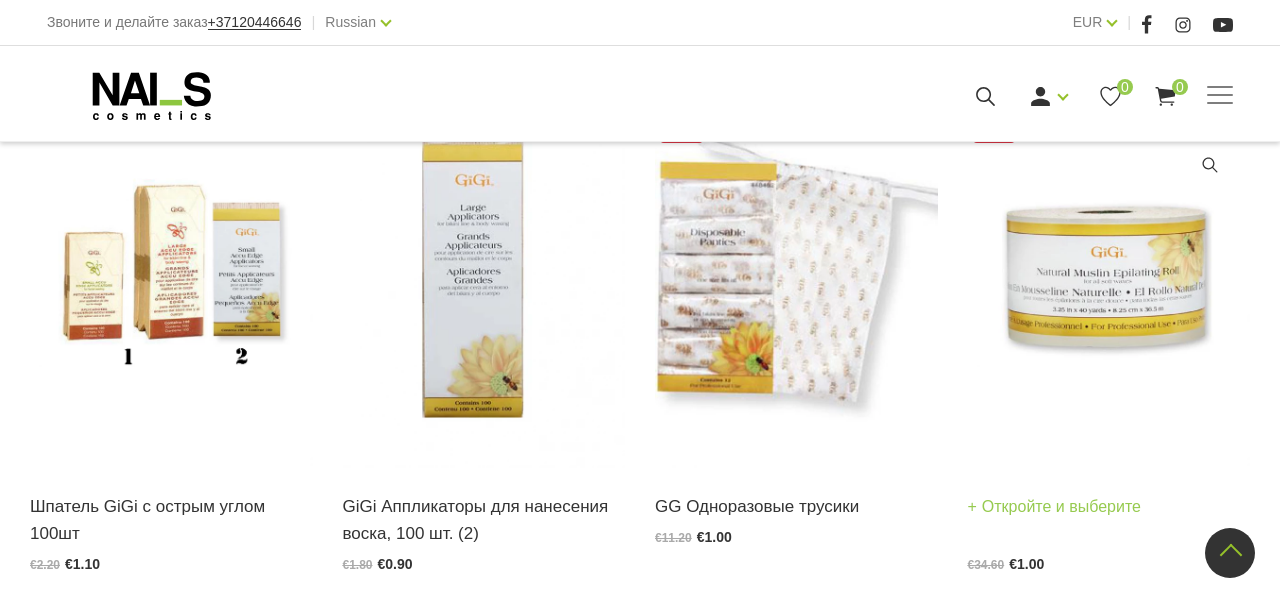 scroll, scrollTop: 2098, scrollLeft: 0, axis: vertical 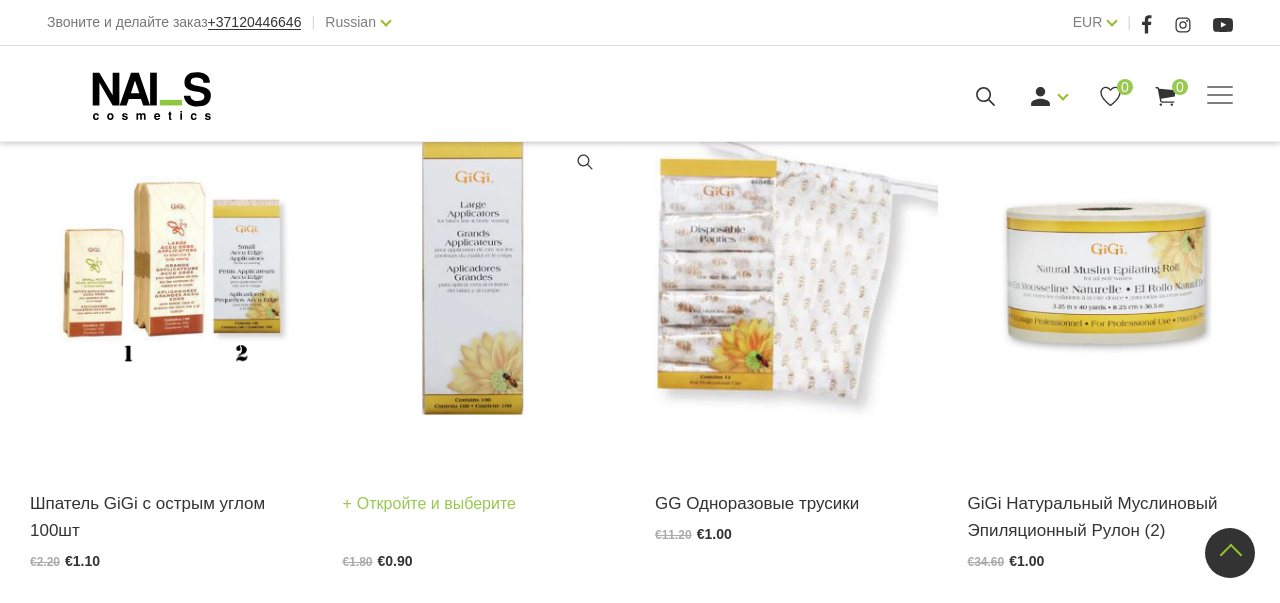 click at bounding box center [484, 271] 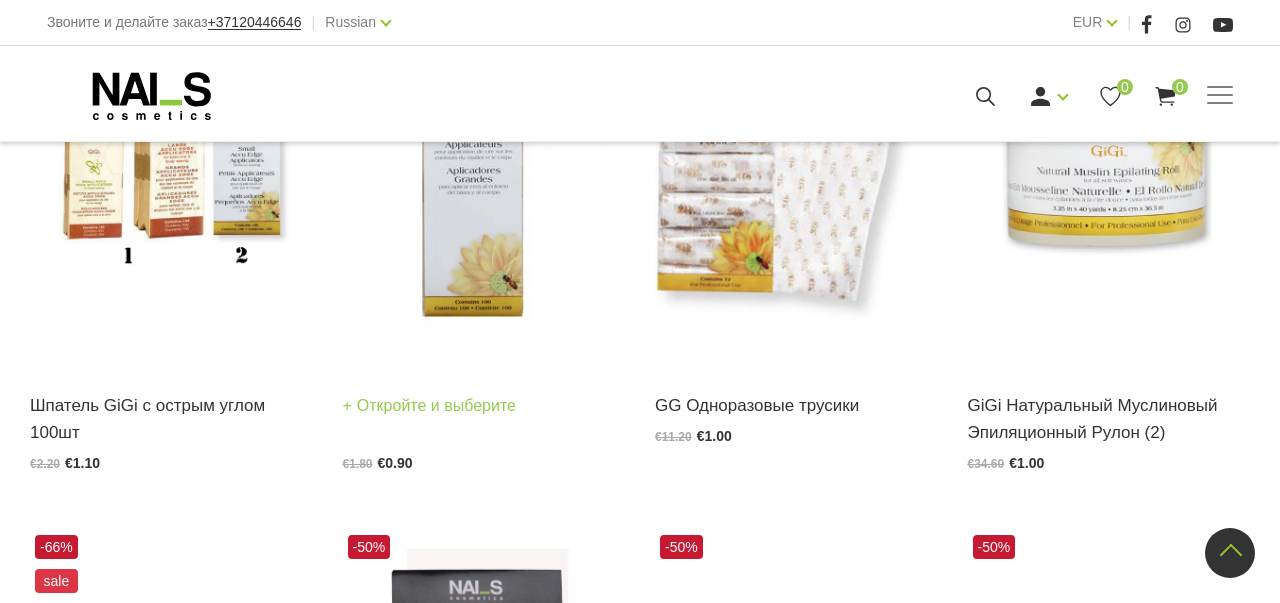 scroll, scrollTop: 2195, scrollLeft: 0, axis: vertical 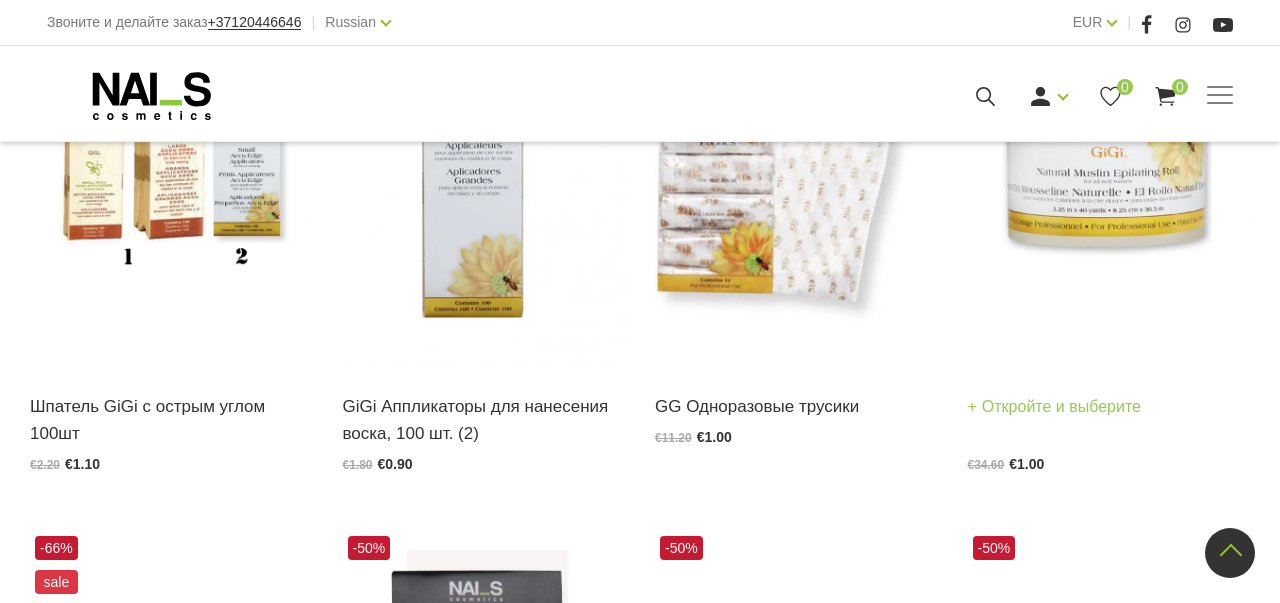 click at bounding box center (1109, 174) 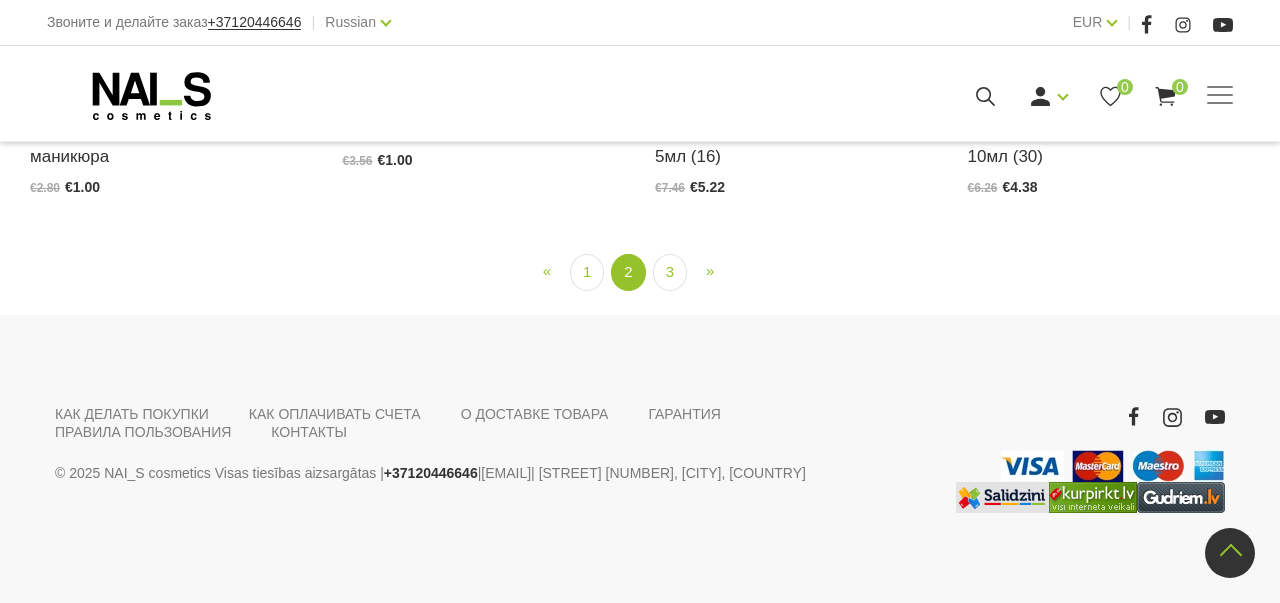 scroll, scrollTop: 3548, scrollLeft: 0, axis: vertical 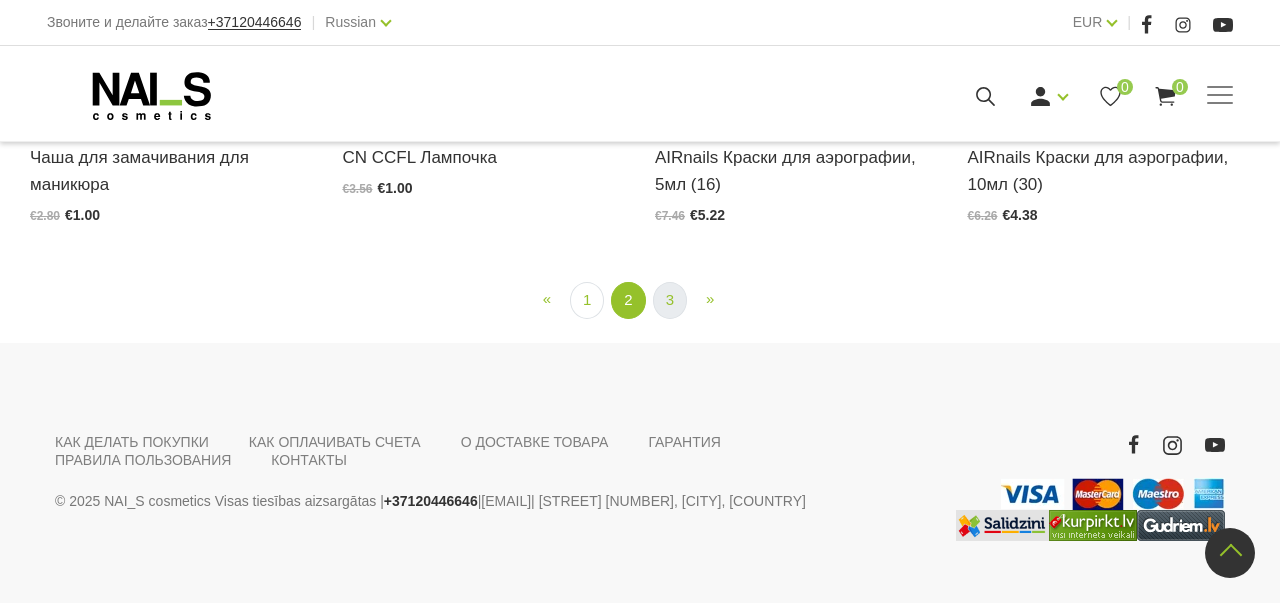 click on "3" at bounding box center (670, 300) 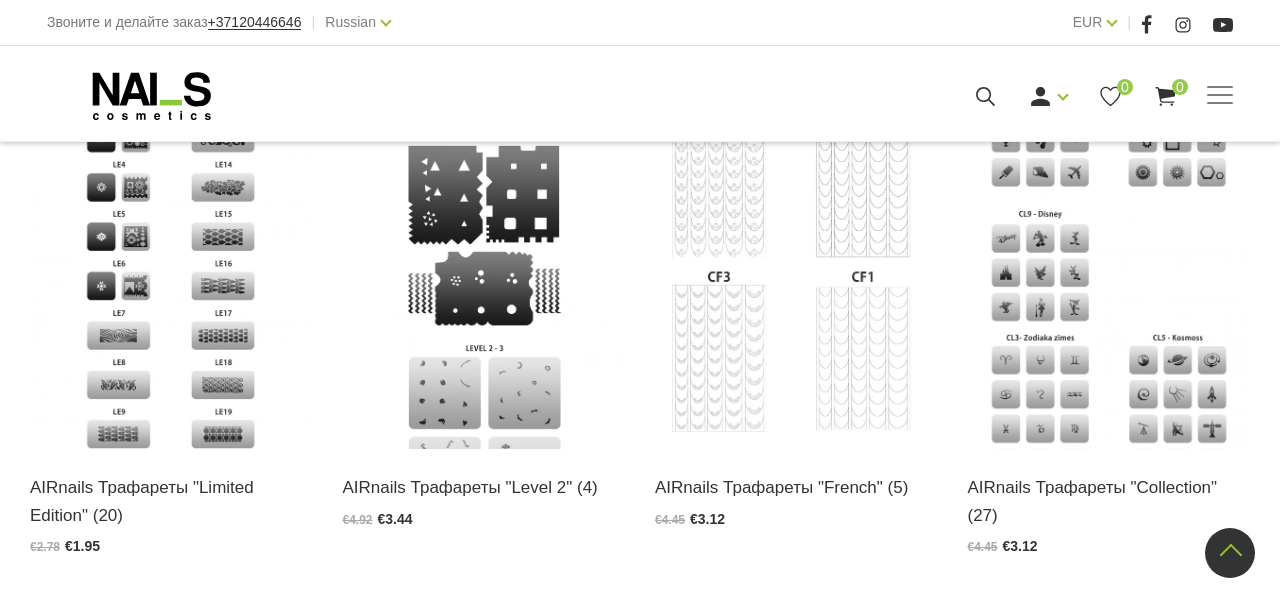 scroll, scrollTop: 452, scrollLeft: 0, axis: vertical 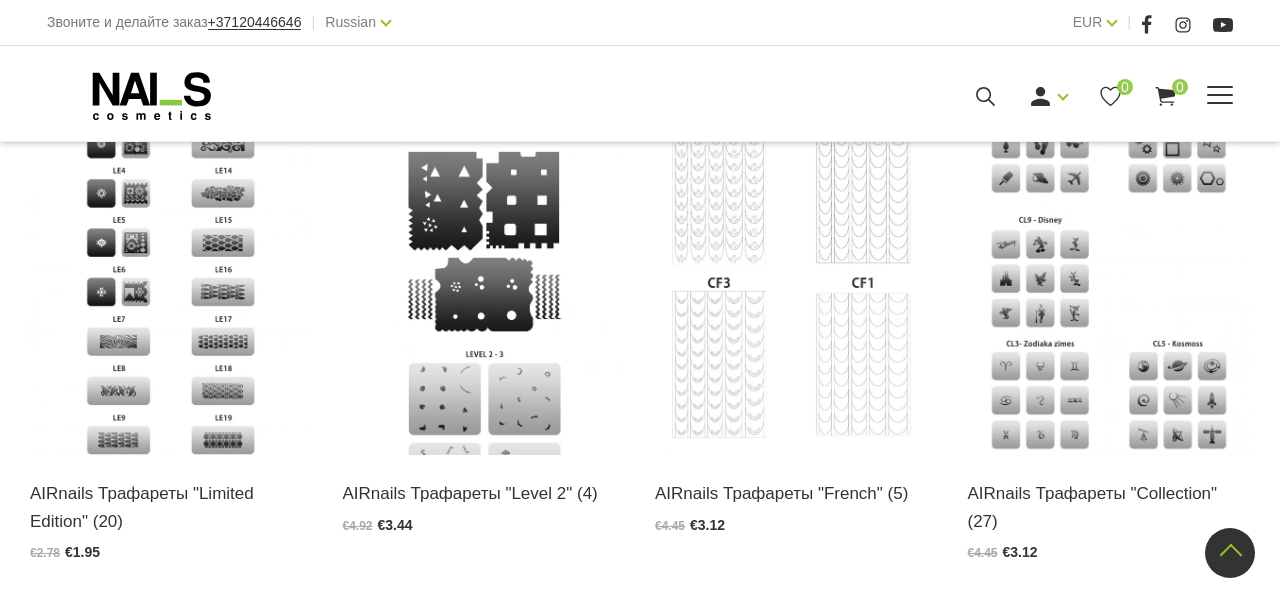 click 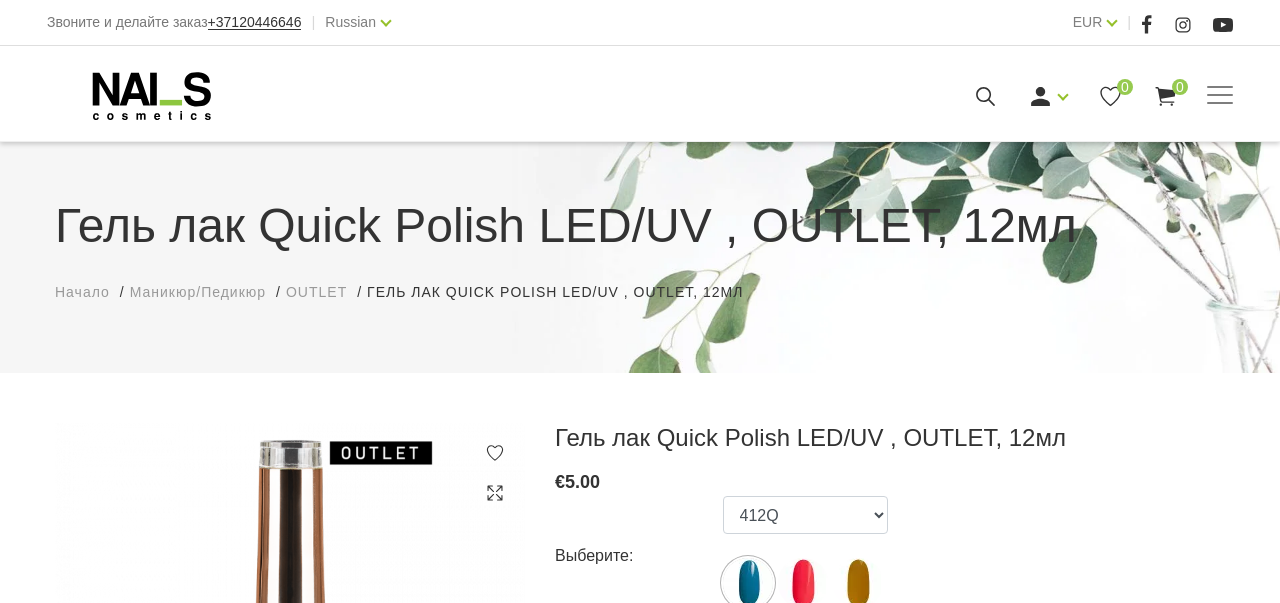 scroll, scrollTop: 311, scrollLeft: 0, axis: vertical 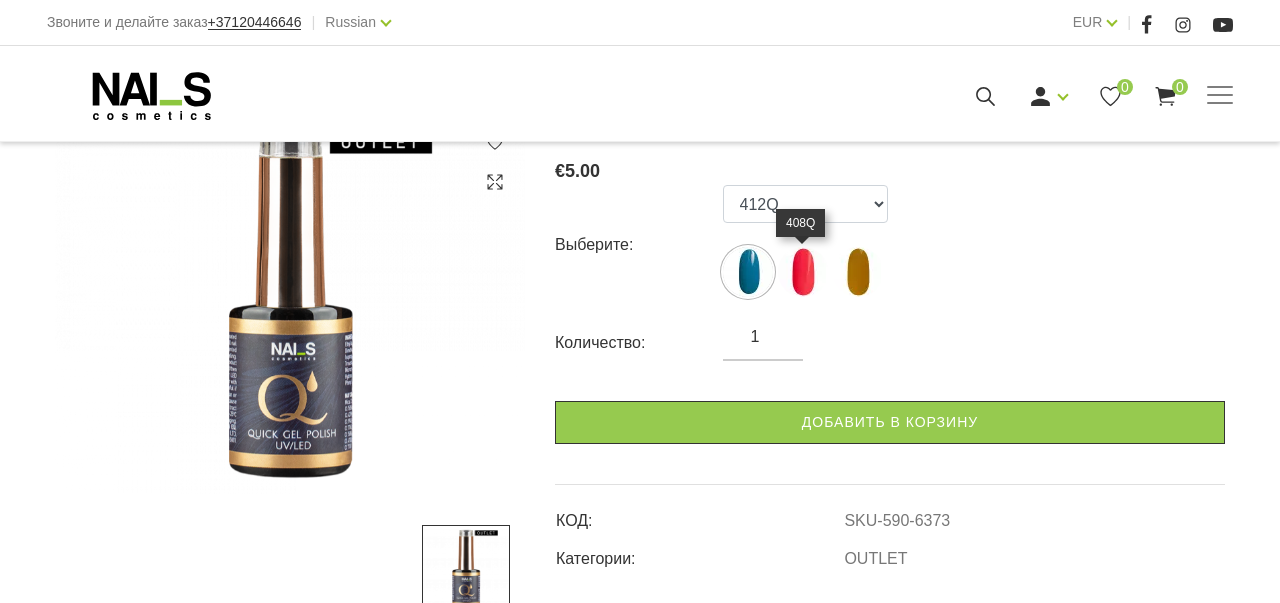 click at bounding box center (803, 272) 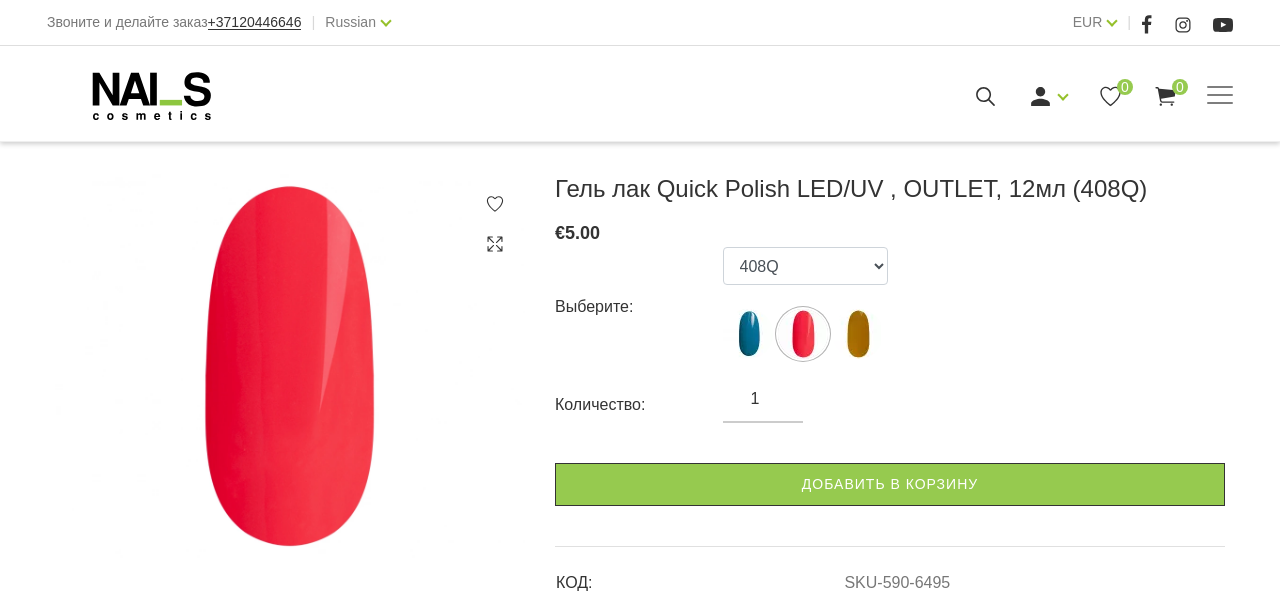 scroll, scrollTop: 249, scrollLeft: 0, axis: vertical 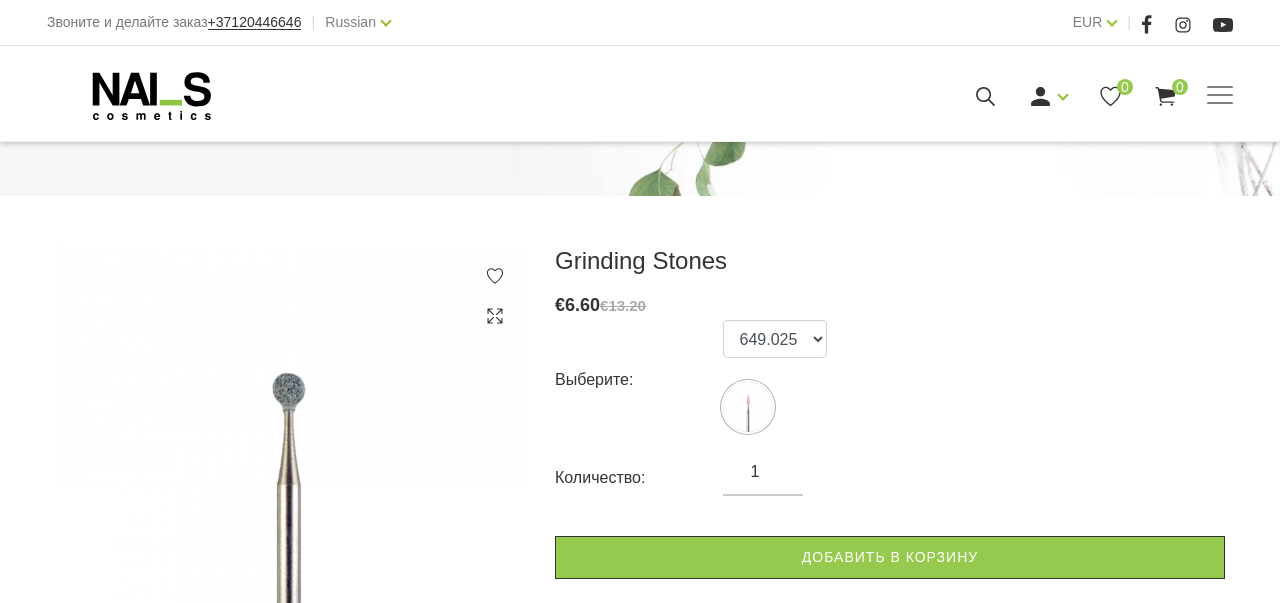 click at bounding box center (290, 437) 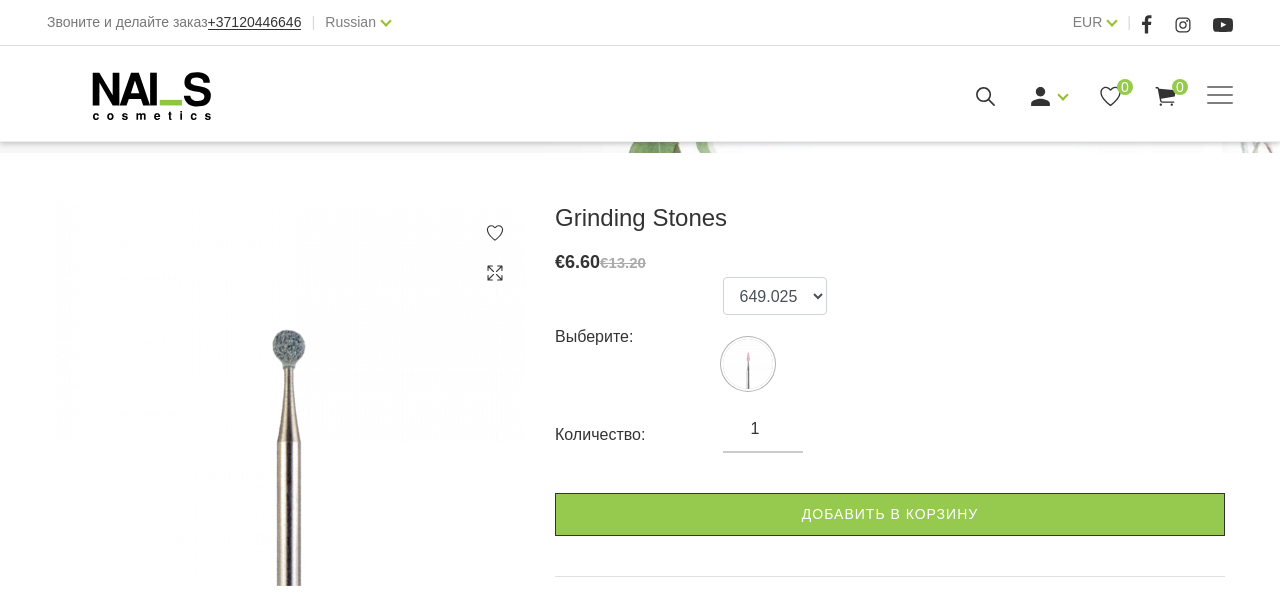scroll, scrollTop: 212, scrollLeft: 0, axis: vertical 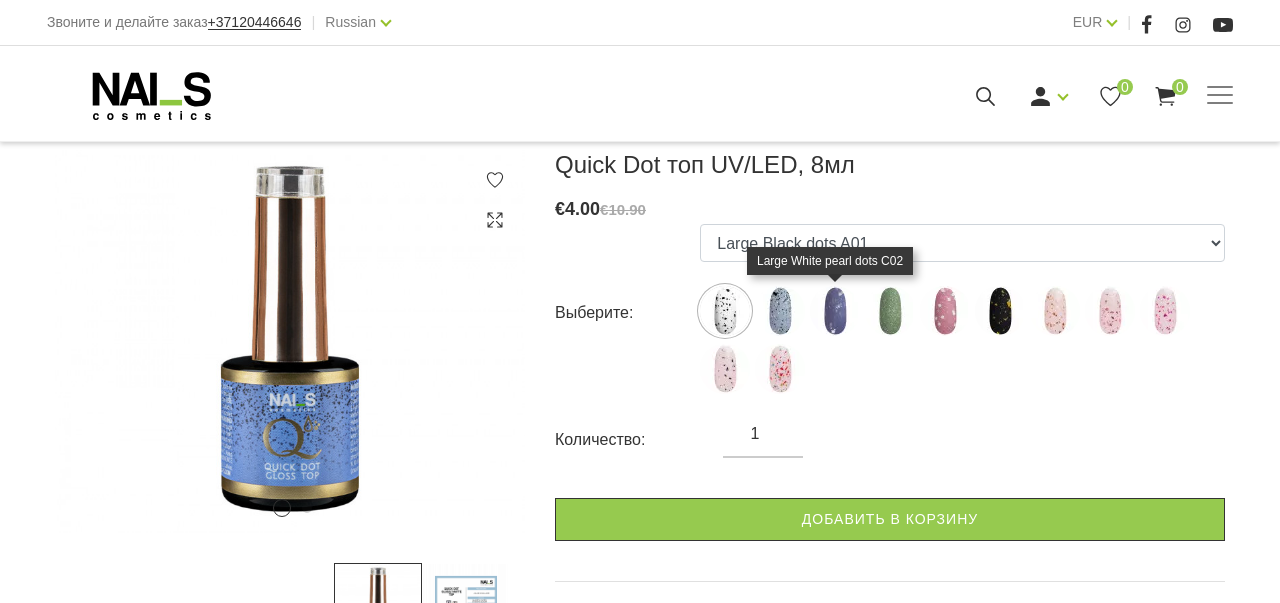 click at bounding box center [835, 311] 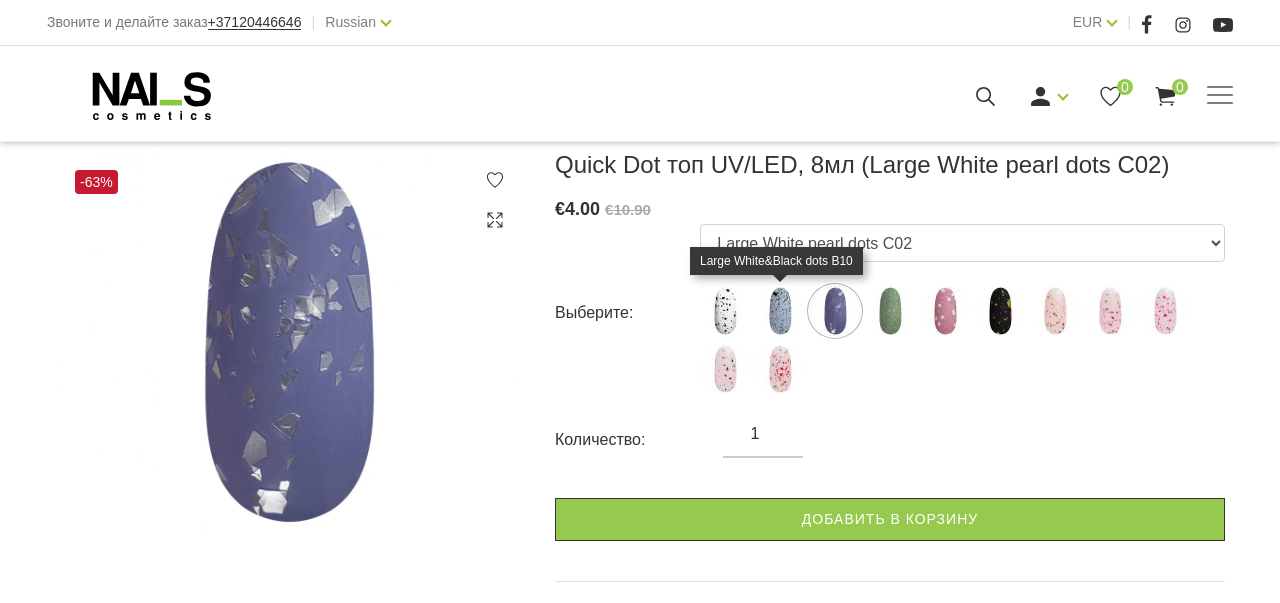 click at bounding box center (780, 311) 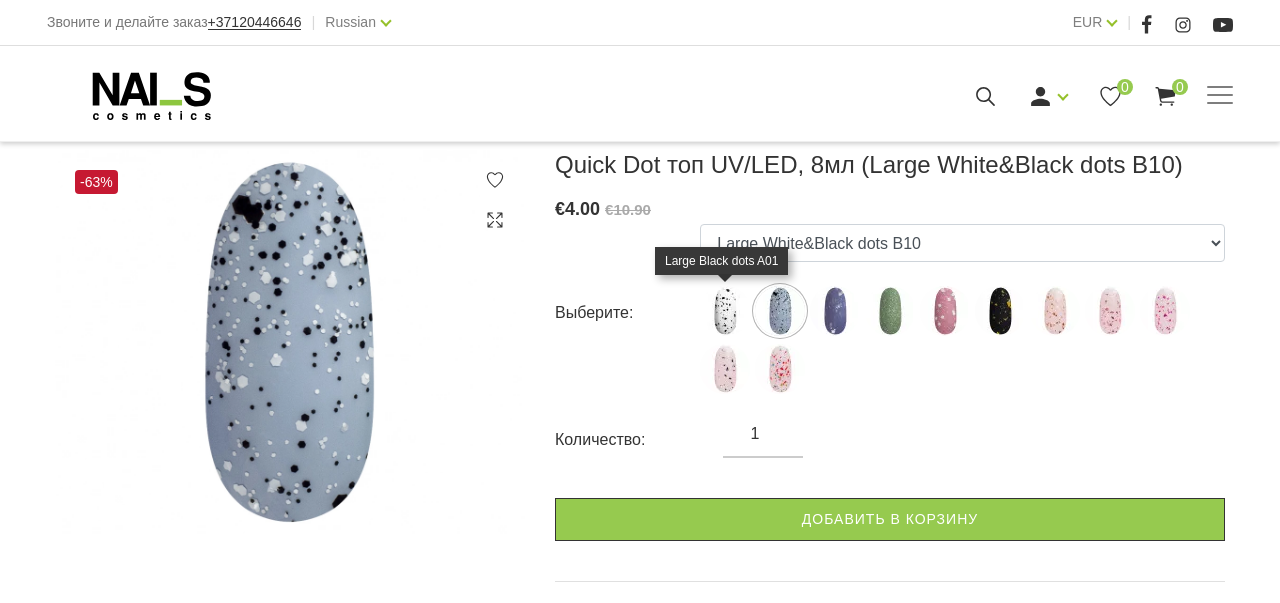 click at bounding box center (725, 311) 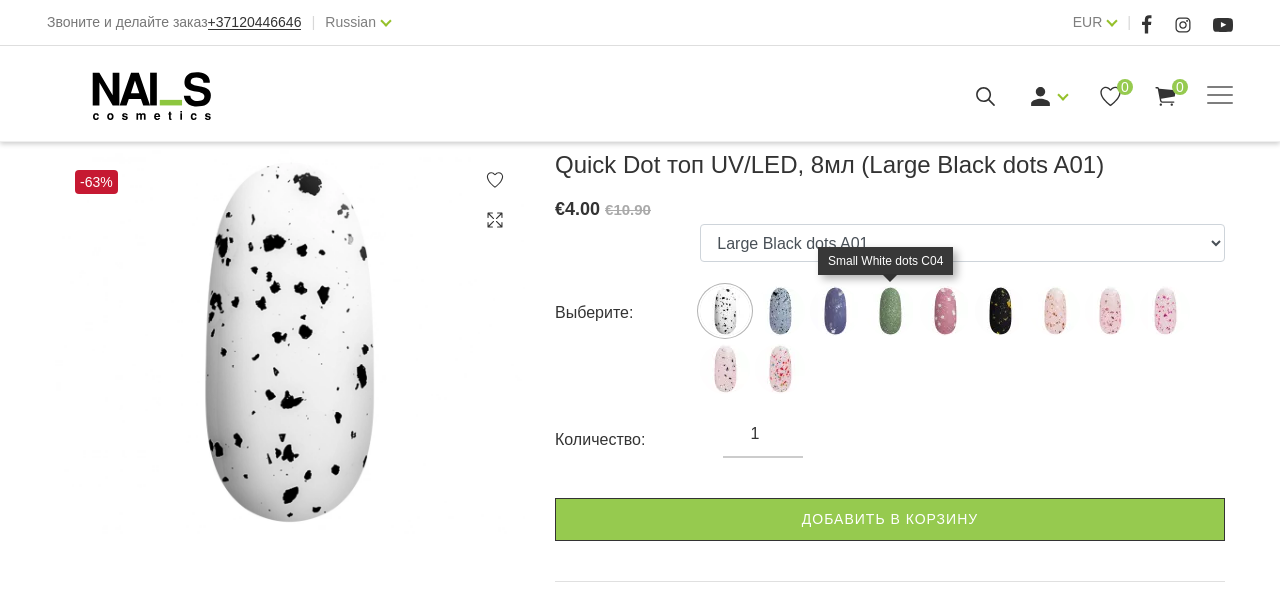 click at bounding box center (890, 311) 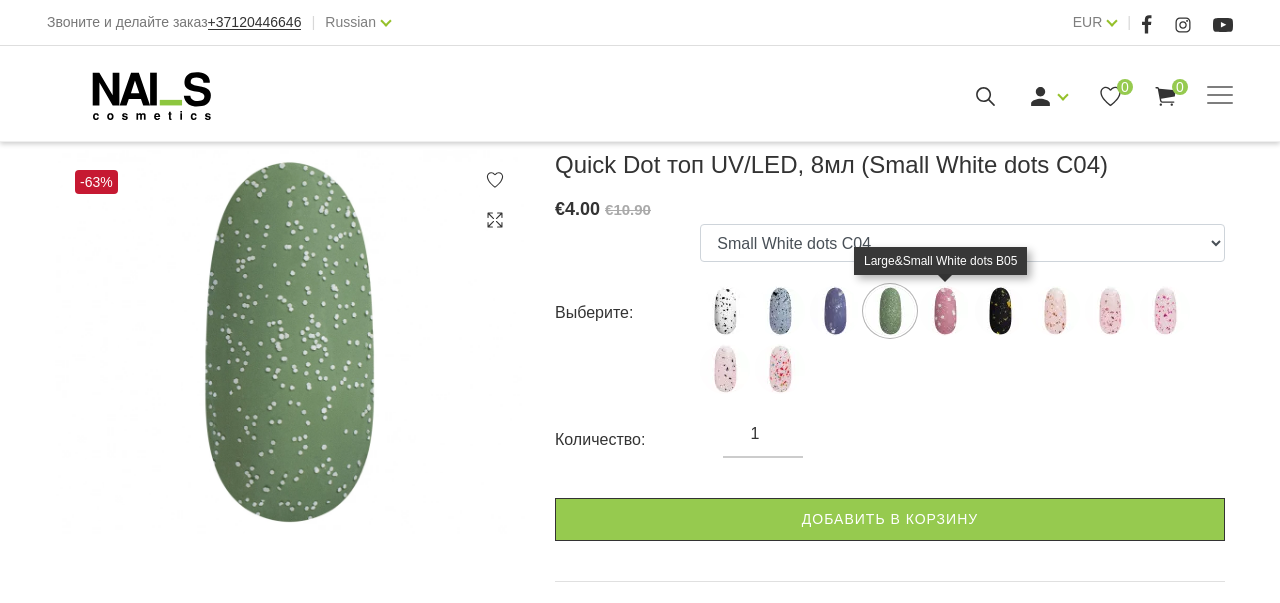 click at bounding box center [945, 311] 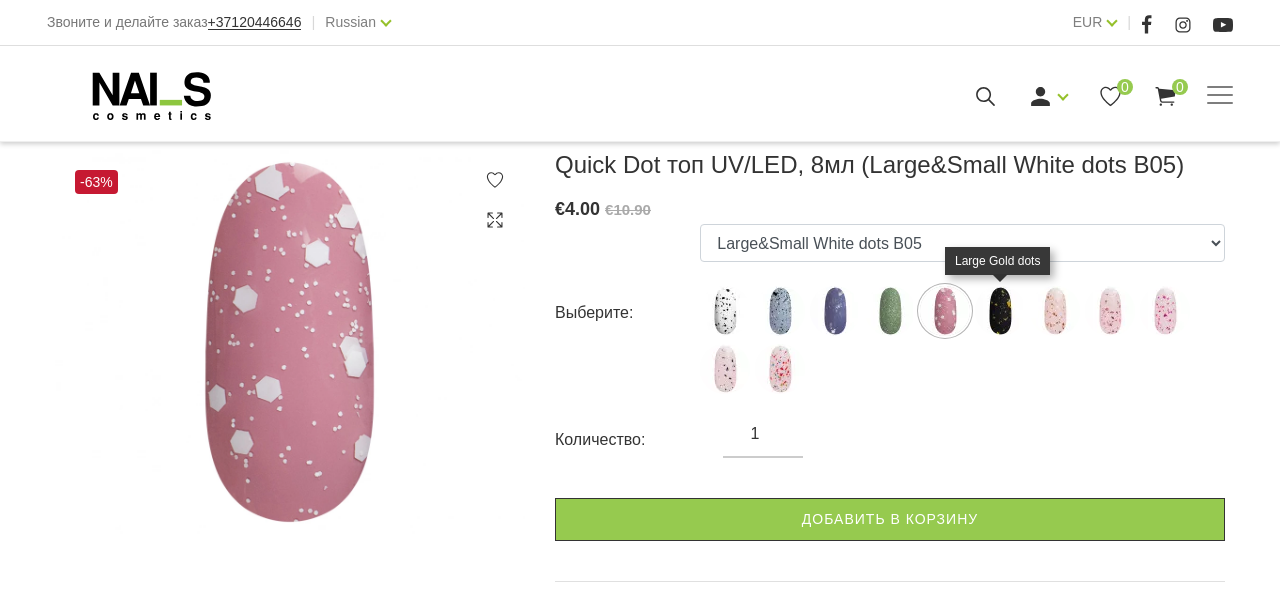 click at bounding box center [1000, 311] 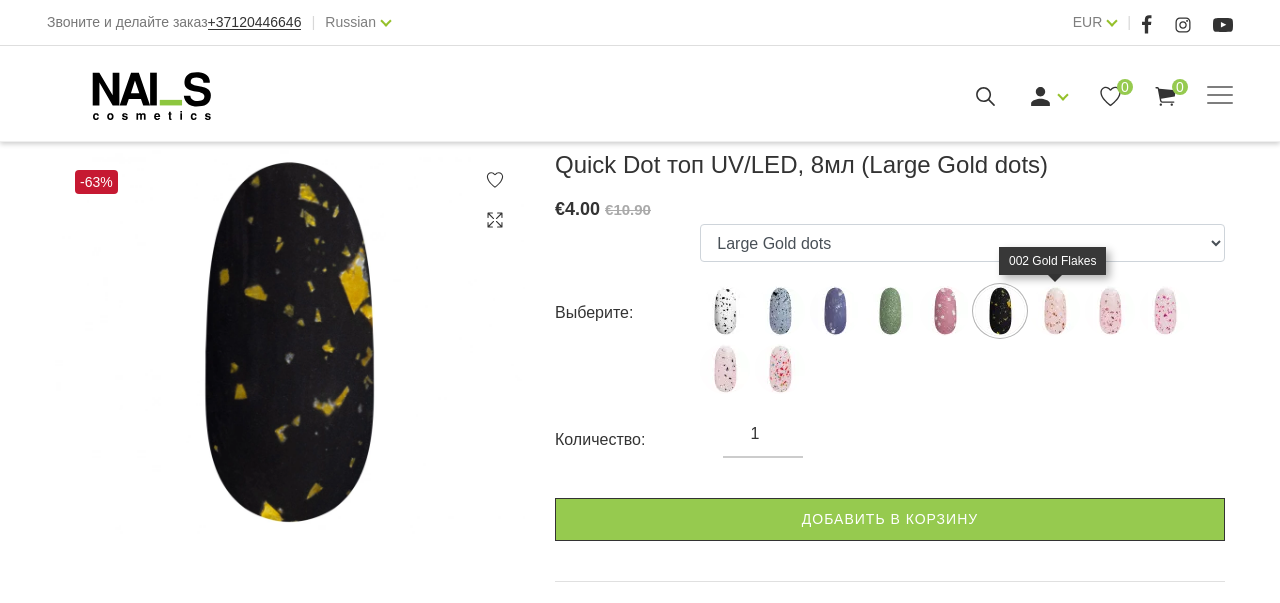 click at bounding box center (1055, 311) 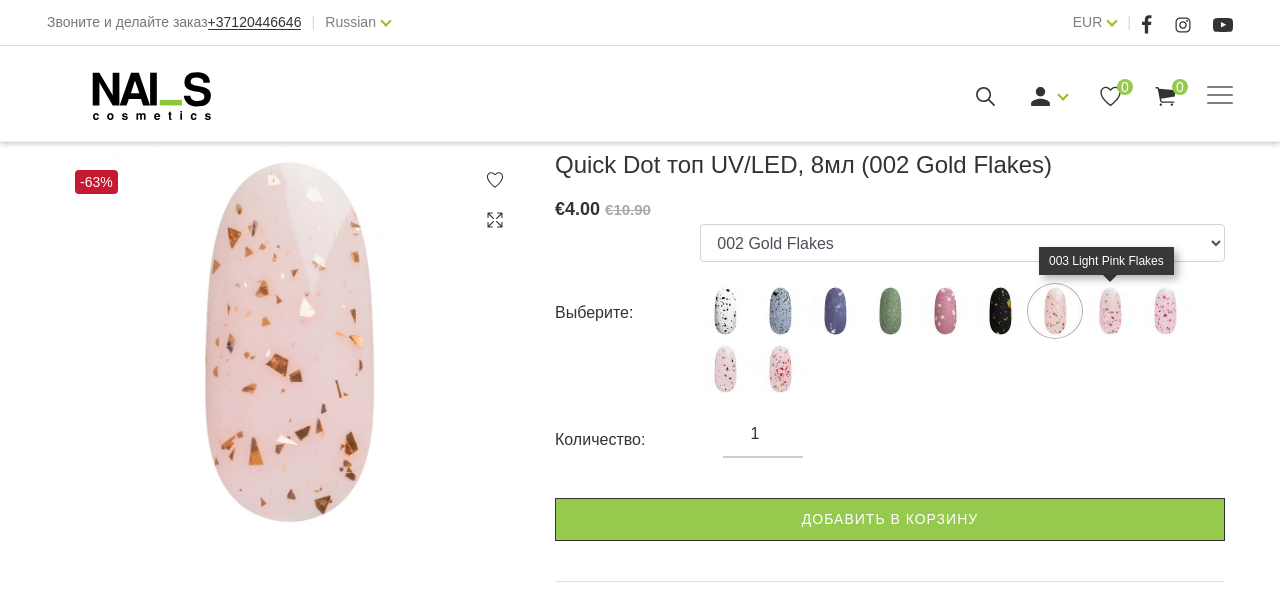 click at bounding box center (1110, 311) 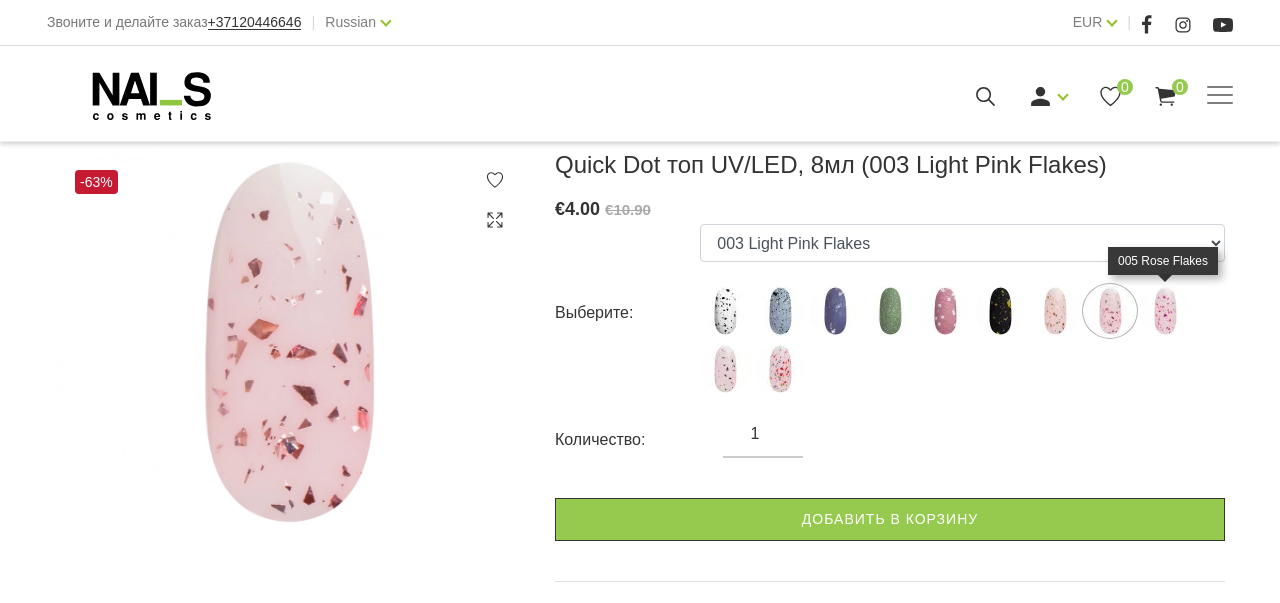 click at bounding box center (1165, 311) 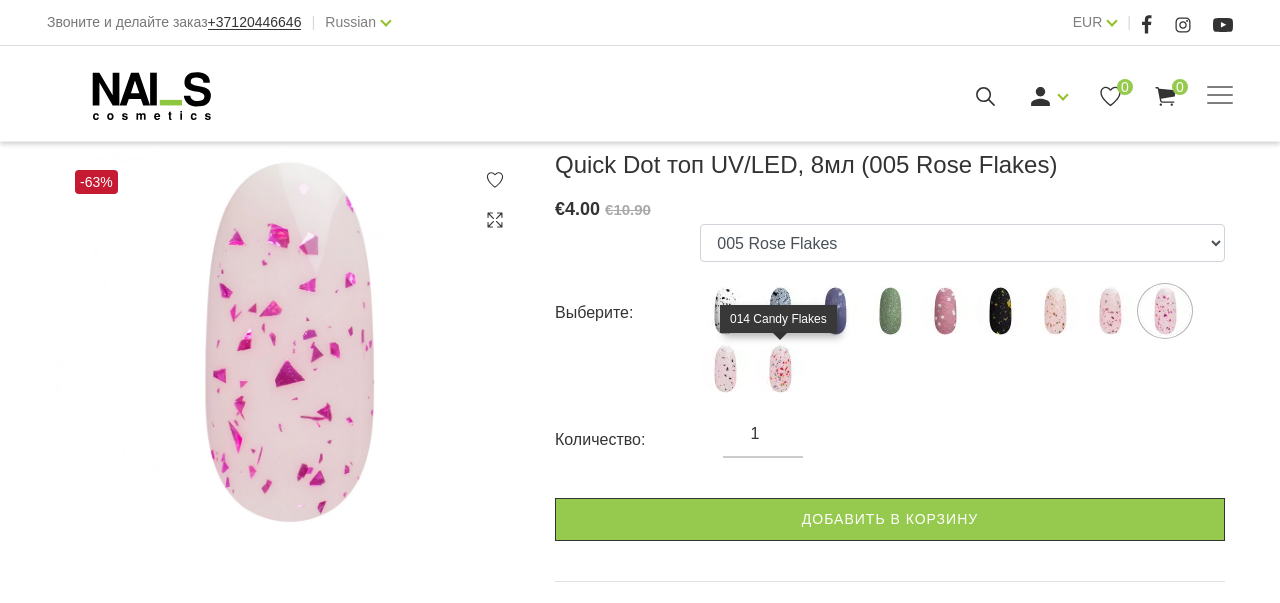 click at bounding box center [780, 369] 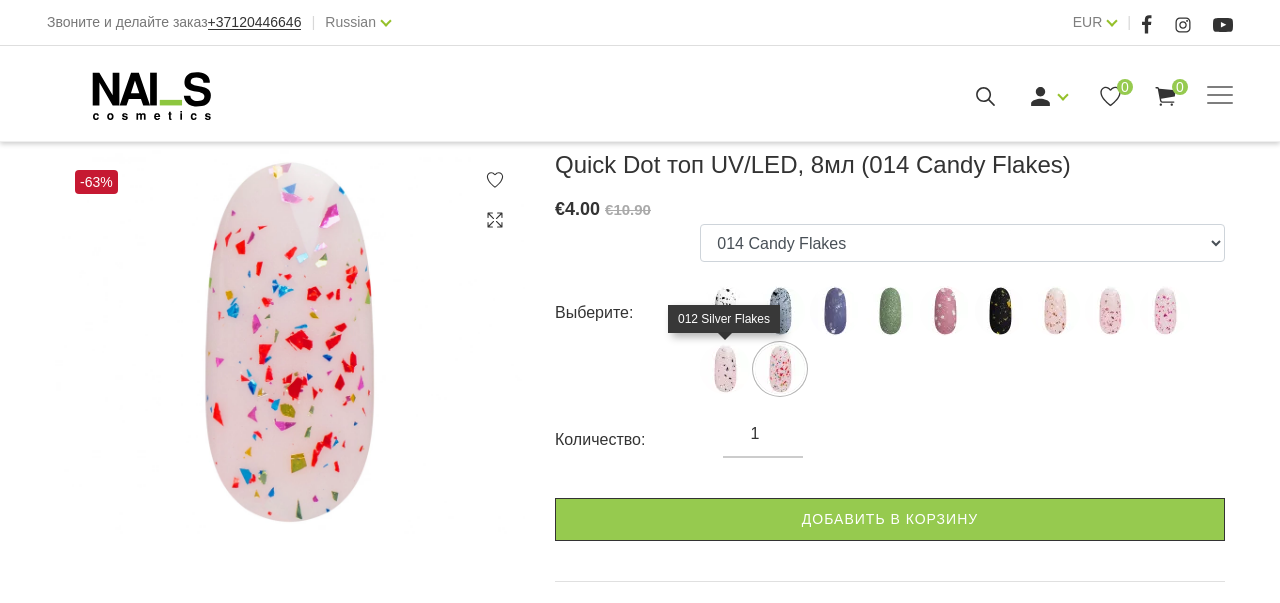 click at bounding box center (725, 369) 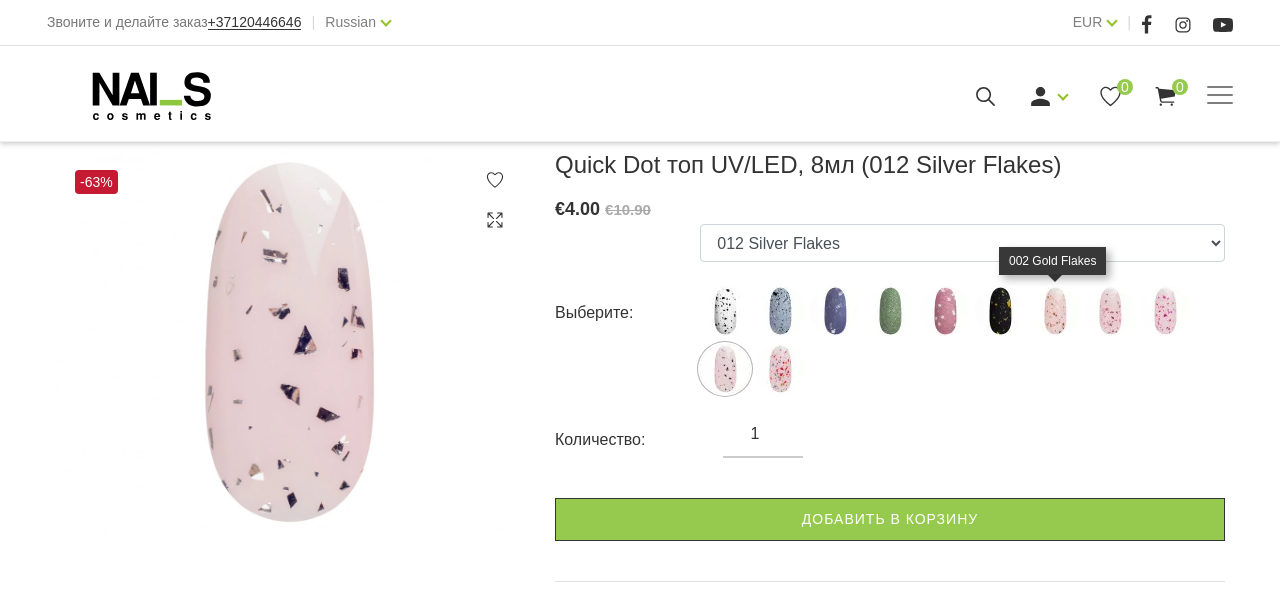 click at bounding box center (1055, 311) 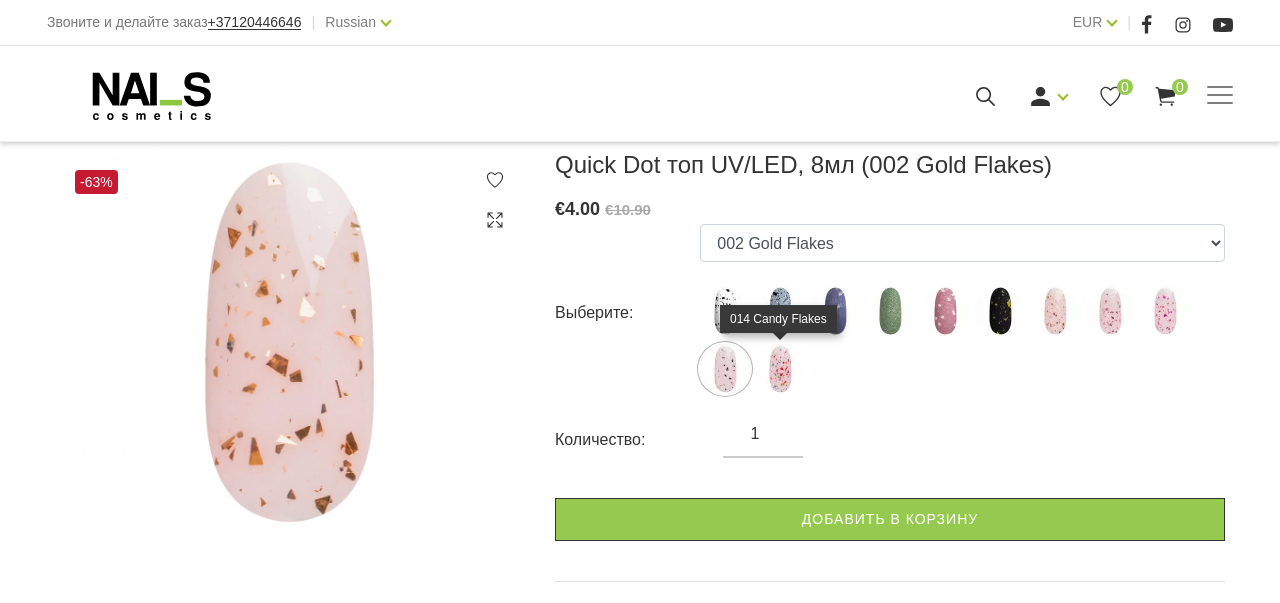 click at bounding box center [780, 369] 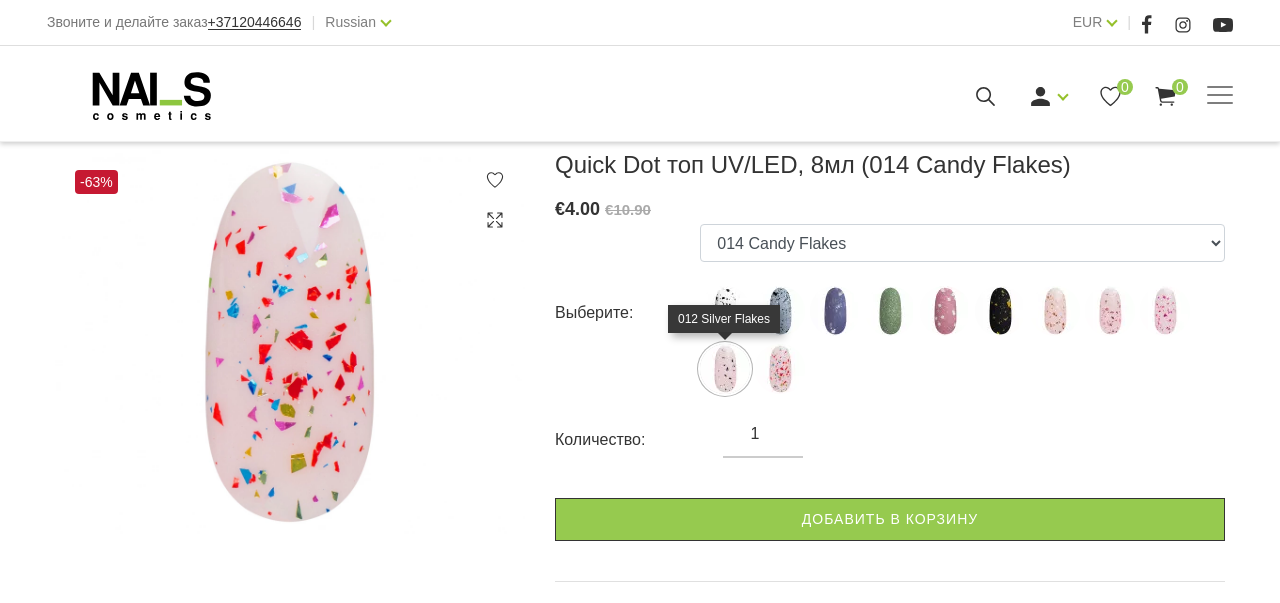 click at bounding box center (725, 369) 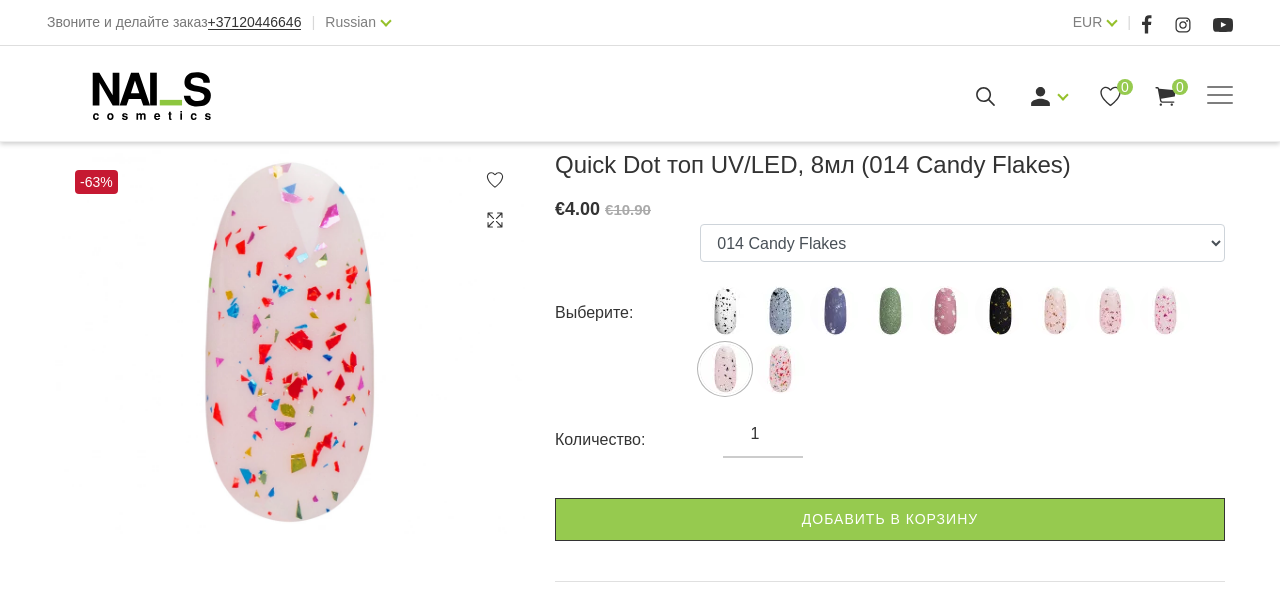 select on "5868" 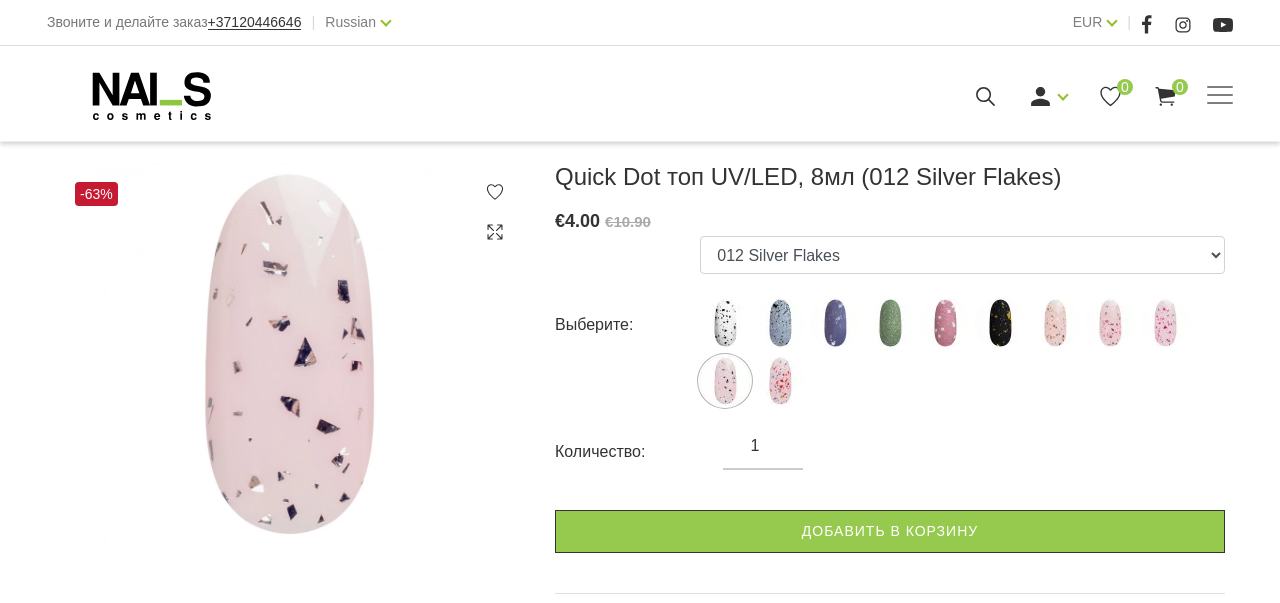 scroll, scrollTop: 247, scrollLeft: 0, axis: vertical 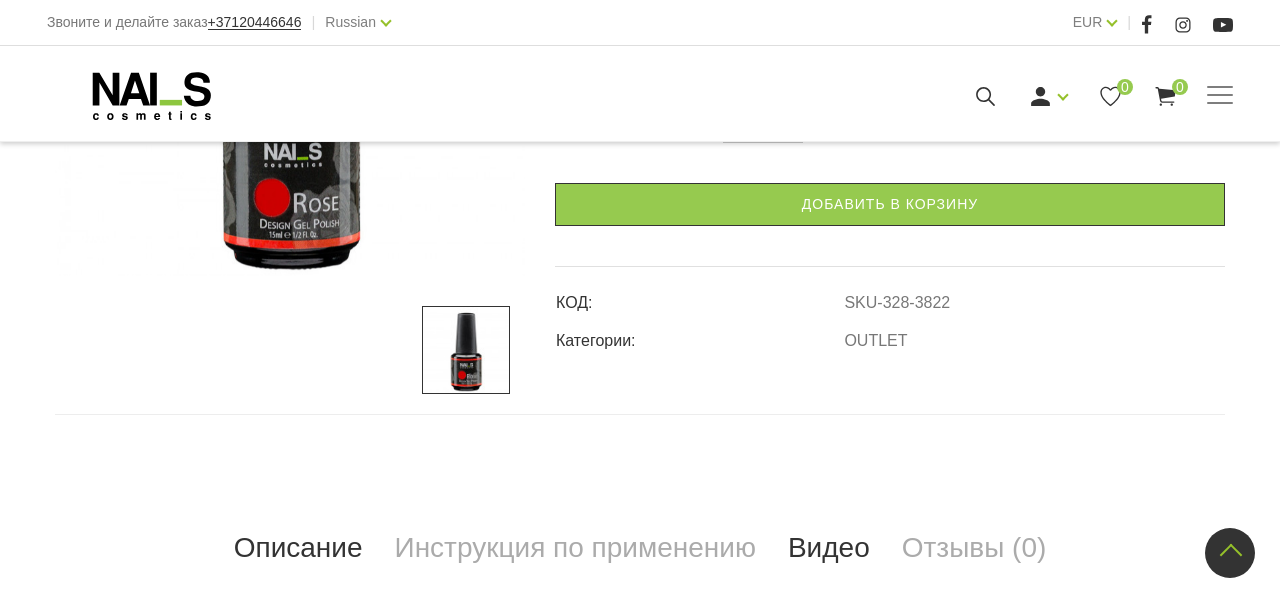 click on "Видео" at bounding box center (829, 548) 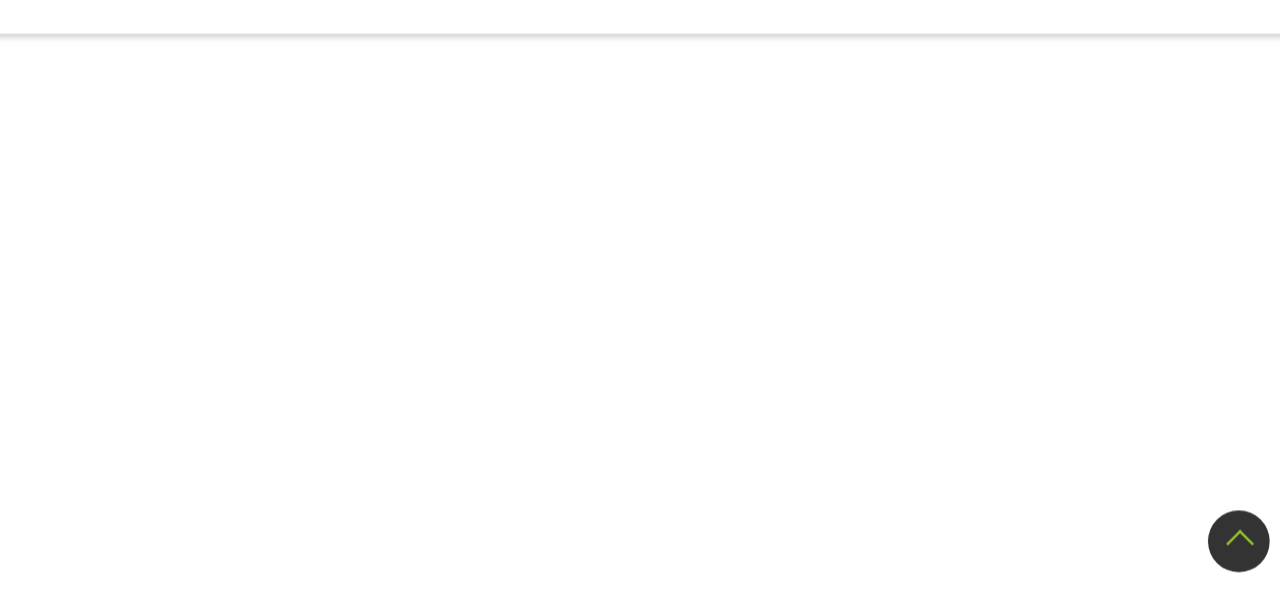 scroll, scrollTop: 1003, scrollLeft: 0, axis: vertical 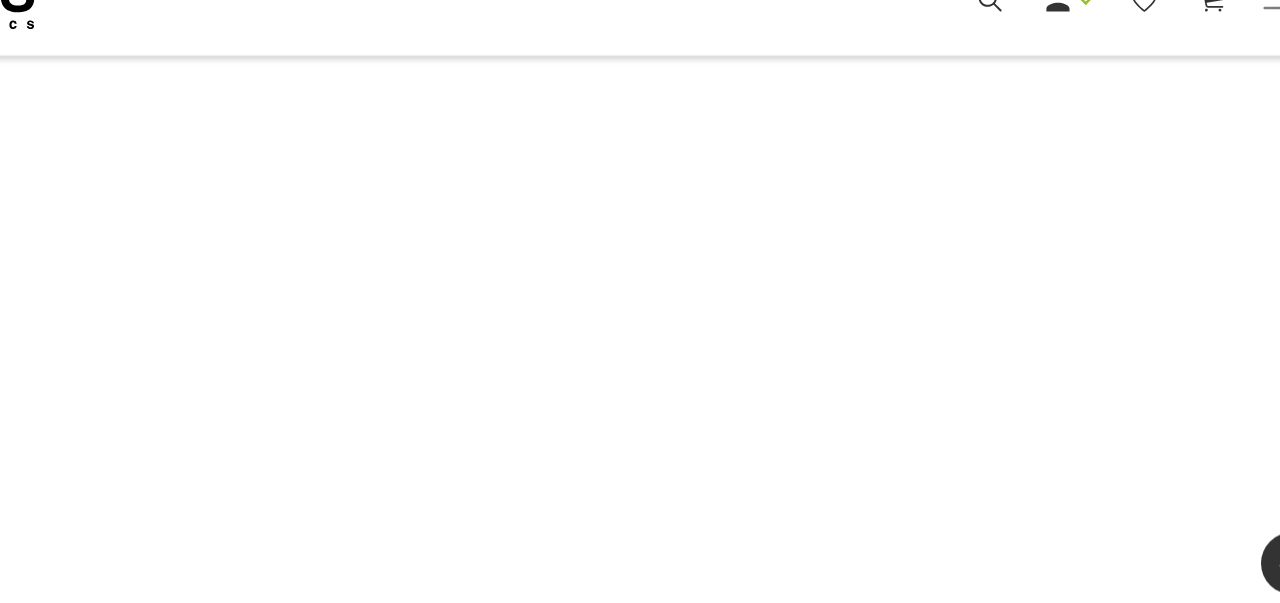 click at bounding box center [640, 364] 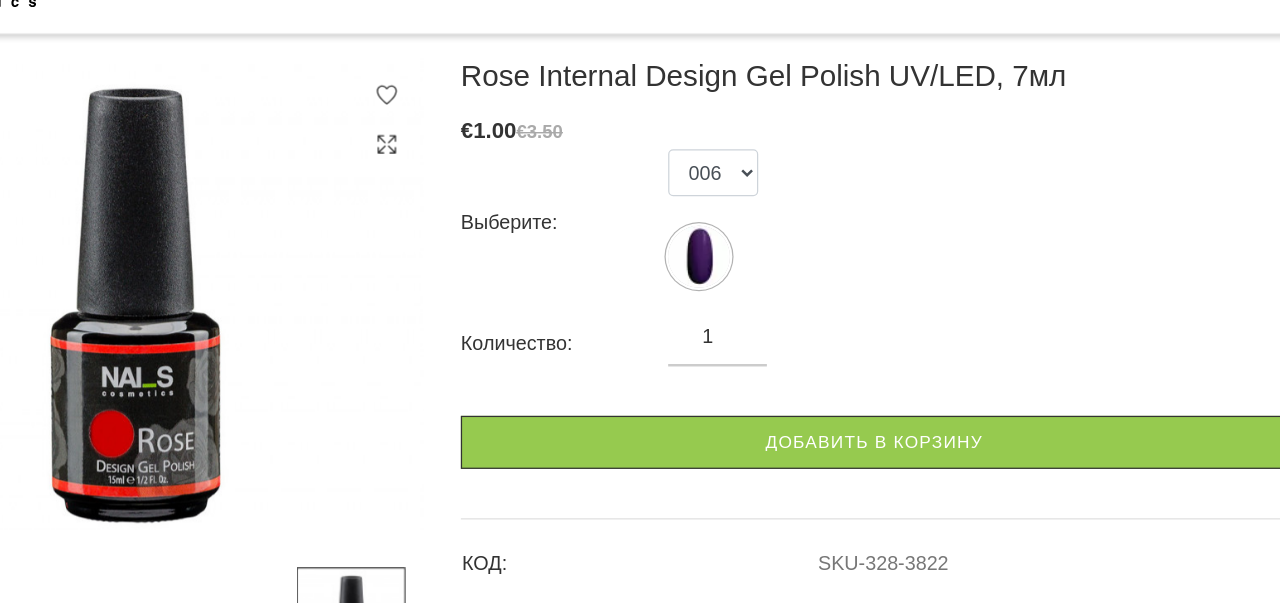 scroll, scrollTop: 268, scrollLeft: 0, axis: vertical 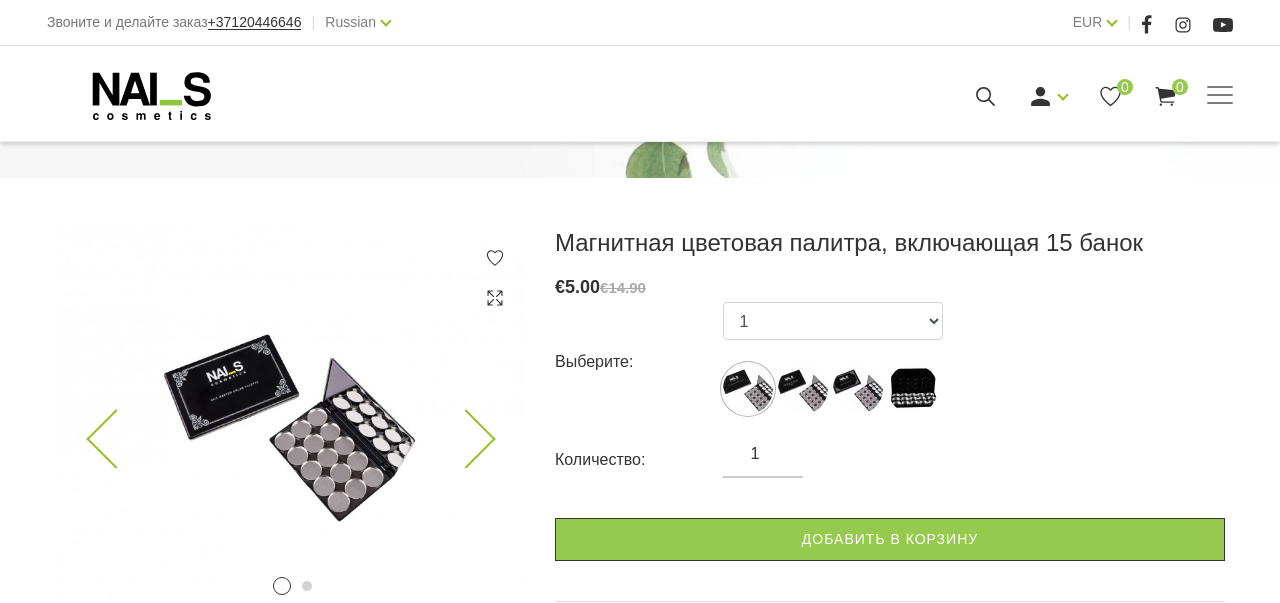 click at bounding box center [290, 419] 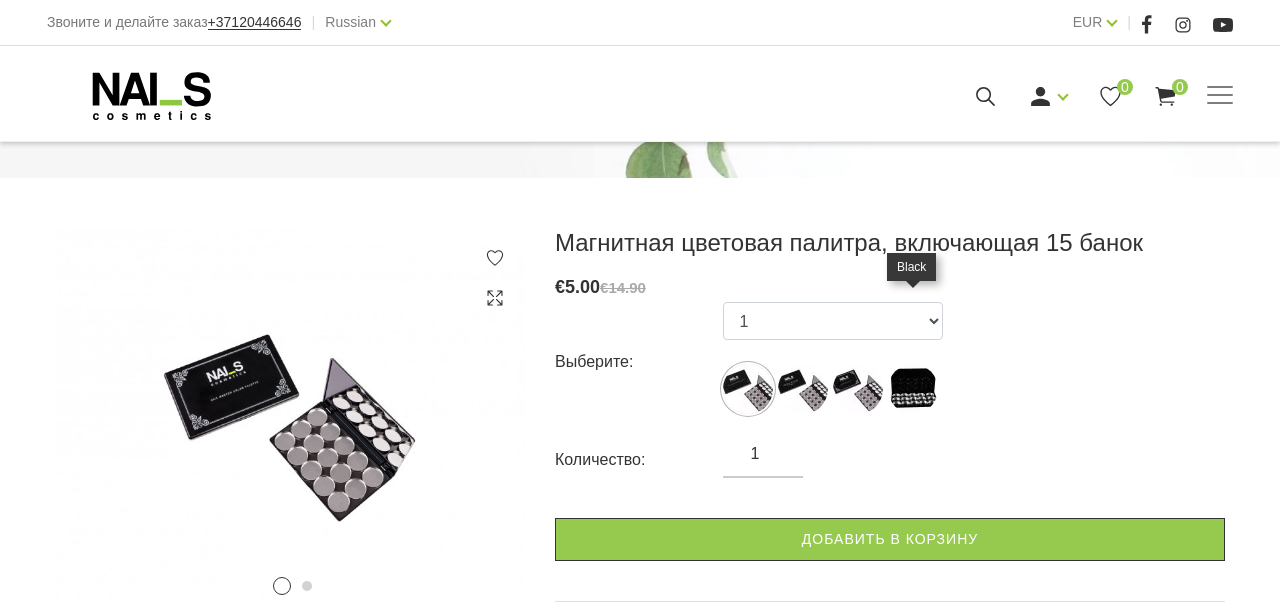 click at bounding box center [913, 389] 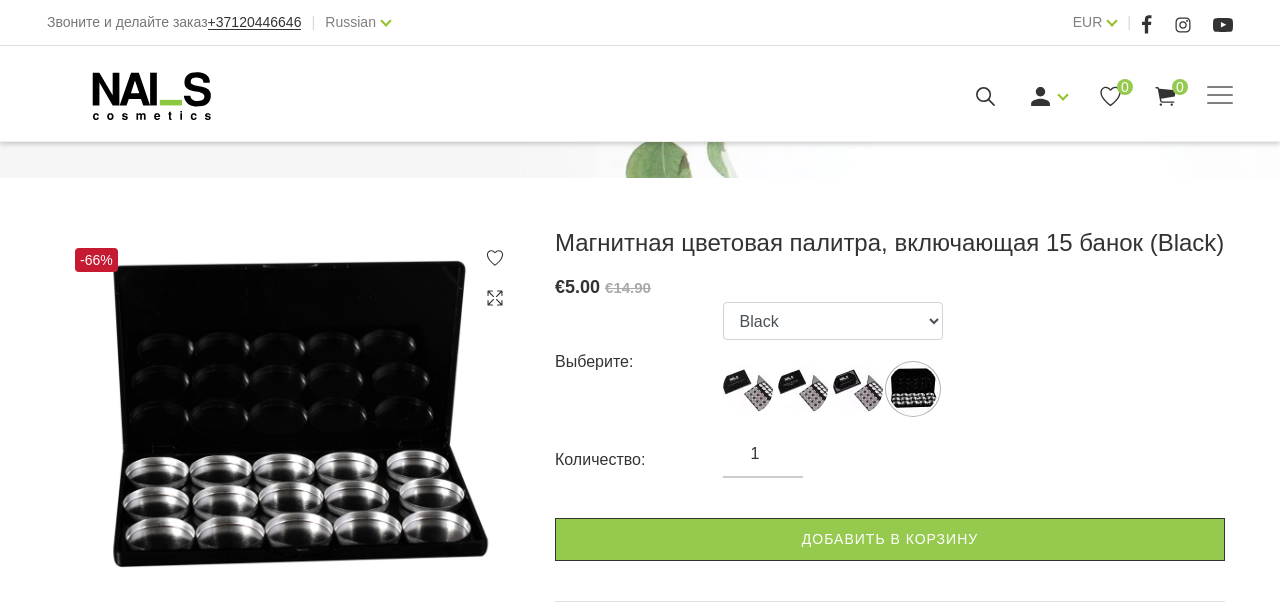 click at bounding box center [913, 389] 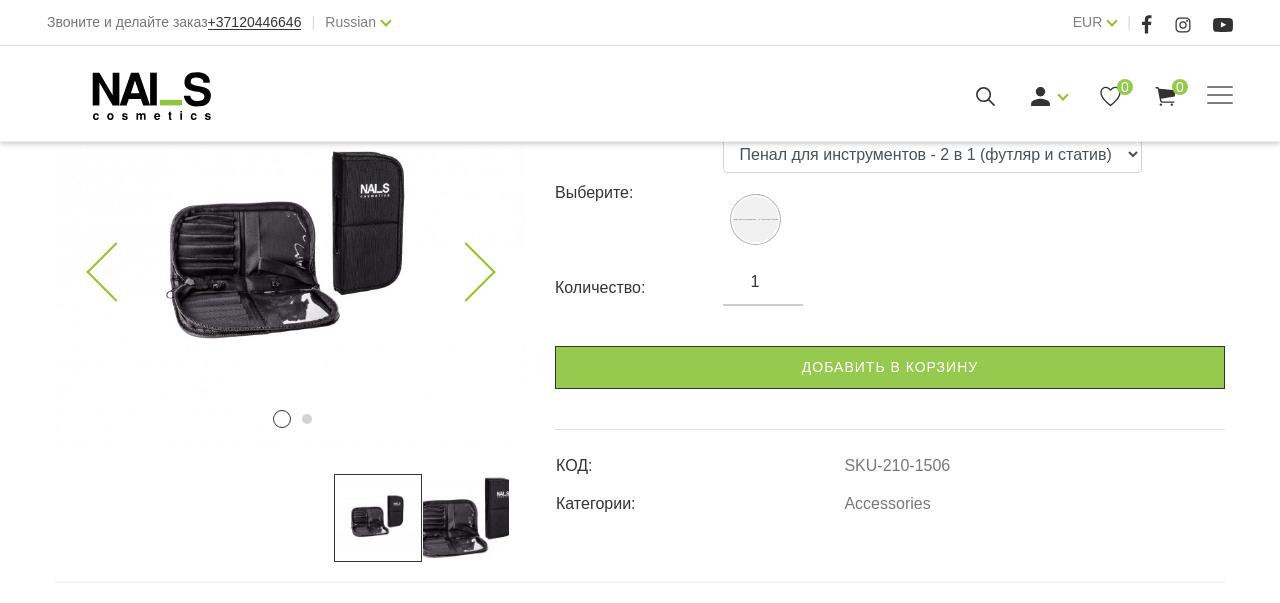 scroll, scrollTop: 360, scrollLeft: 0, axis: vertical 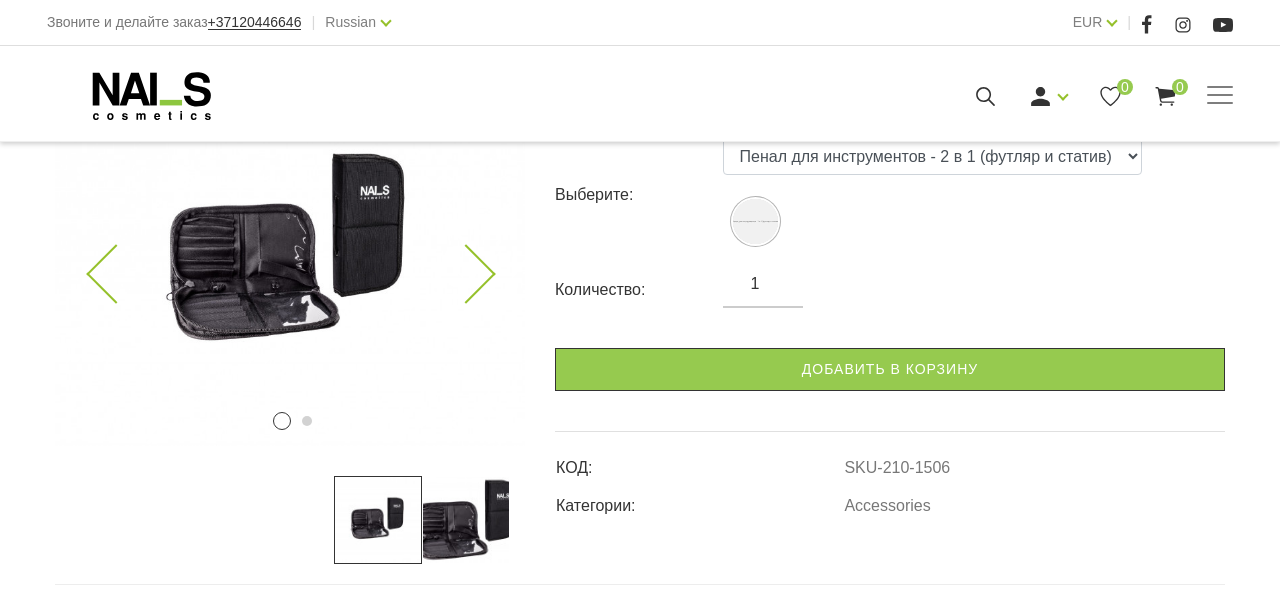 click at bounding box center [290, 254] 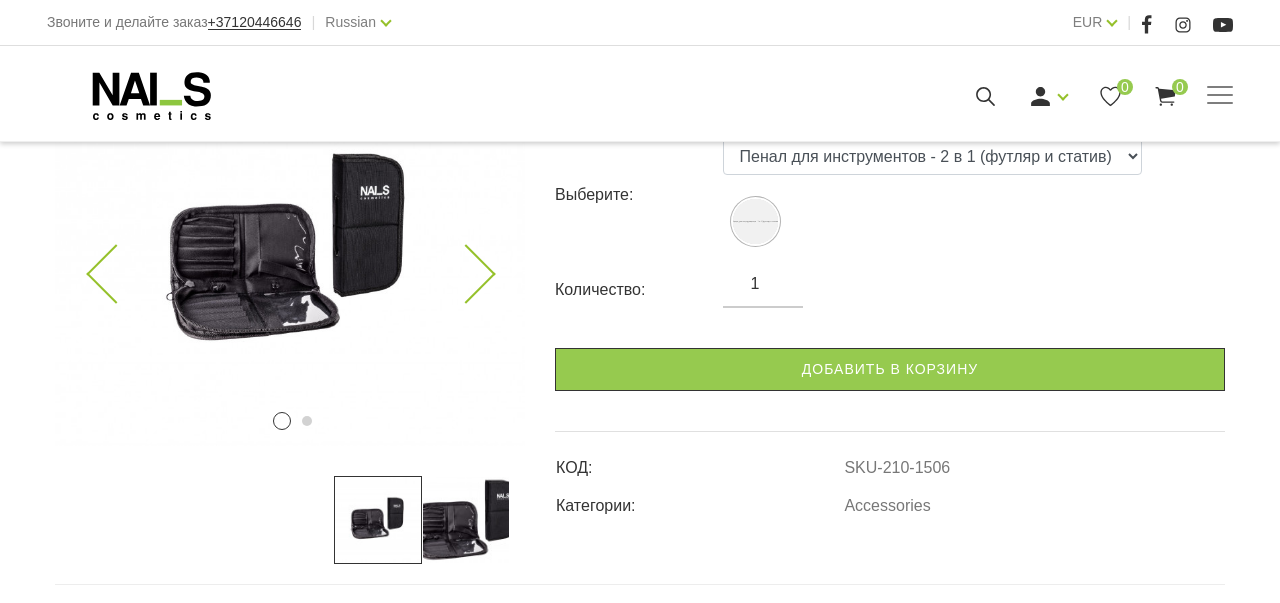 click at bounding box center [465, 274] 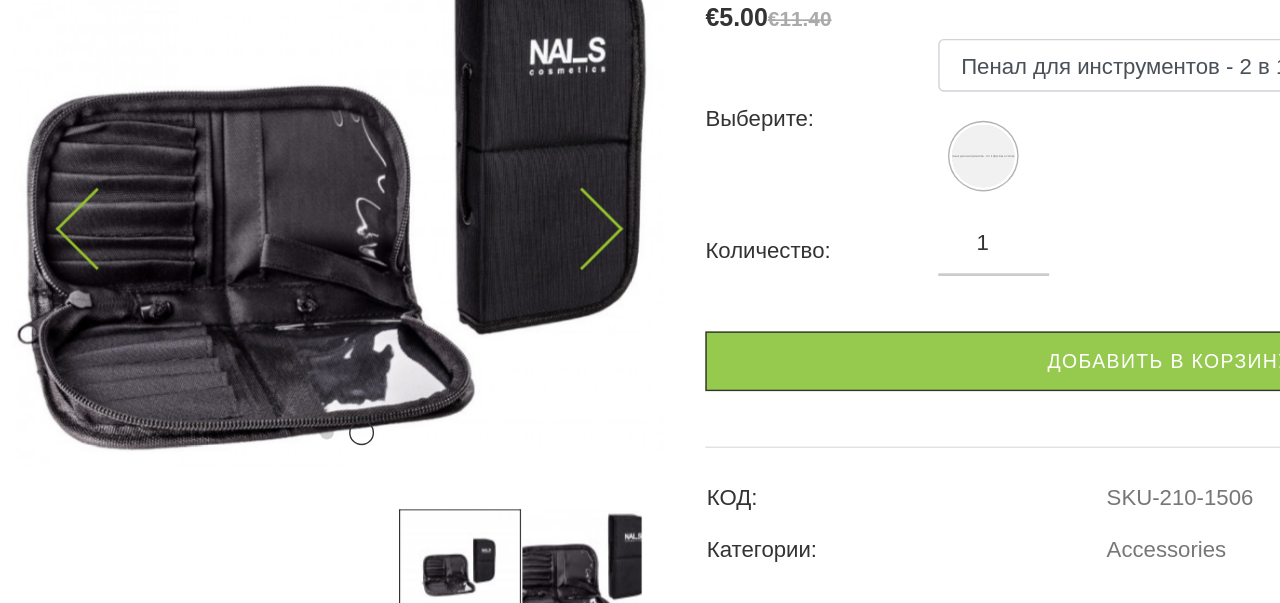 scroll, scrollTop: 367, scrollLeft: 0, axis: vertical 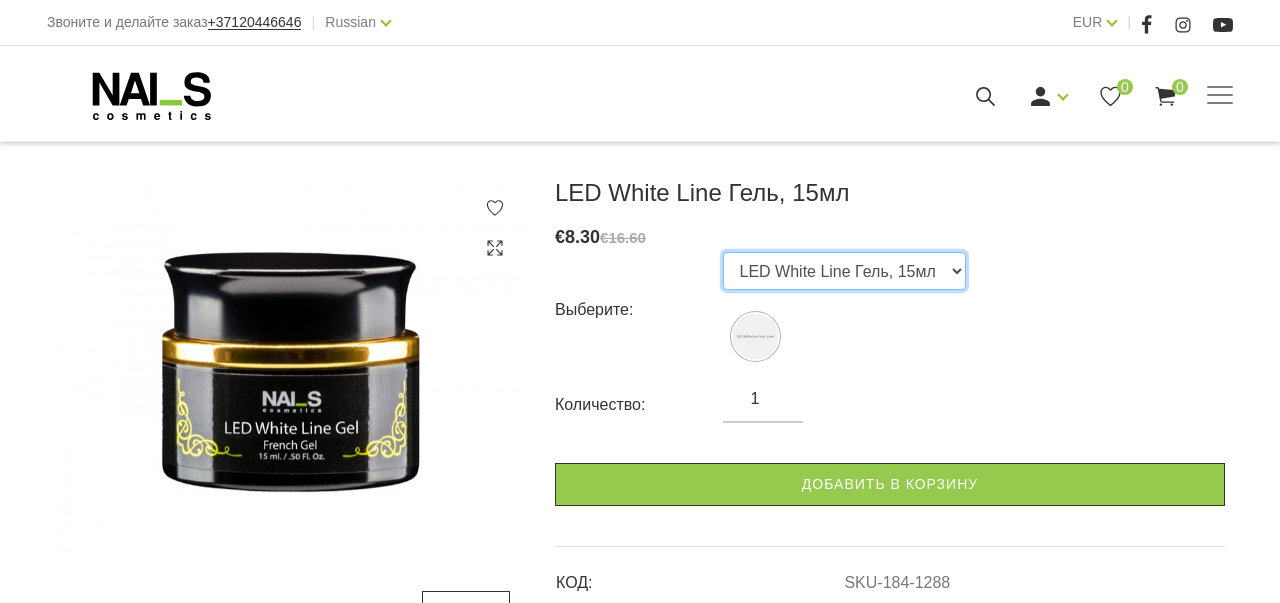 click on "LED White Line Гель, 15мл" at bounding box center [844, 271] 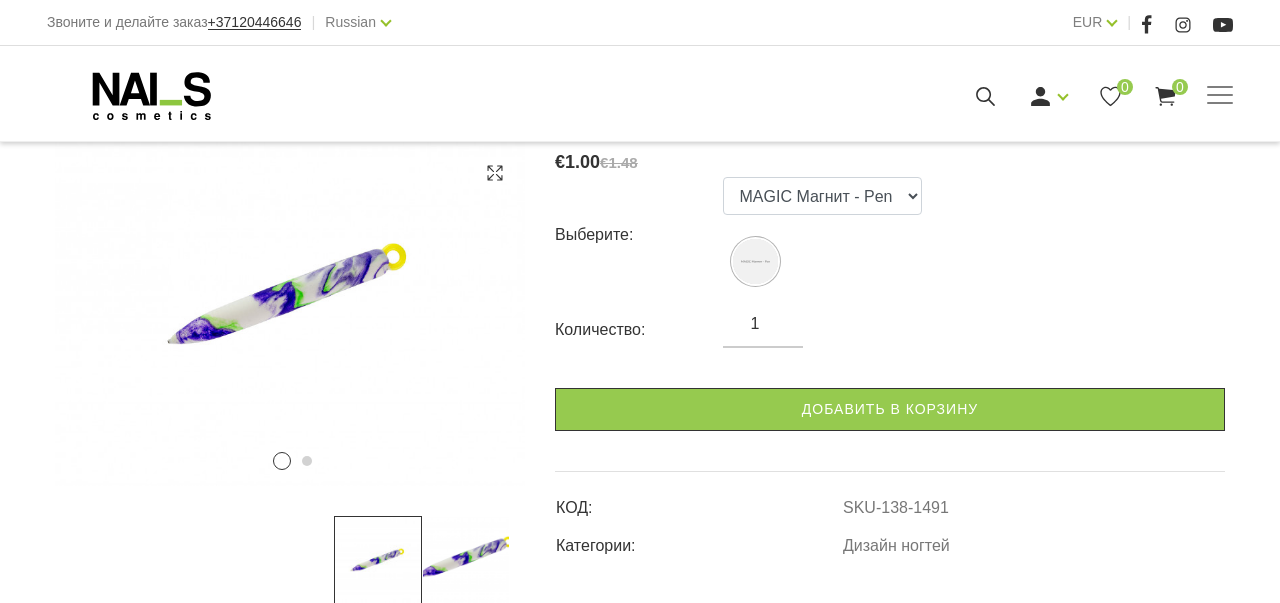 scroll, scrollTop: 338, scrollLeft: 0, axis: vertical 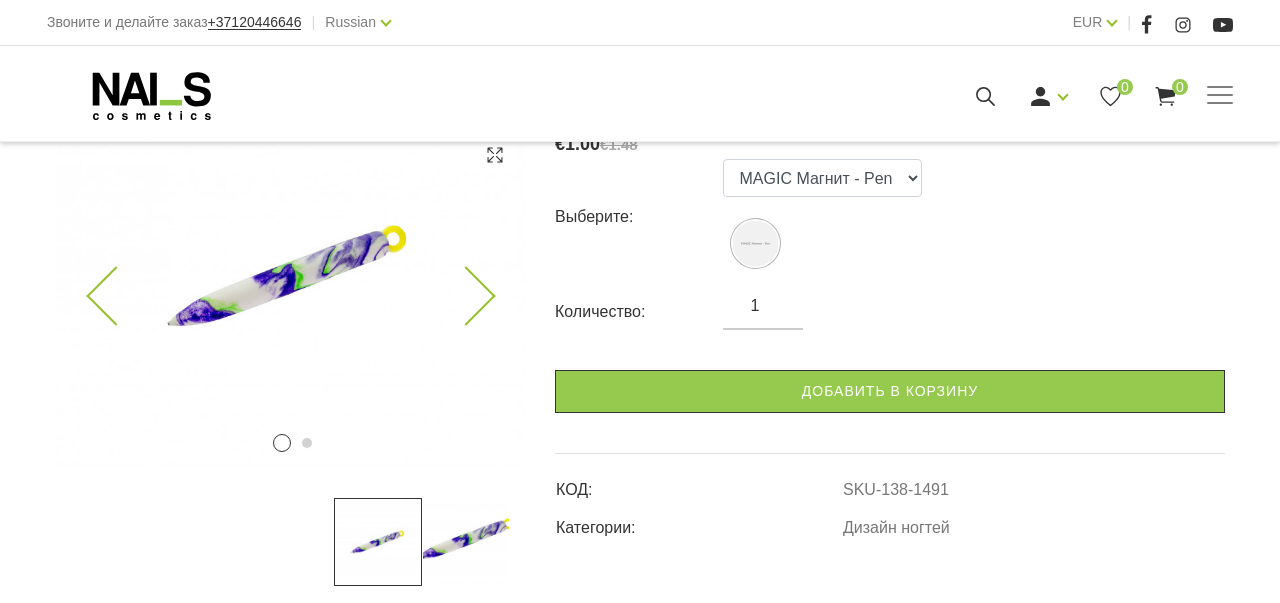 click at bounding box center [465, 296] 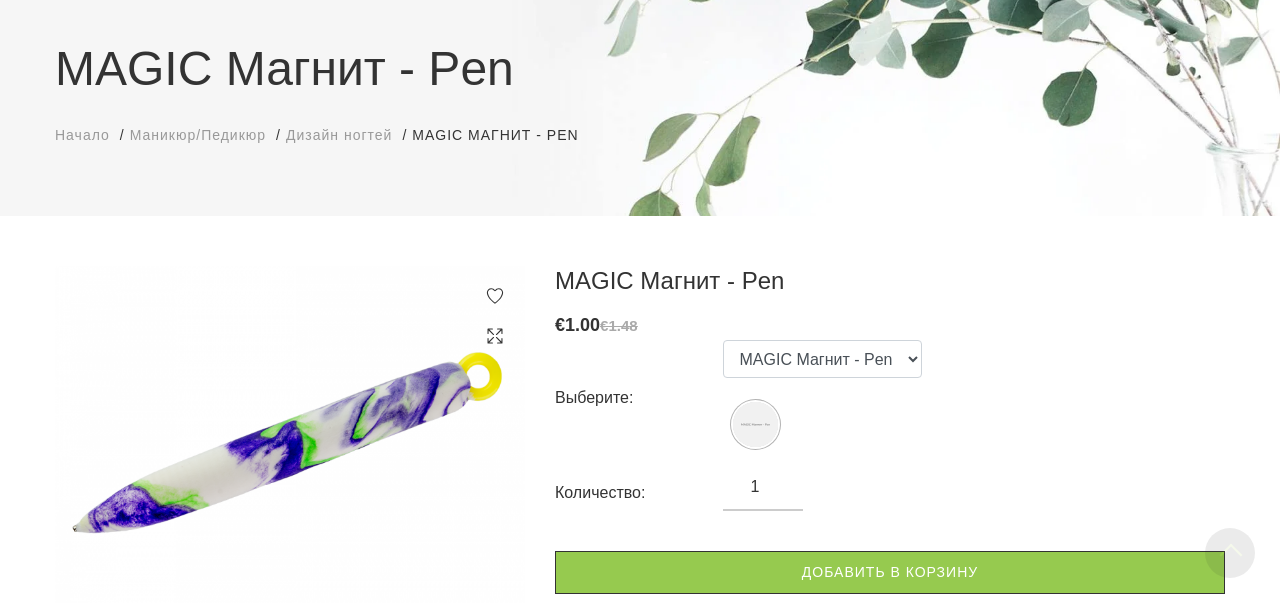 scroll, scrollTop: 125, scrollLeft: 0, axis: vertical 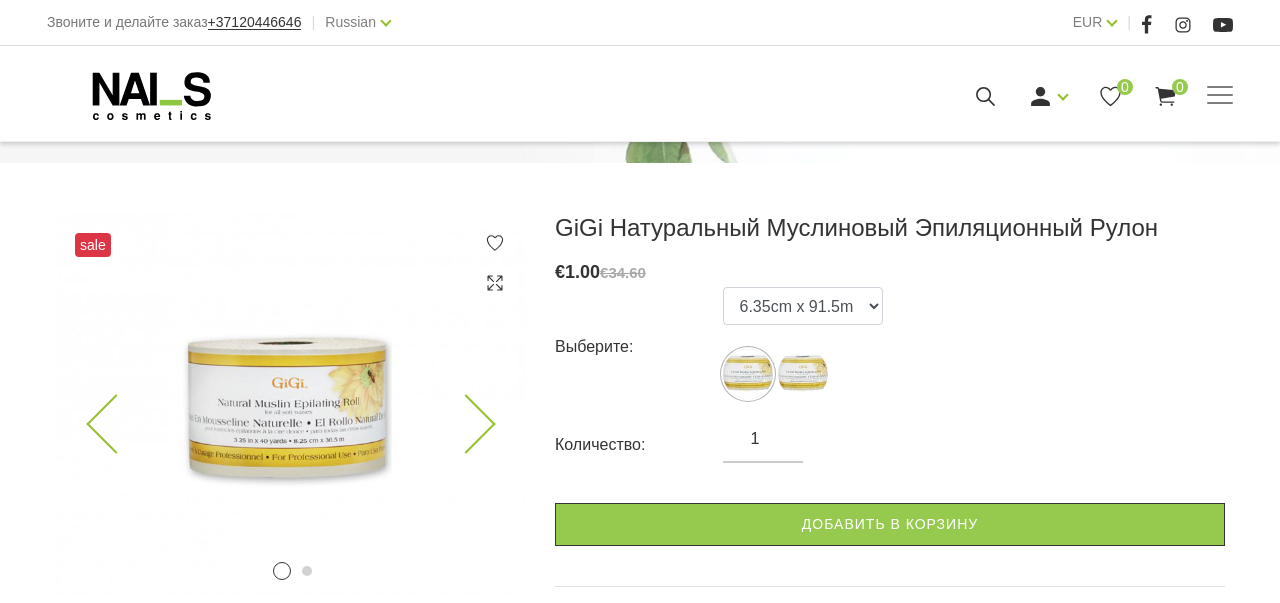 click at bounding box center (465, 424) 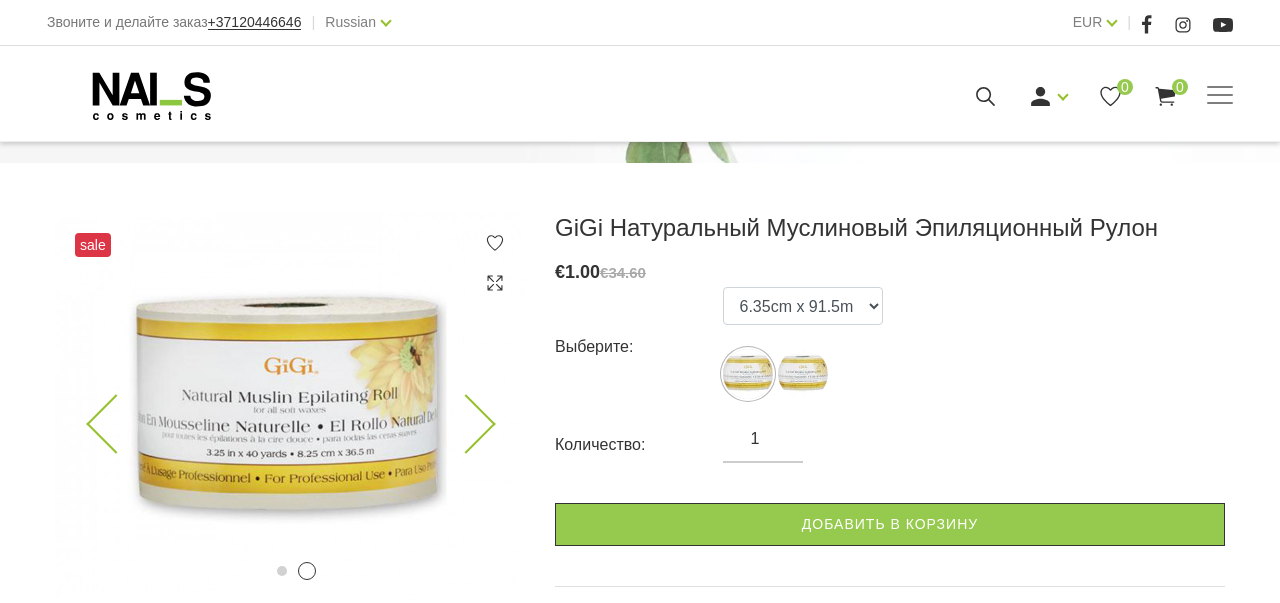 click at bounding box center (465, 424) 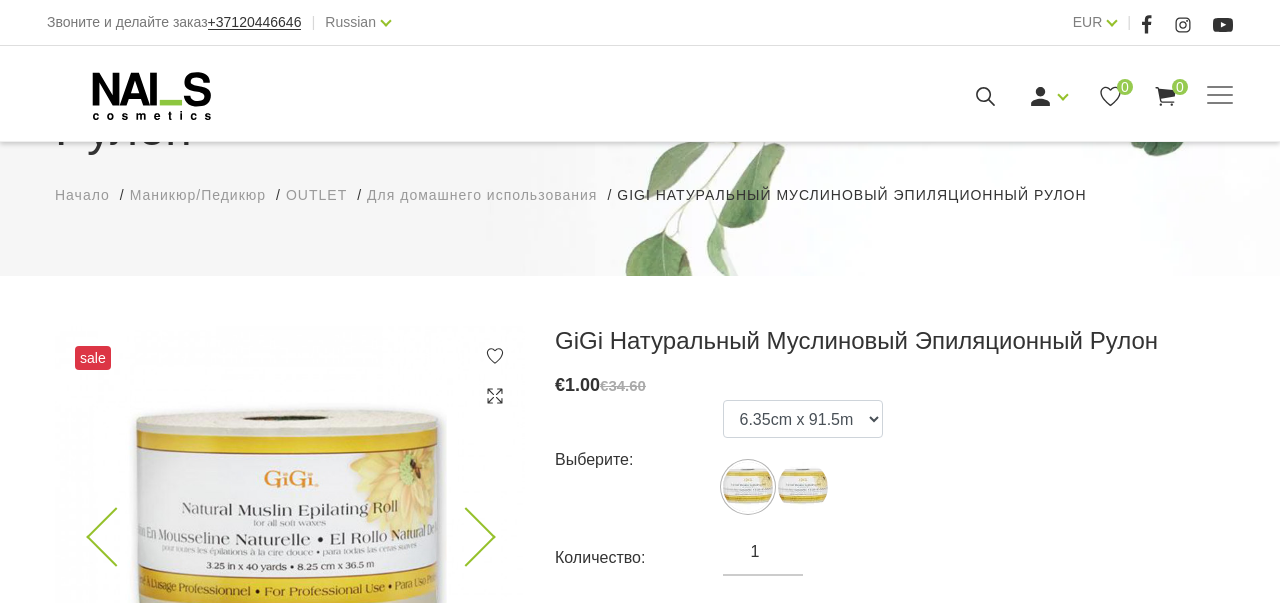 scroll, scrollTop: 162, scrollLeft: 0, axis: vertical 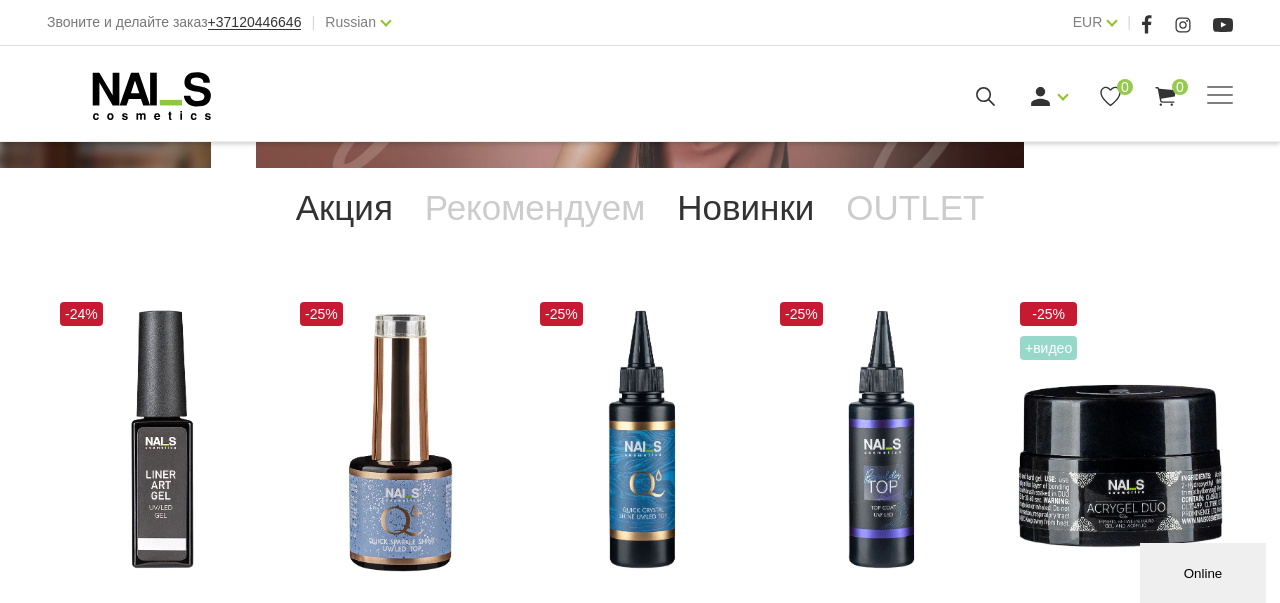 click on "Новинки" at bounding box center [745, 208] 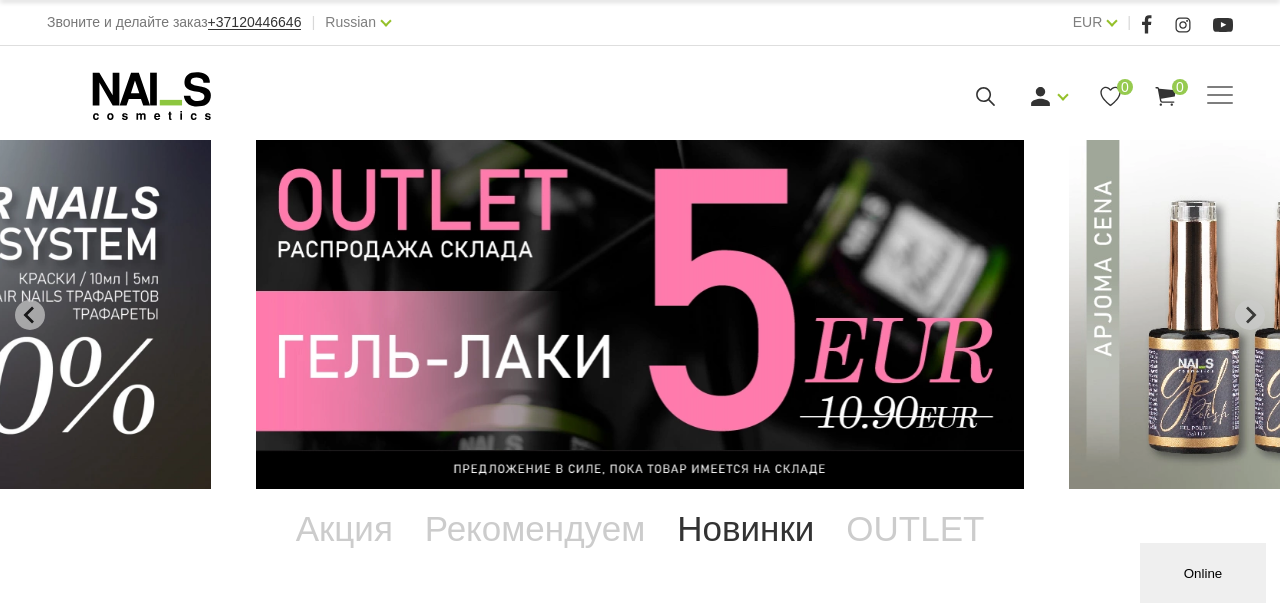 scroll, scrollTop: 0, scrollLeft: 0, axis: both 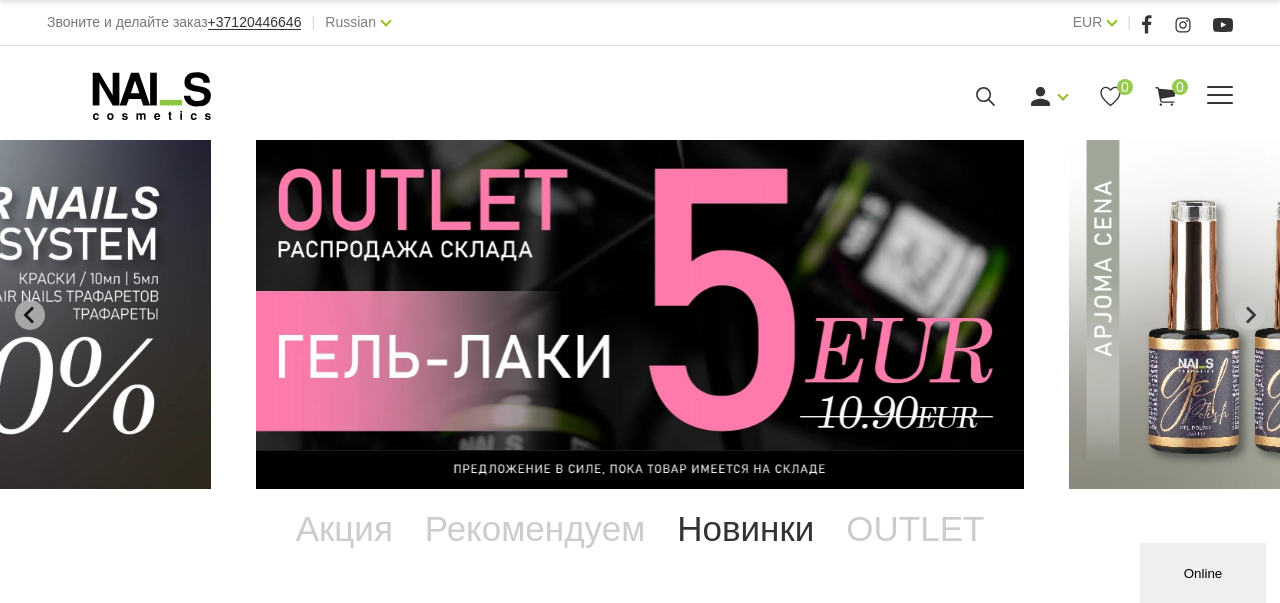 click 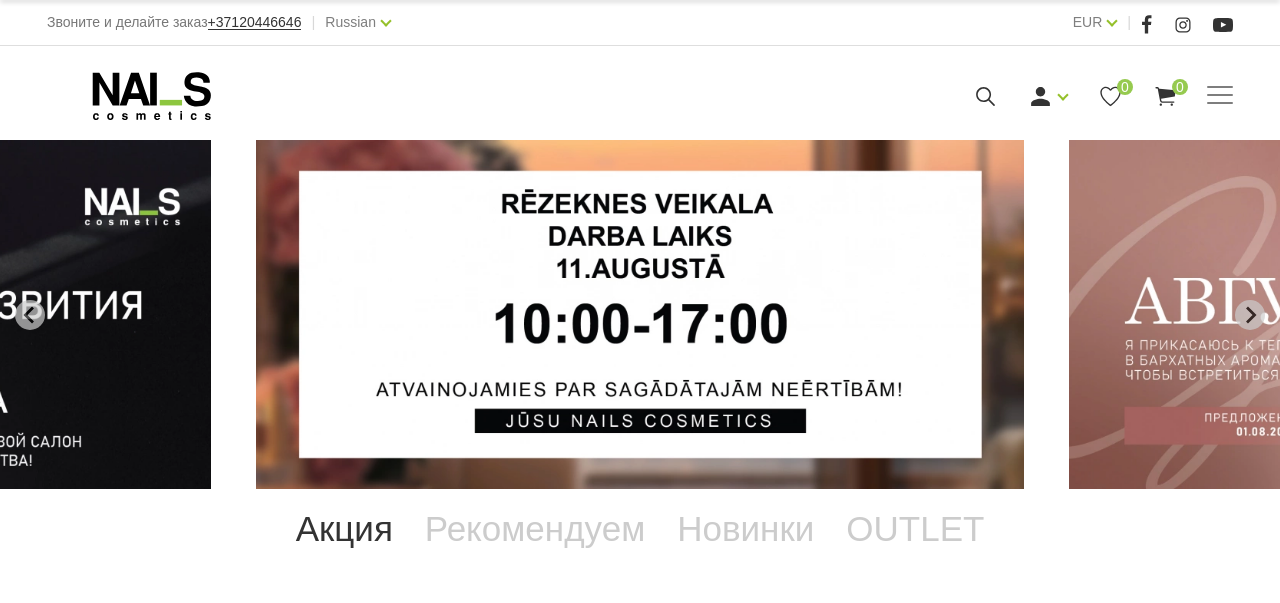 scroll, scrollTop: 0, scrollLeft: 0, axis: both 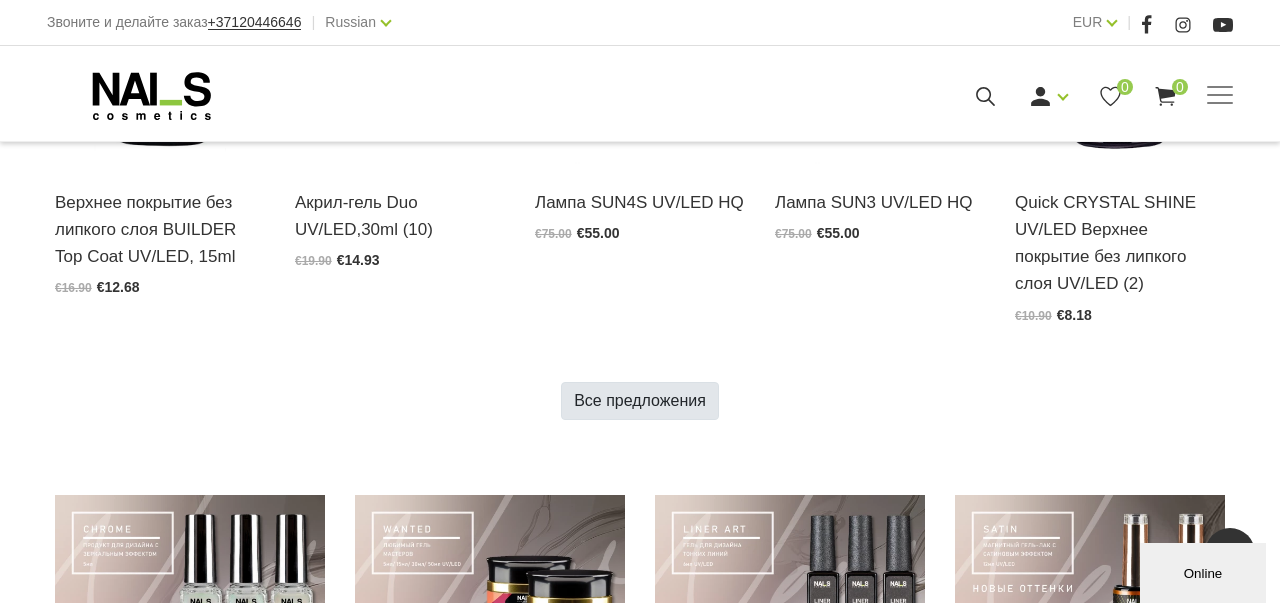 click on "Все предложения" at bounding box center (640, 401) 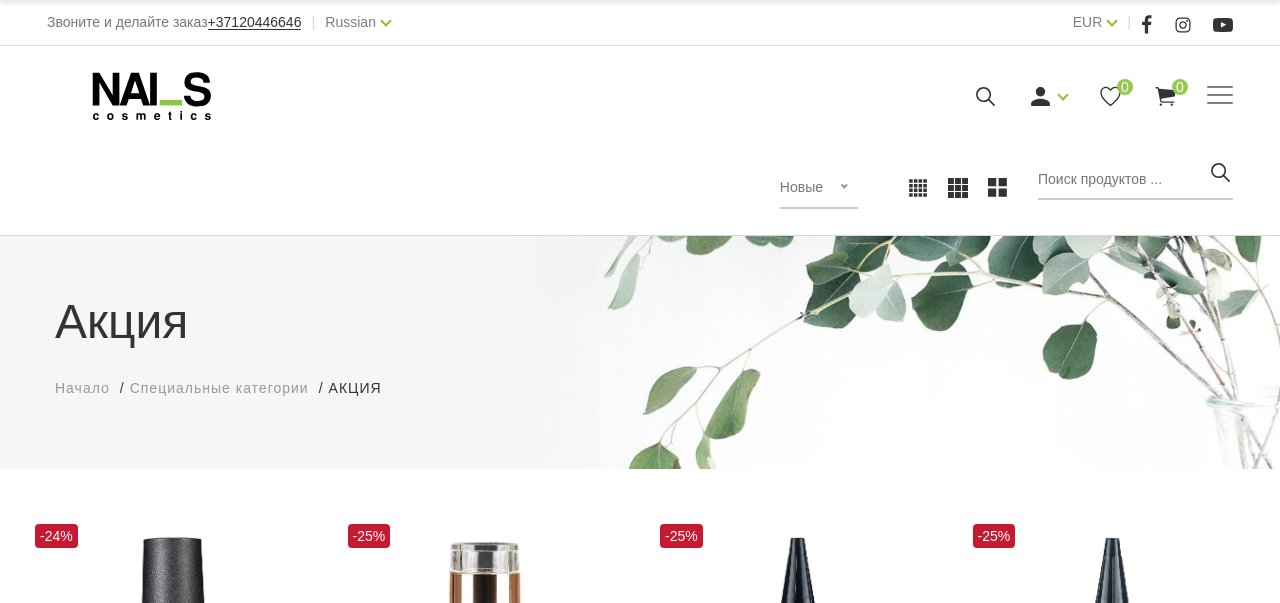 scroll, scrollTop: 0, scrollLeft: 0, axis: both 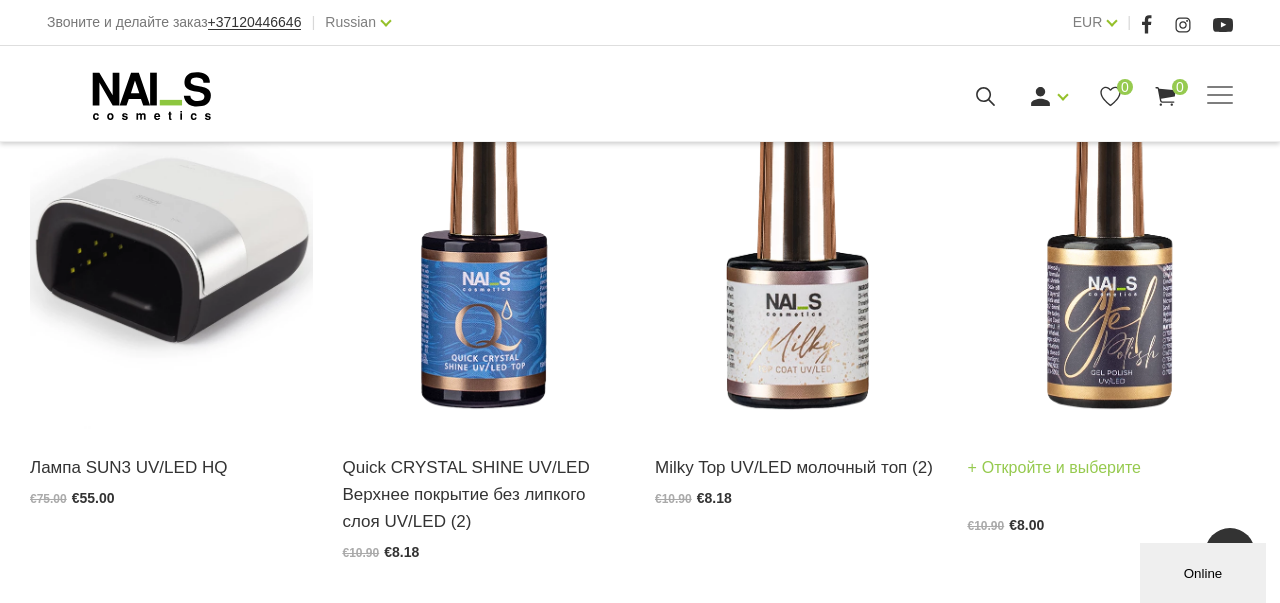 click at bounding box center (1109, 234) 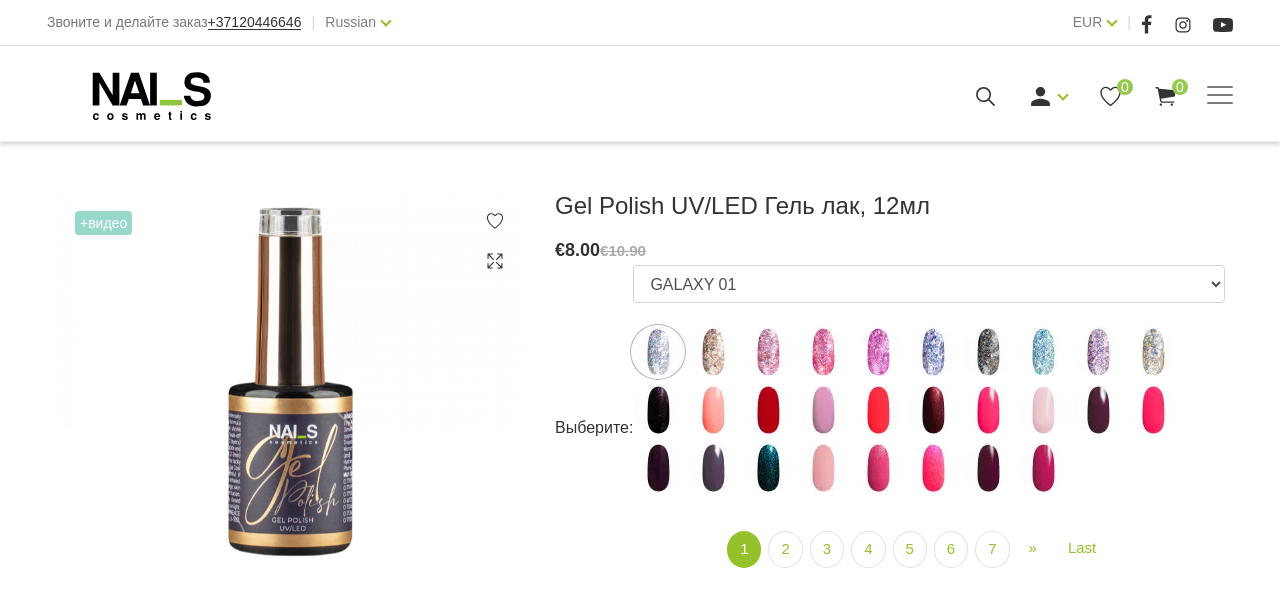 scroll, scrollTop: 237, scrollLeft: 0, axis: vertical 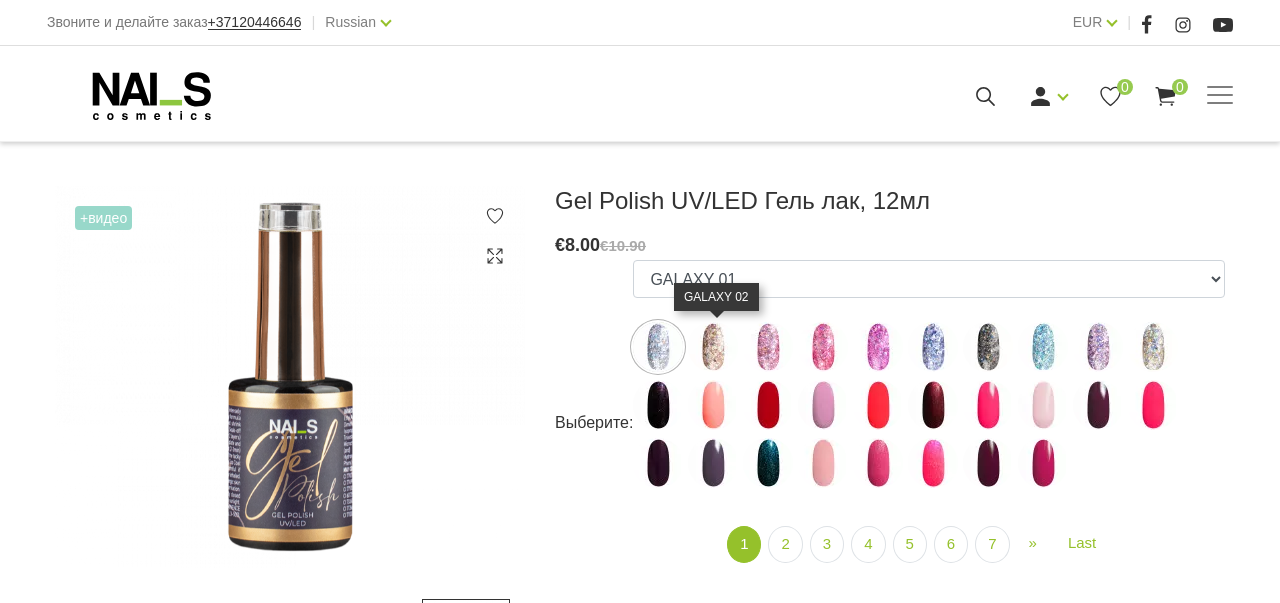 click at bounding box center [713, 347] 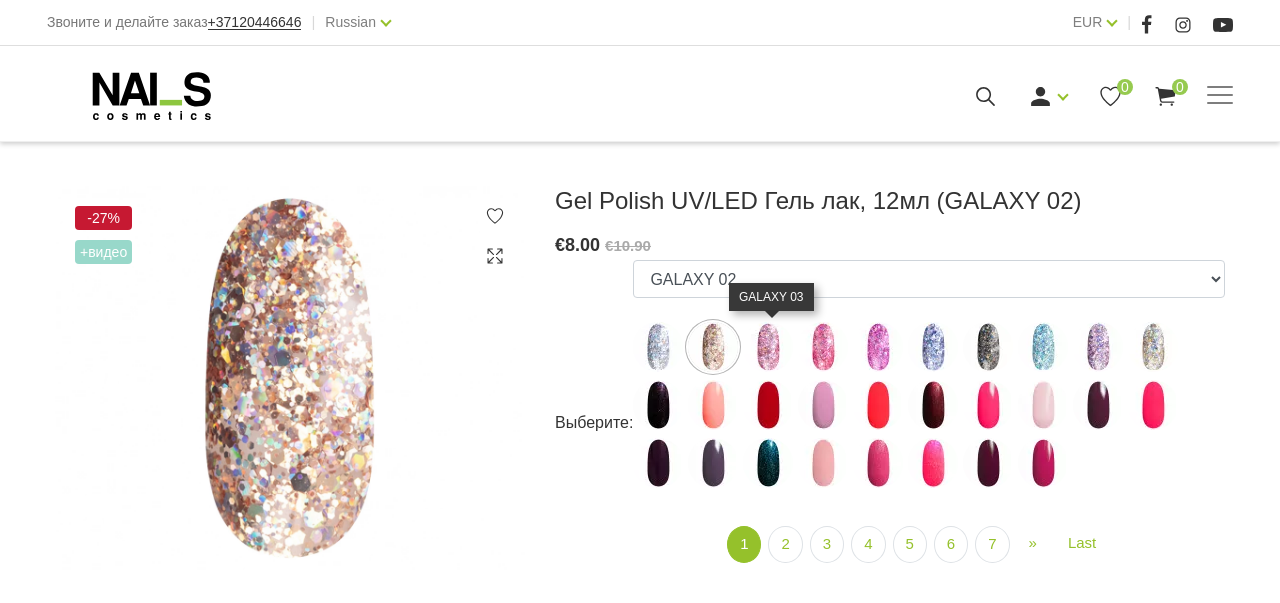 click at bounding box center [768, 347] 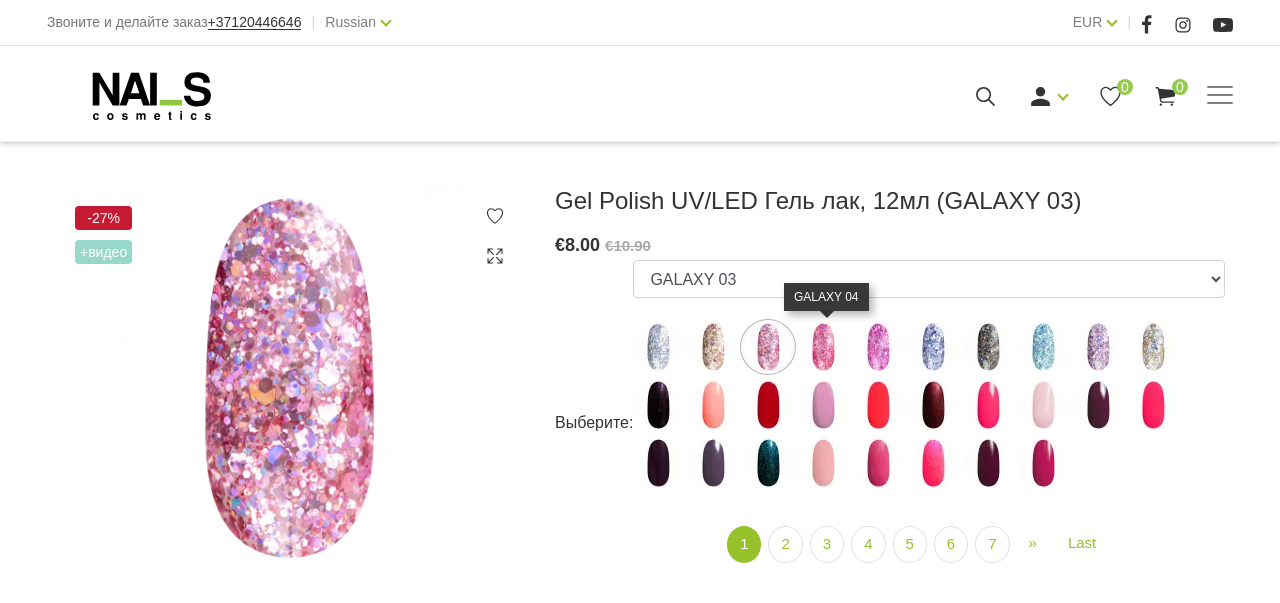 click at bounding box center [823, 347] 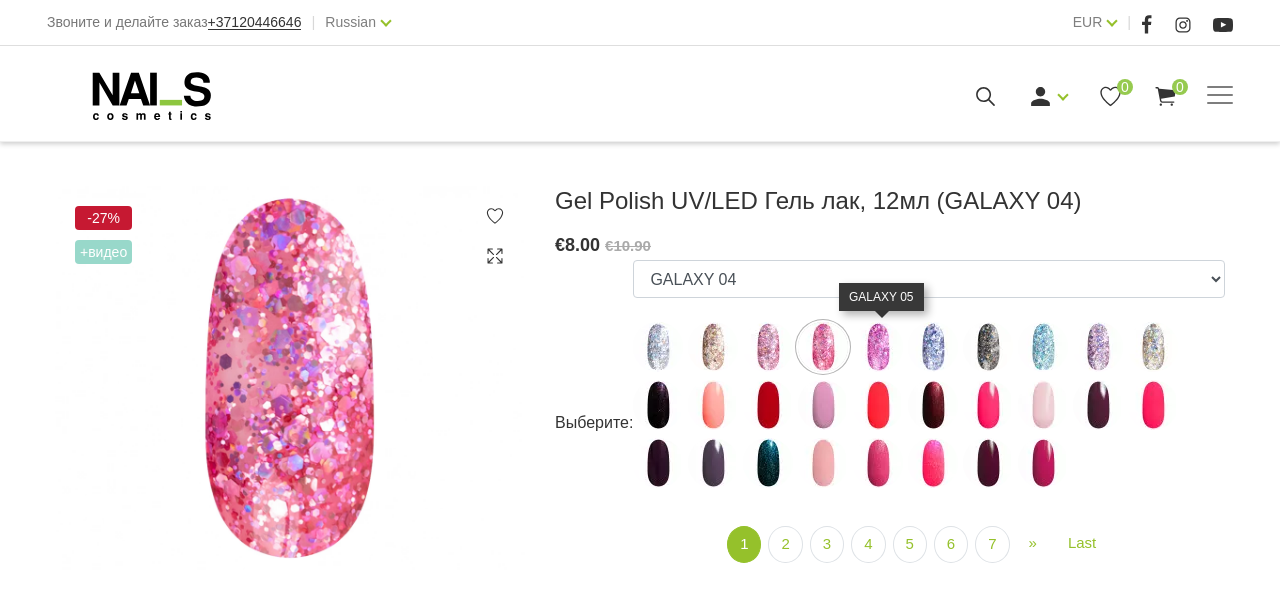 click at bounding box center (878, 347) 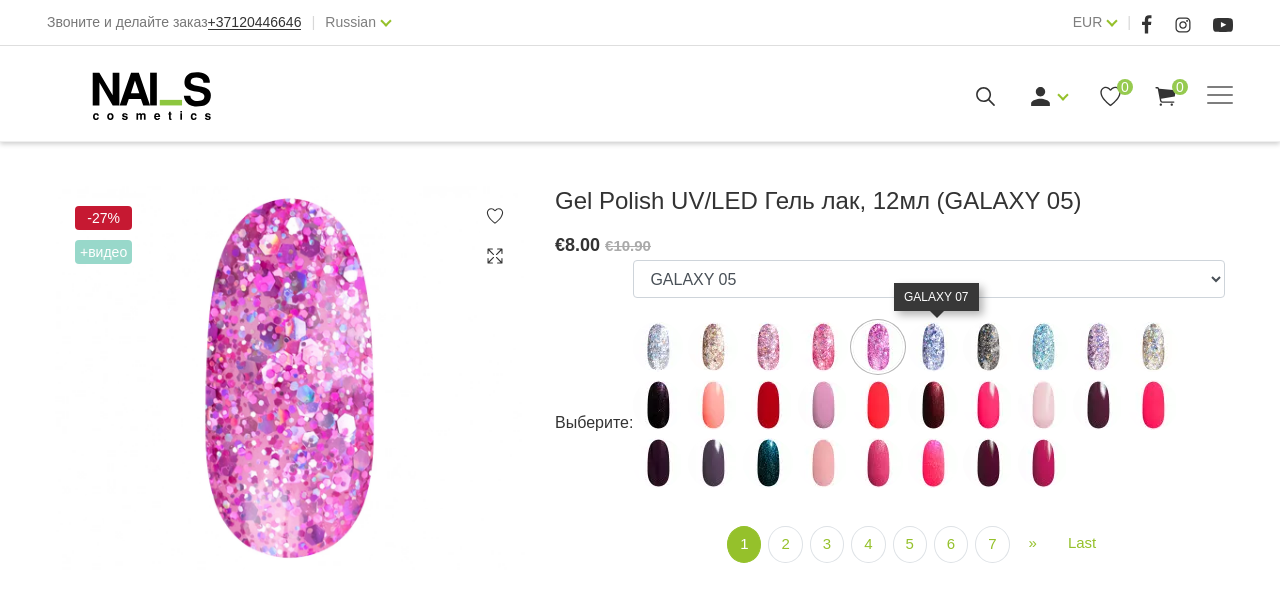 click at bounding box center [933, 347] 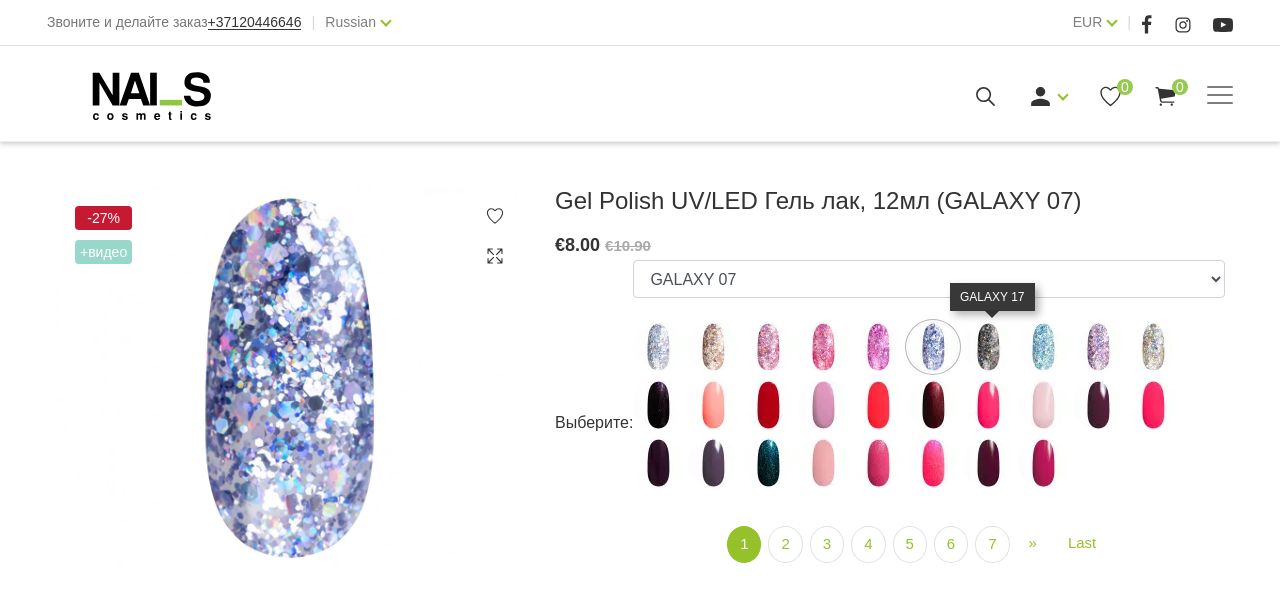 click at bounding box center (988, 347) 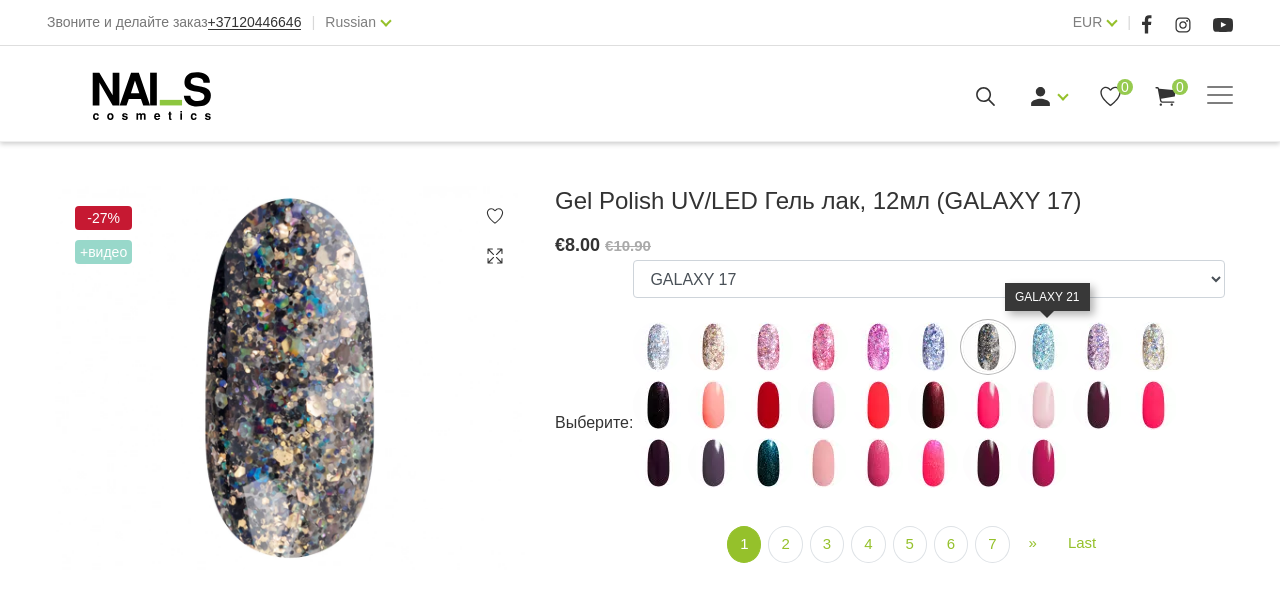 click at bounding box center (1043, 347) 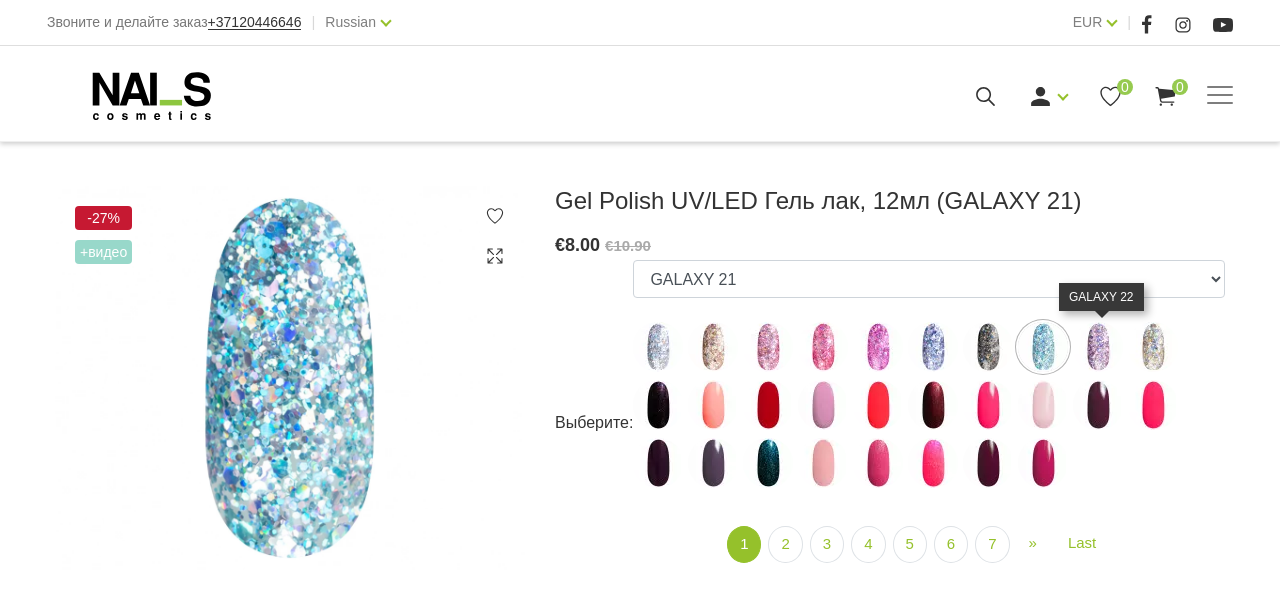 click at bounding box center (1098, 347) 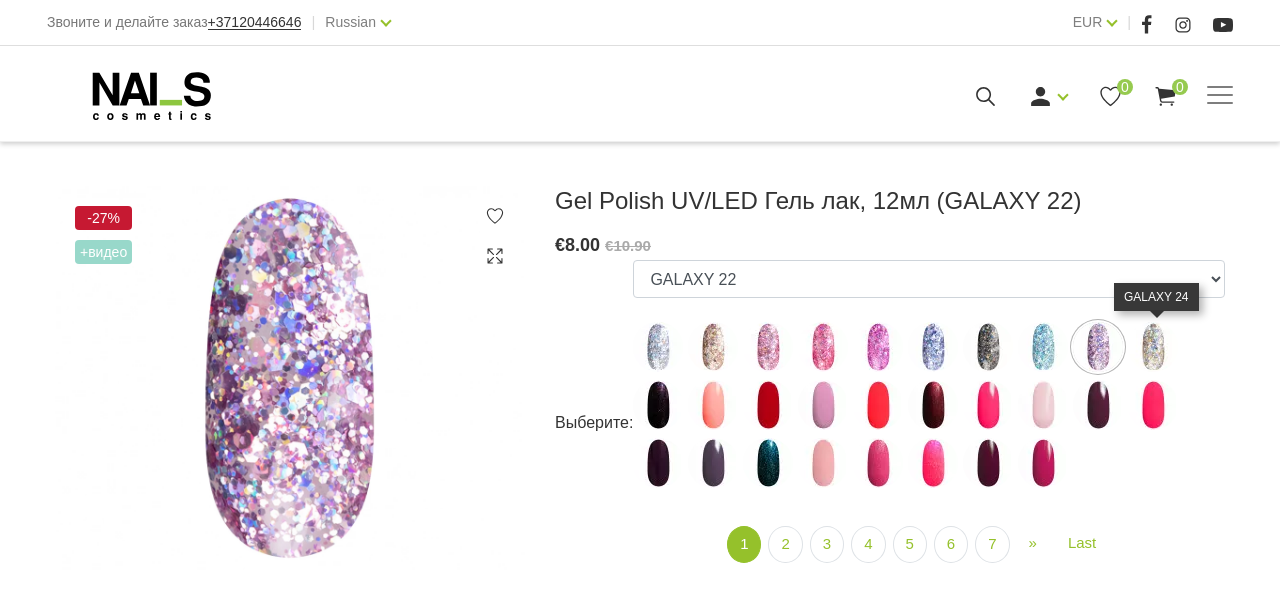 click at bounding box center [1153, 347] 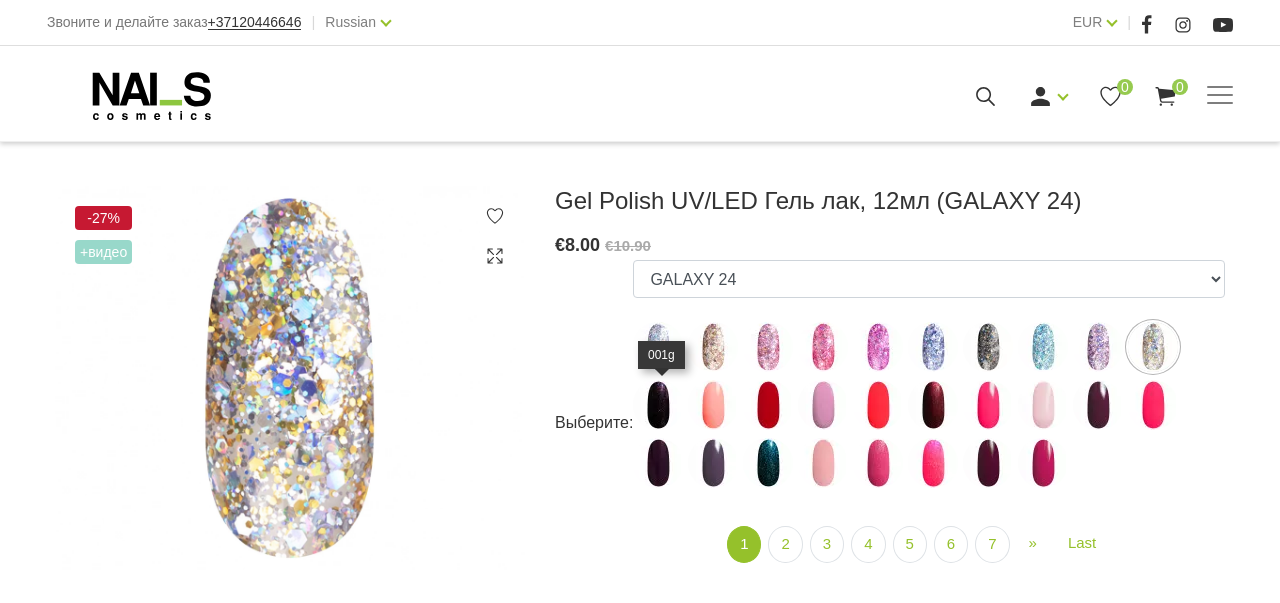 click at bounding box center (658, 405) 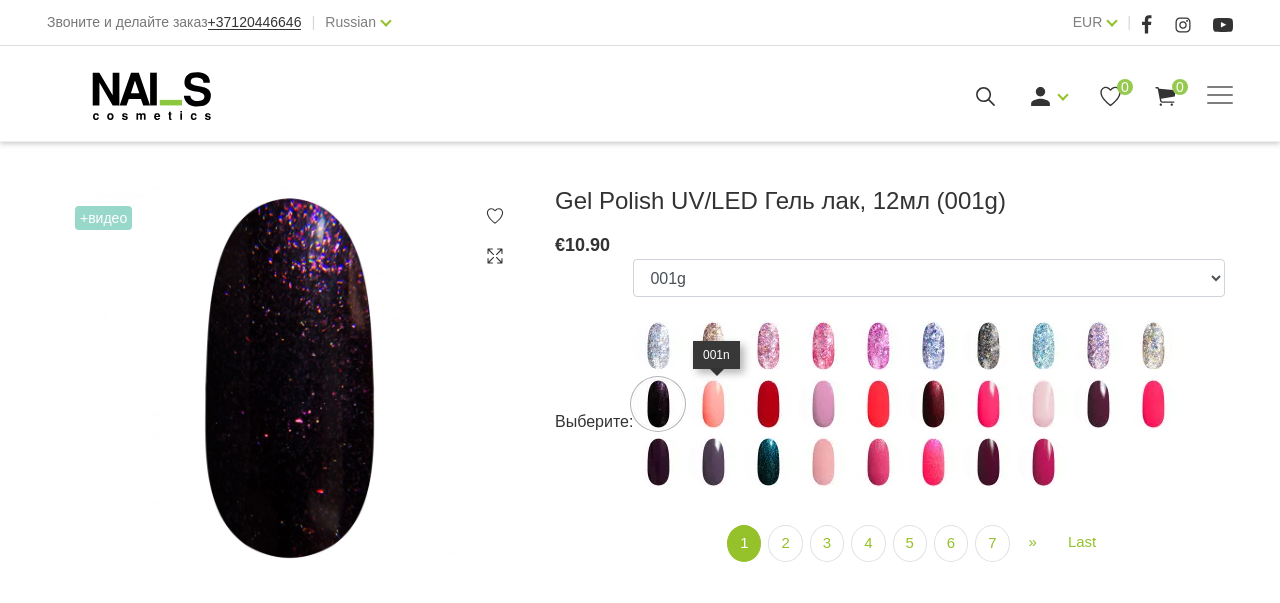 click at bounding box center [713, 404] 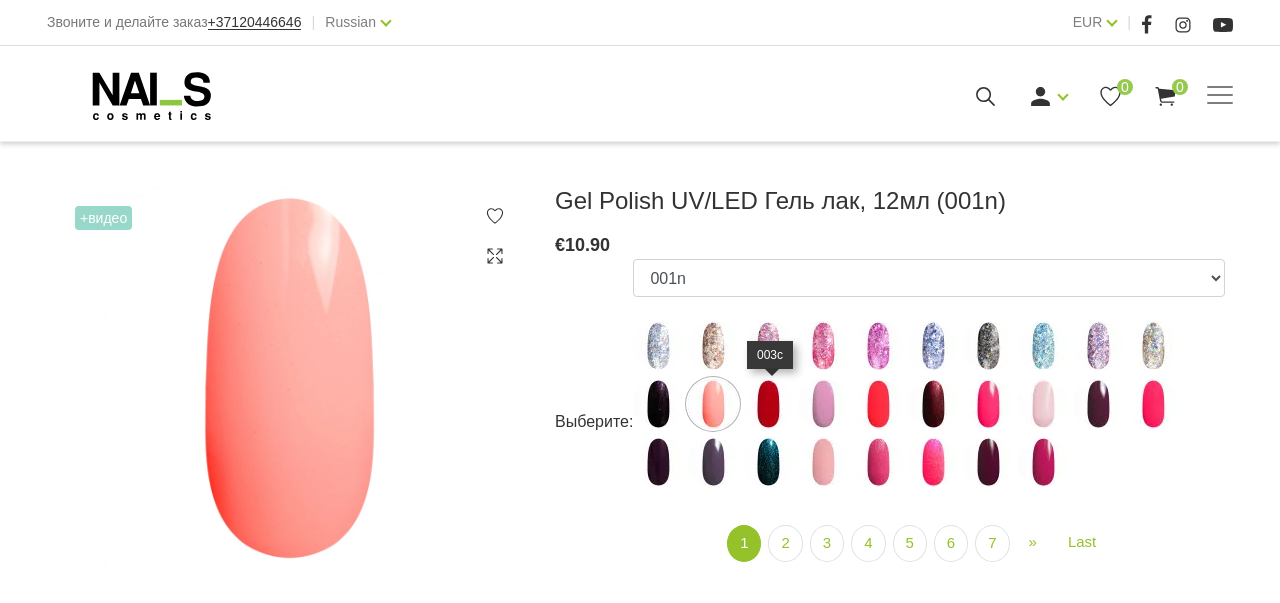 click at bounding box center [768, 404] 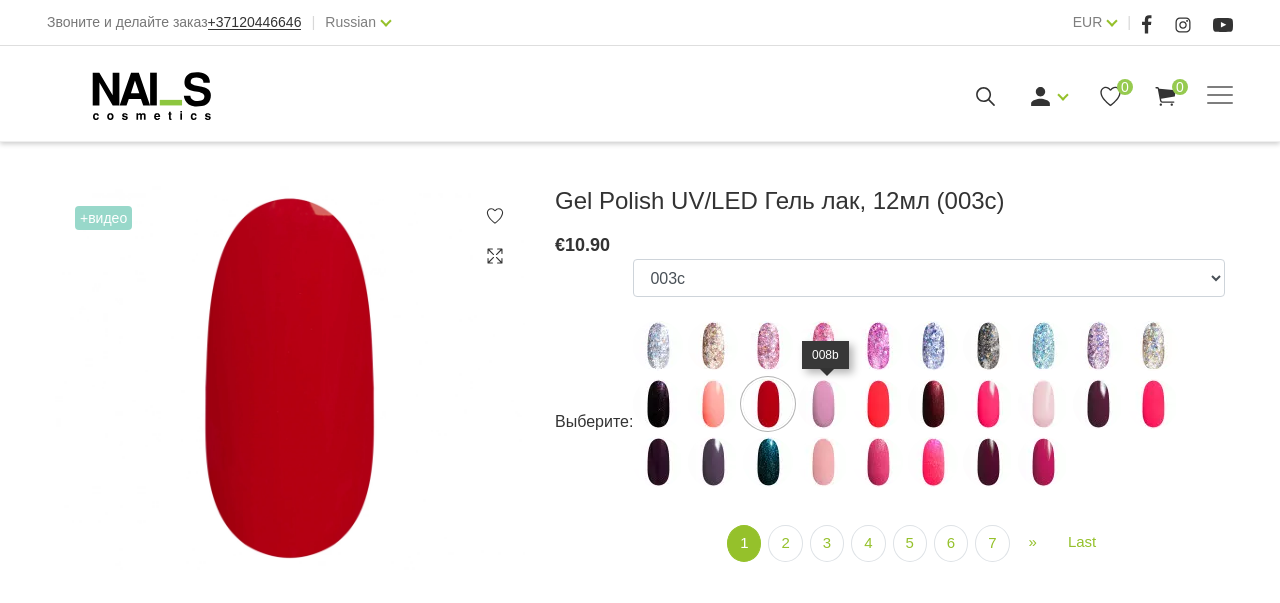 click at bounding box center (823, 404) 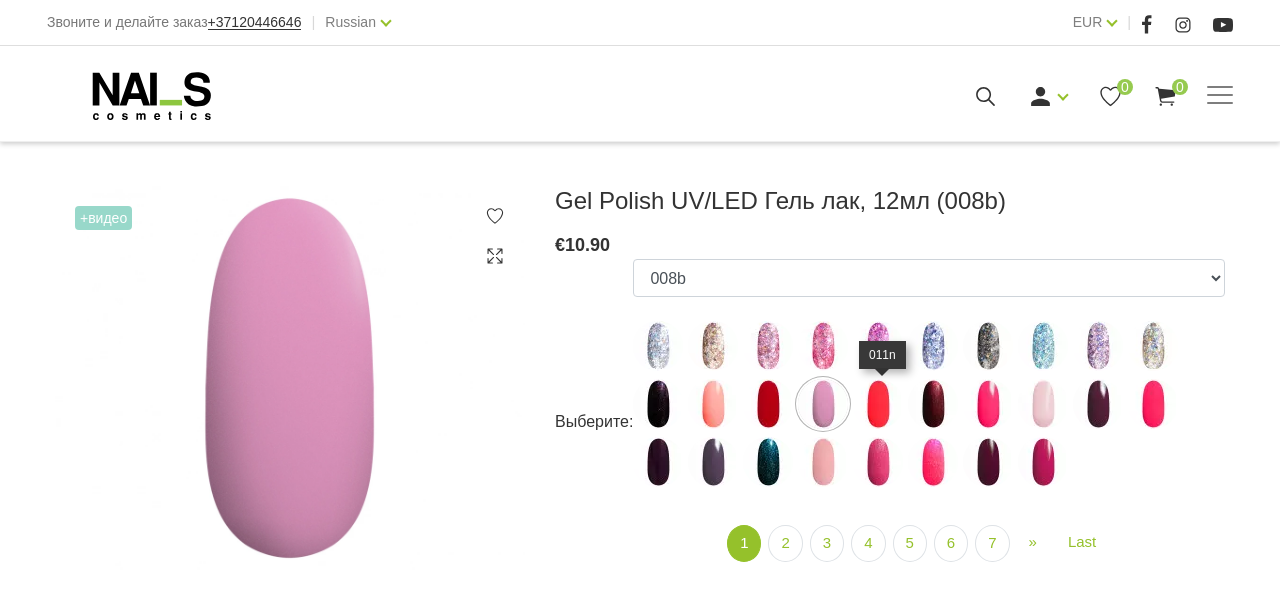 click at bounding box center (878, 404) 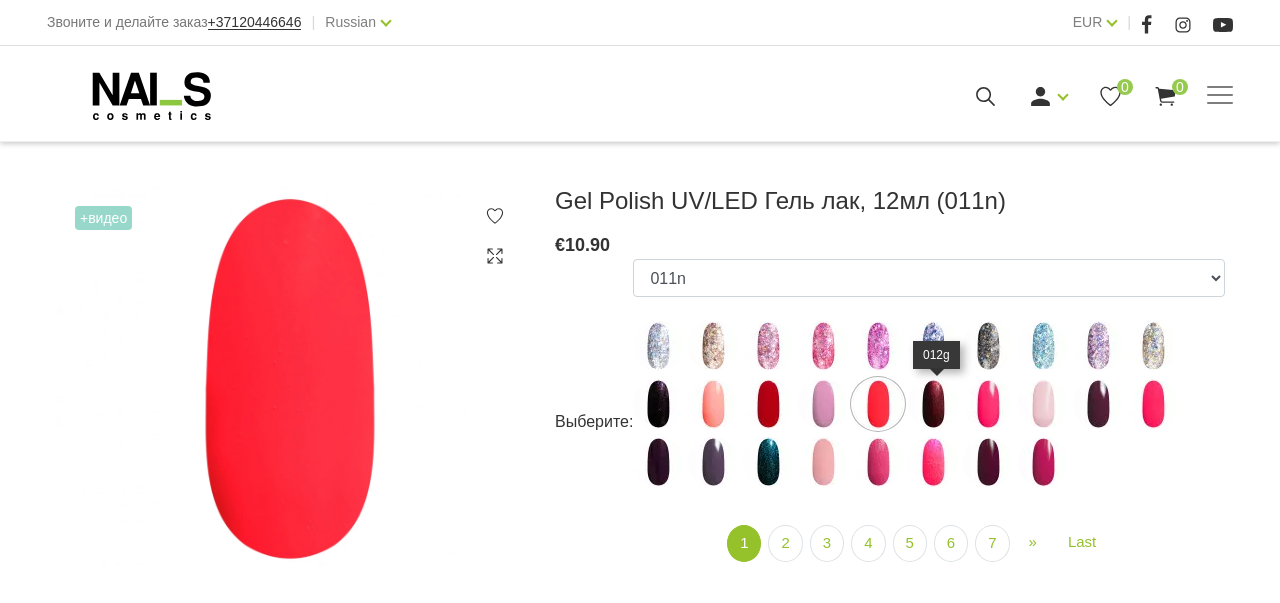 click at bounding box center (933, 404) 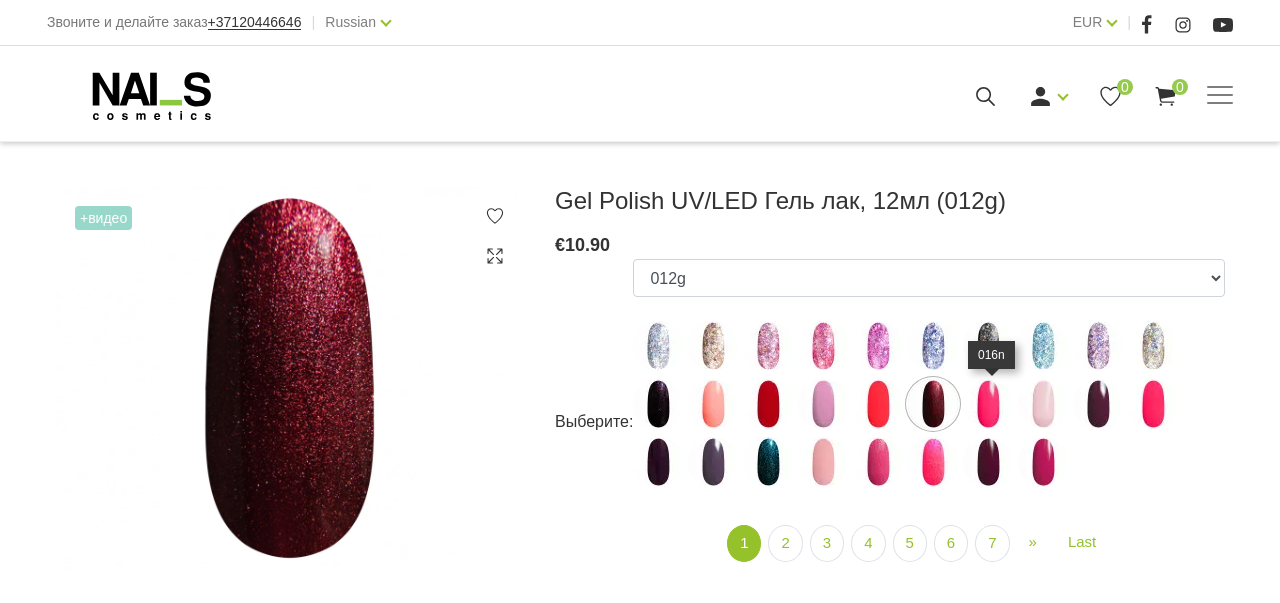 click at bounding box center (988, 404) 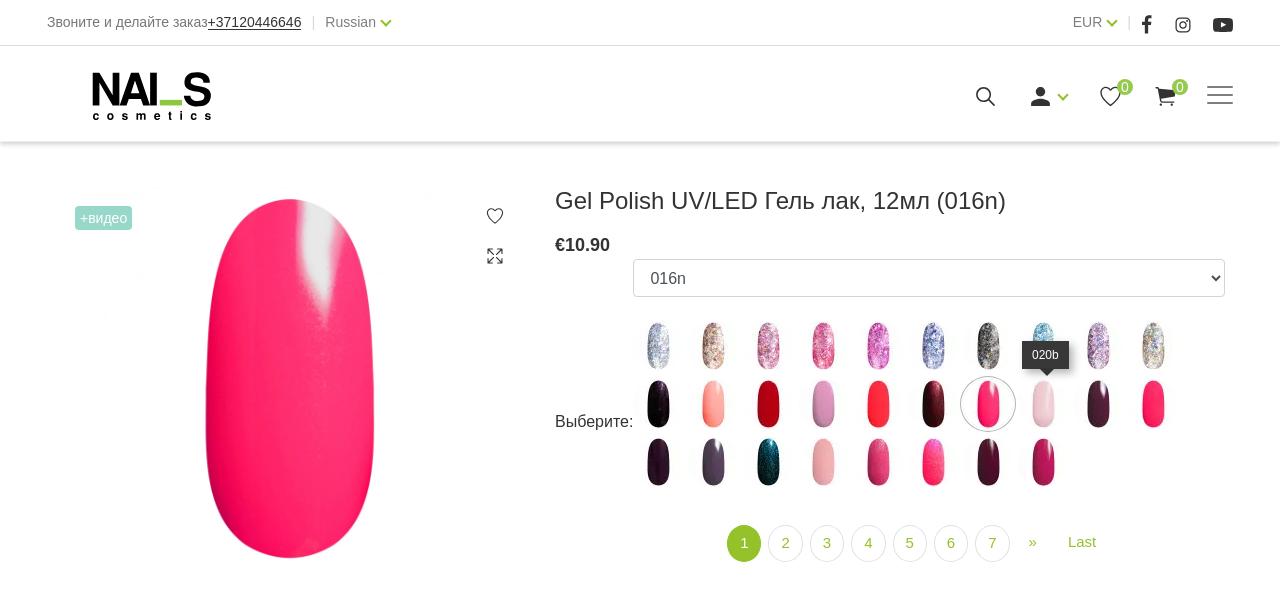 click at bounding box center [1043, 404] 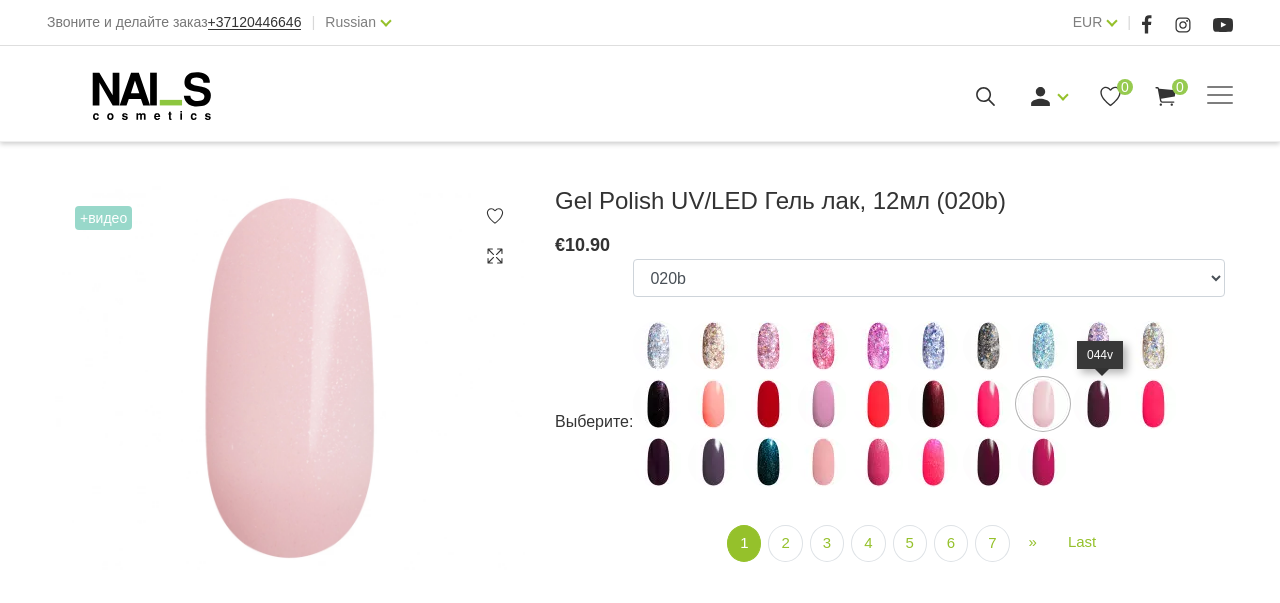 click at bounding box center [1098, 404] 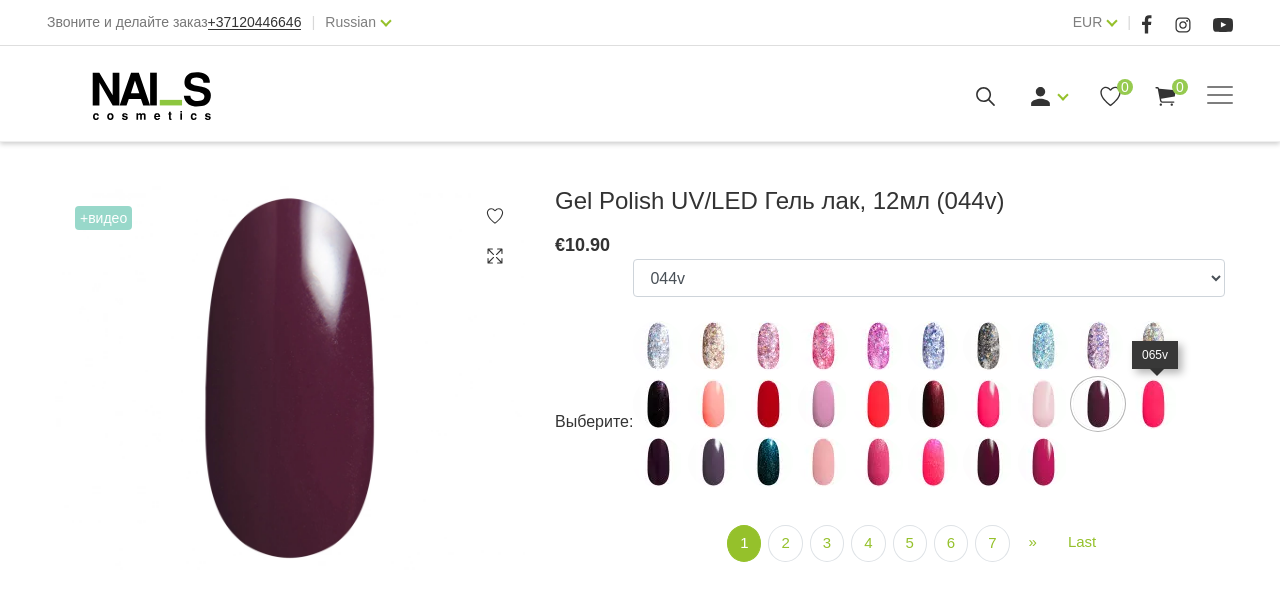click at bounding box center [1153, 404] 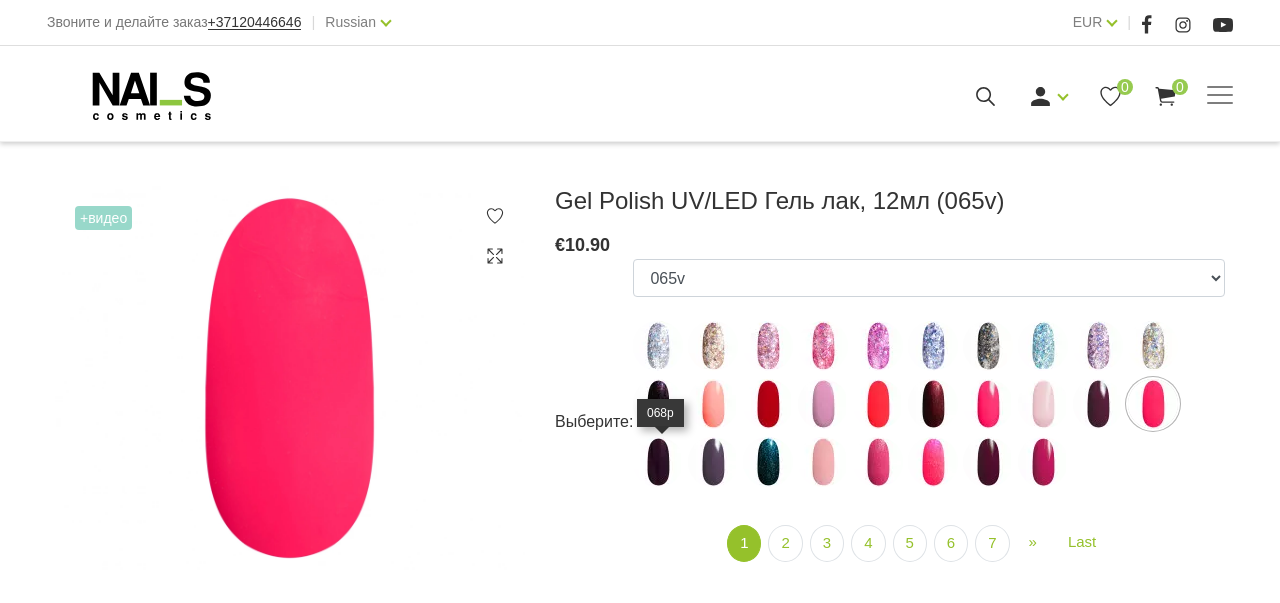 click at bounding box center (658, 462) 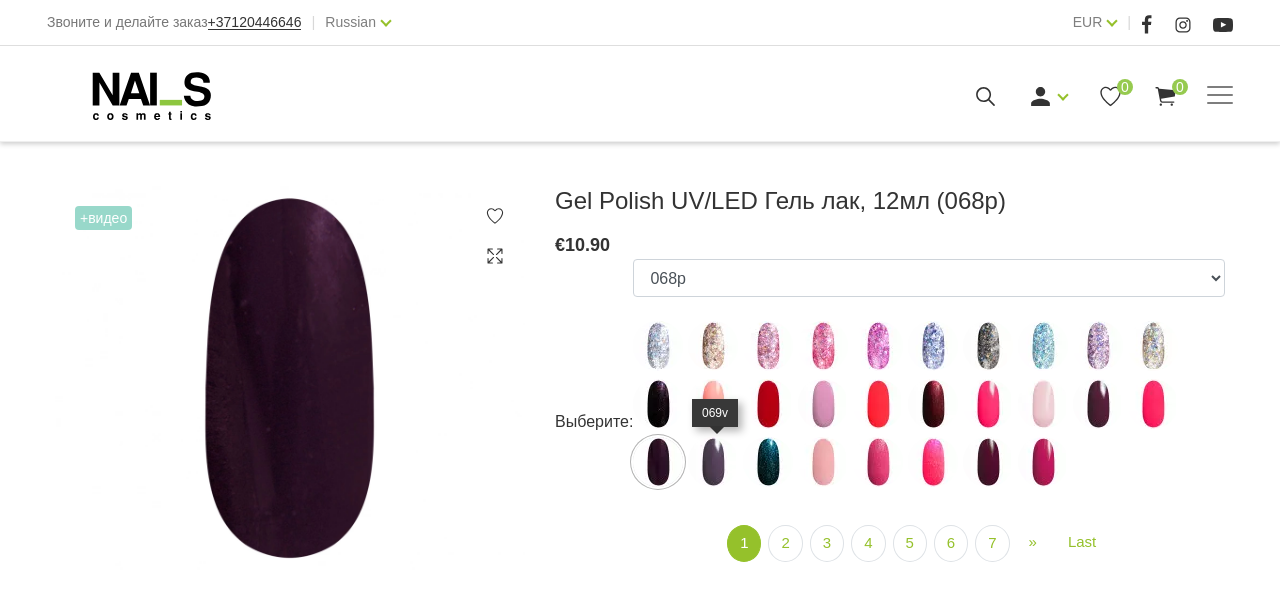 click at bounding box center [713, 462] 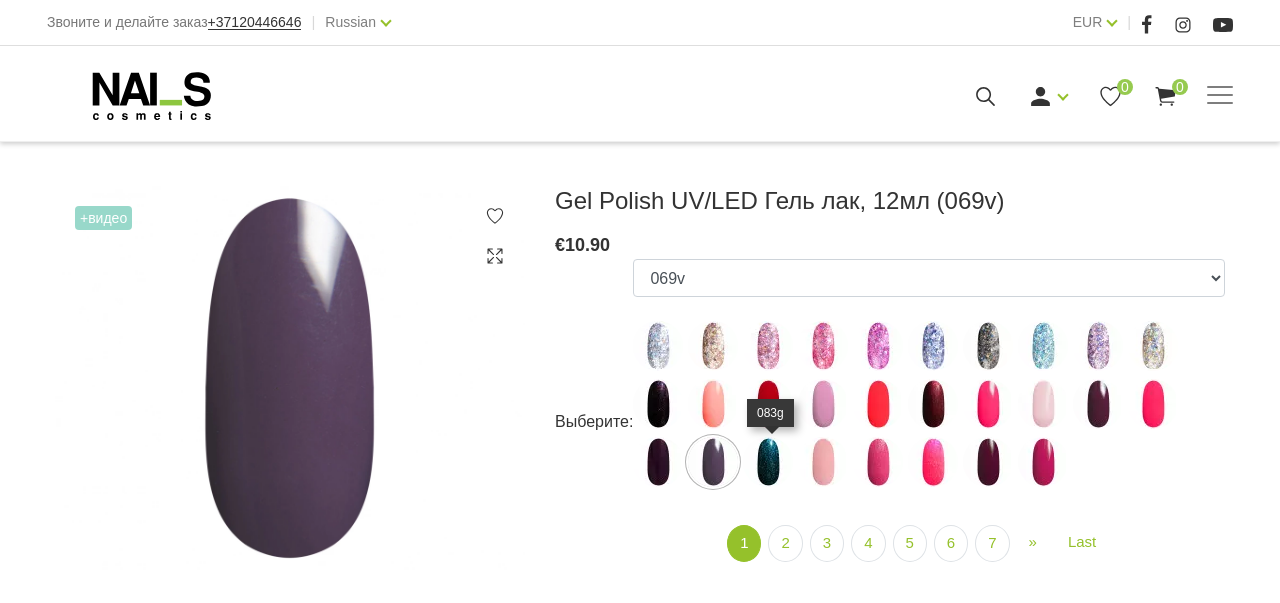 click at bounding box center (768, 462) 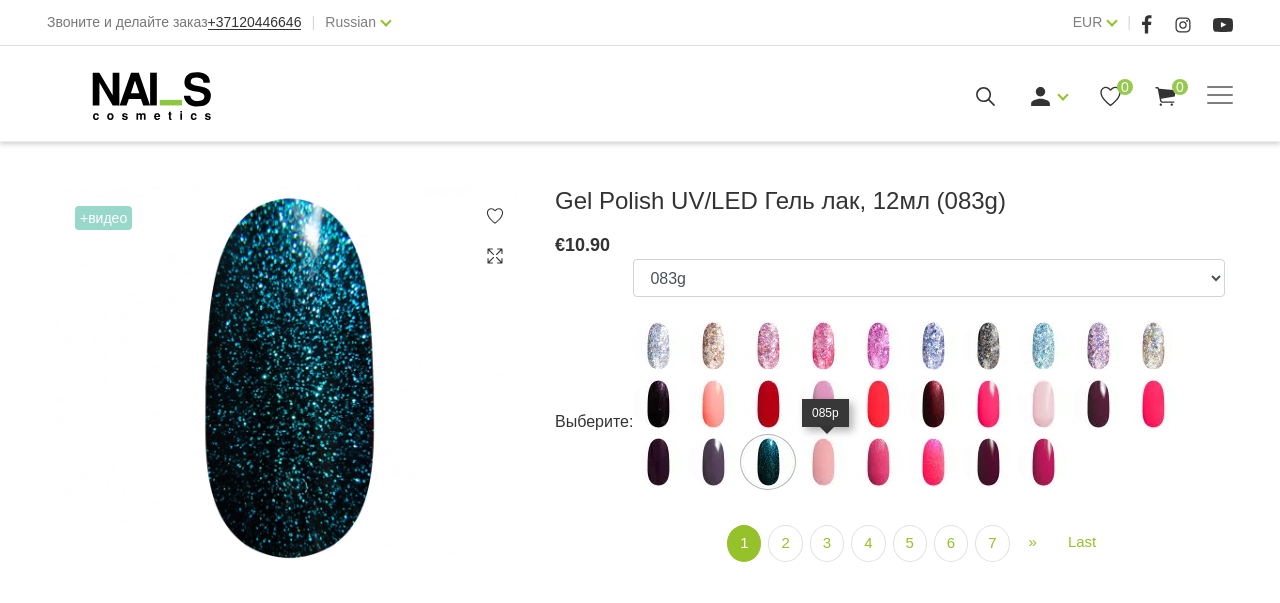 click at bounding box center [823, 462] 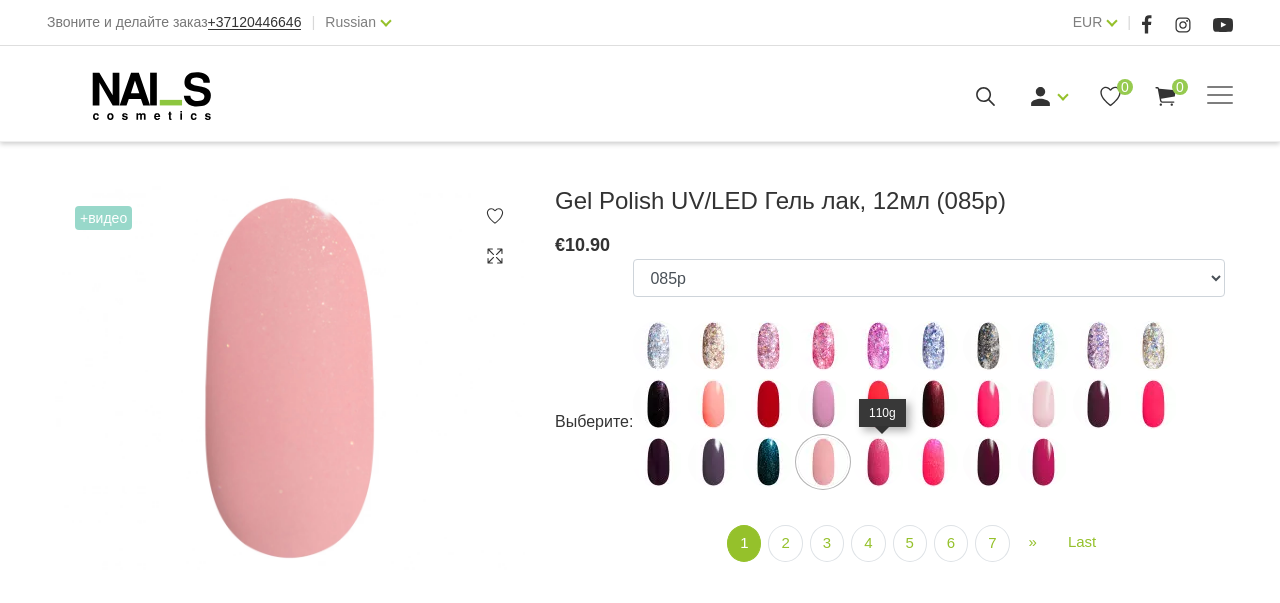 click at bounding box center (878, 462) 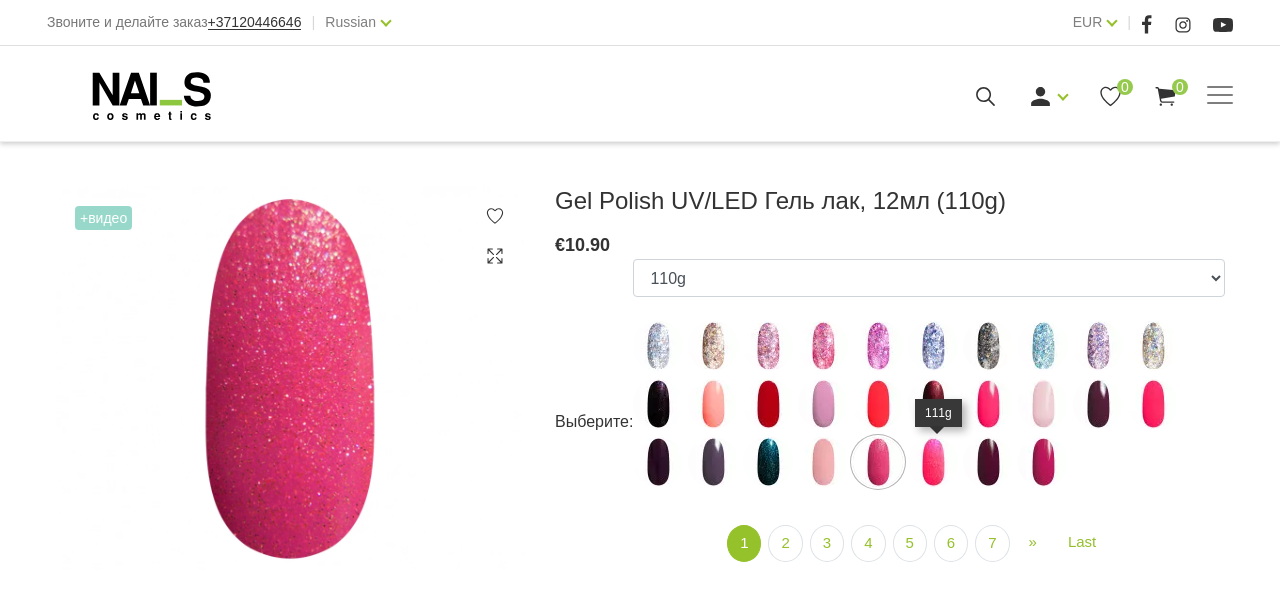 click at bounding box center [933, 462] 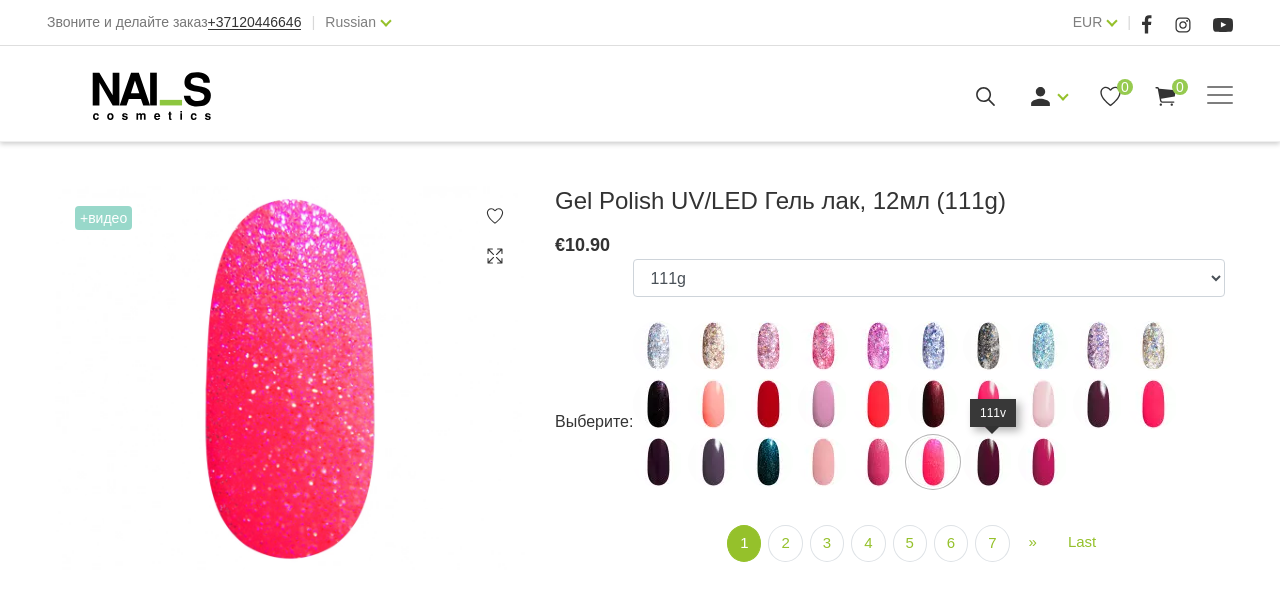 click at bounding box center [988, 462] 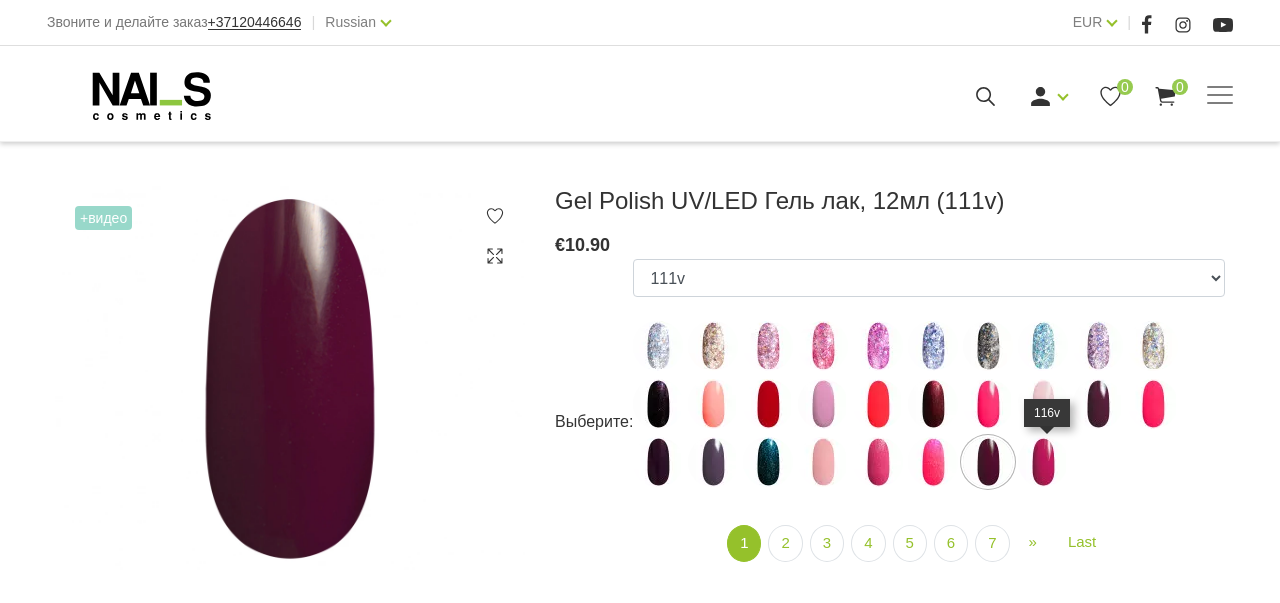 click at bounding box center [1043, 462] 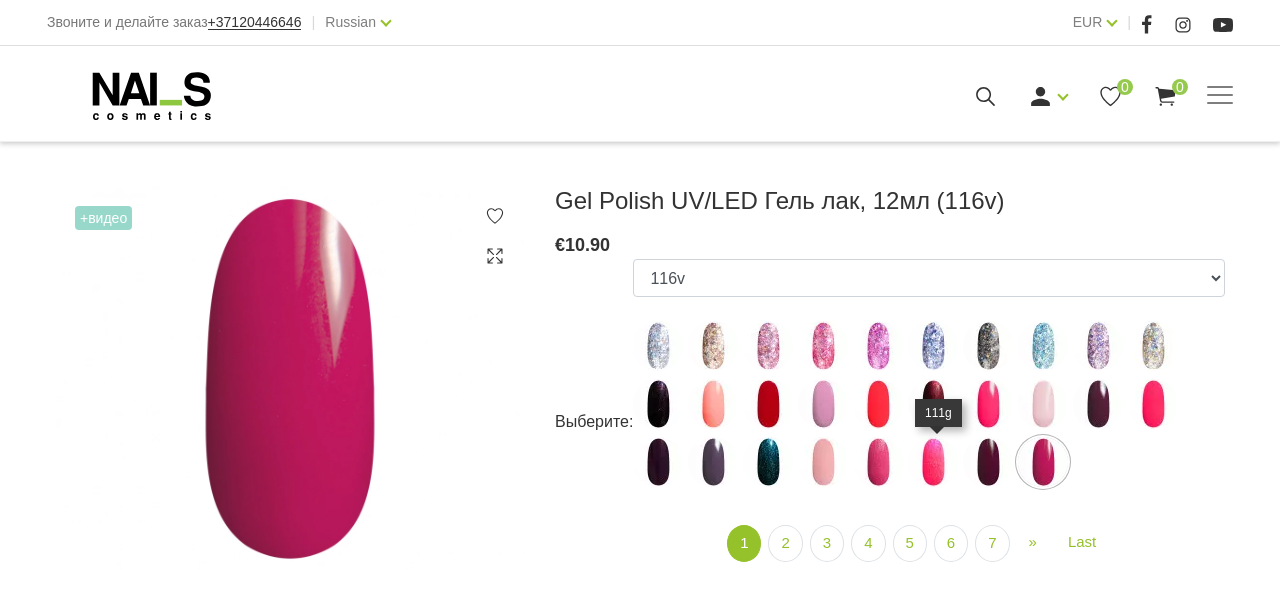 click at bounding box center (933, 462) 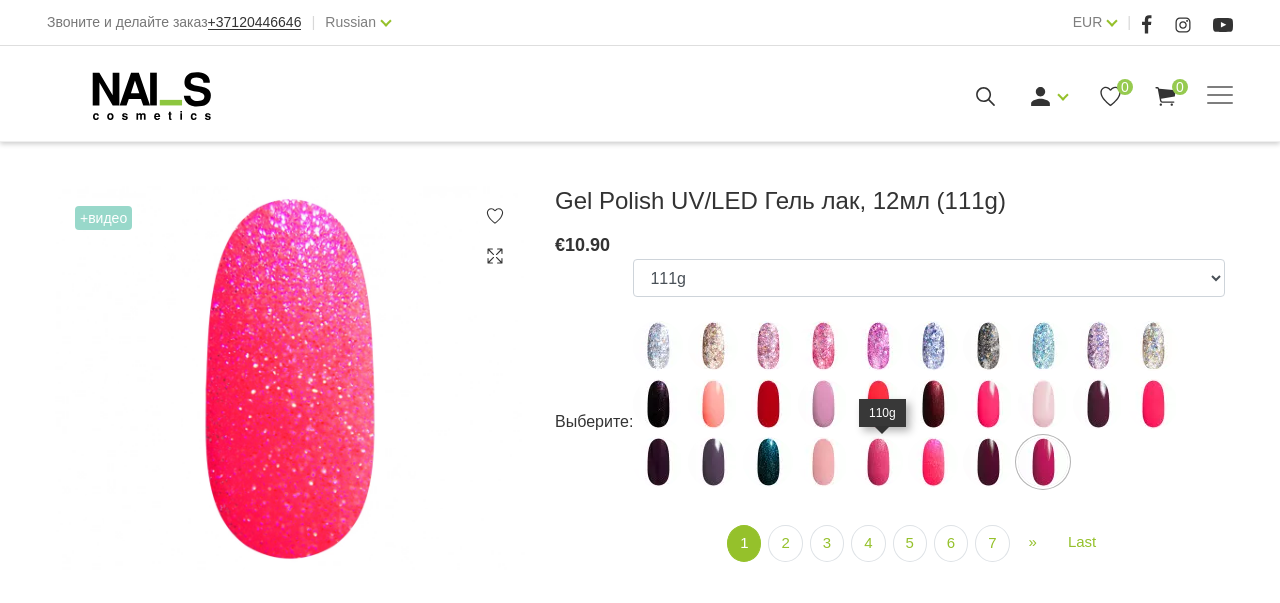 click at bounding box center [878, 462] 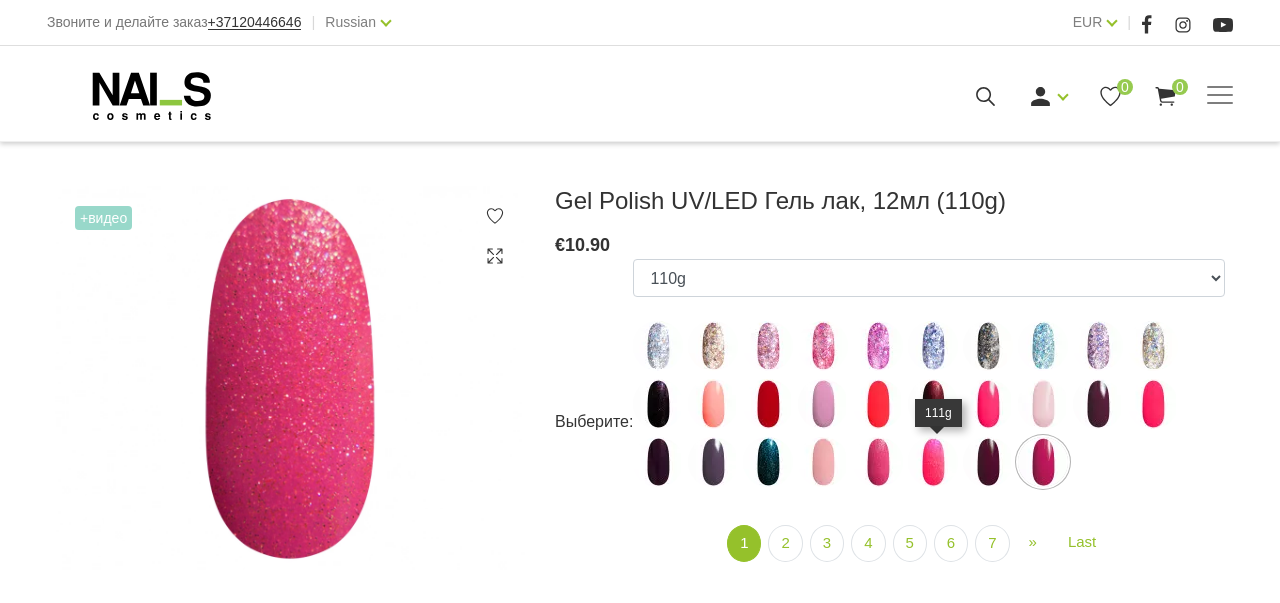 click at bounding box center (933, 462) 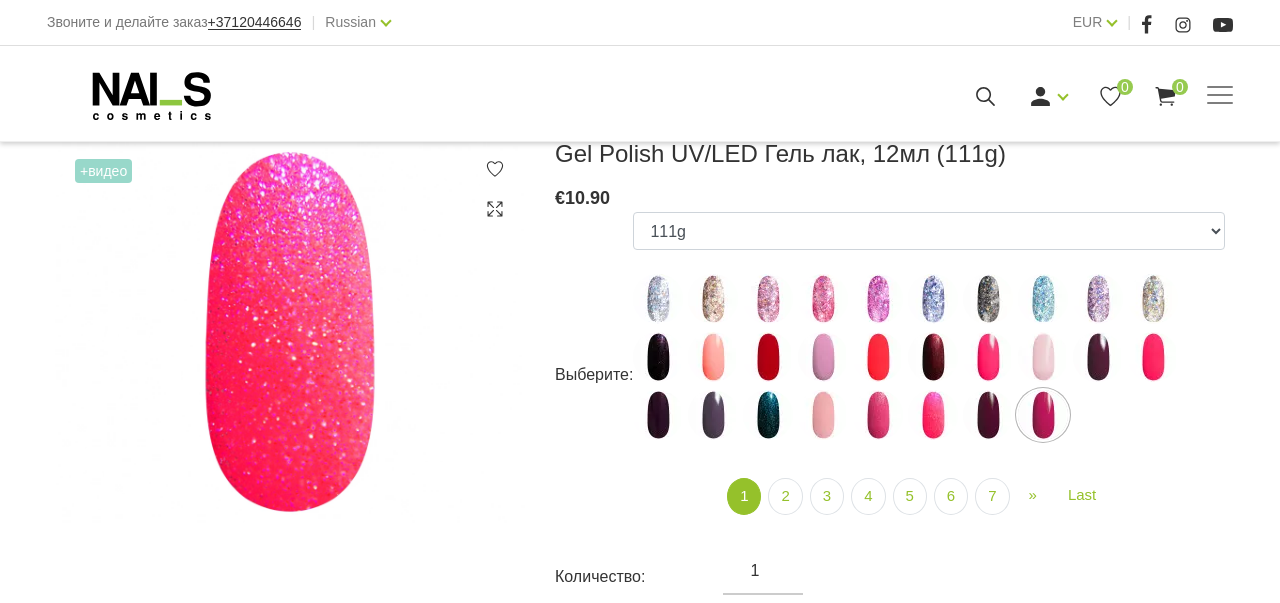 scroll, scrollTop: 284, scrollLeft: 0, axis: vertical 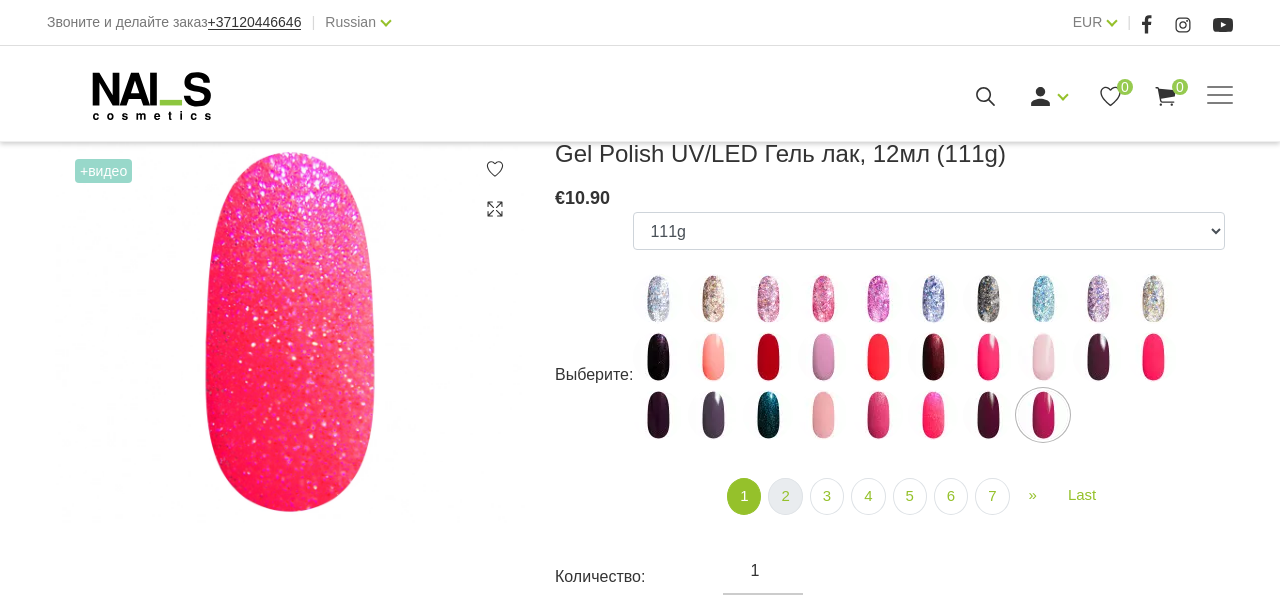 click on "2" at bounding box center [785, 496] 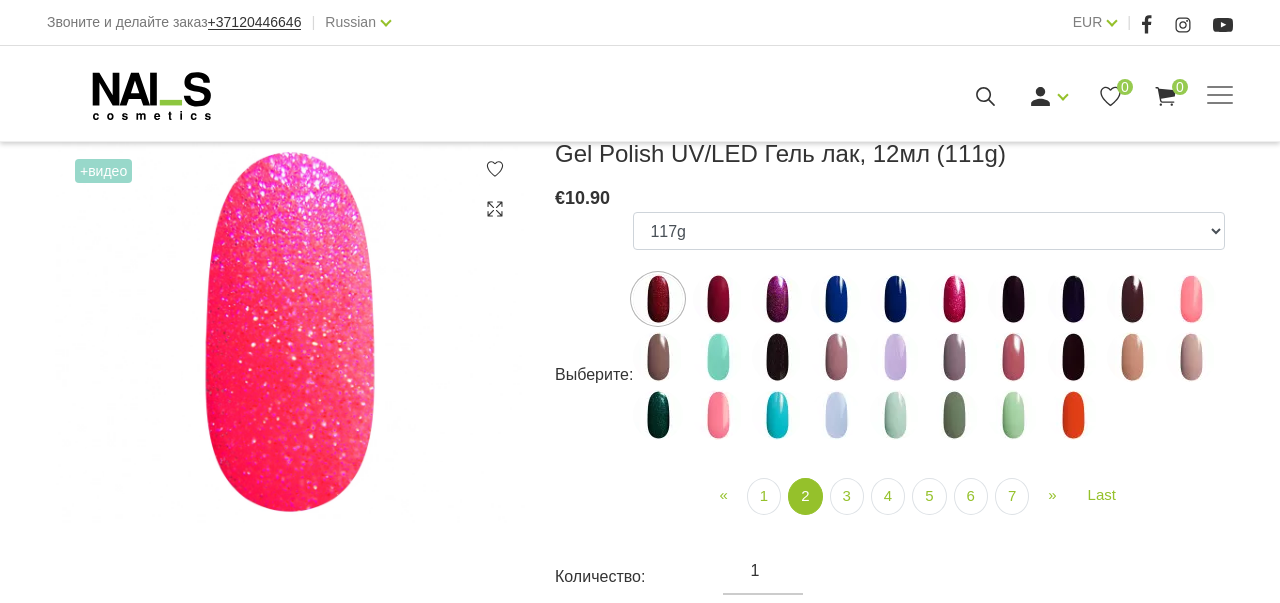 click at bounding box center (658, 299) 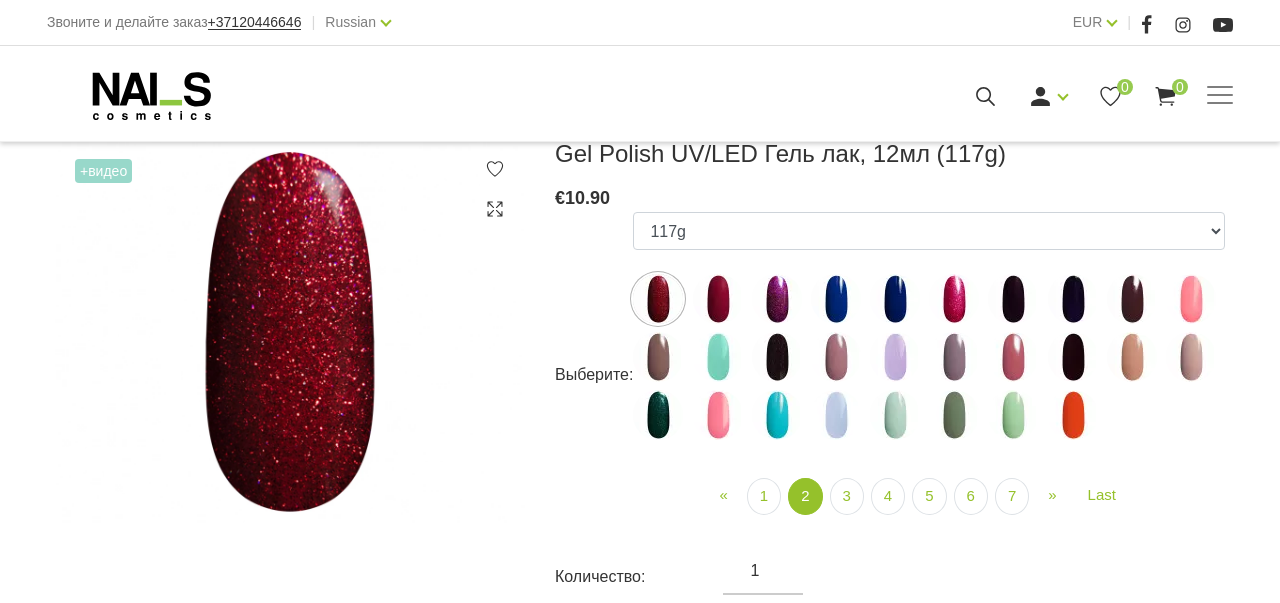 click at bounding box center [718, 299] 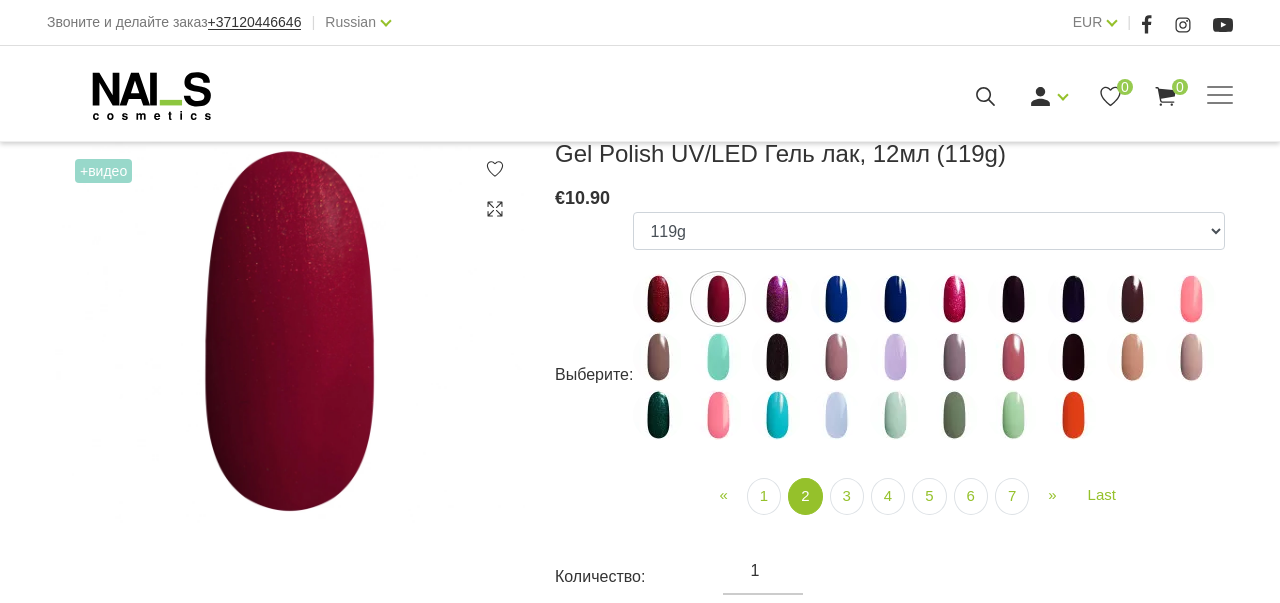 click at bounding box center (777, 299) 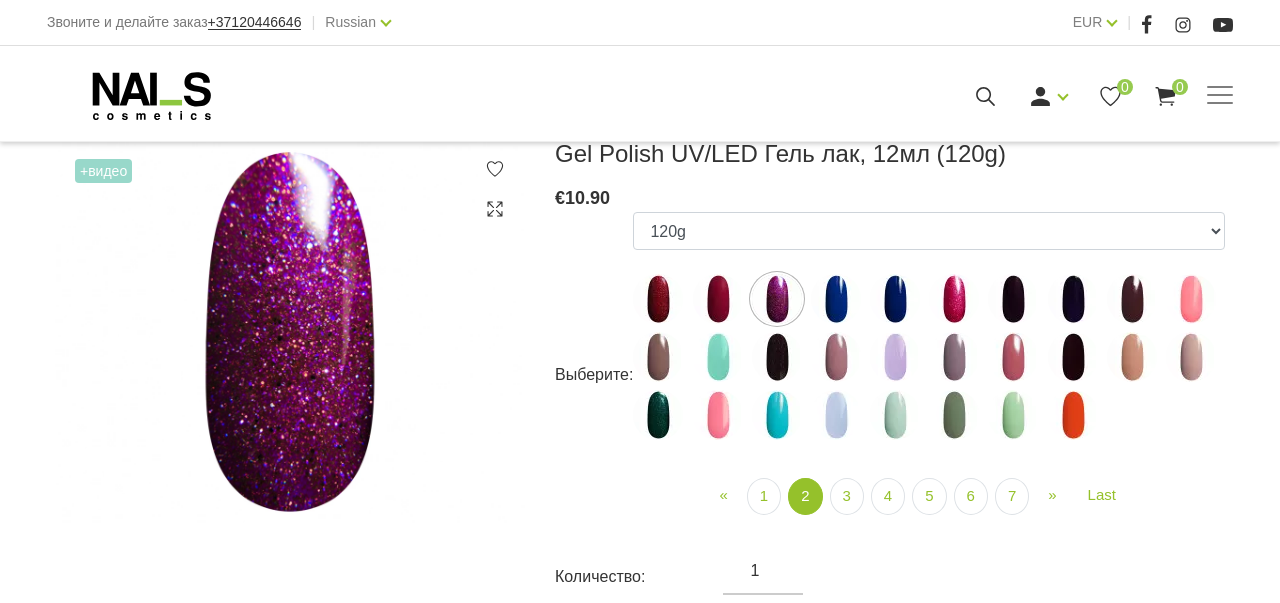 click at bounding box center (836, 299) 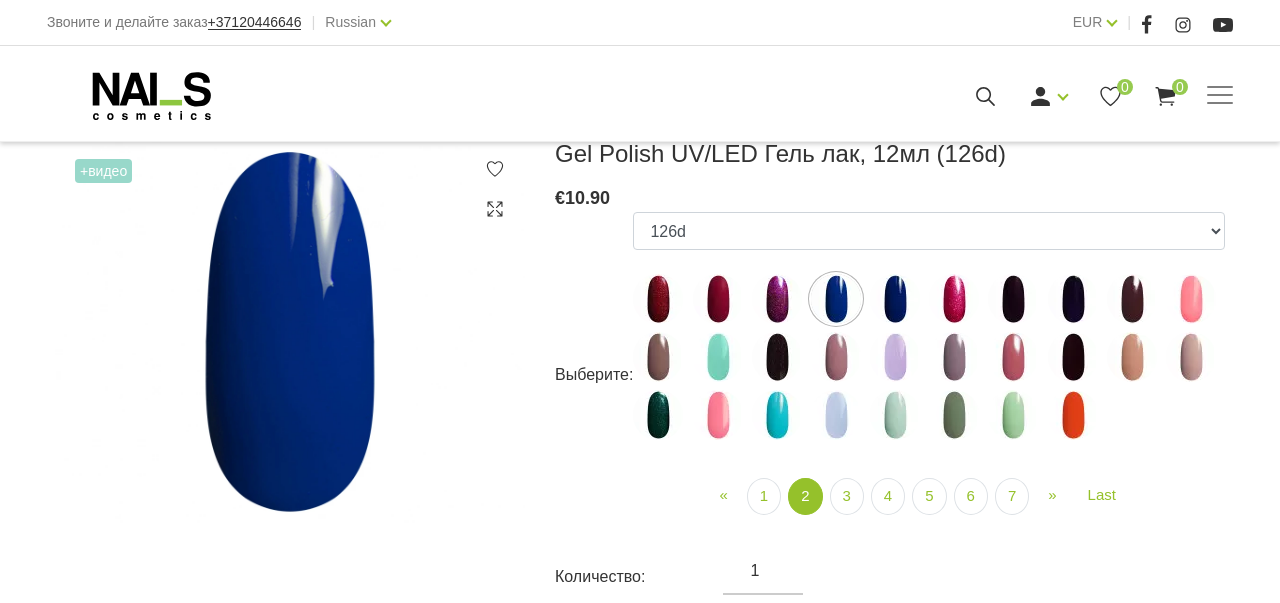 click at bounding box center [895, 299] 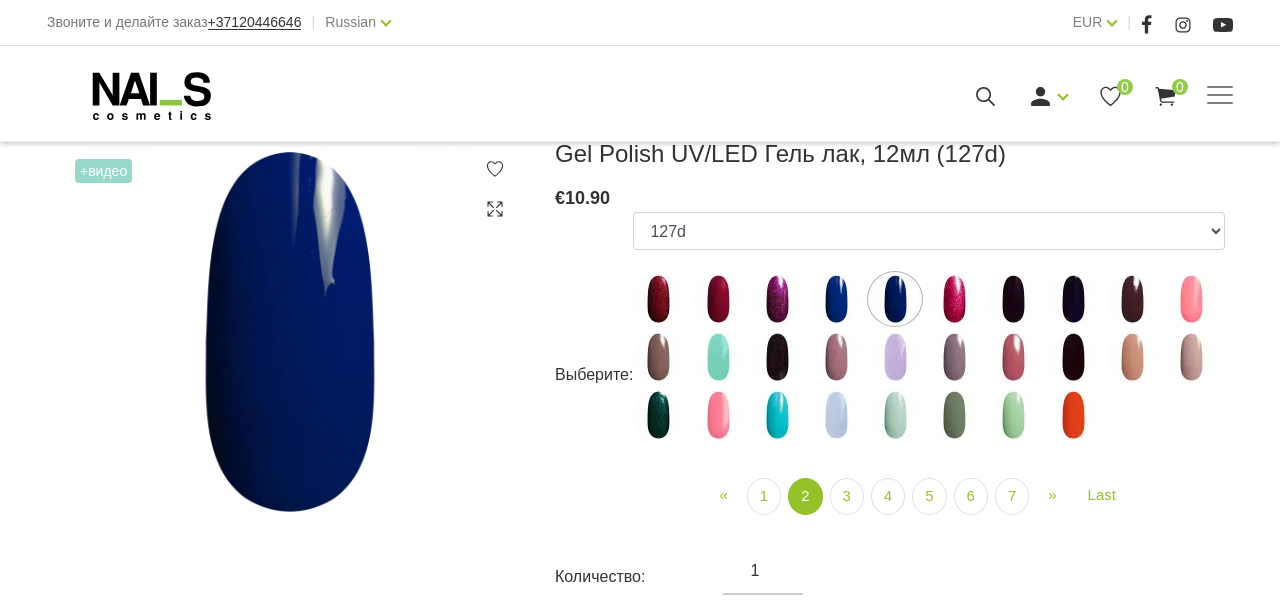 click at bounding box center (954, 299) 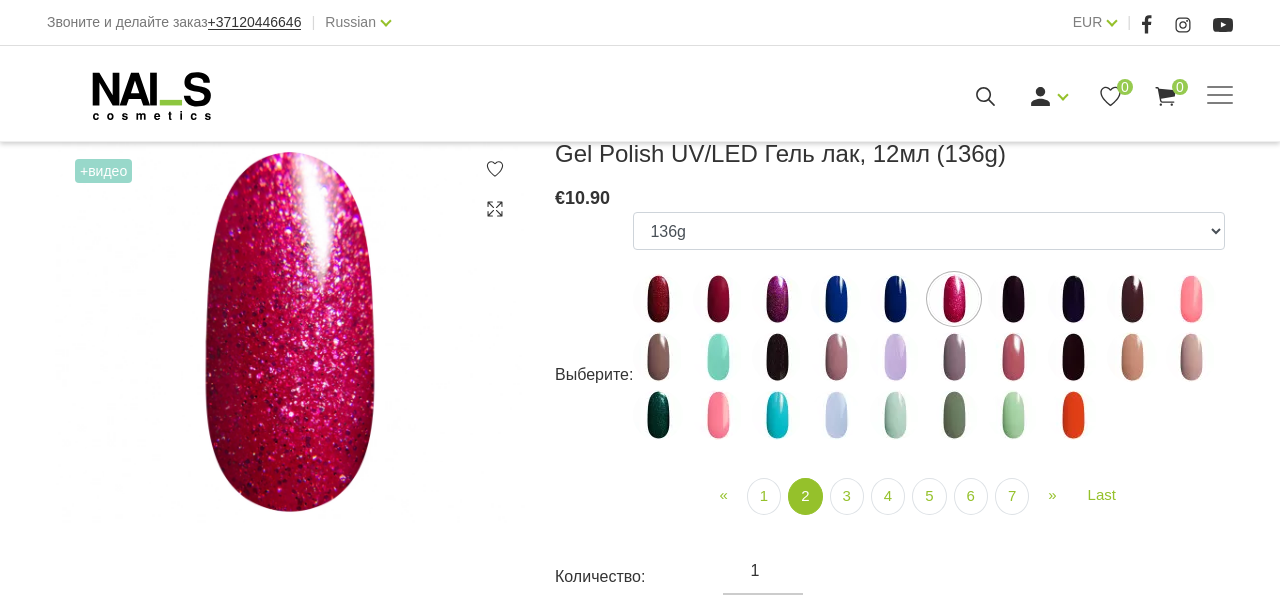 click at bounding box center [1013, 299] 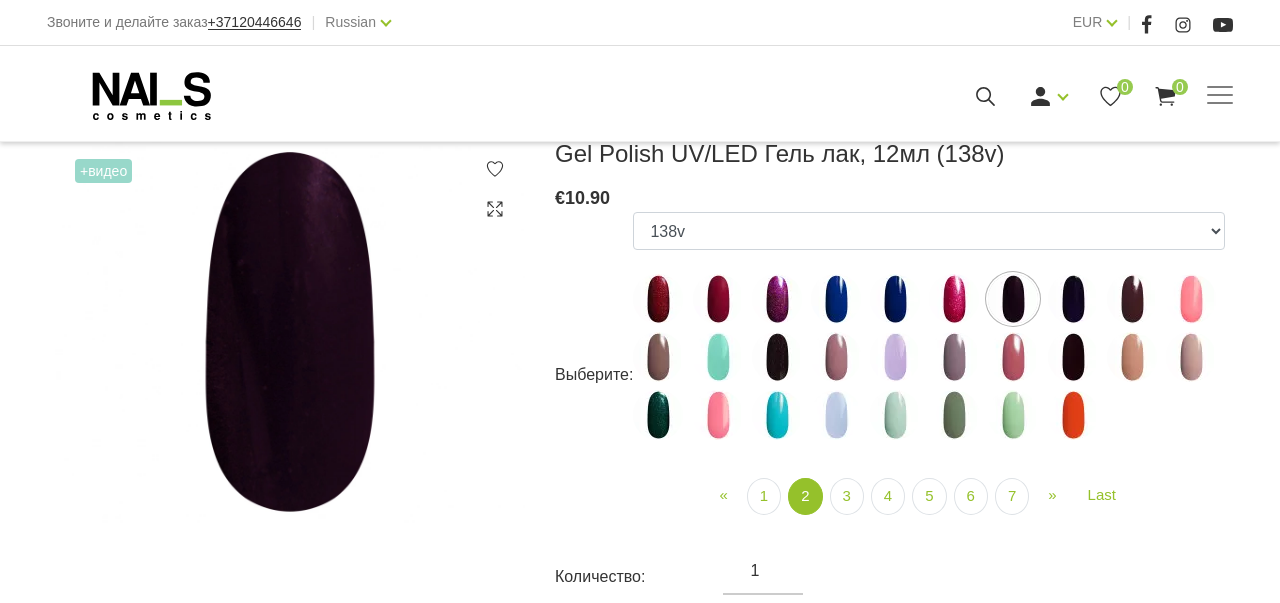 click at bounding box center [1073, 299] 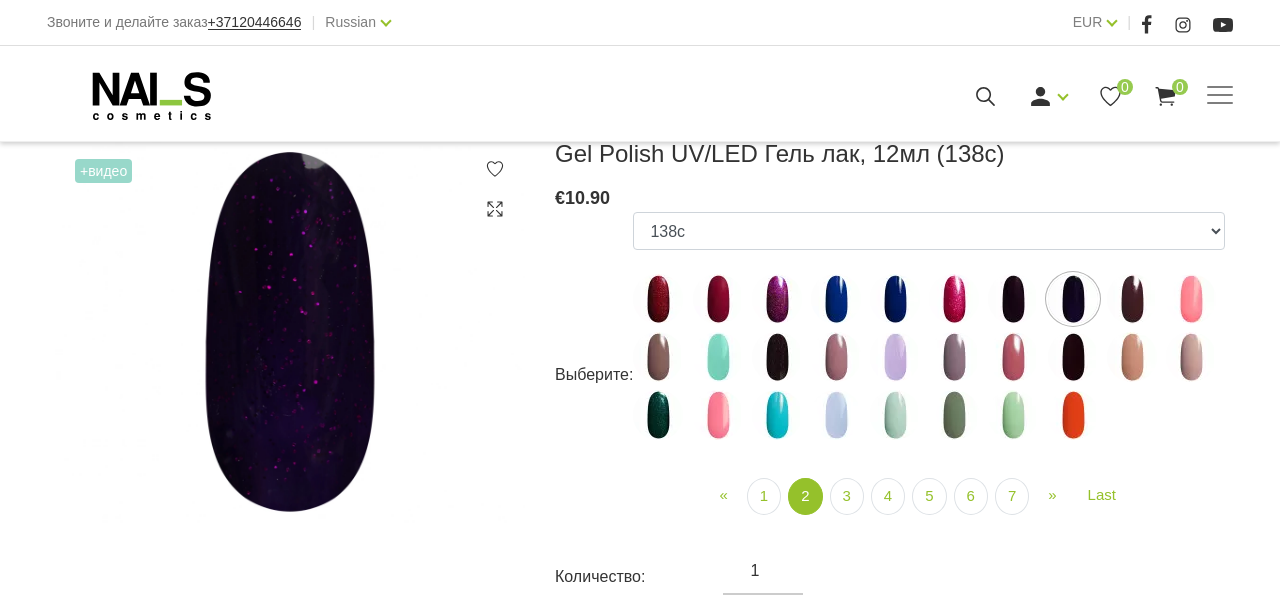click at bounding box center [1132, 299] 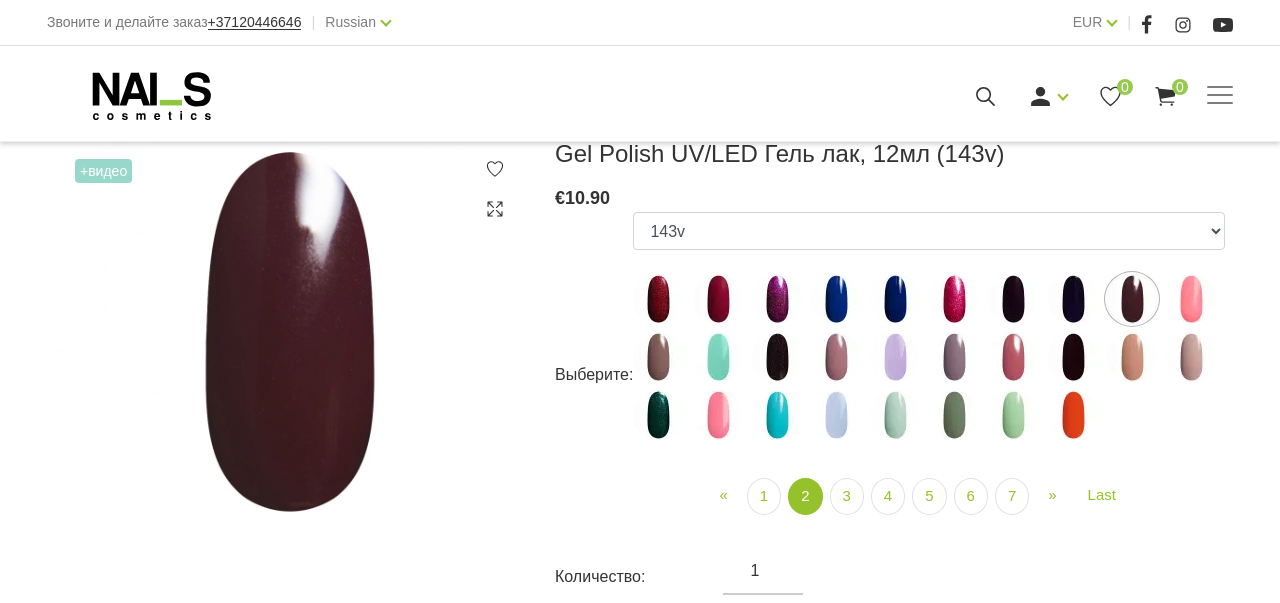 click at bounding box center (1191, 299) 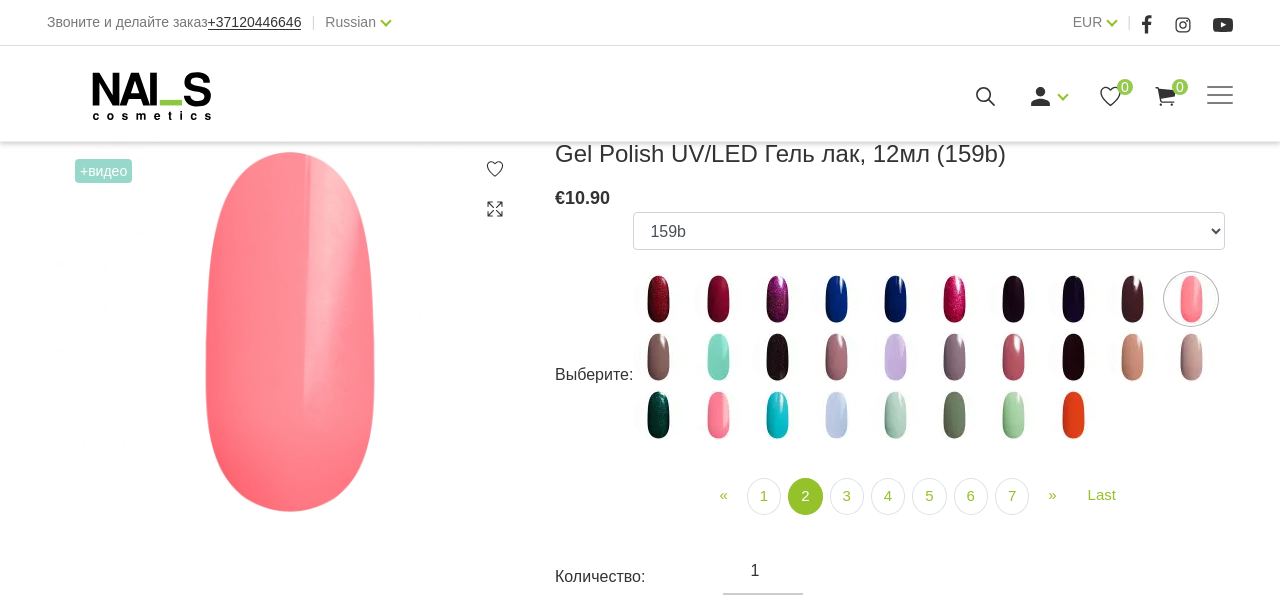 click at bounding box center [658, 357] 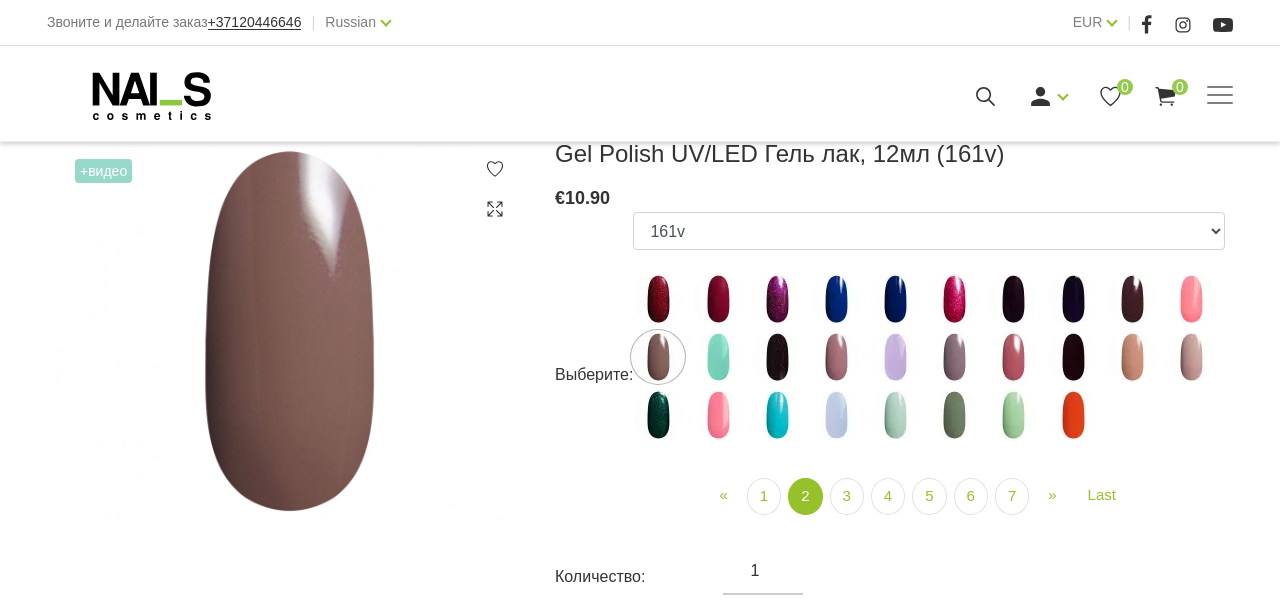 click at bounding box center (718, 357) 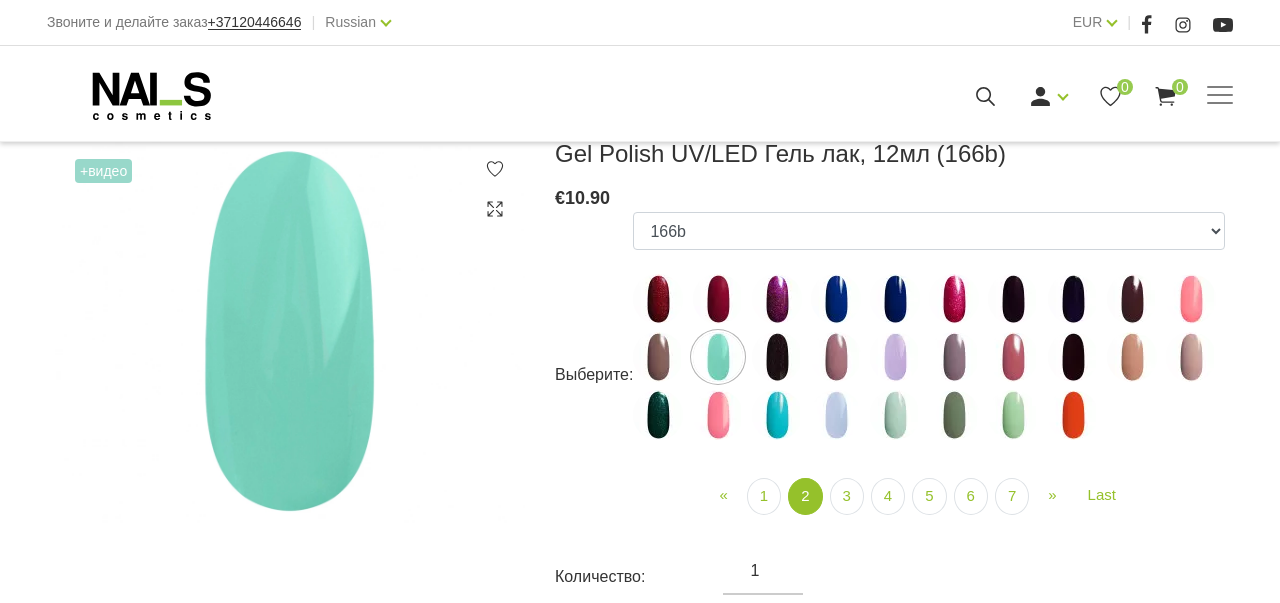 click at bounding box center (777, 357) 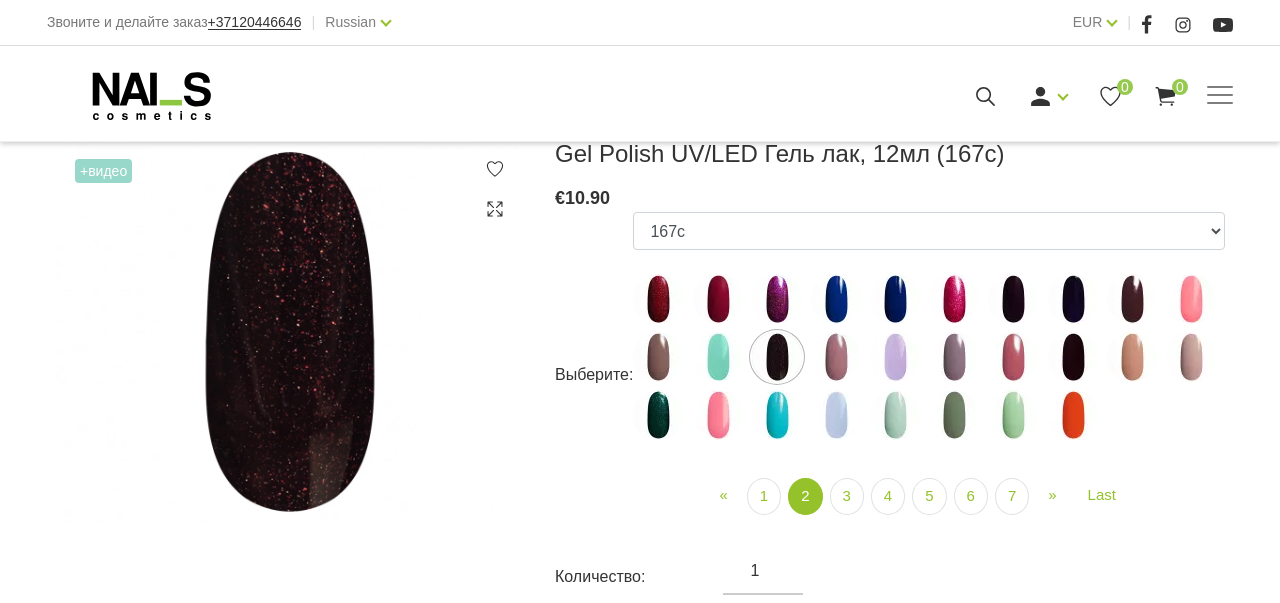 click at bounding box center (836, 357) 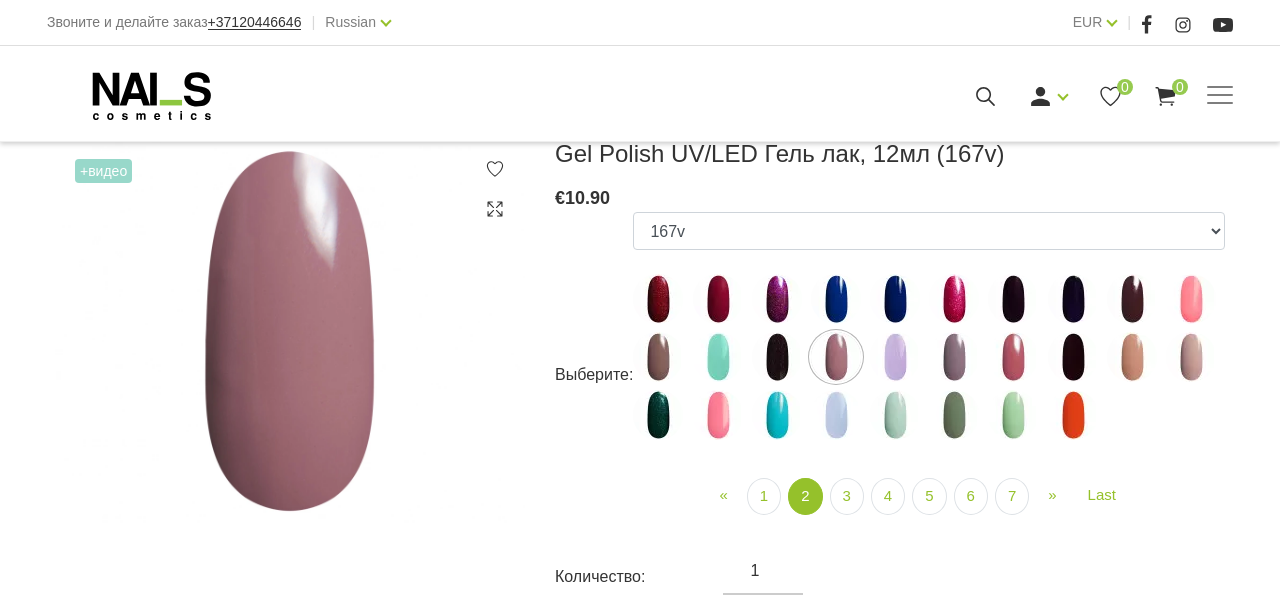 click at bounding box center (895, 357) 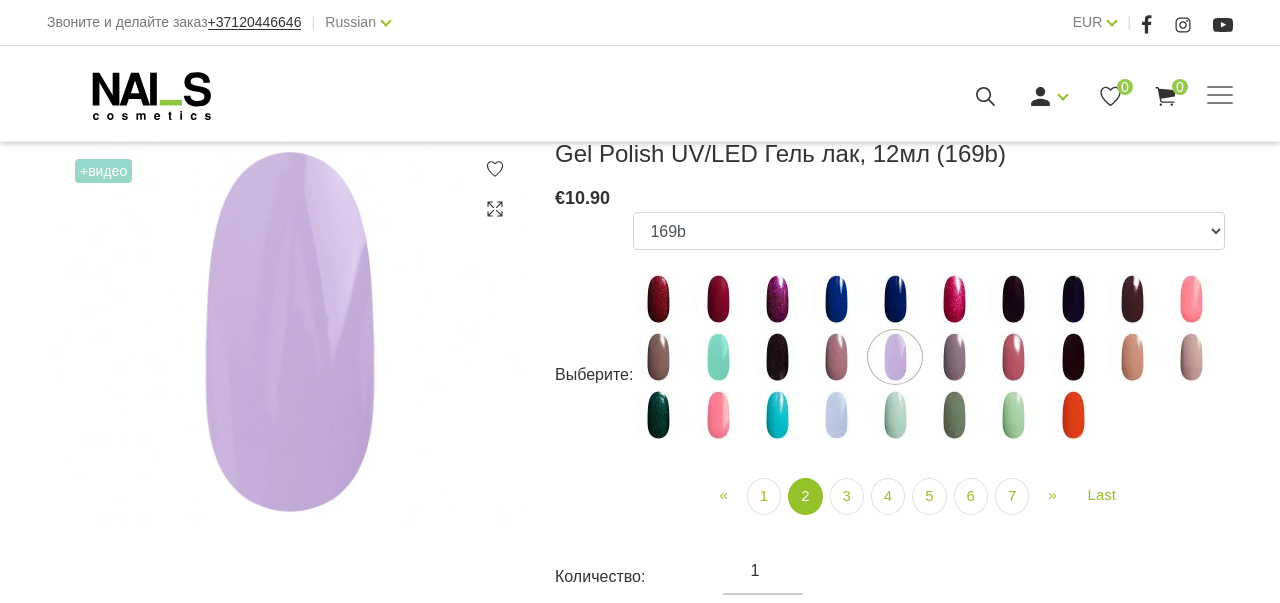 click at bounding box center (954, 357) 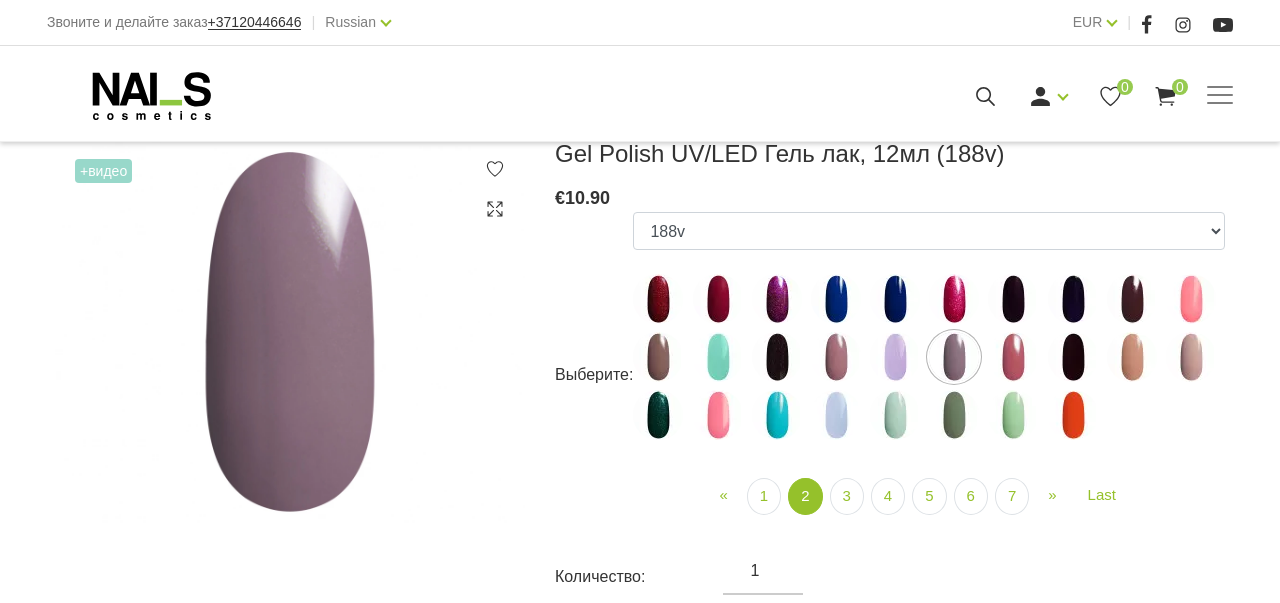 click at bounding box center (1013, 357) 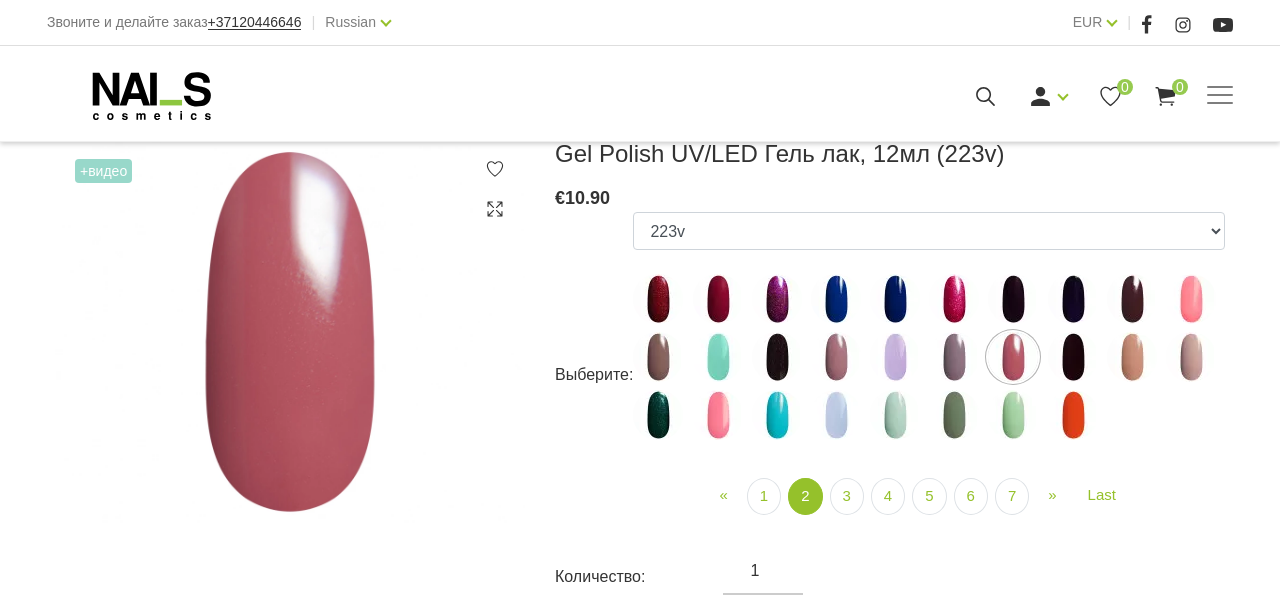 click at bounding box center [1073, 357] 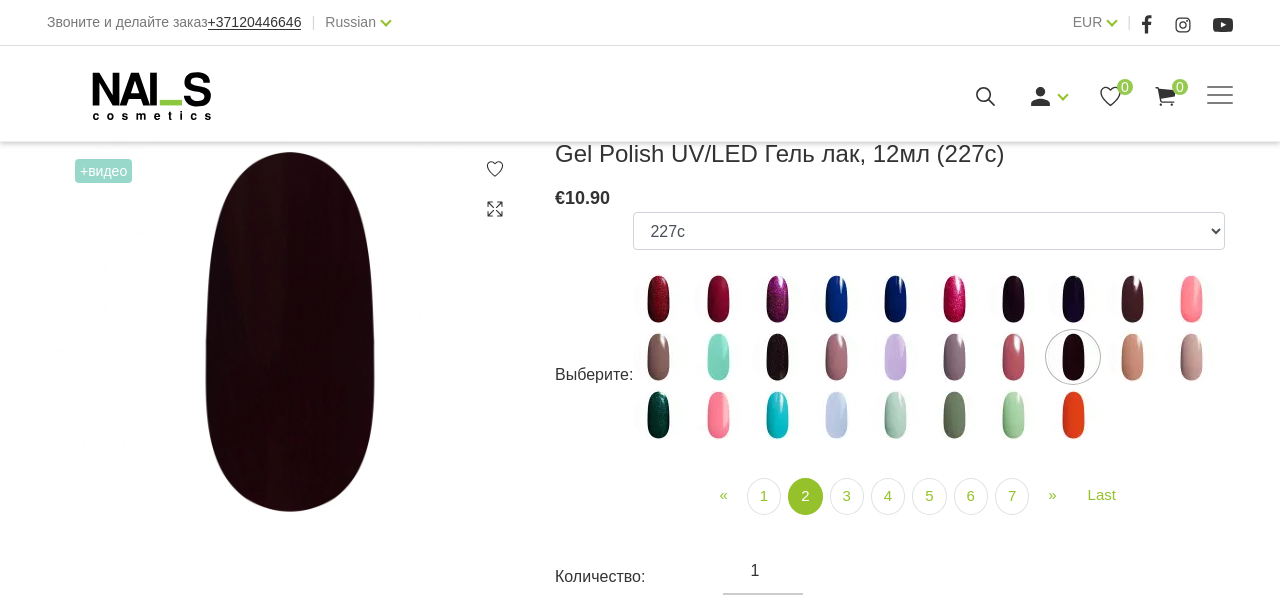 click at bounding box center (1132, 357) 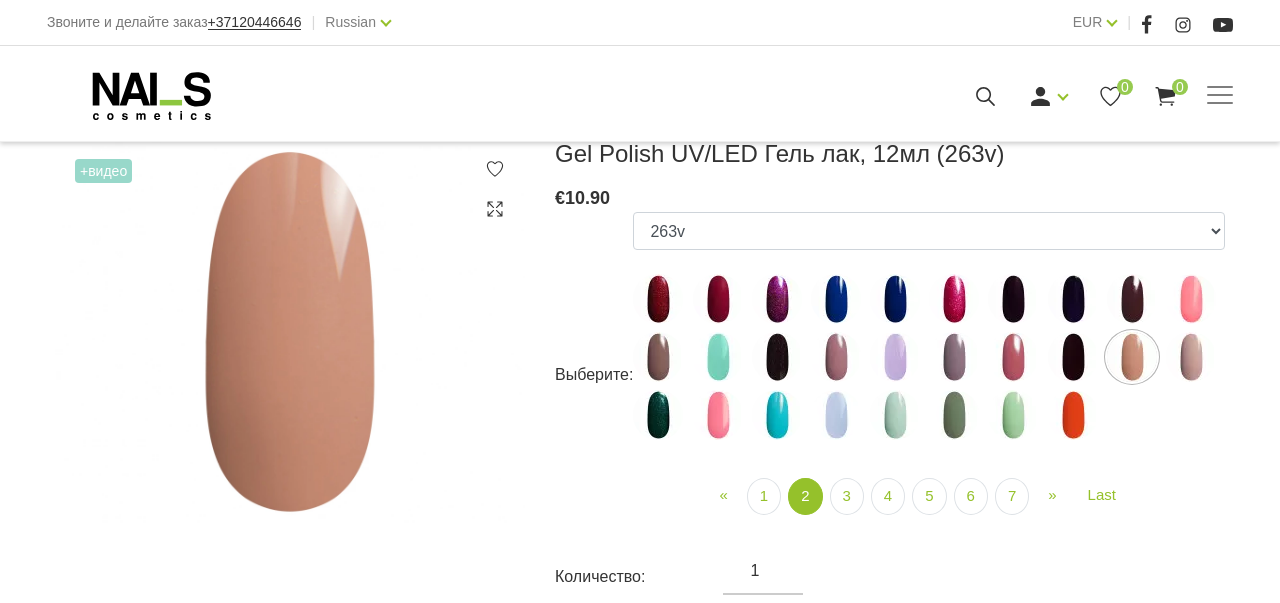 click at bounding box center [1191, 357] 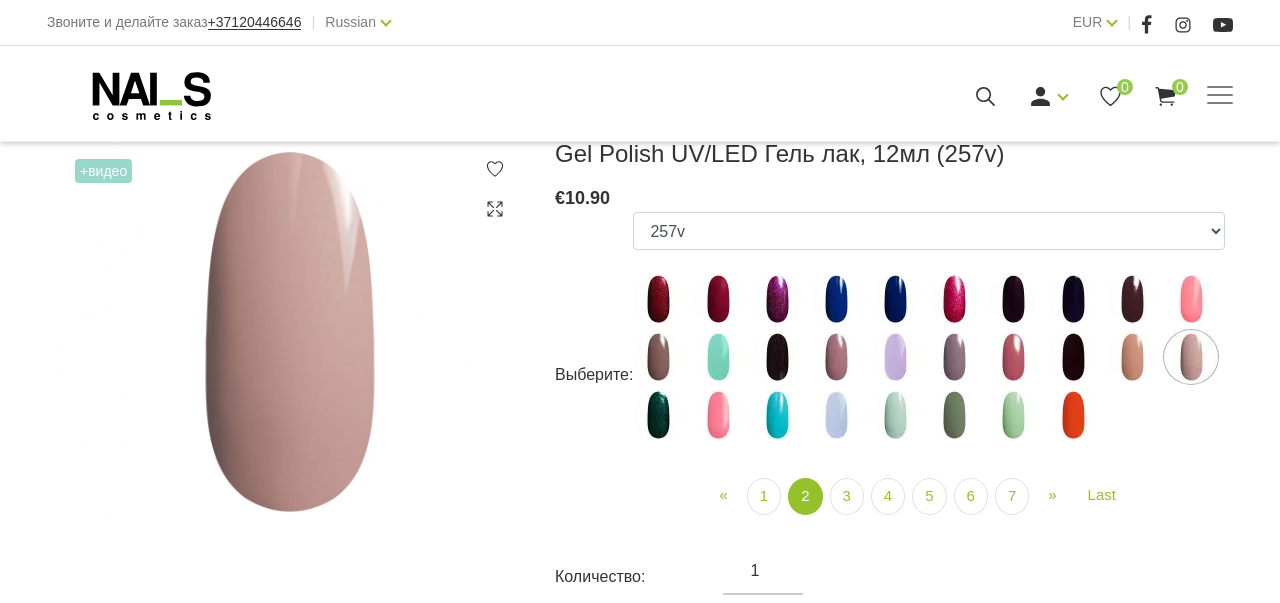 click at bounding box center (658, 415) 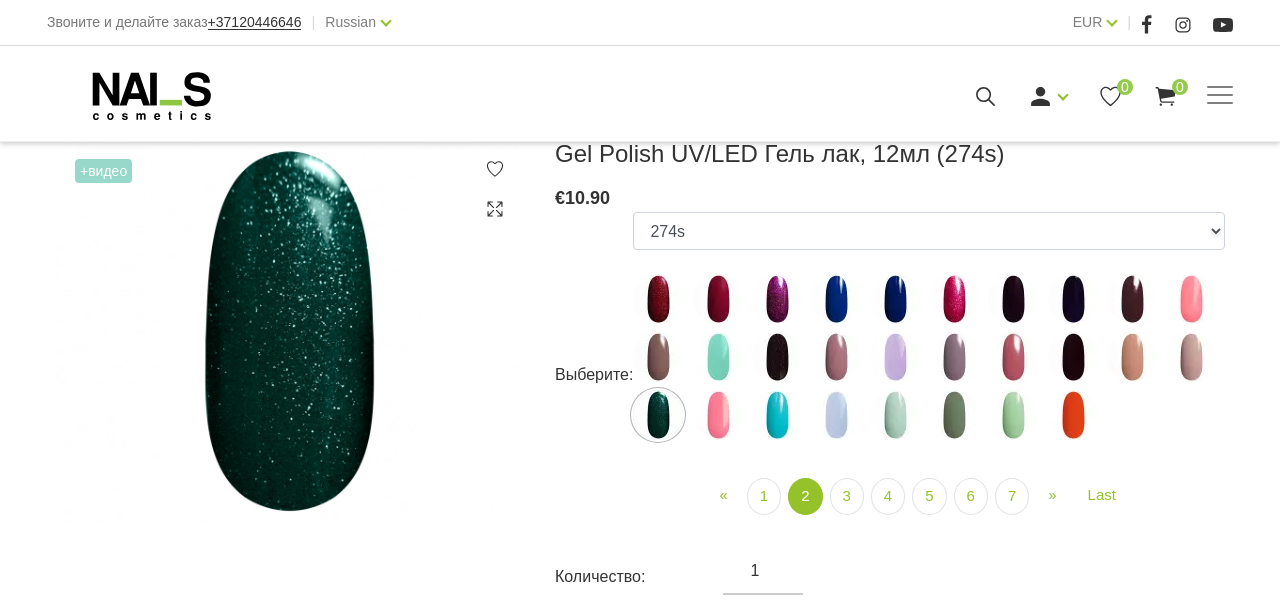 click at bounding box center [718, 415] 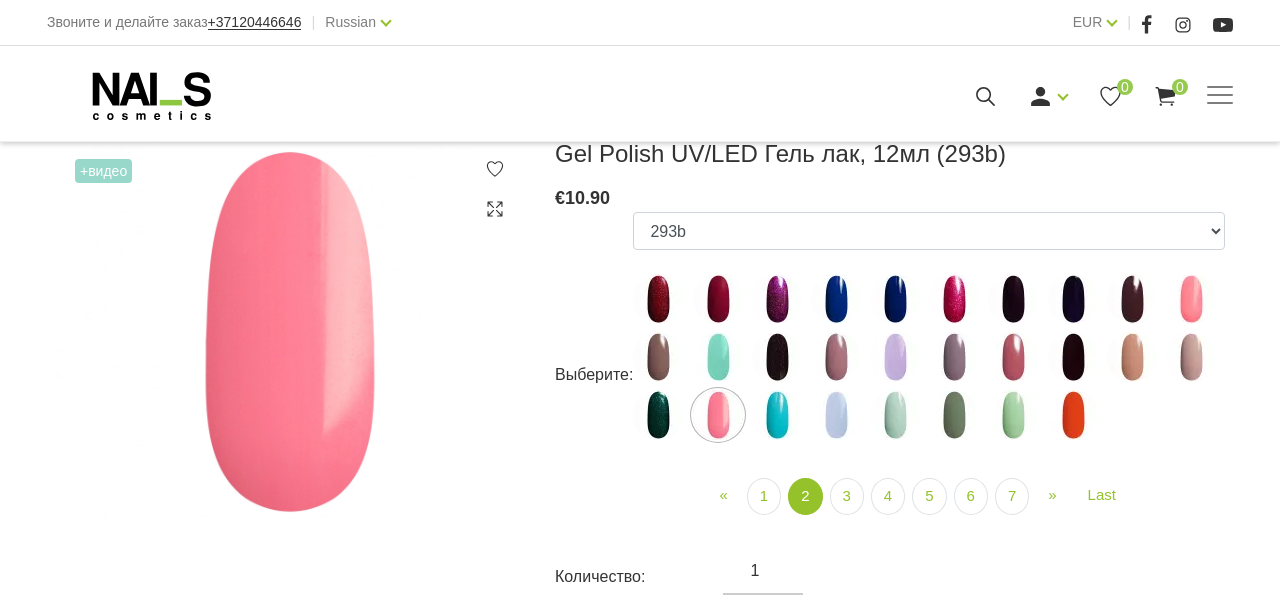 click at bounding box center [777, 415] 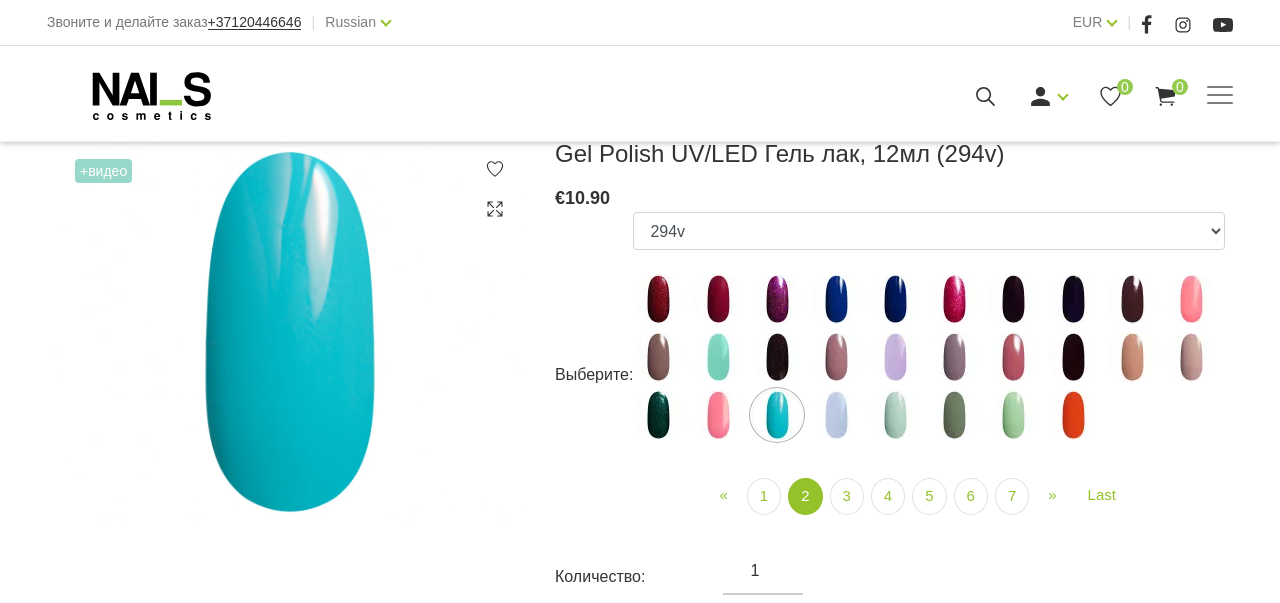 click at bounding box center (836, 415) 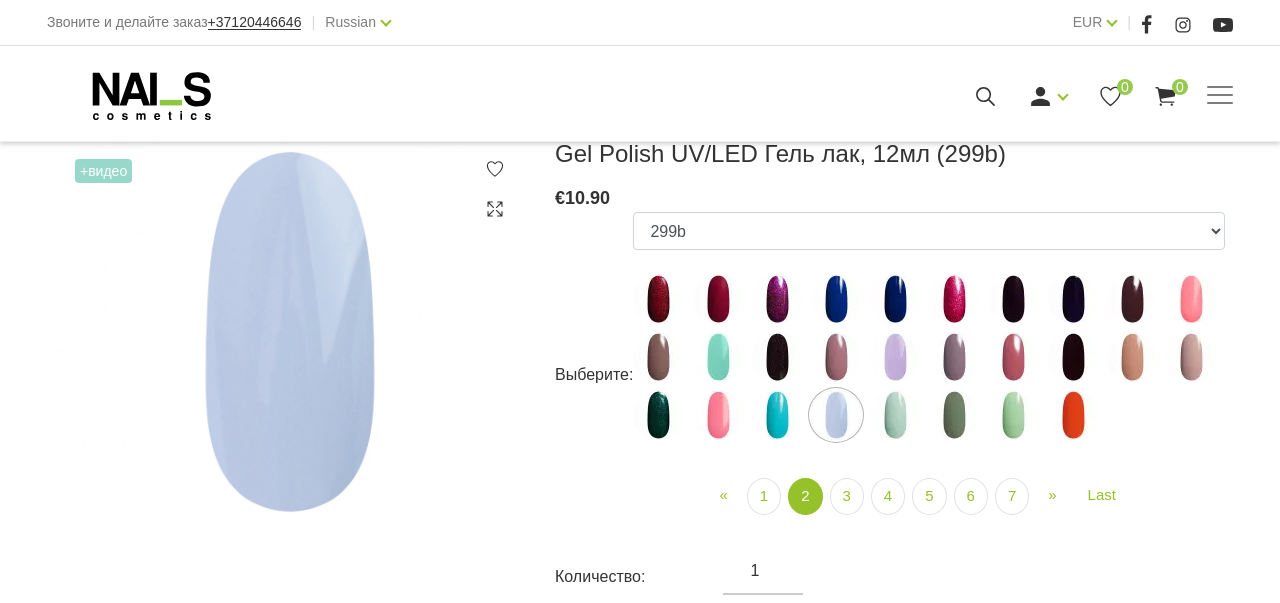 click at bounding box center [895, 415] 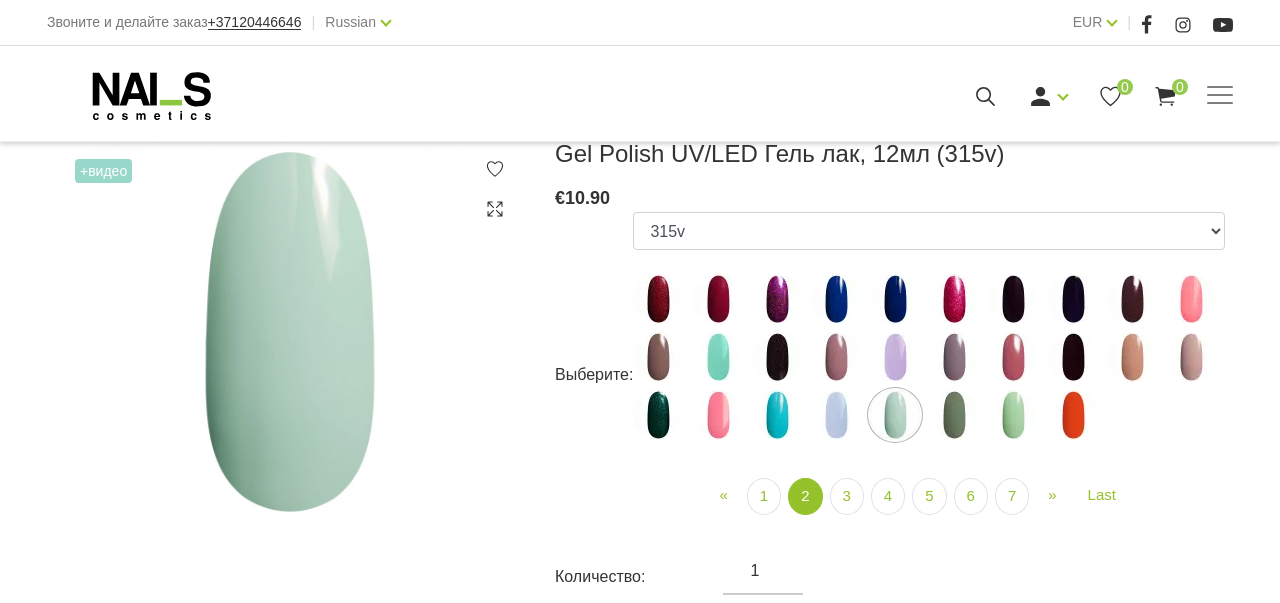click at bounding box center (954, 415) 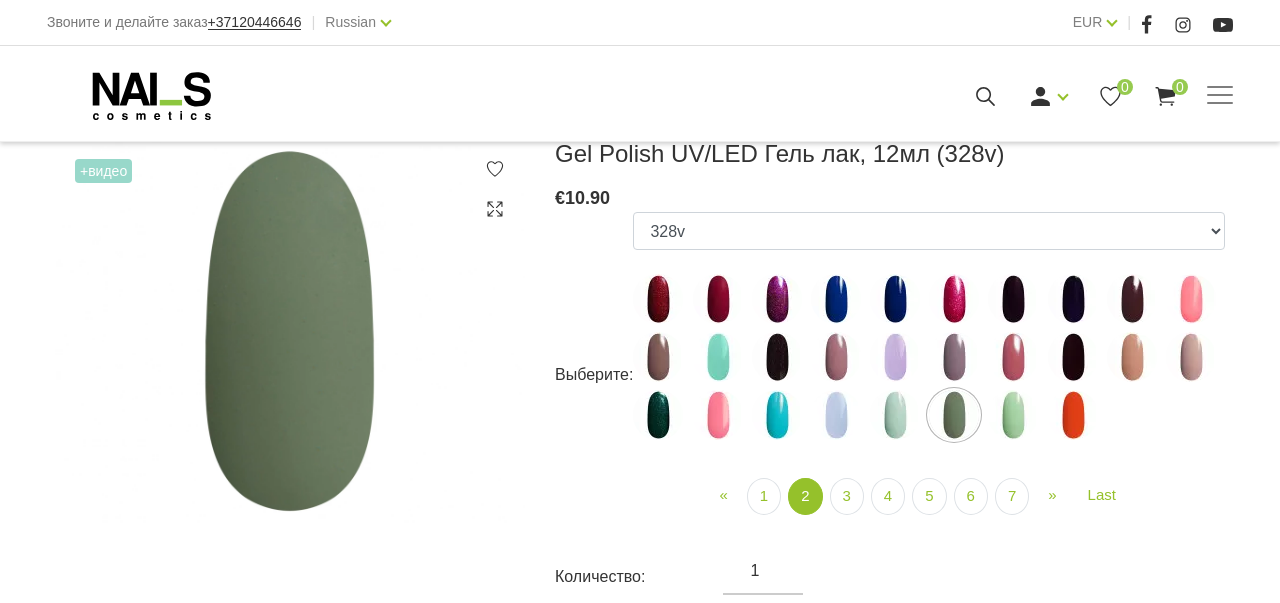 click at bounding box center [1013, 415] 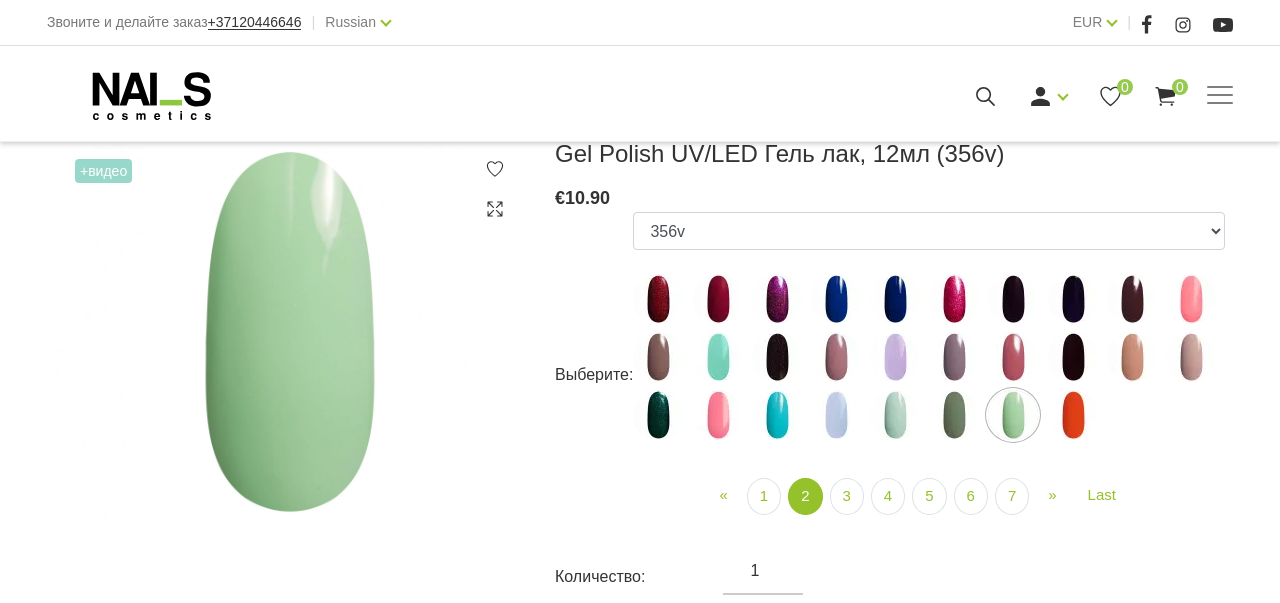 click at bounding box center [1073, 415] 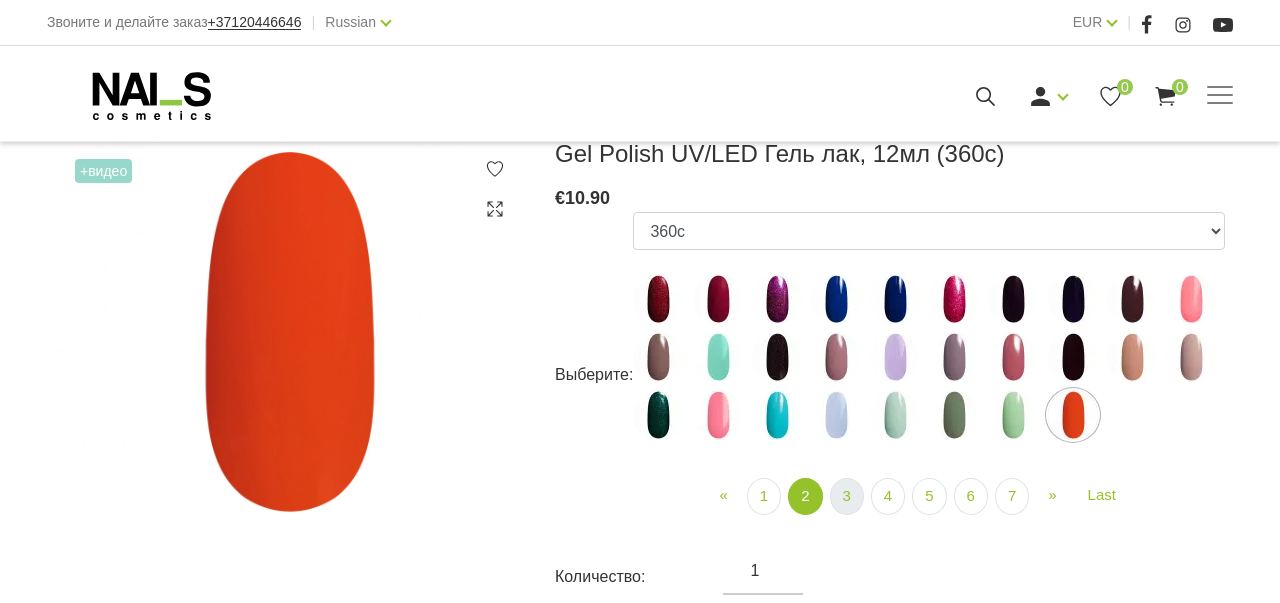 click on "3" at bounding box center (847, 496) 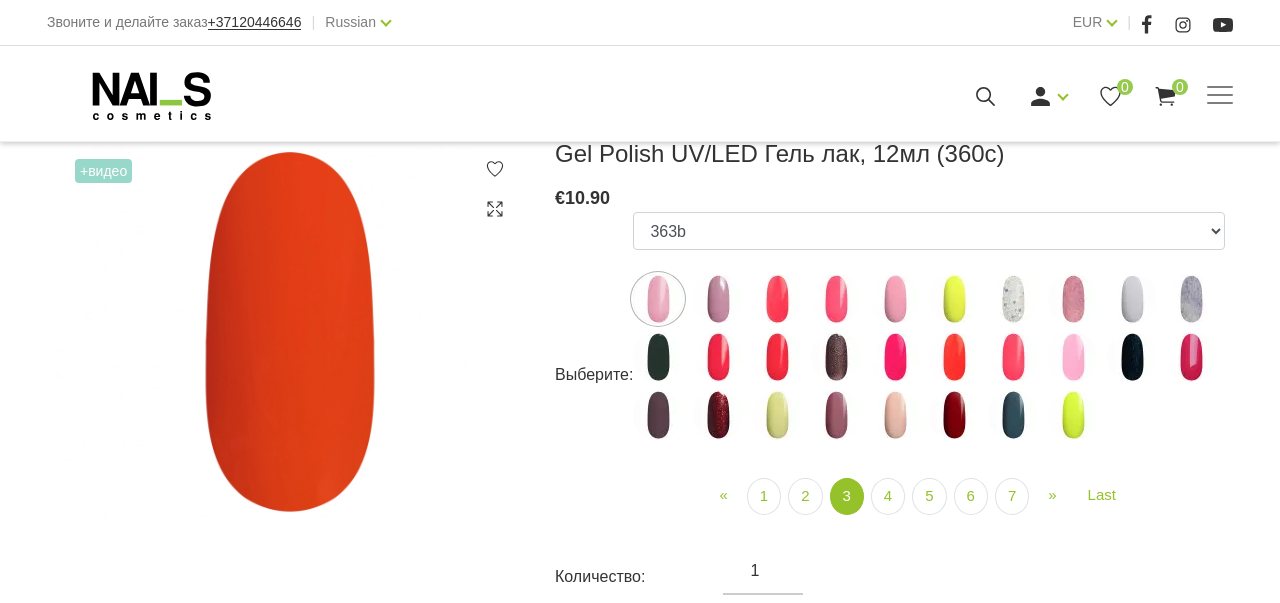 click at bounding box center (658, 299) 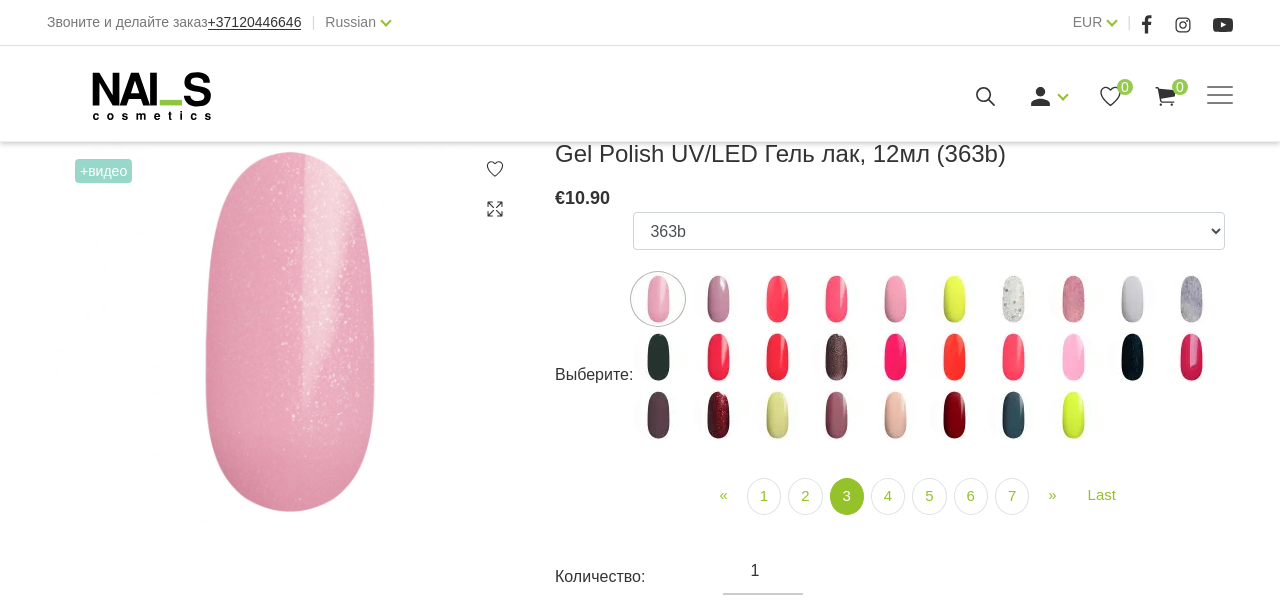click at bounding box center [718, 299] 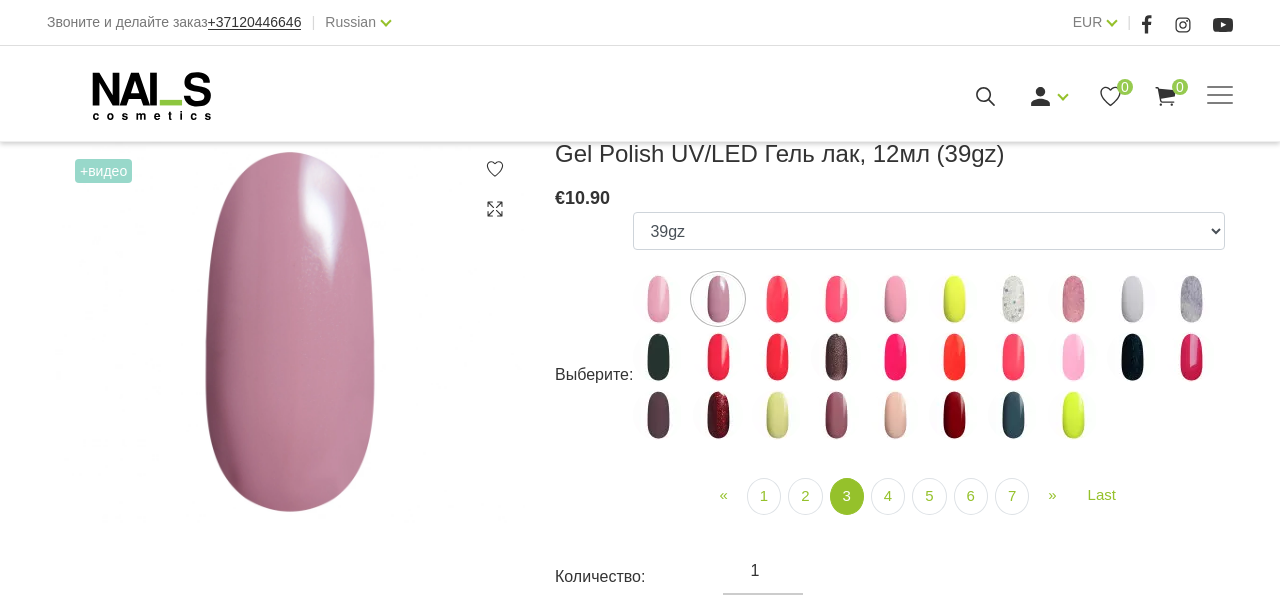 click at bounding box center [777, 299] 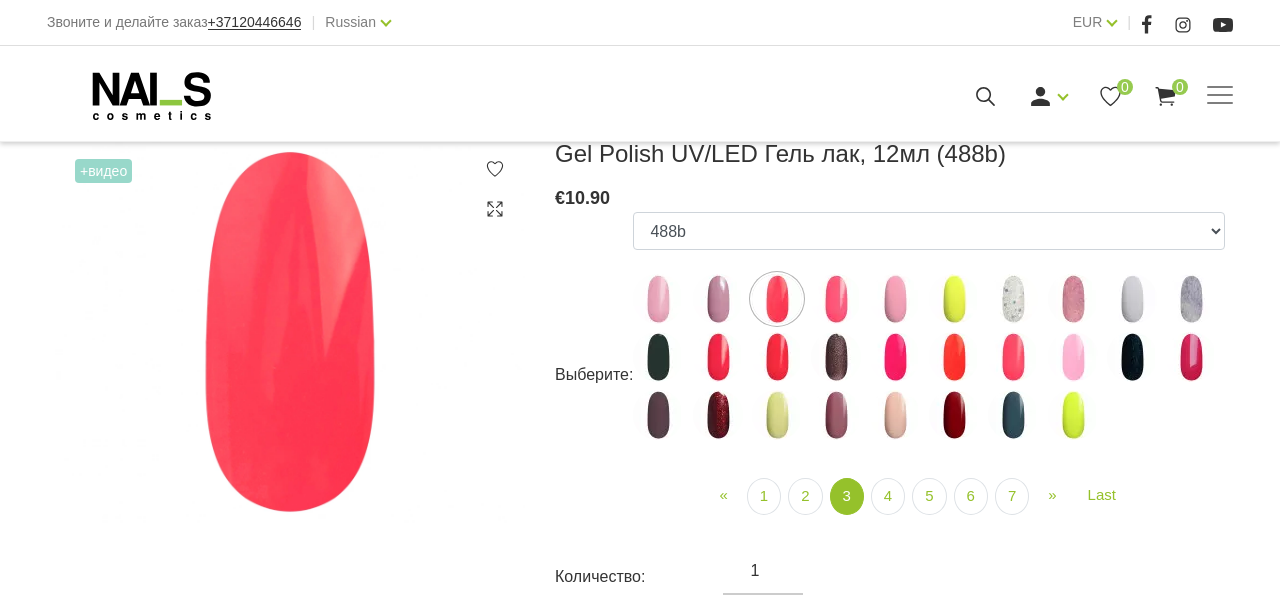 click at bounding box center [836, 299] 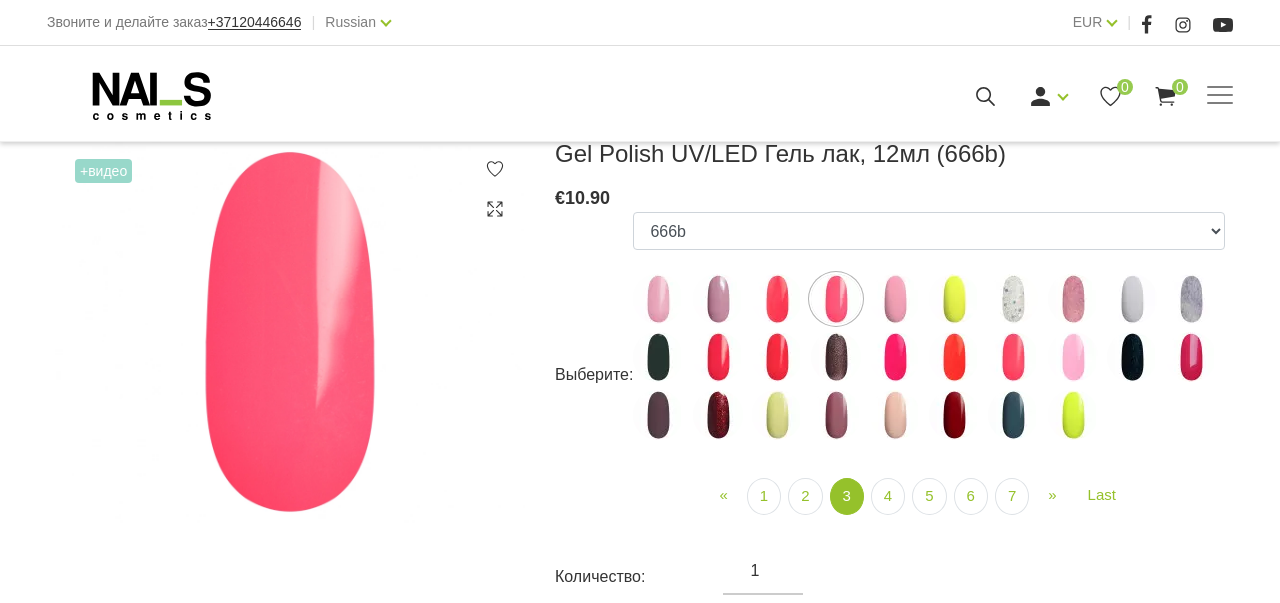 click at bounding box center [777, 299] 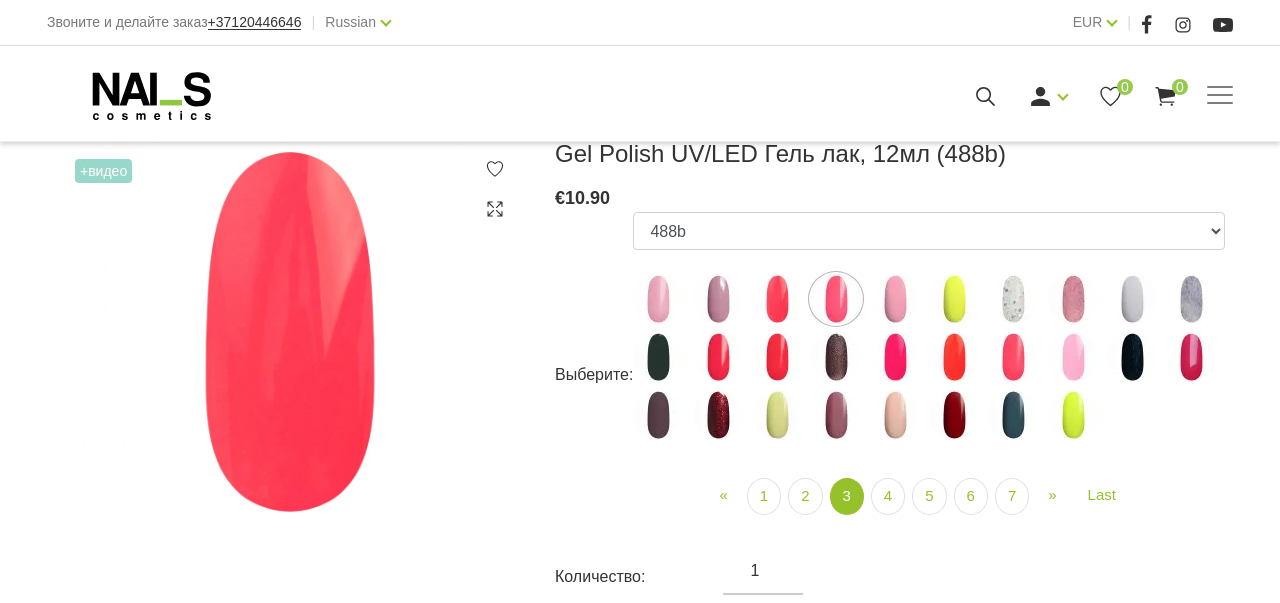 click at bounding box center (895, 299) 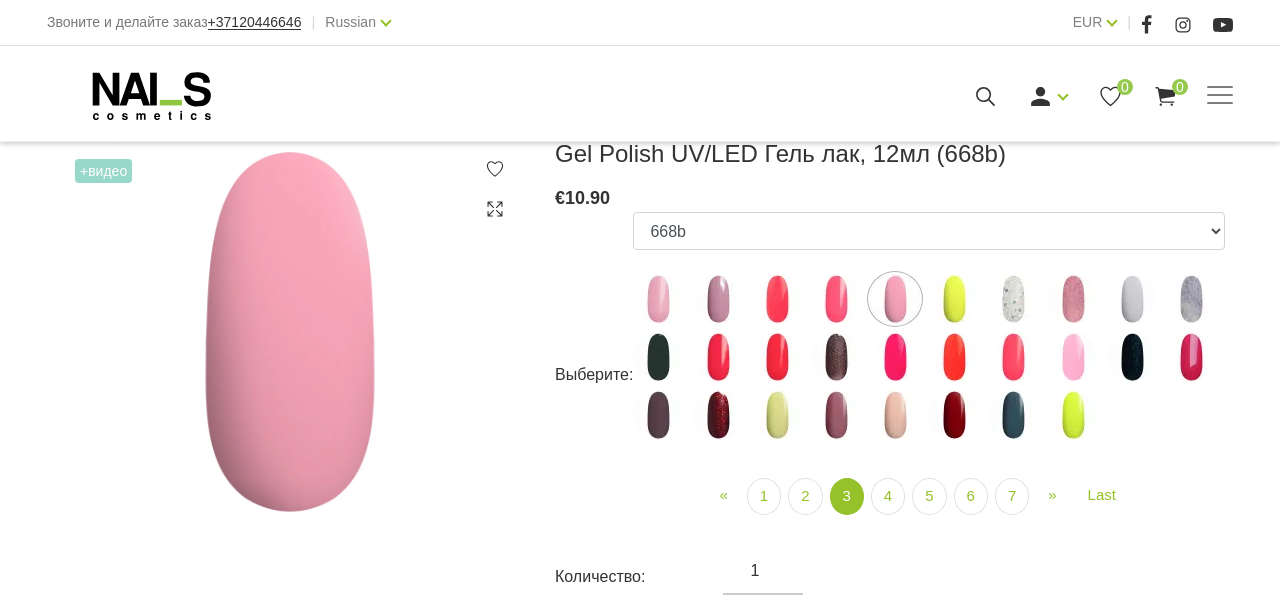click at bounding box center [954, 299] 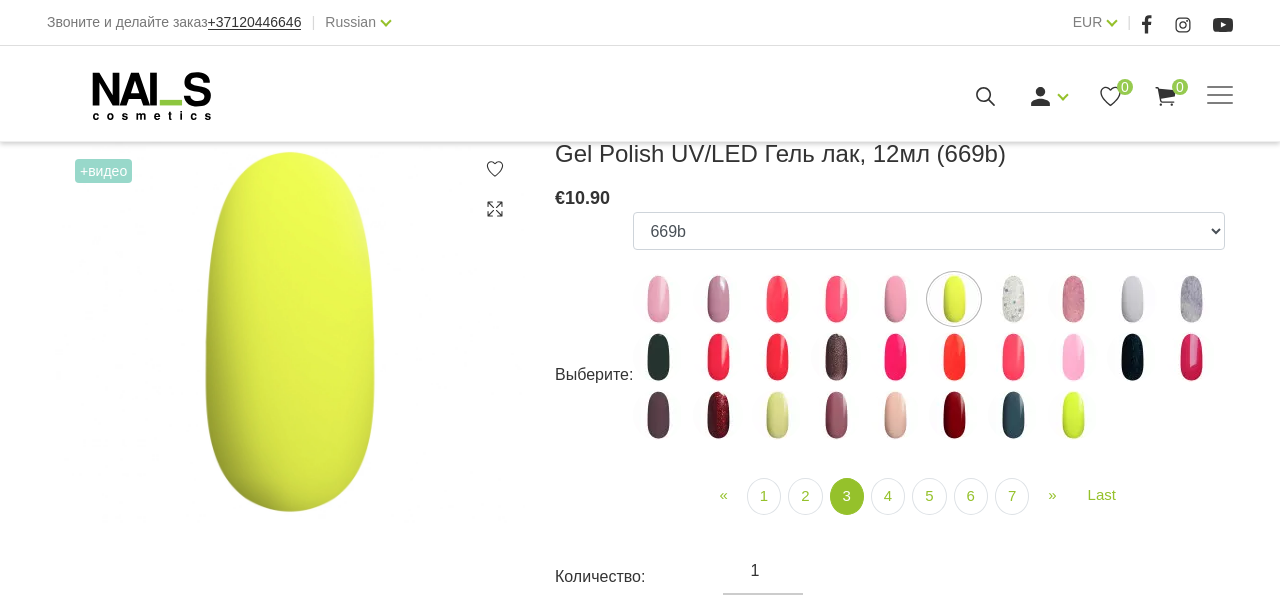 click at bounding box center [1013, 299] 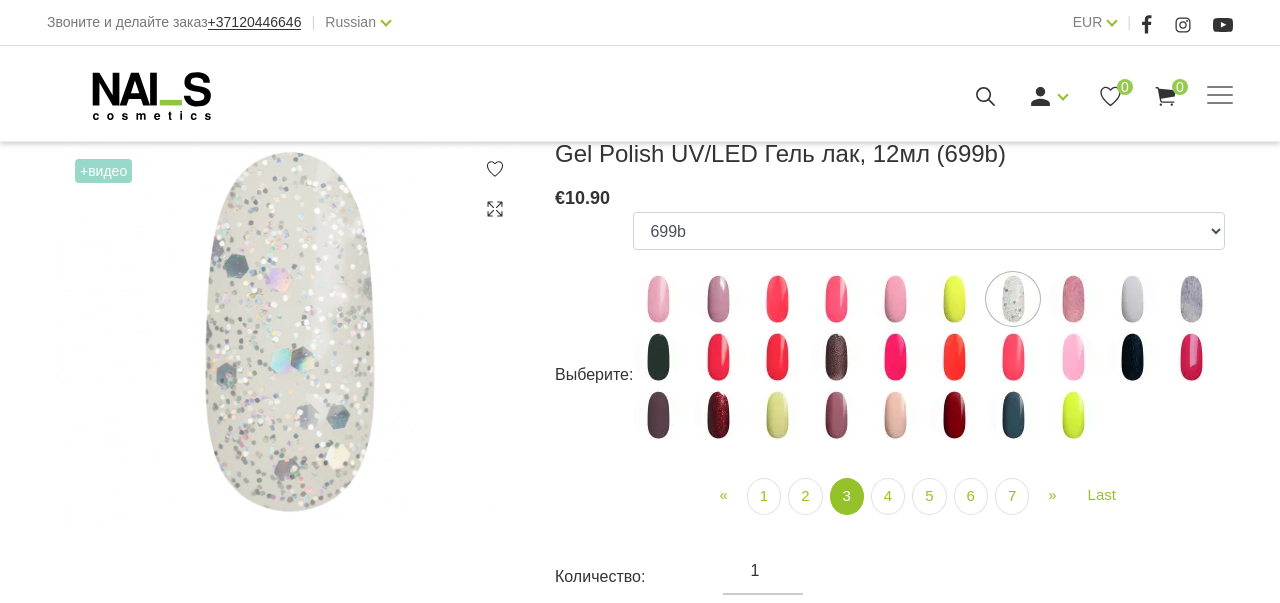 click at bounding box center (1073, 299) 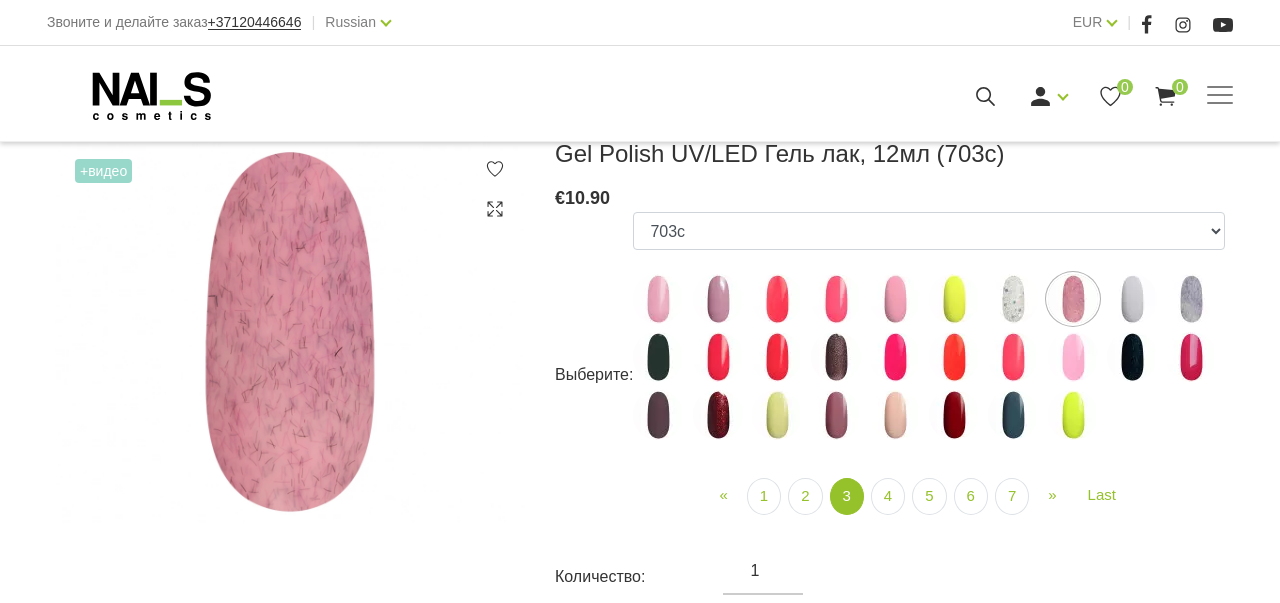 click at bounding box center (1132, 299) 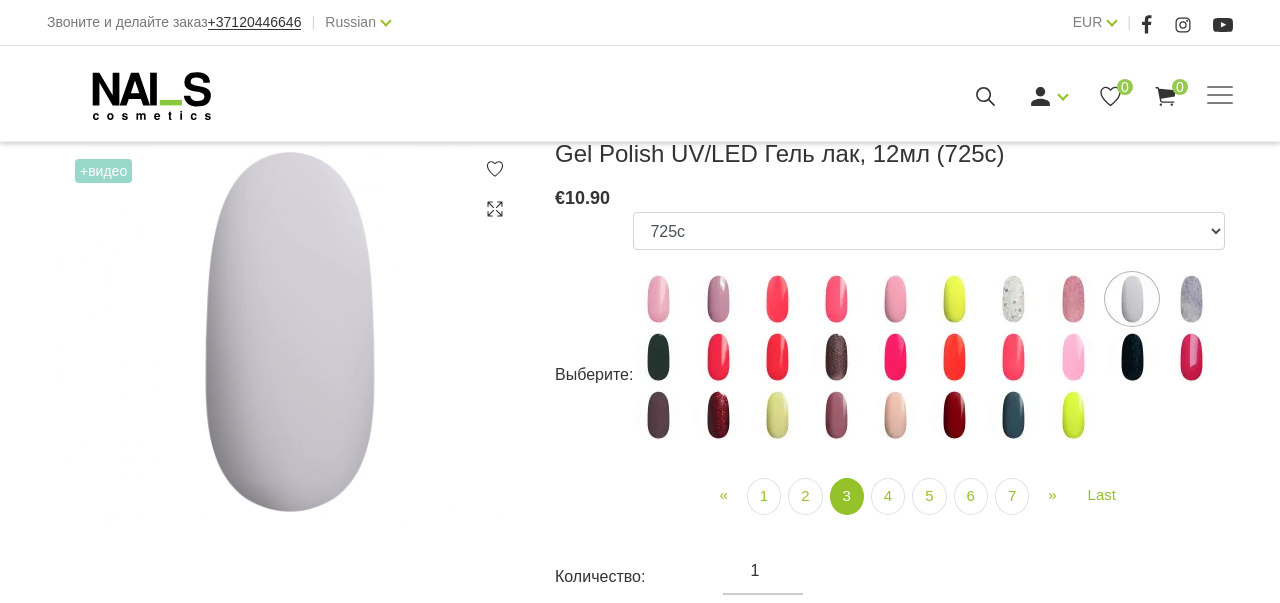 click at bounding box center [1191, 299] 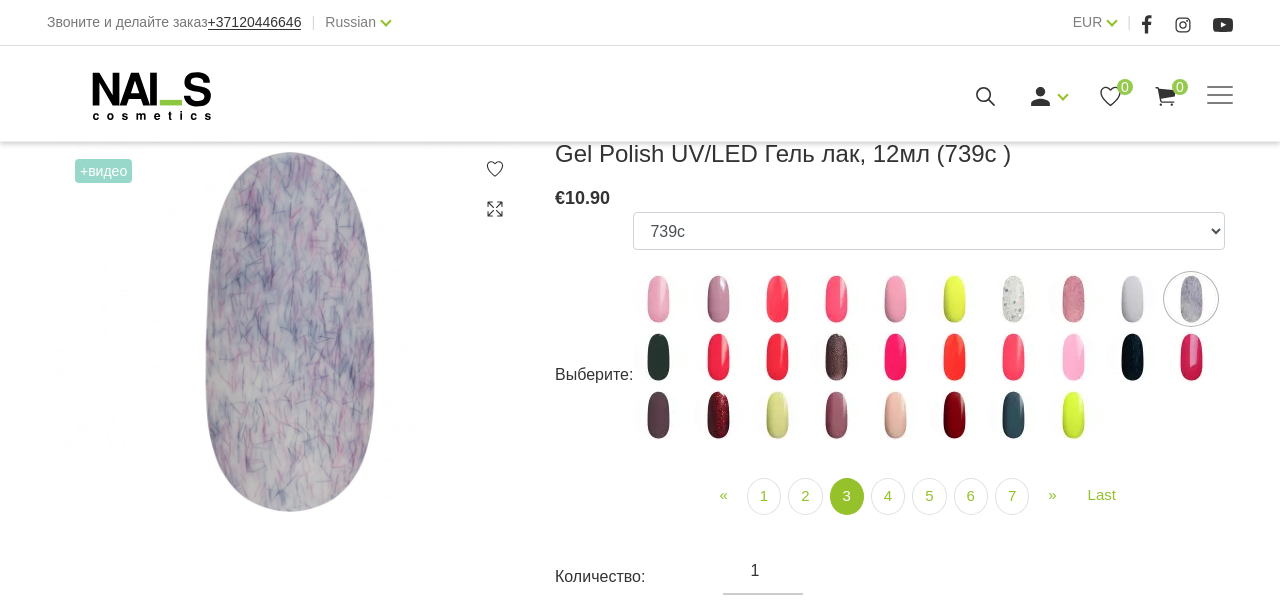 click at bounding box center [658, 357] 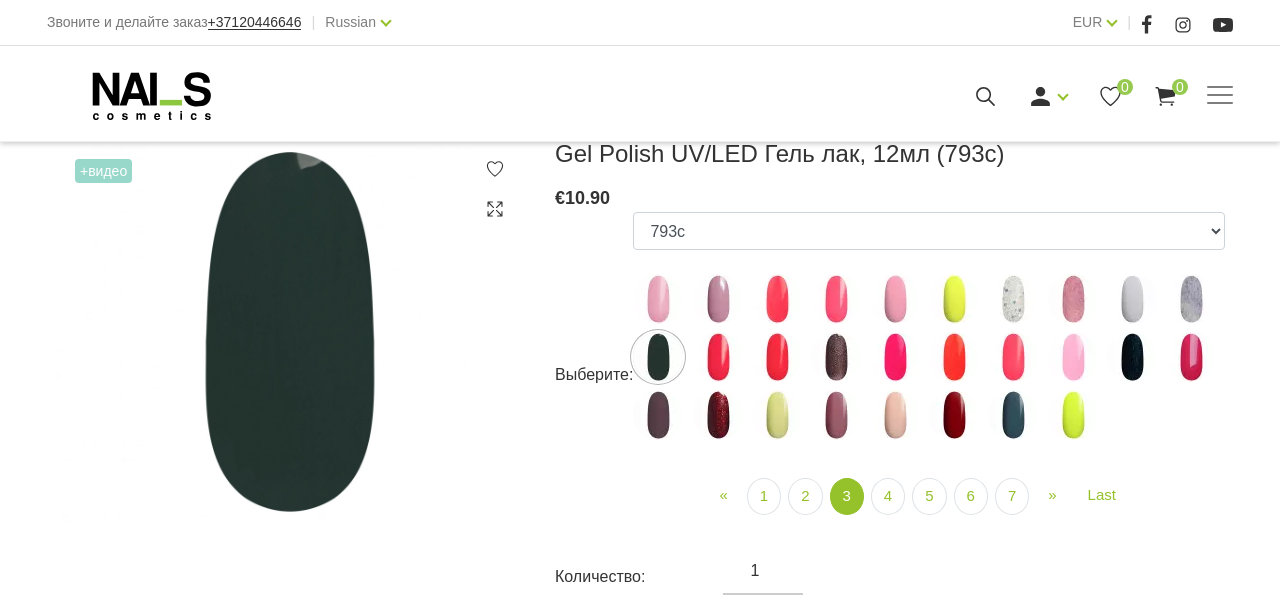 click at bounding box center [718, 357] 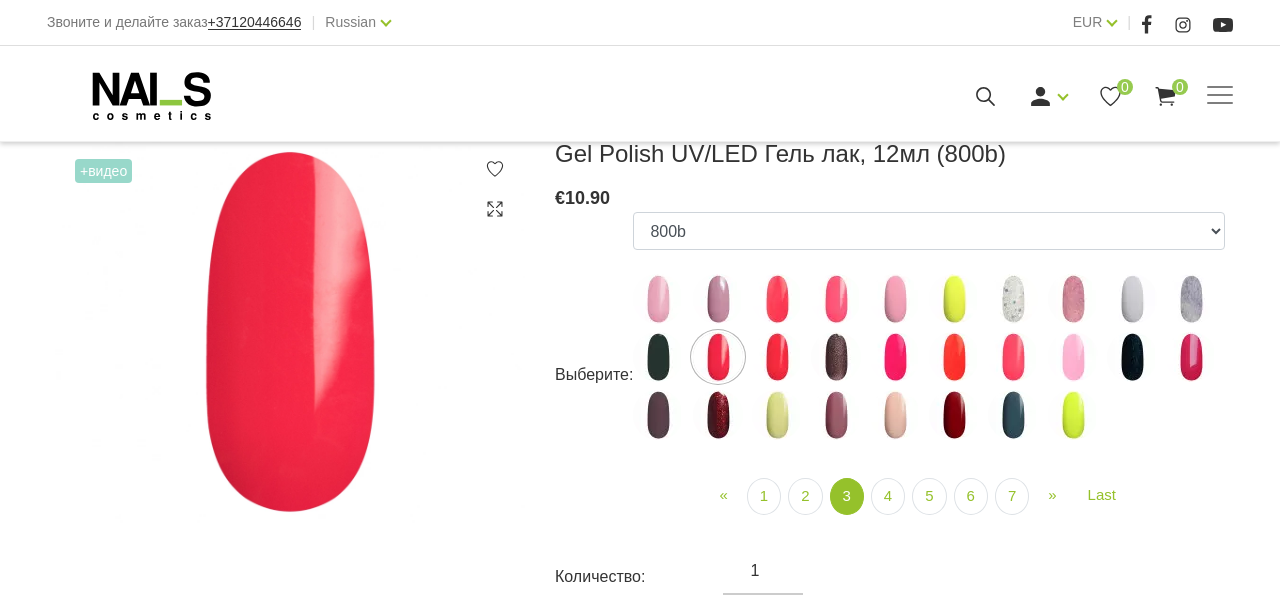 click at bounding box center (777, 357) 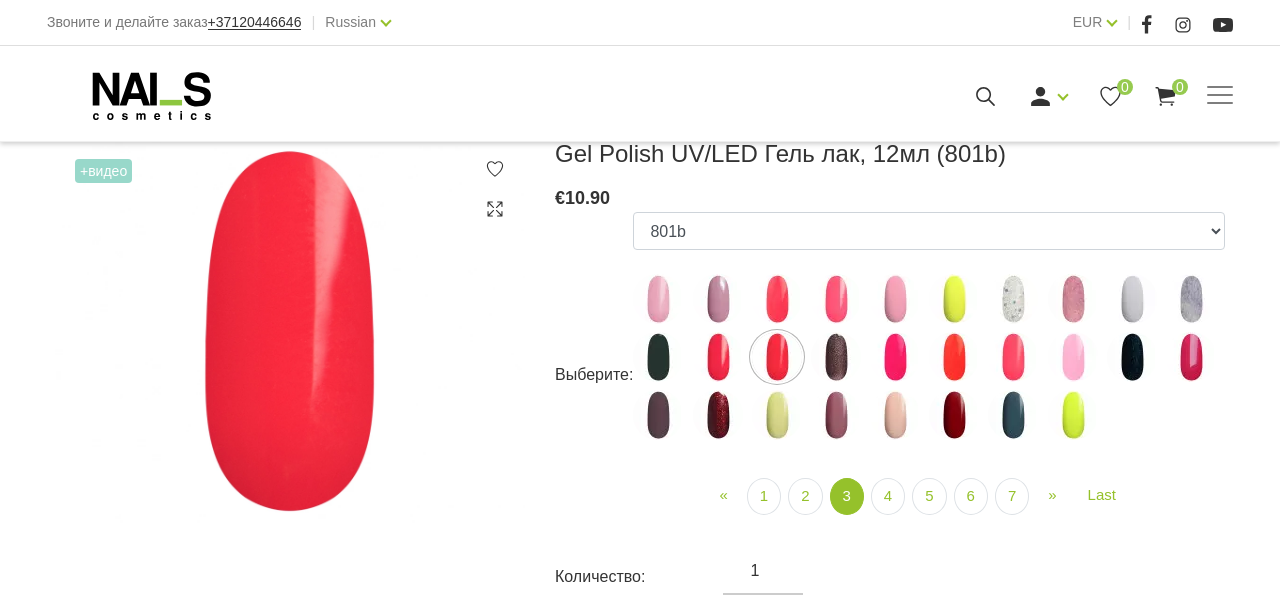 click at bounding box center (836, 357) 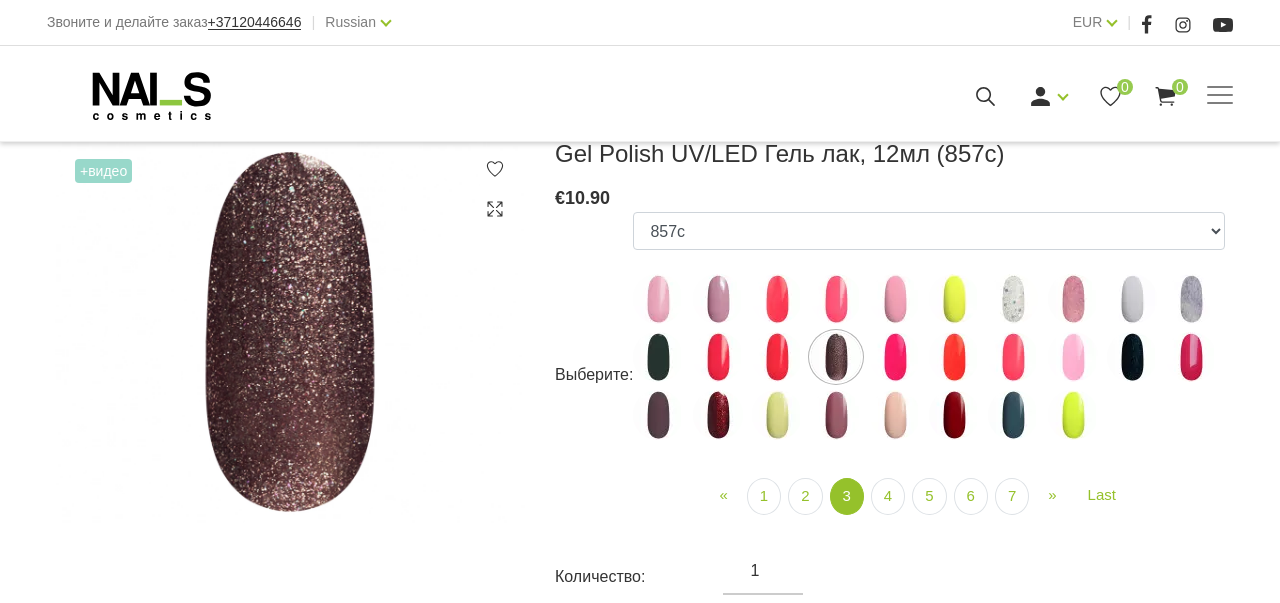 click at bounding box center (895, 357) 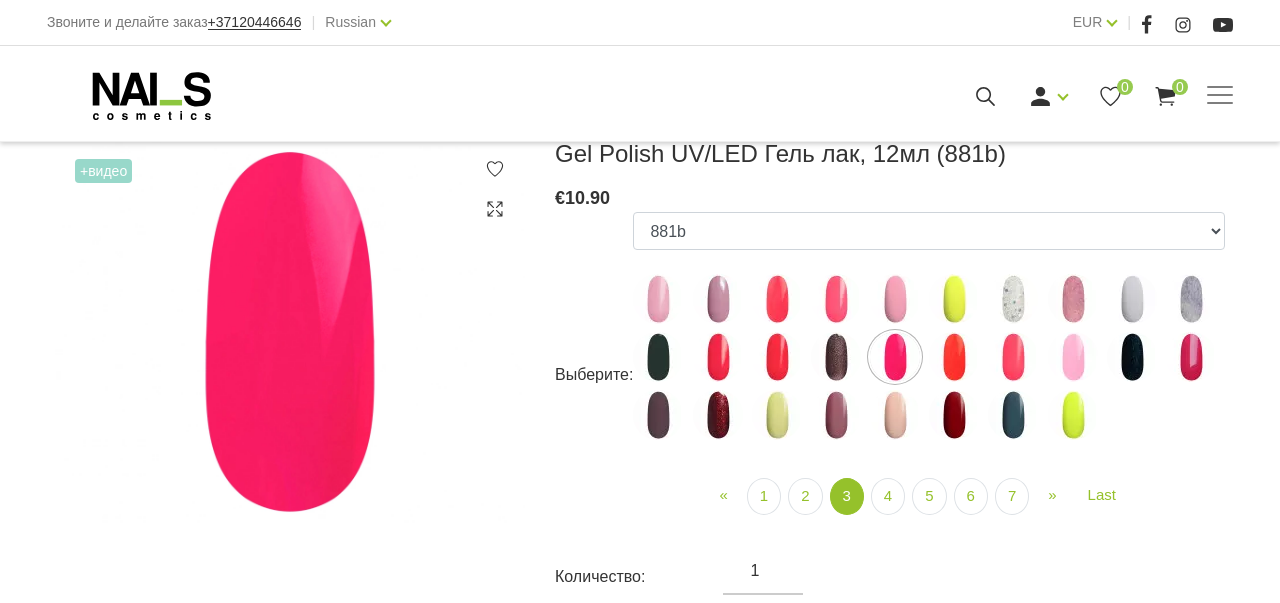 click at bounding box center [954, 357] 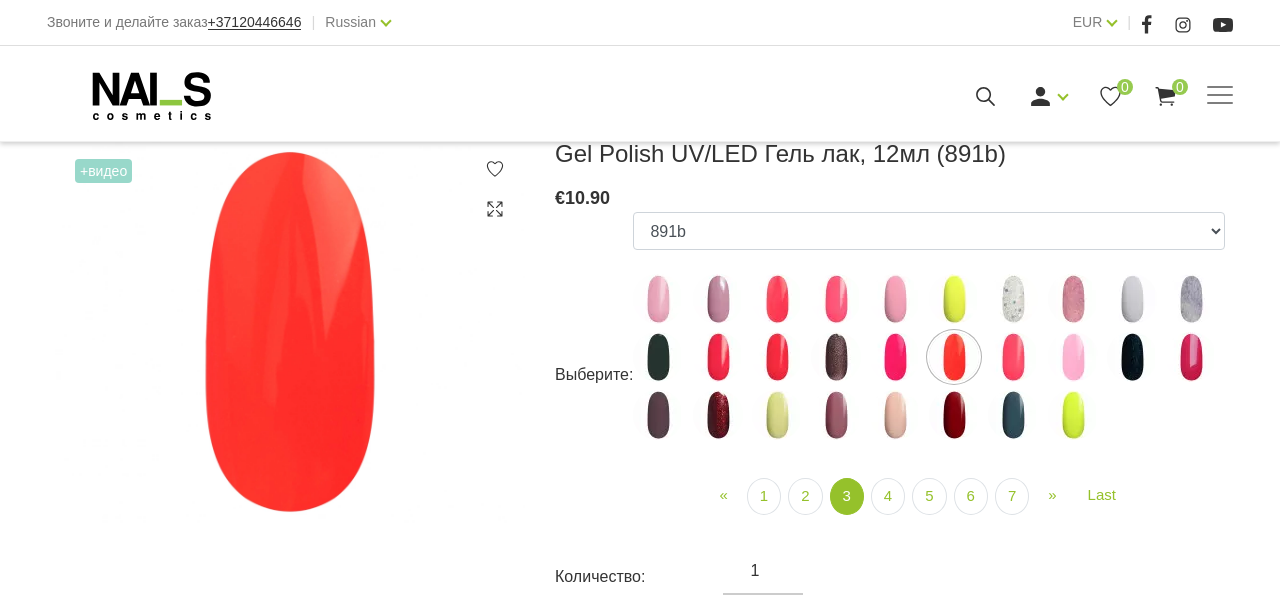 click at bounding box center [1013, 357] 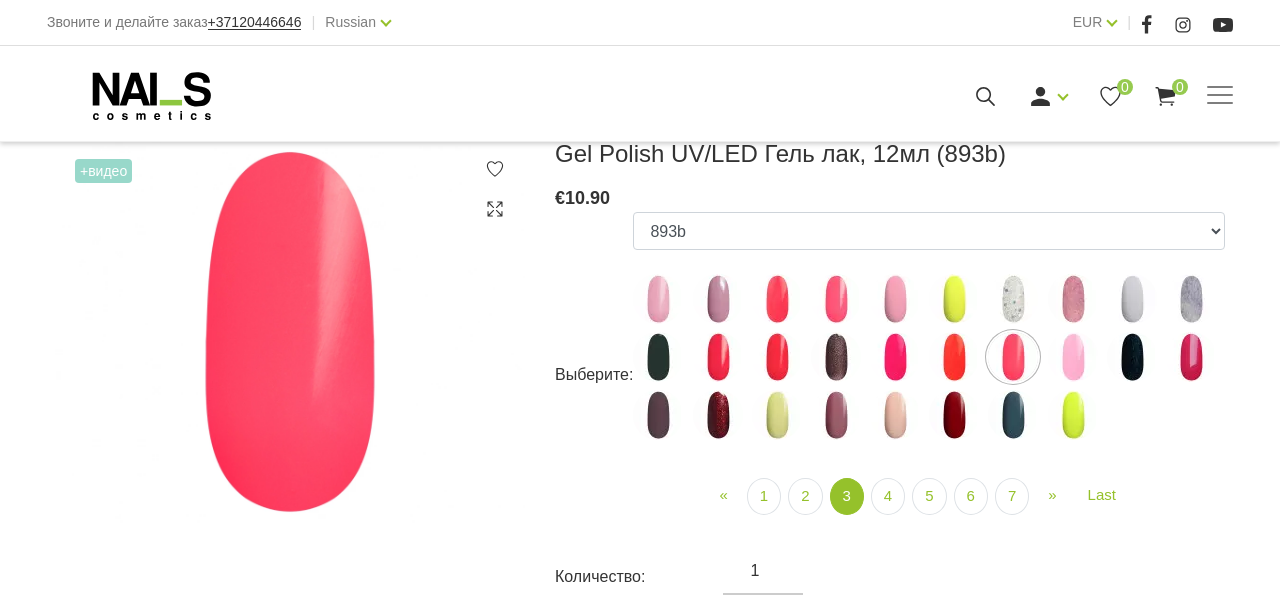 click at bounding box center (1073, 357) 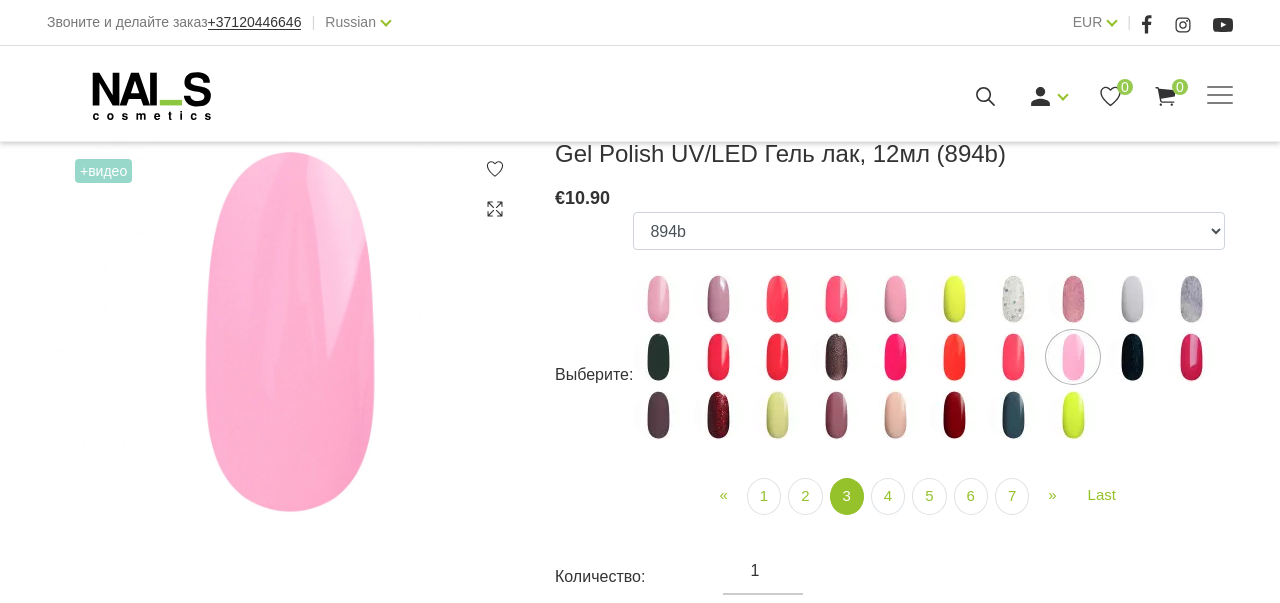 click at bounding box center (1132, 357) 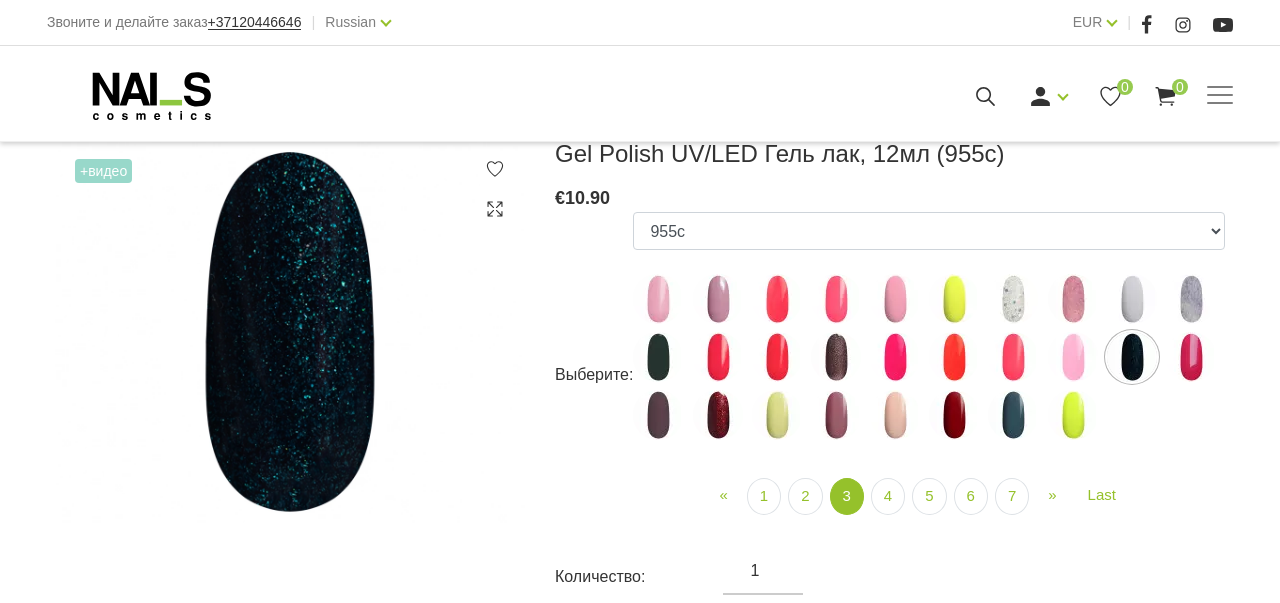 click at bounding box center [1191, 357] 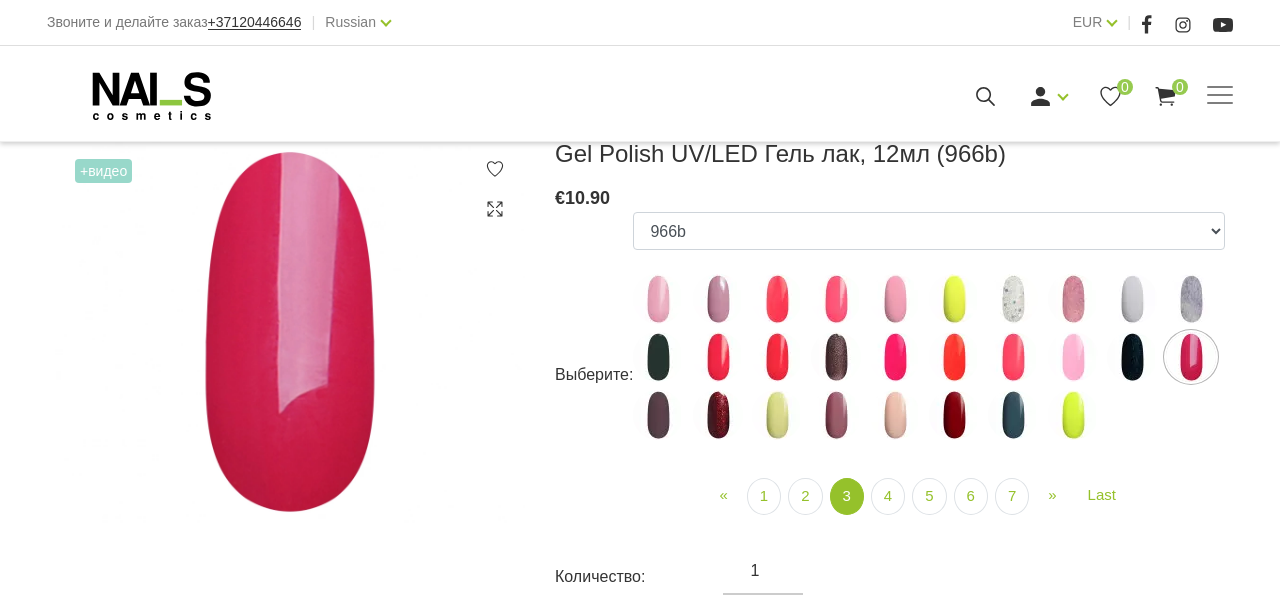 click at bounding box center [658, 415] 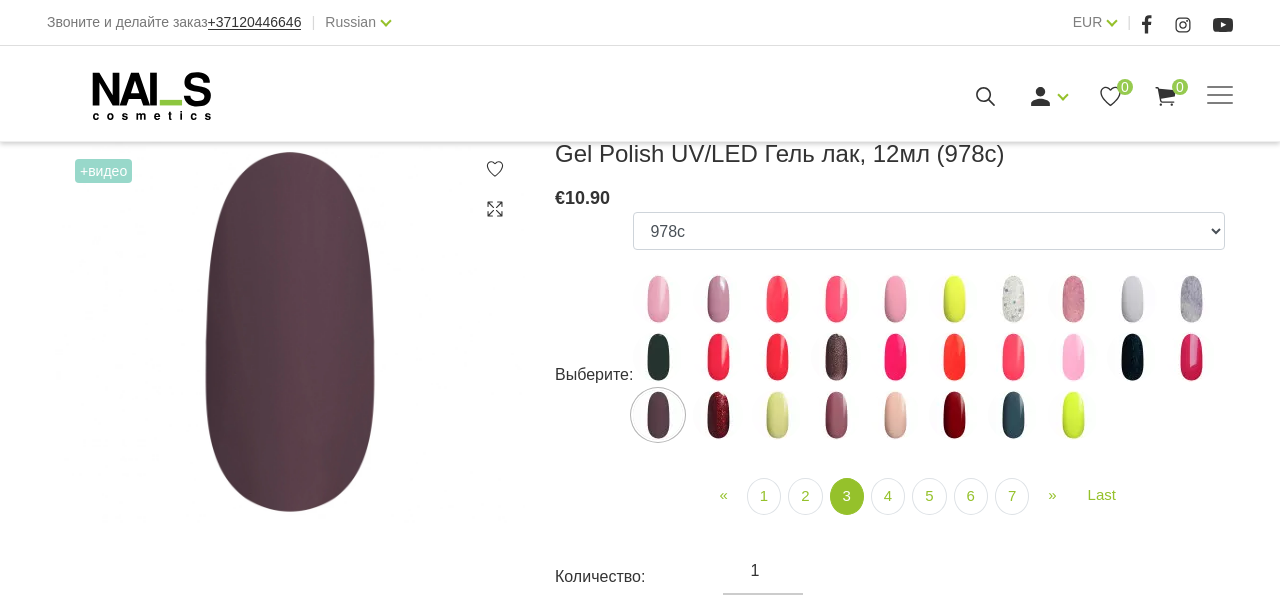 click at bounding box center (718, 415) 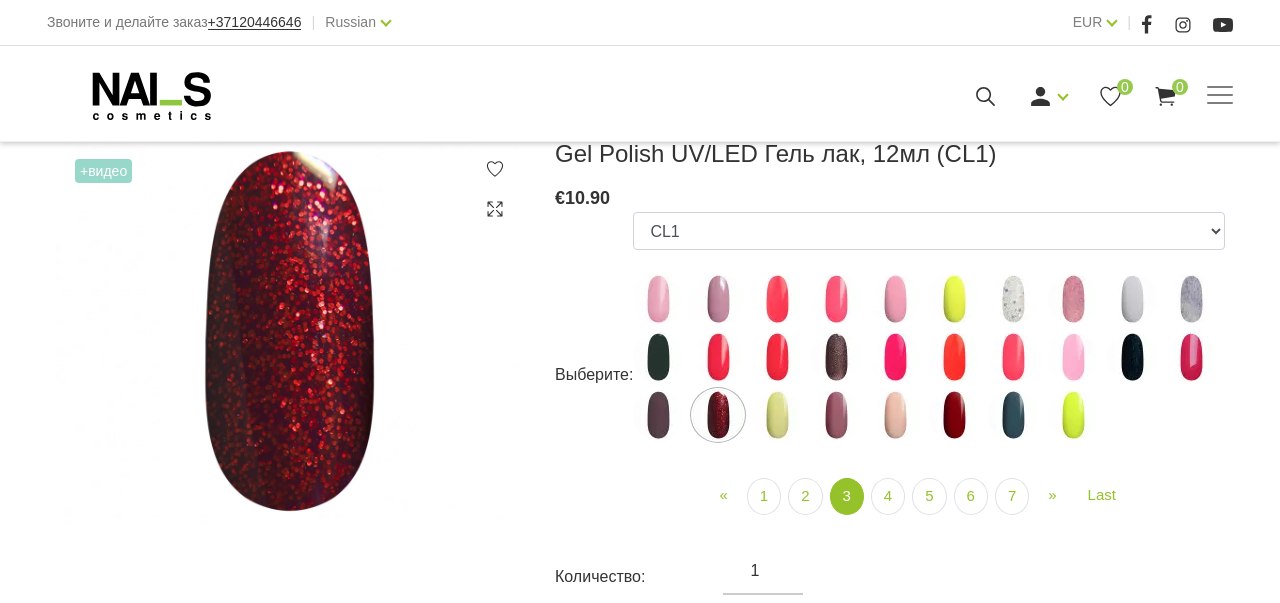 click at bounding box center [777, 415] 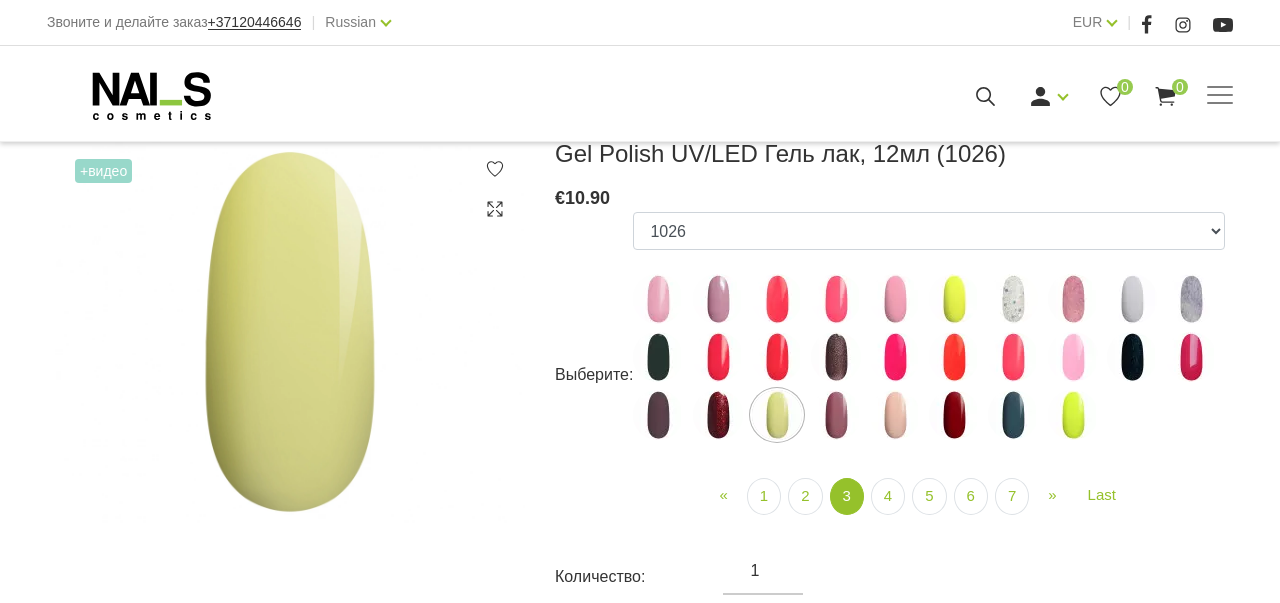 click at bounding box center (836, 415) 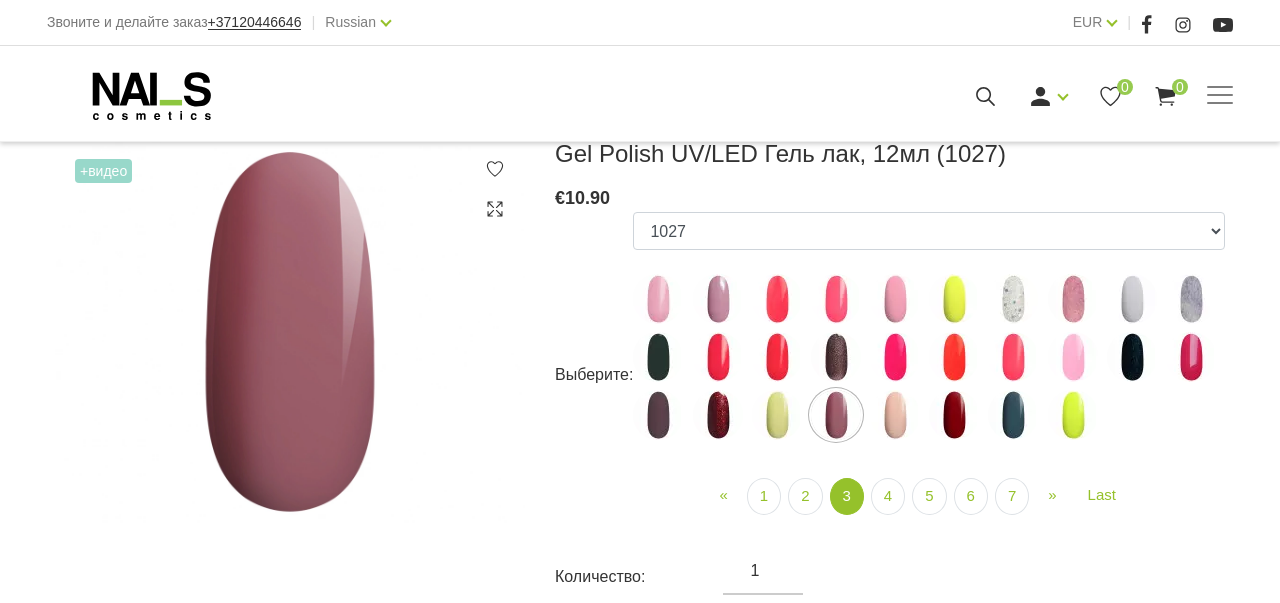 click at bounding box center [895, 415] 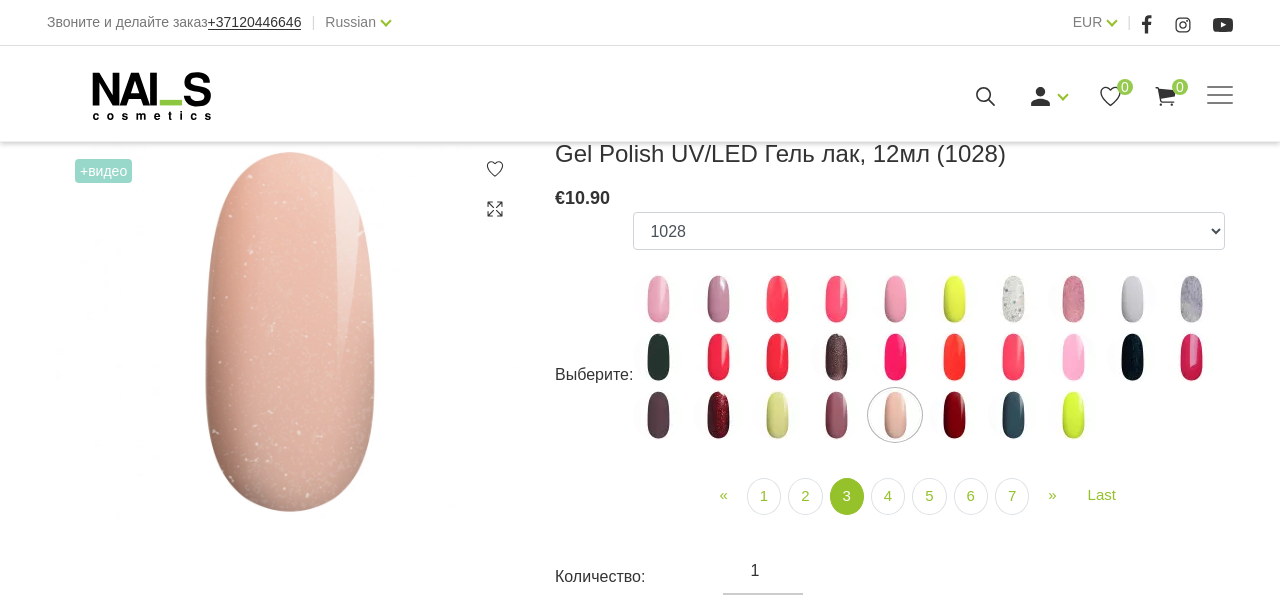 click at bounding box center [954, 415] 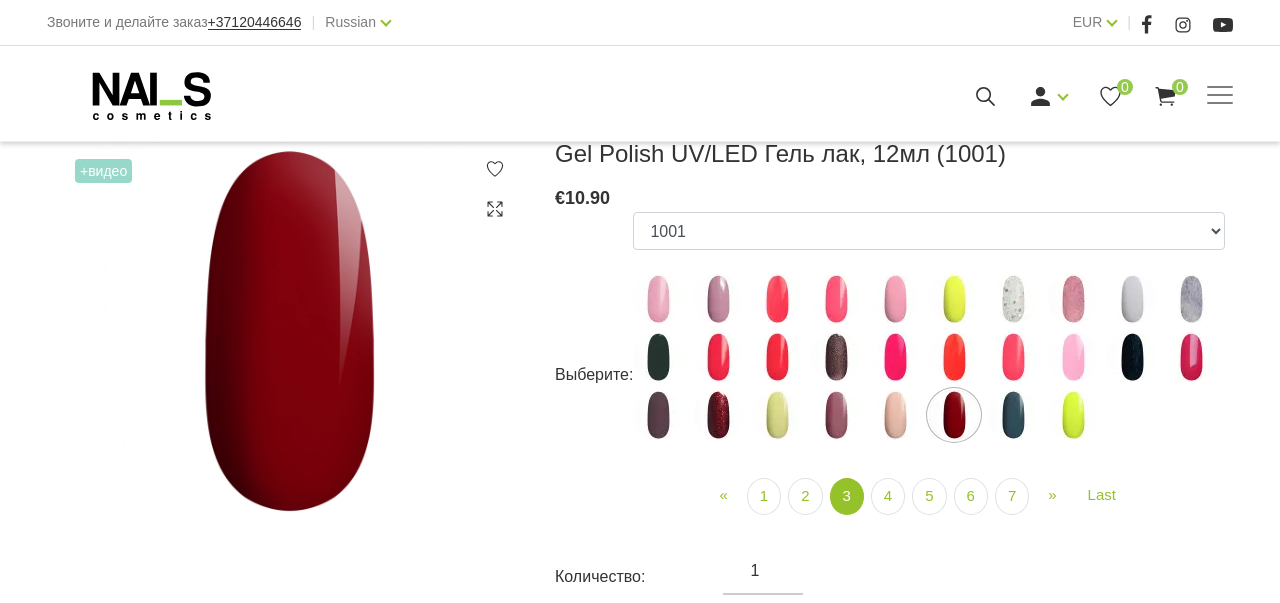 click at bounding box center [1013, 415] 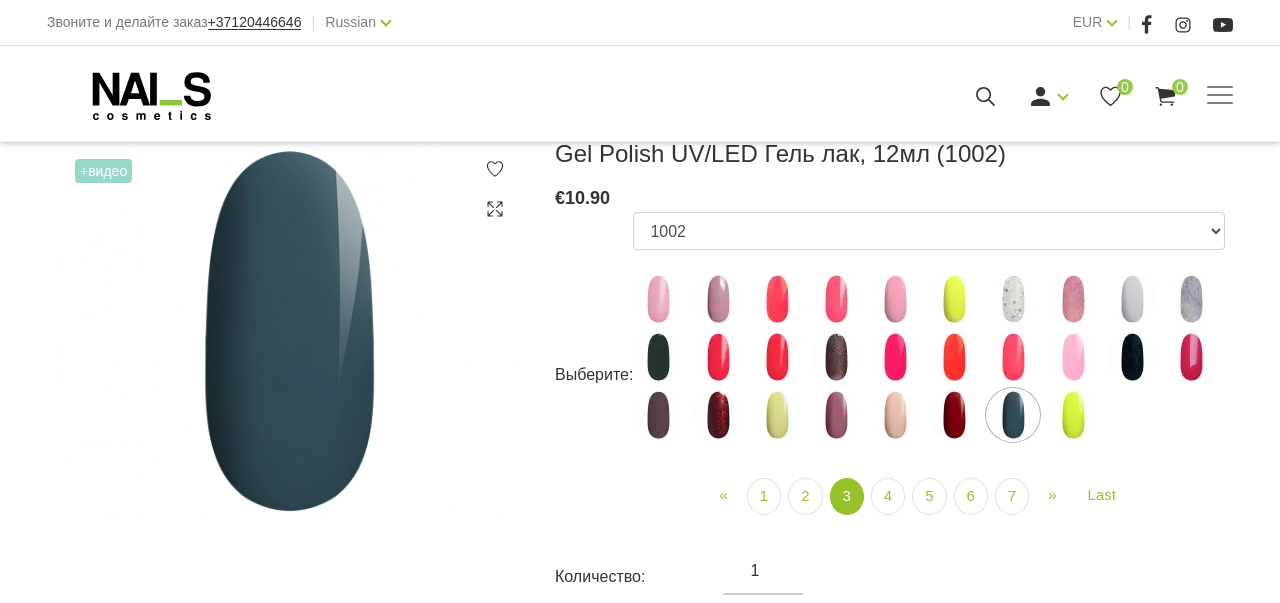click at bounding box center (1073, 415) 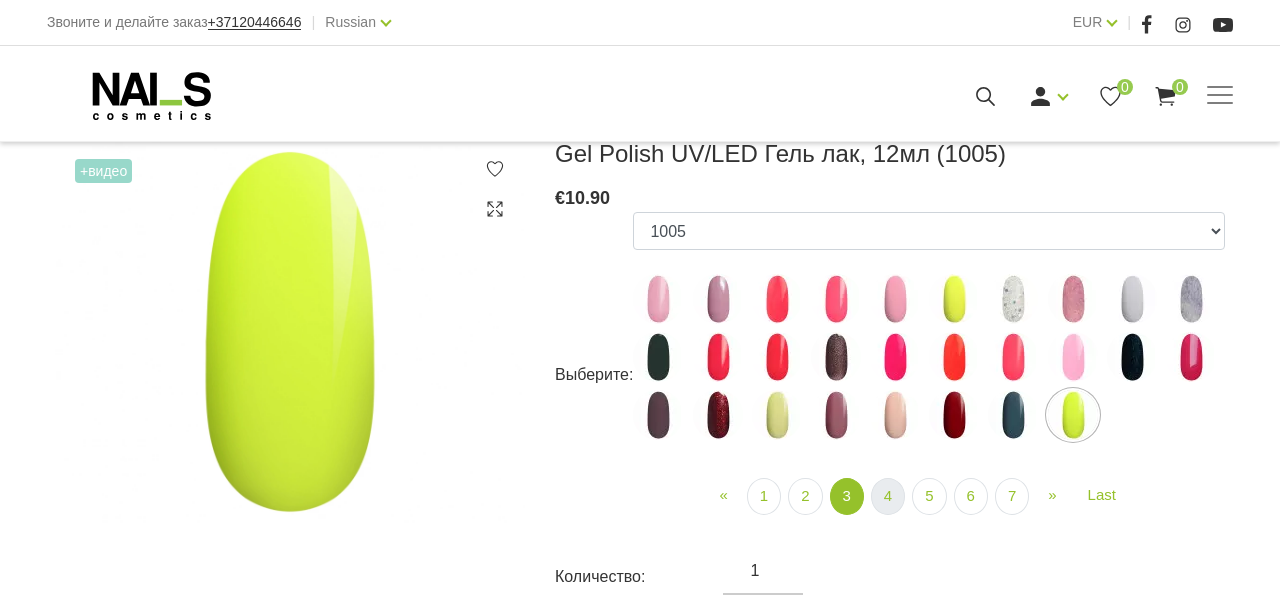 click on "4" at bounding box center (888, 496) 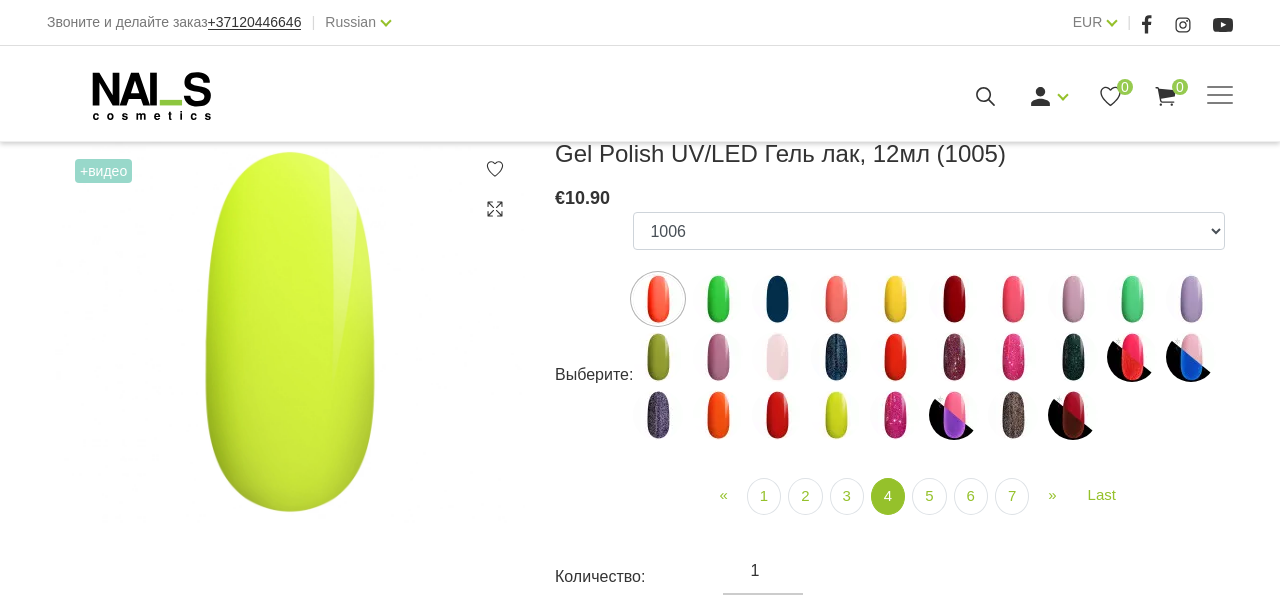click at bounding box center [658, 299] 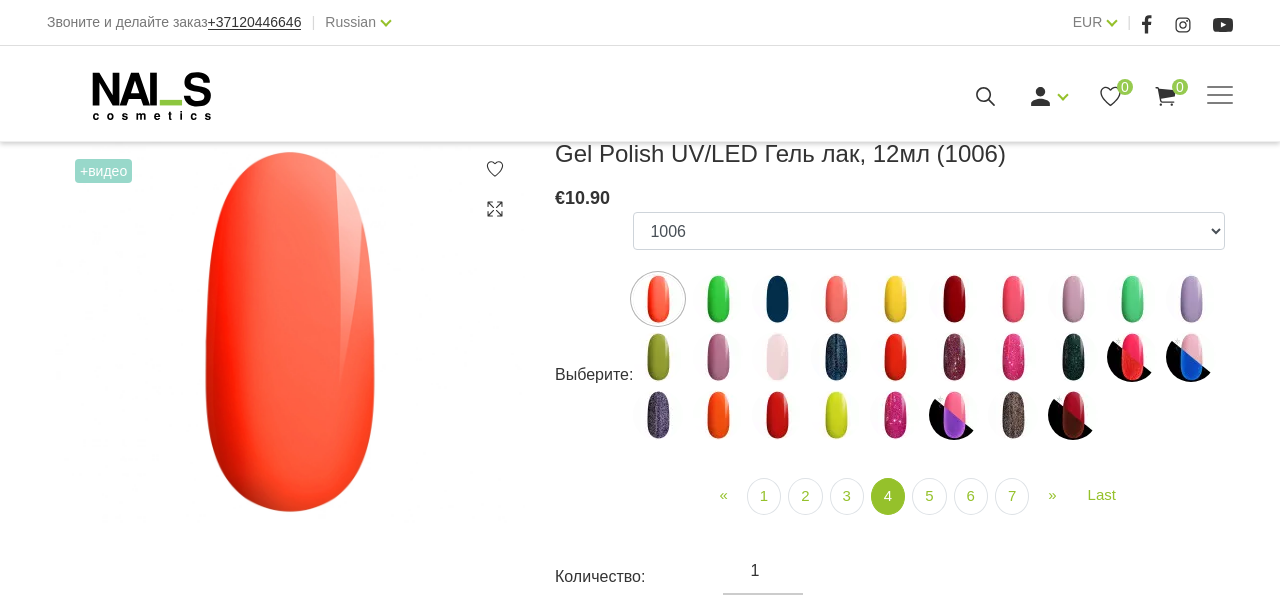 click at bounding box center (718, 299) 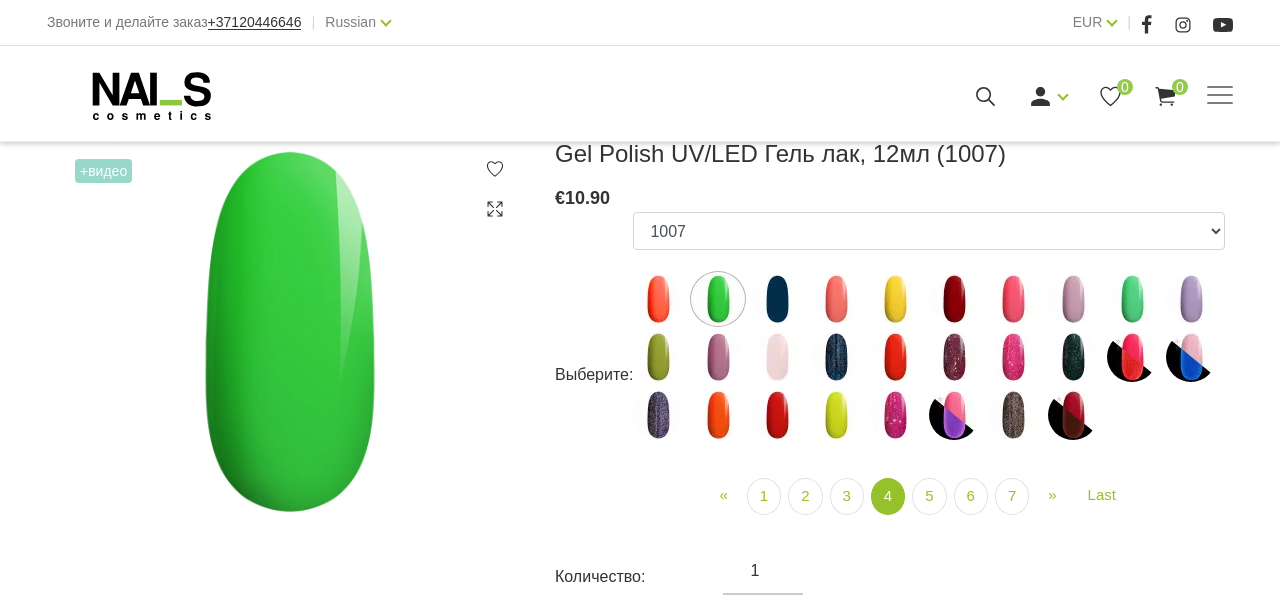 click at bounding box center [777, 299] 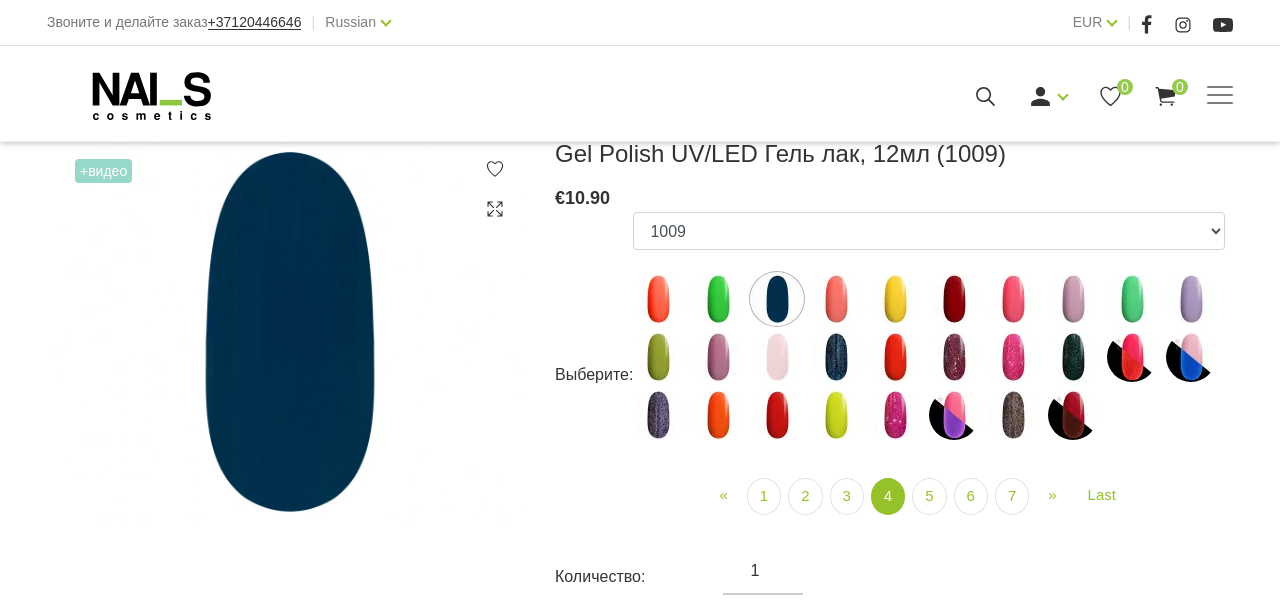 click at bounding box center (836, 299) 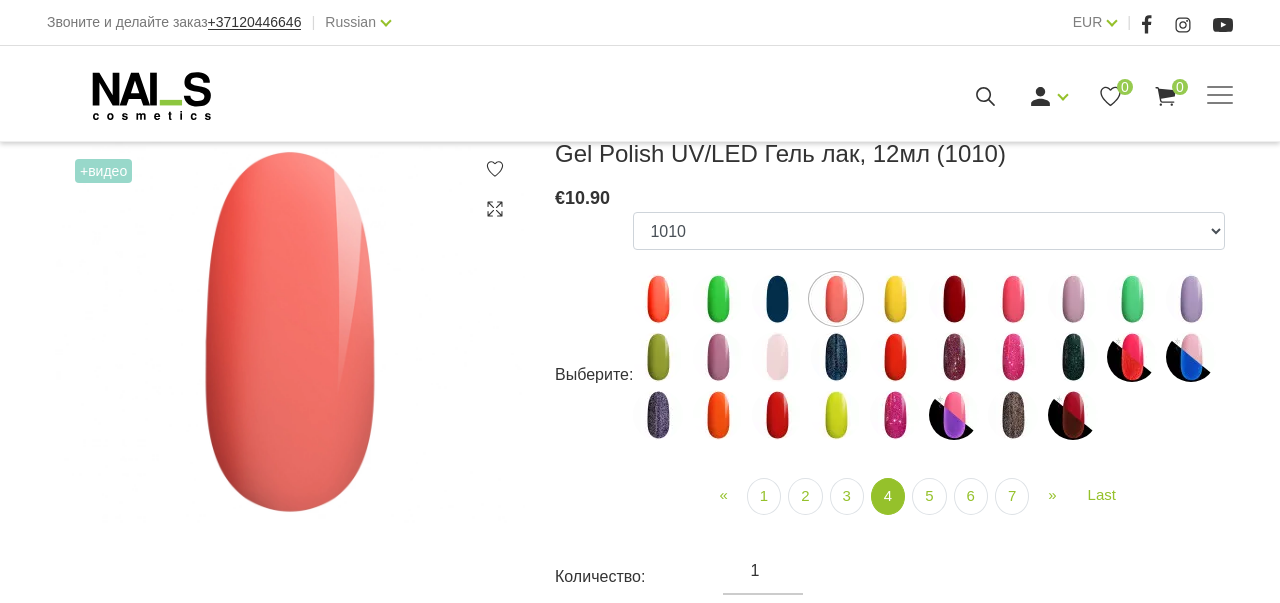 click at bounding box center (895, 299) 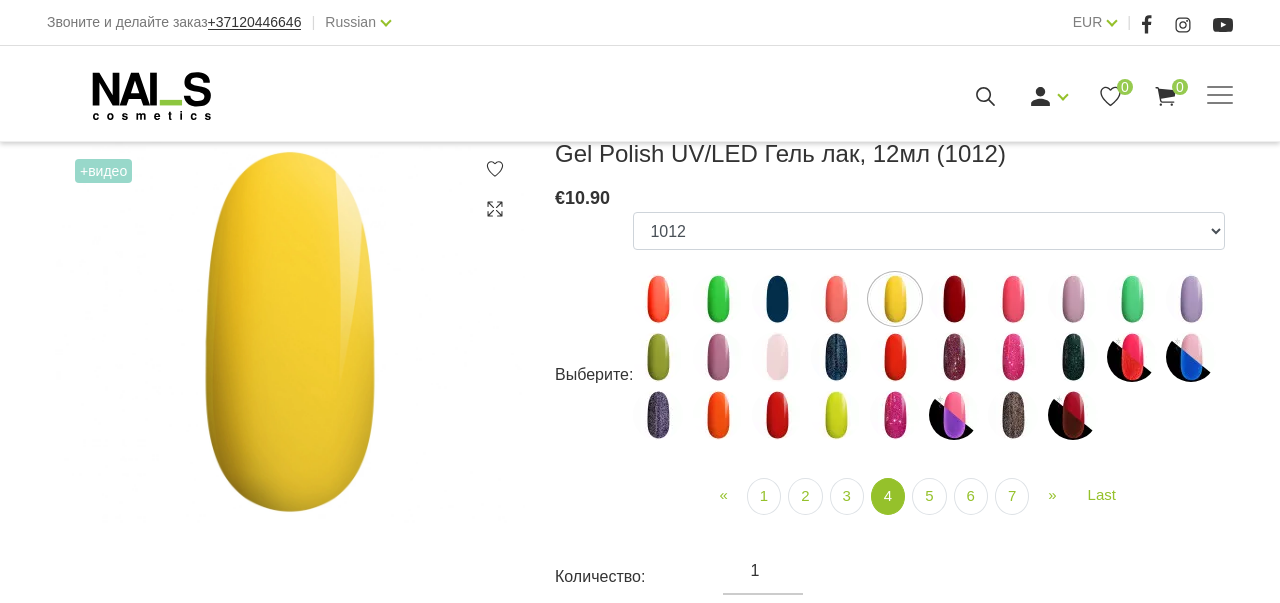 click at bounding box center [954, 299] 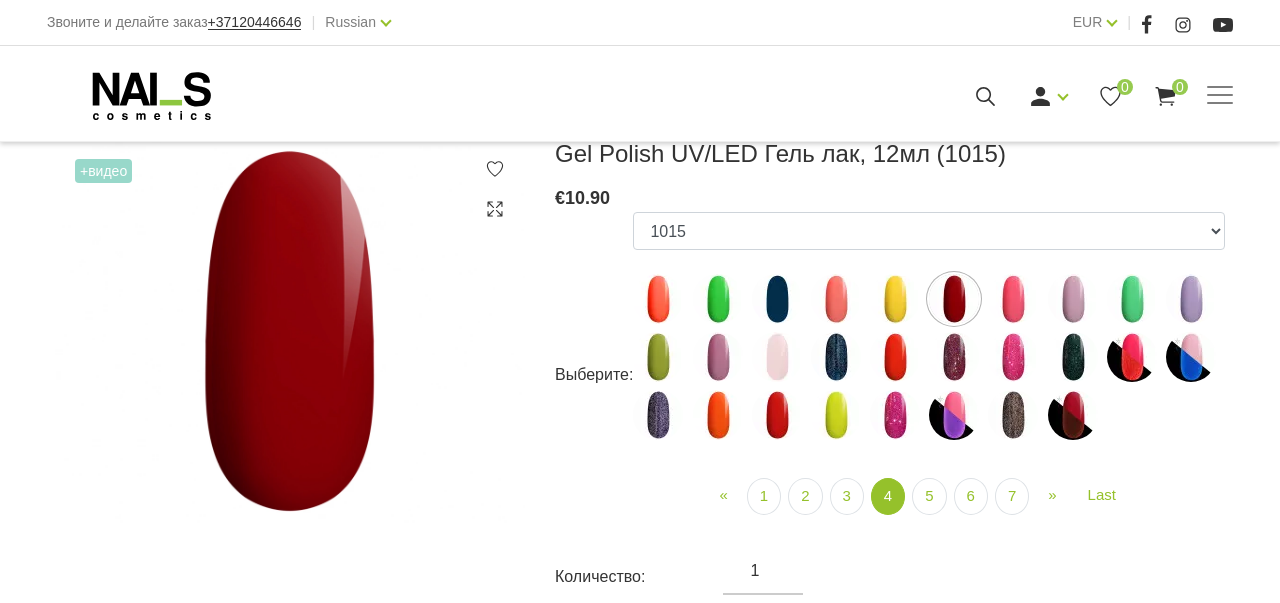 click at bounding box center (1013, 299) 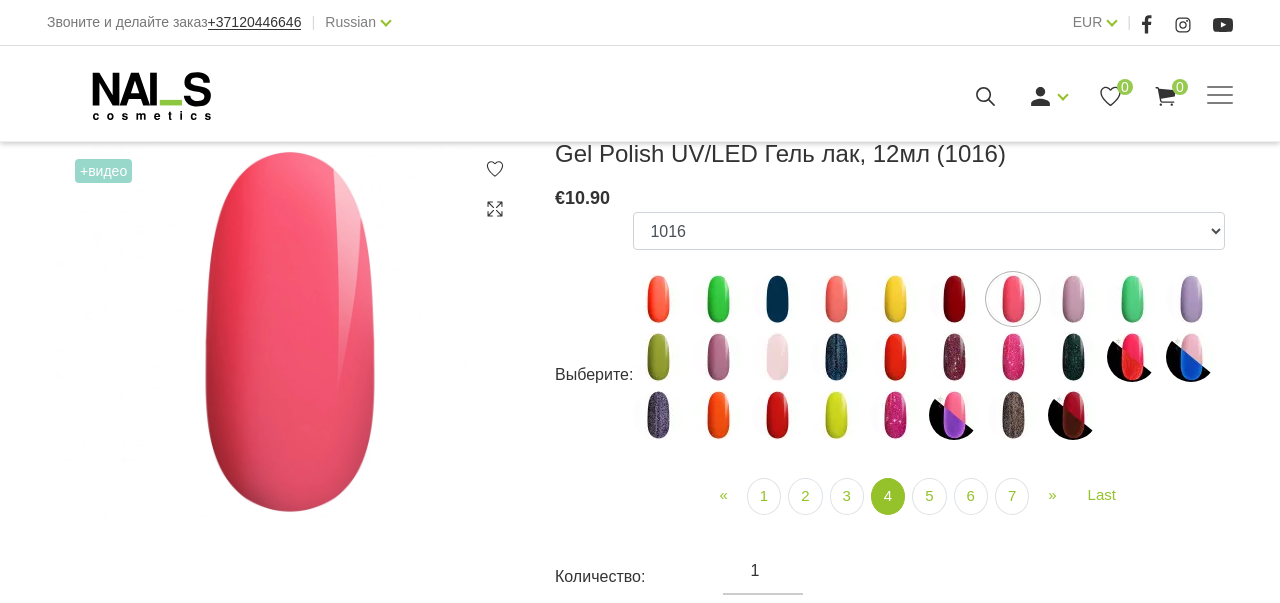 click at bounding box center (1073, 299) 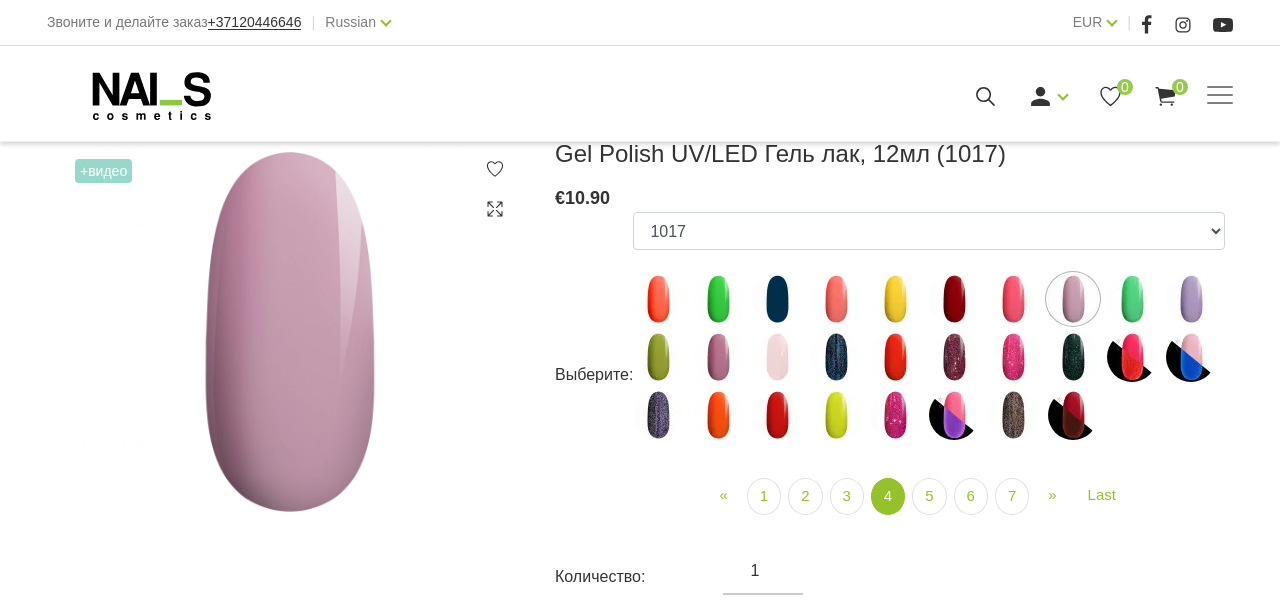 click at bounding box center [1132, 299] 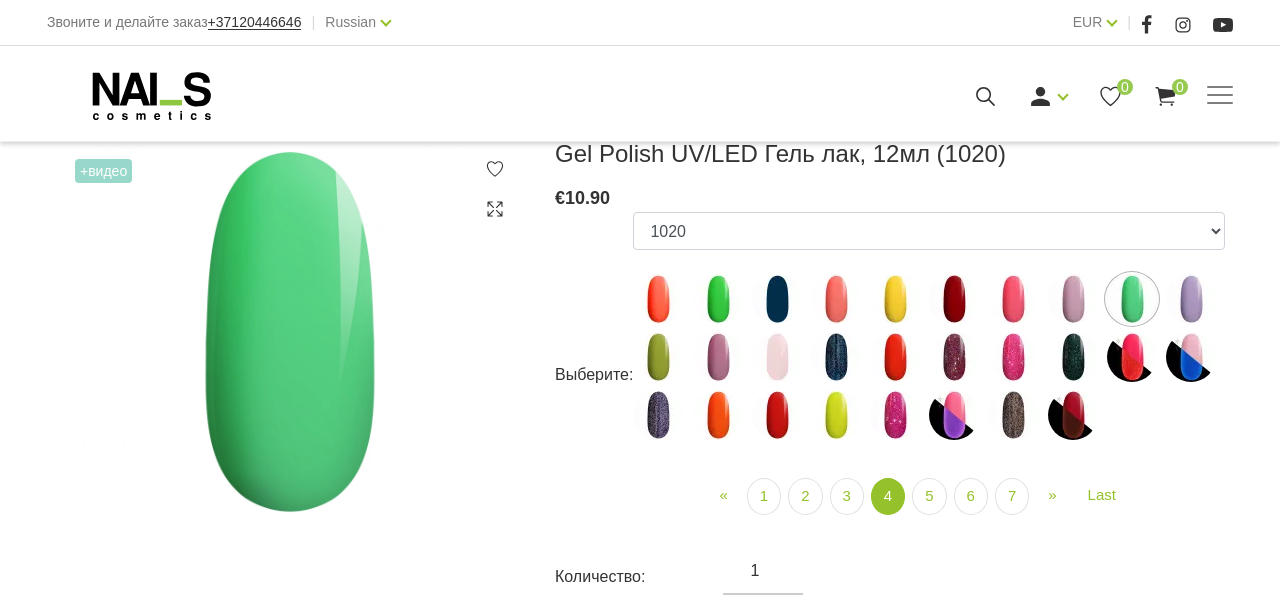 click at bounding box center (1191, 299) 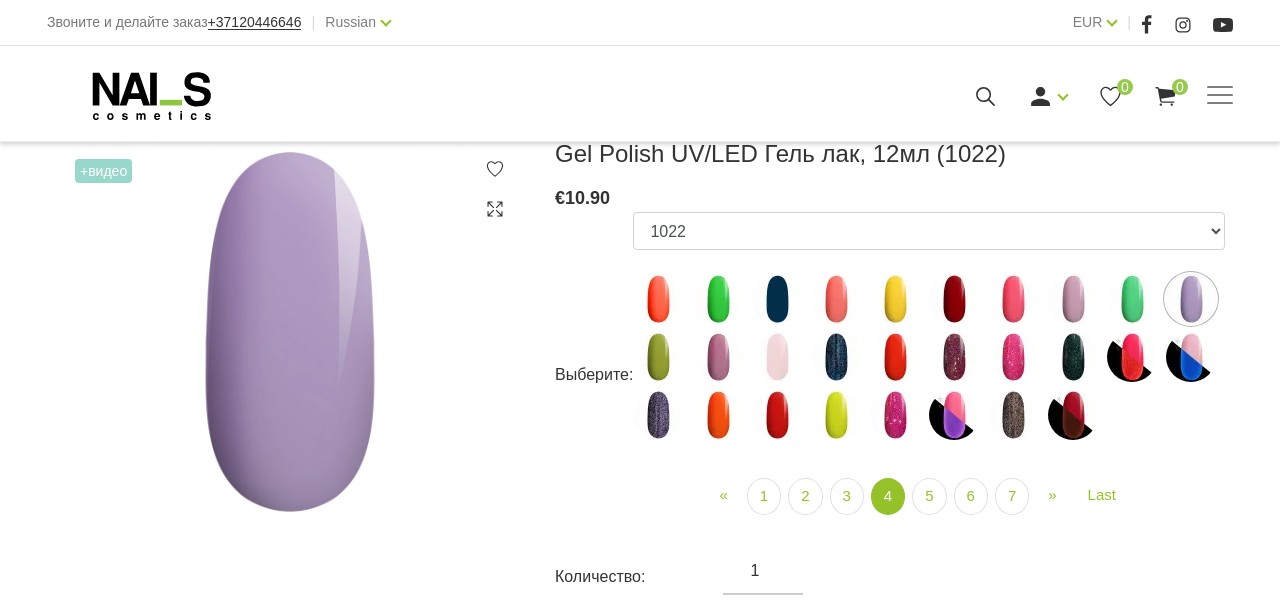 click at bounding box center (658, 357) 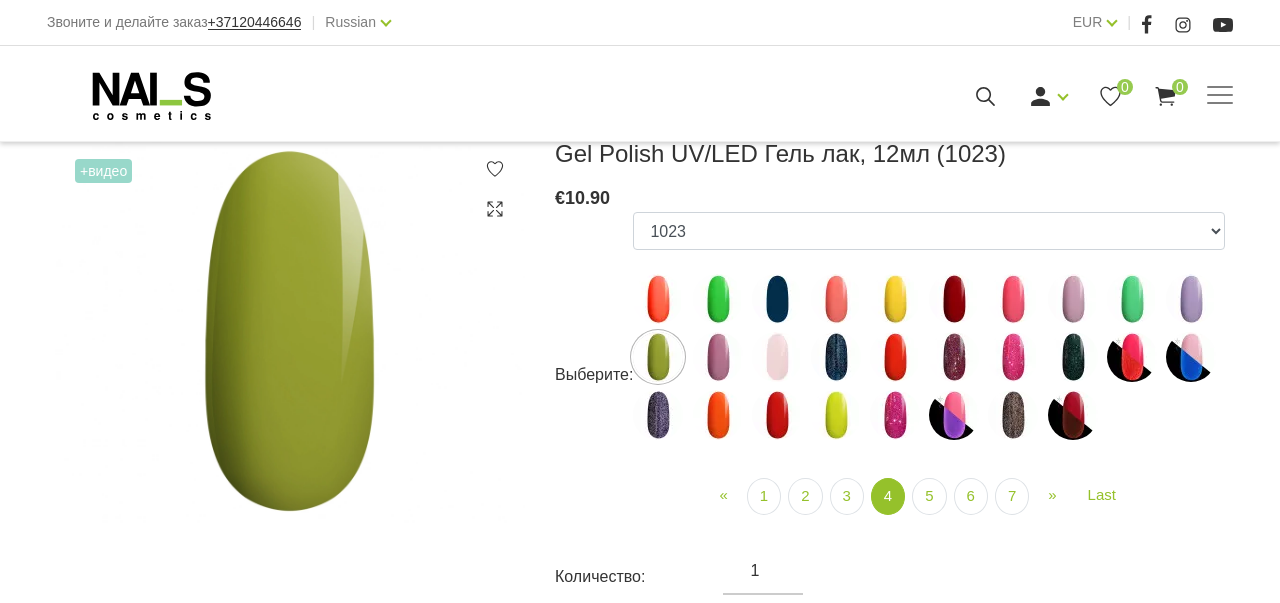 click at bounding box center [718, 357] 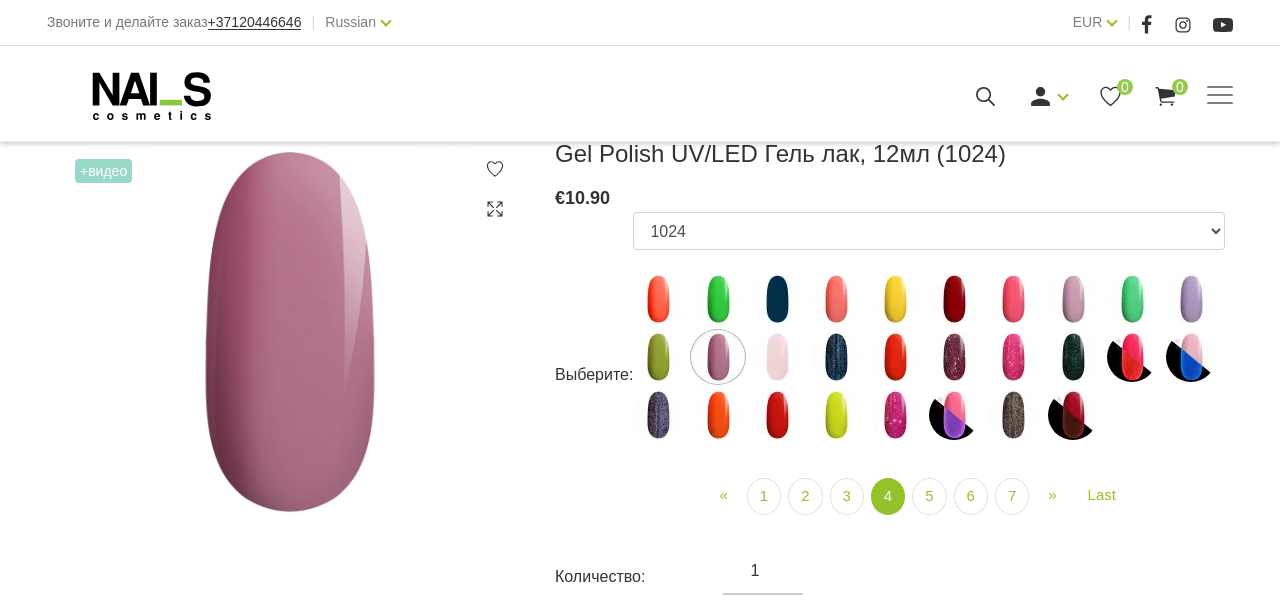 click at bounding box center (777, 357) 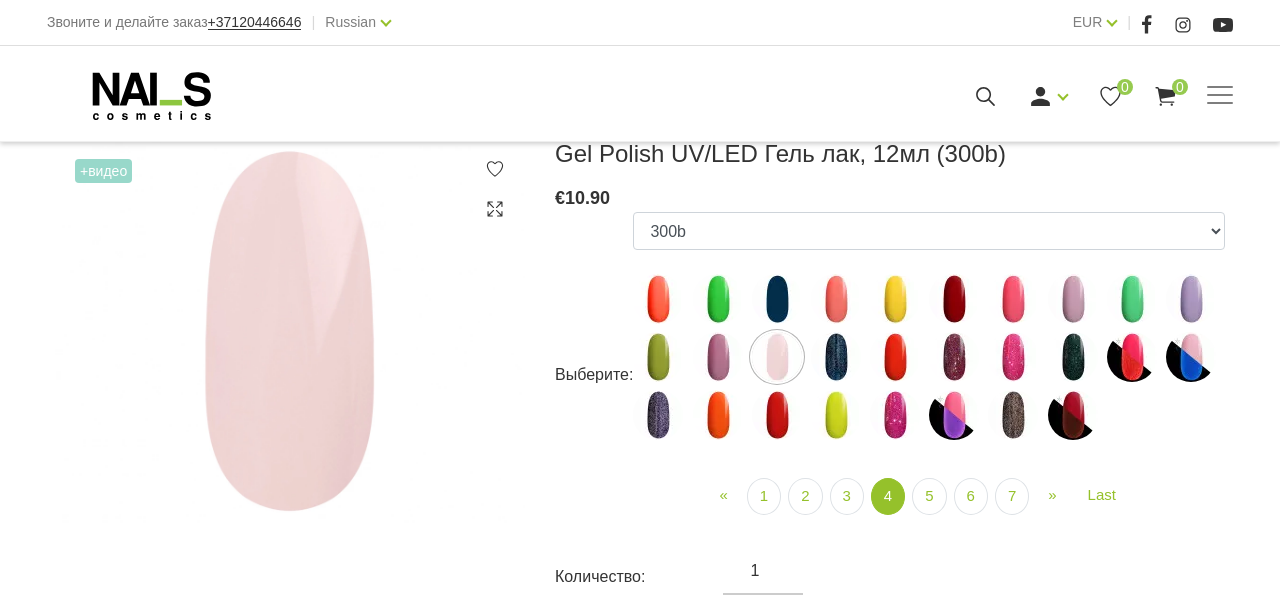 click at bounding box center [836, 357] 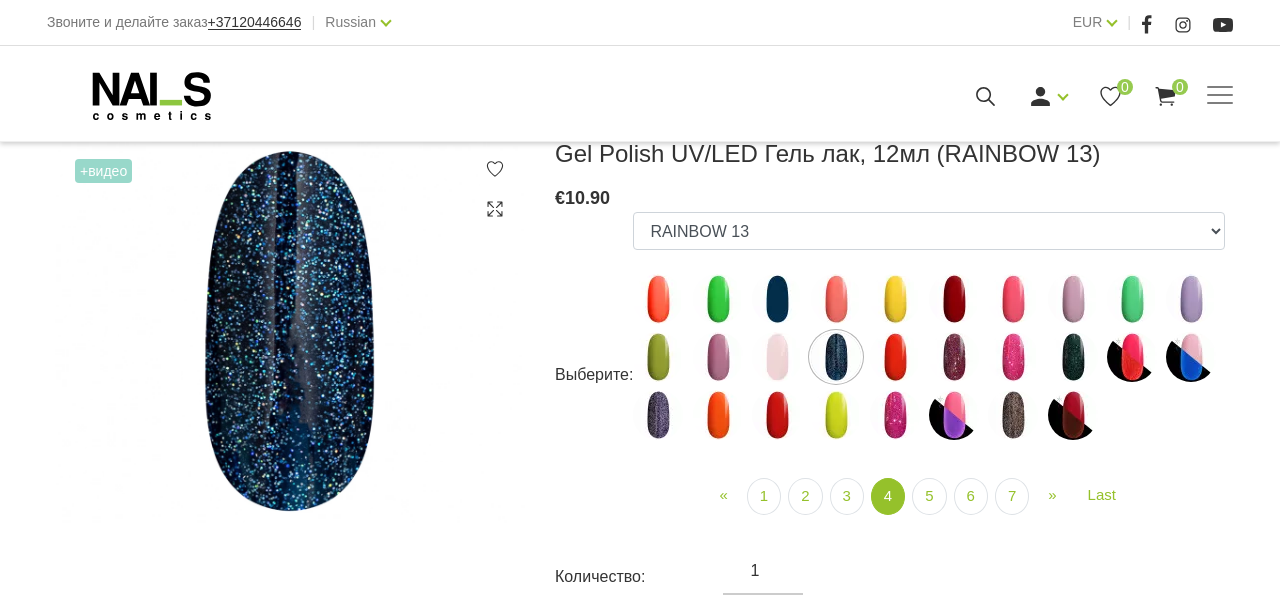 click at bounding box center [895, 357] 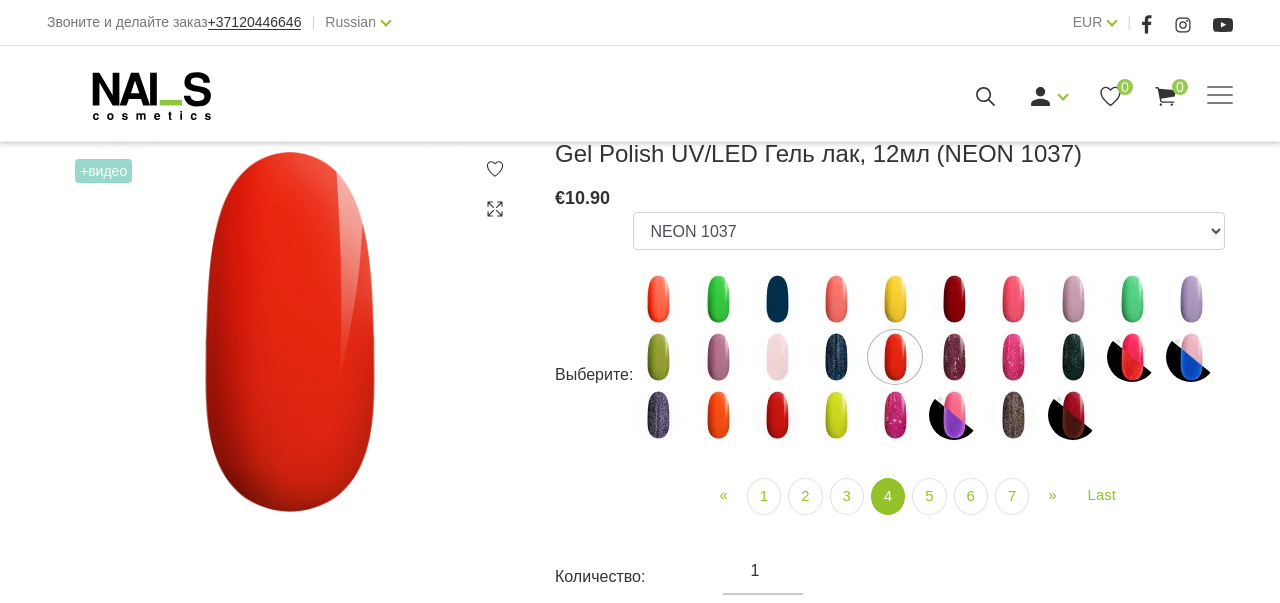 click at bounding box center (954, 357) 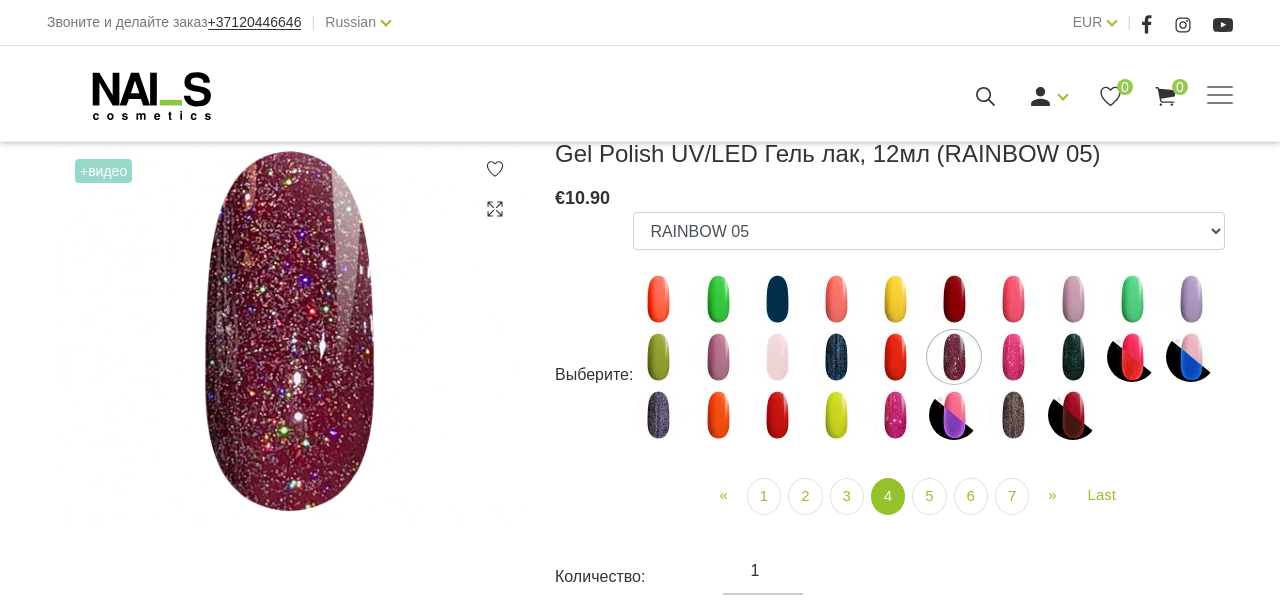 click at bounding box center (1013, 357) 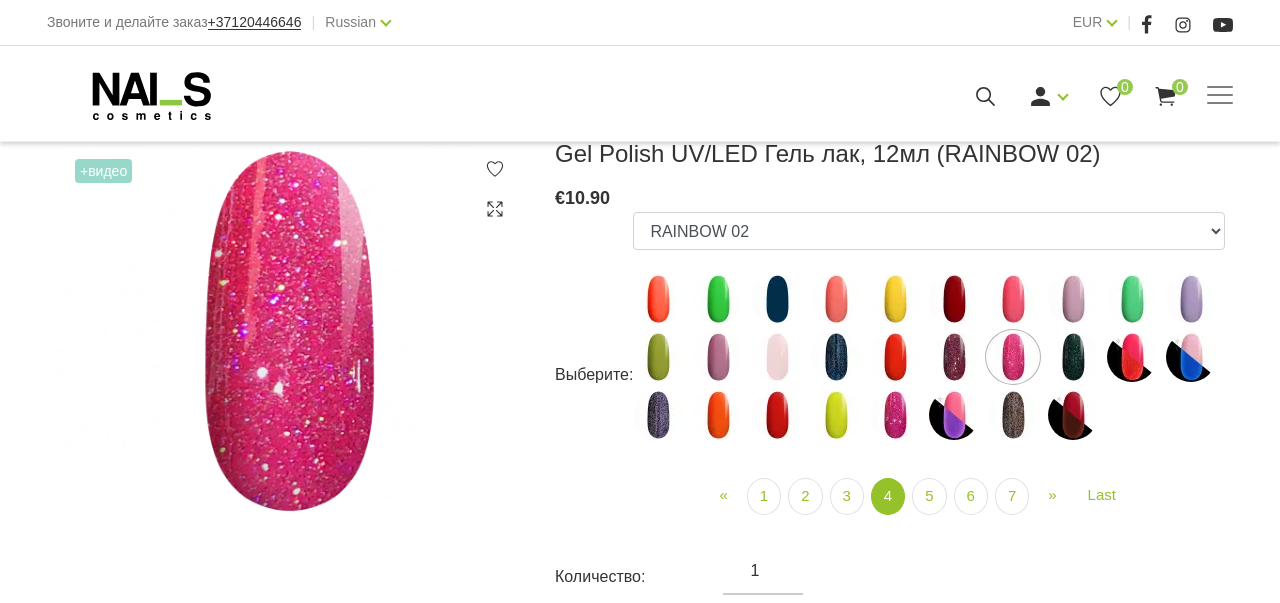 click at bounding box center [1073, 357] 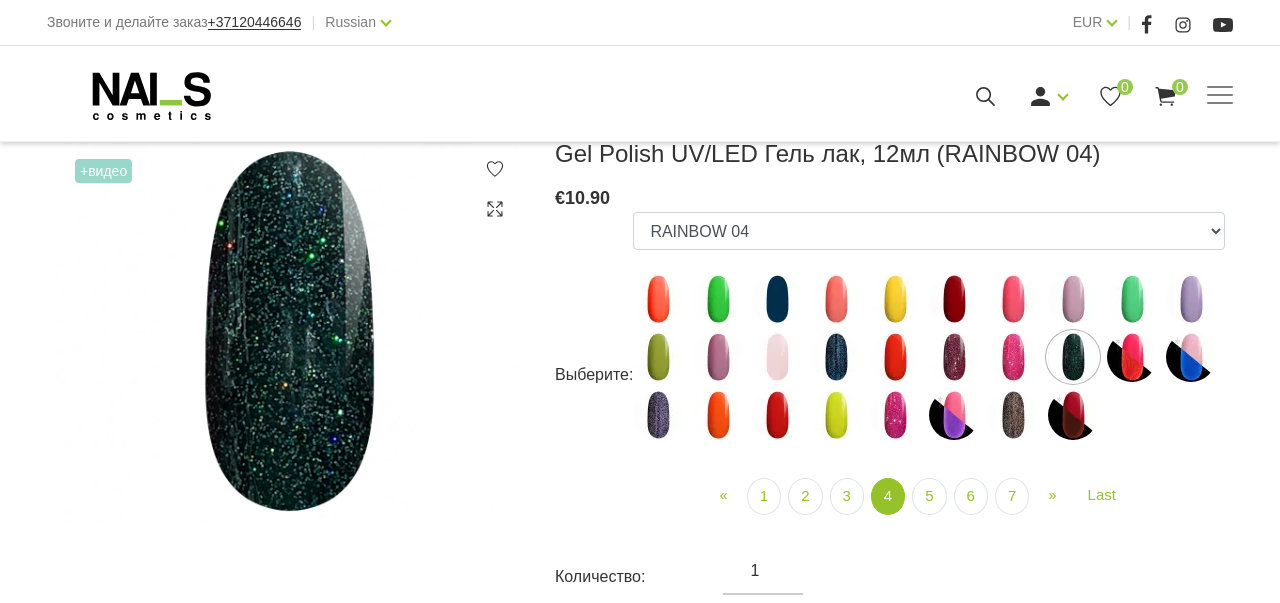click at bounding box center [1132, 357] 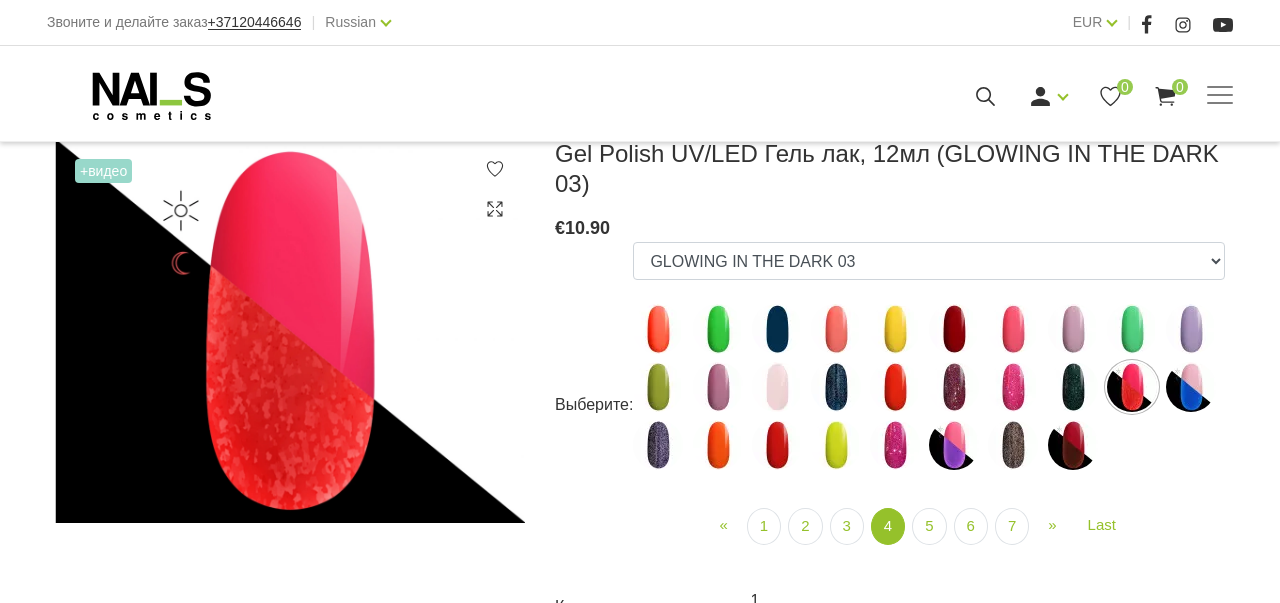 click at bounding box center (1191, 387) 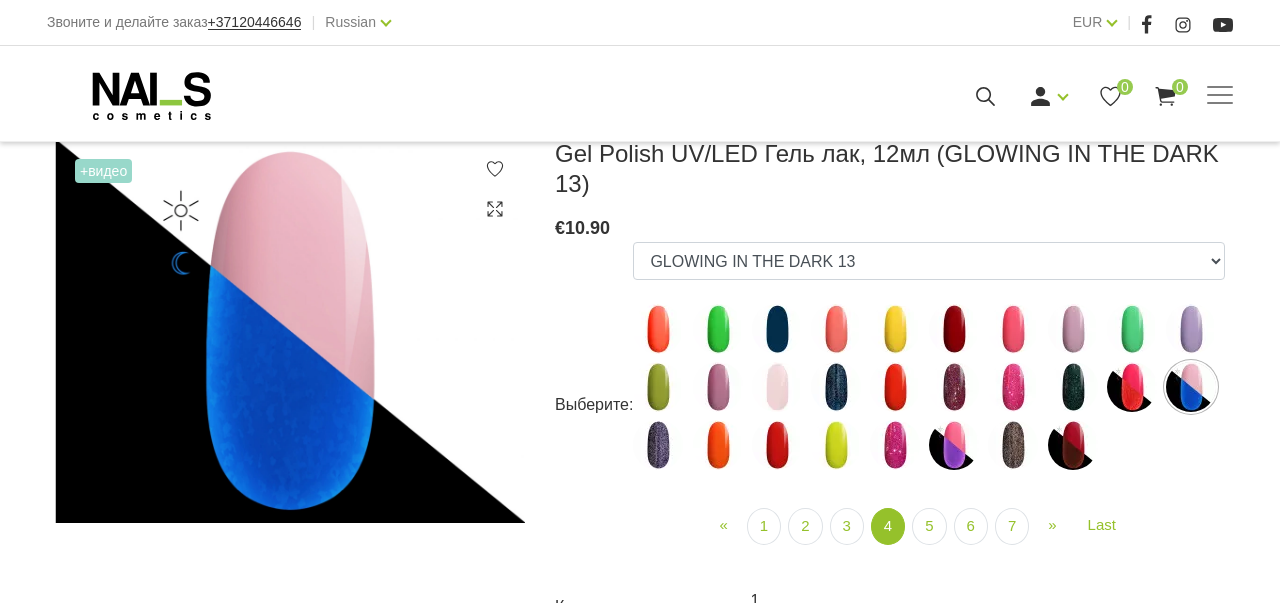 click at bounding box center (658, 445) 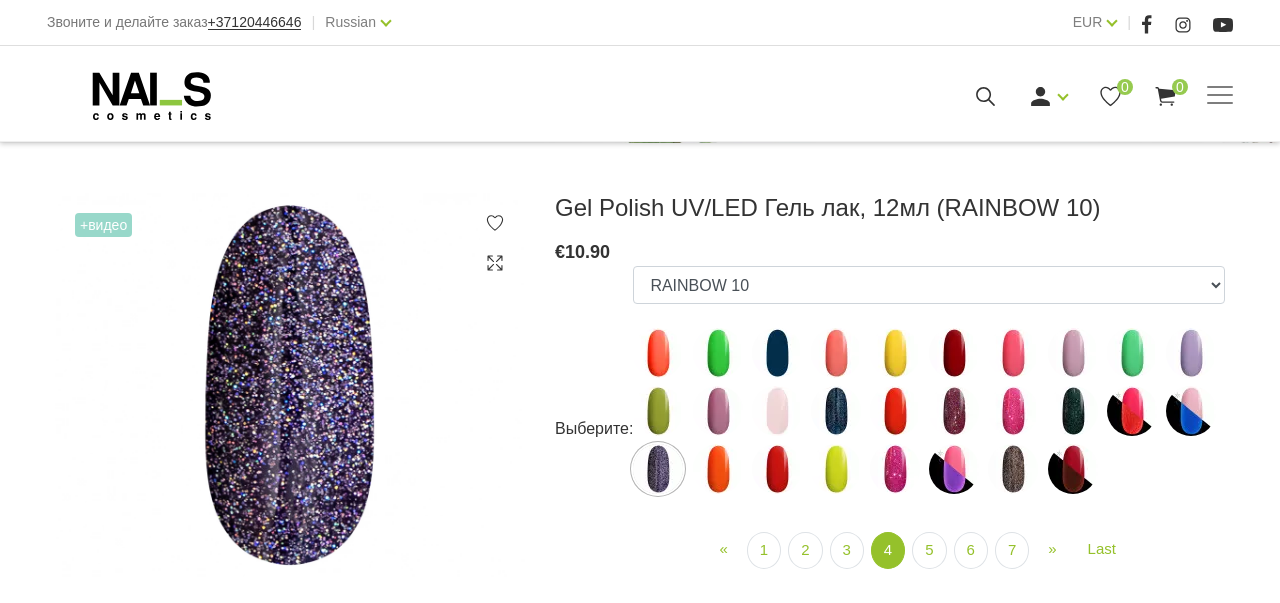 scroll, scrollTop: 228, scrollLeft: 0, axis: vertical 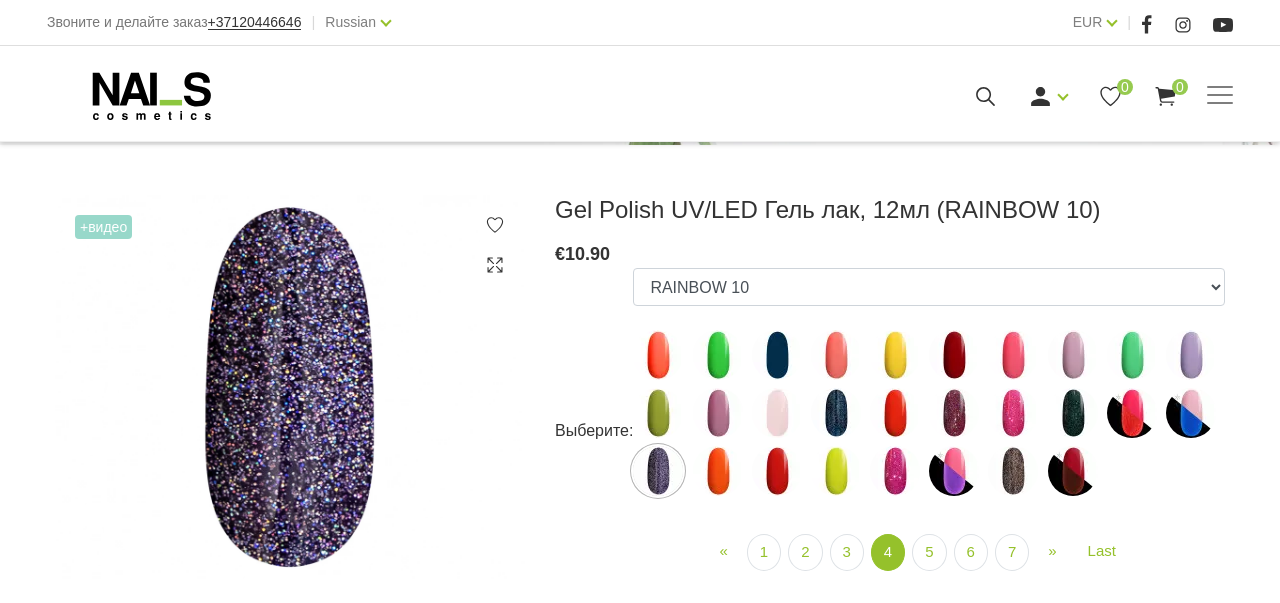 click at bounding box center [718, 471] 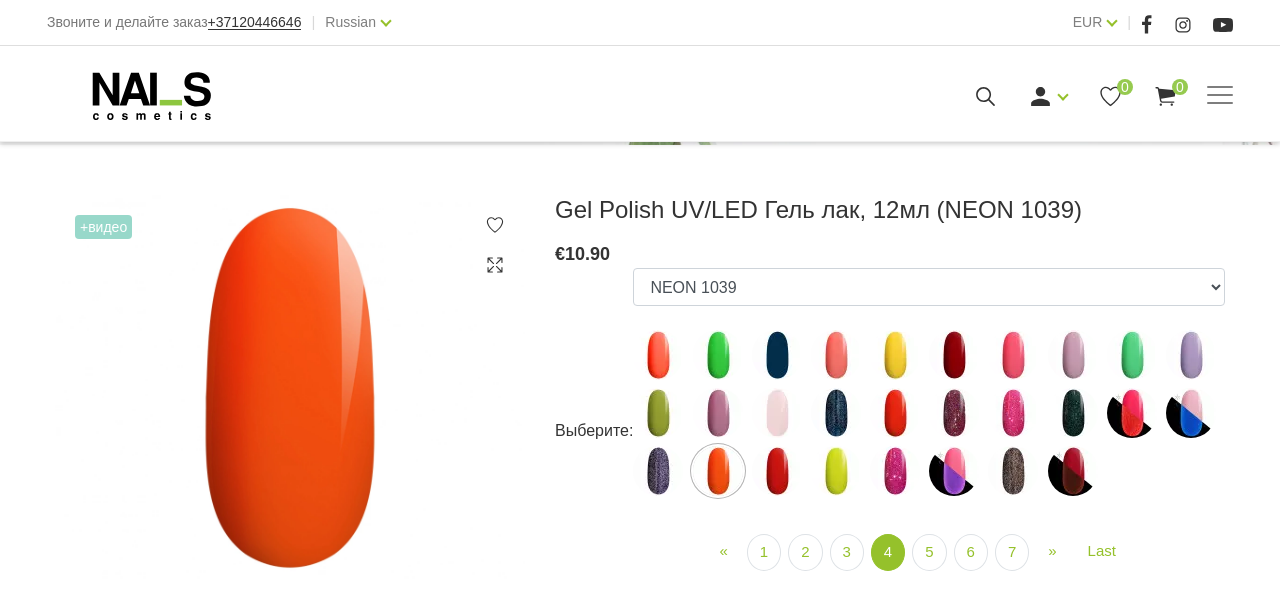 click at bounding box center [777, 471] 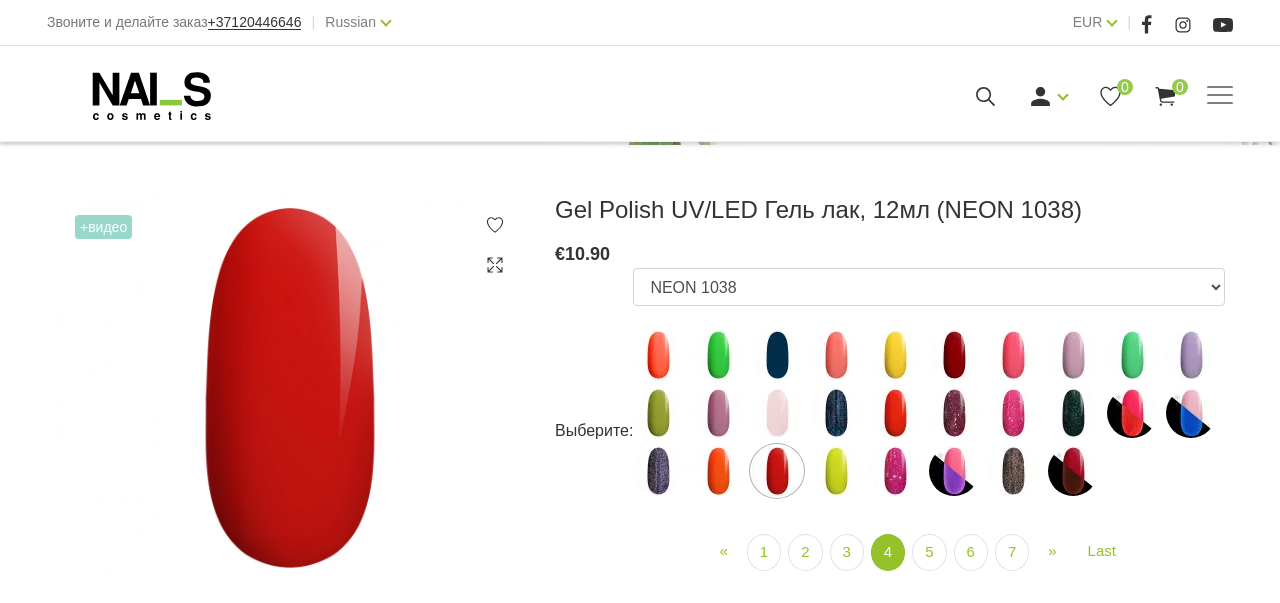 click at bounding box center [836, 471] 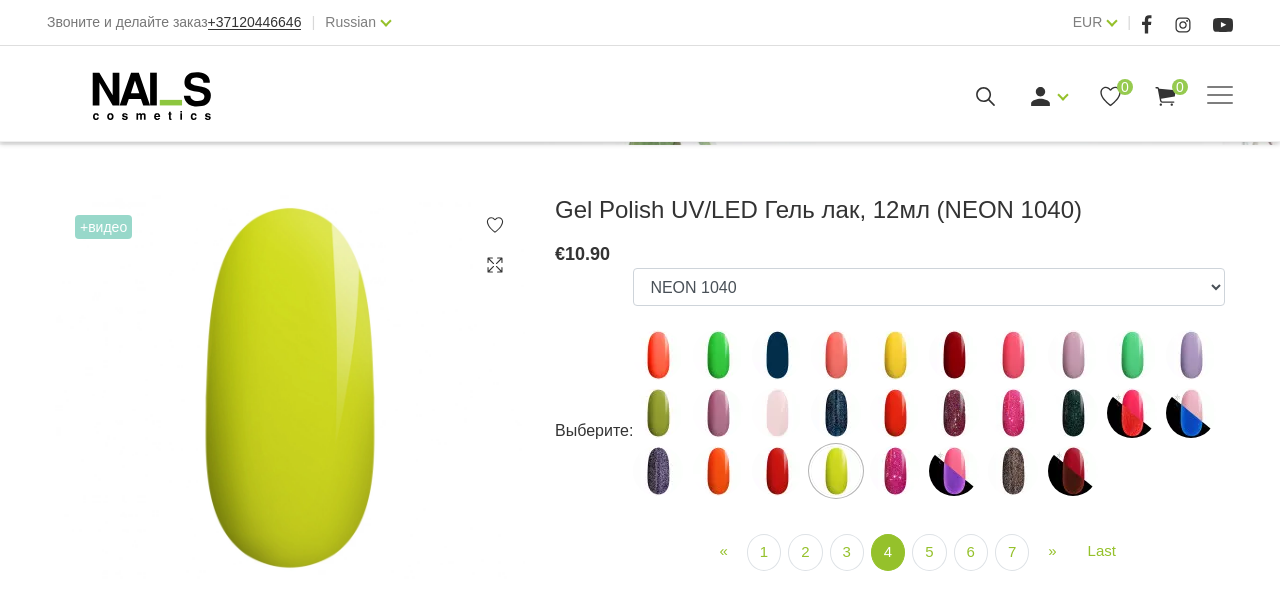 click at bounding box center (895, 471) 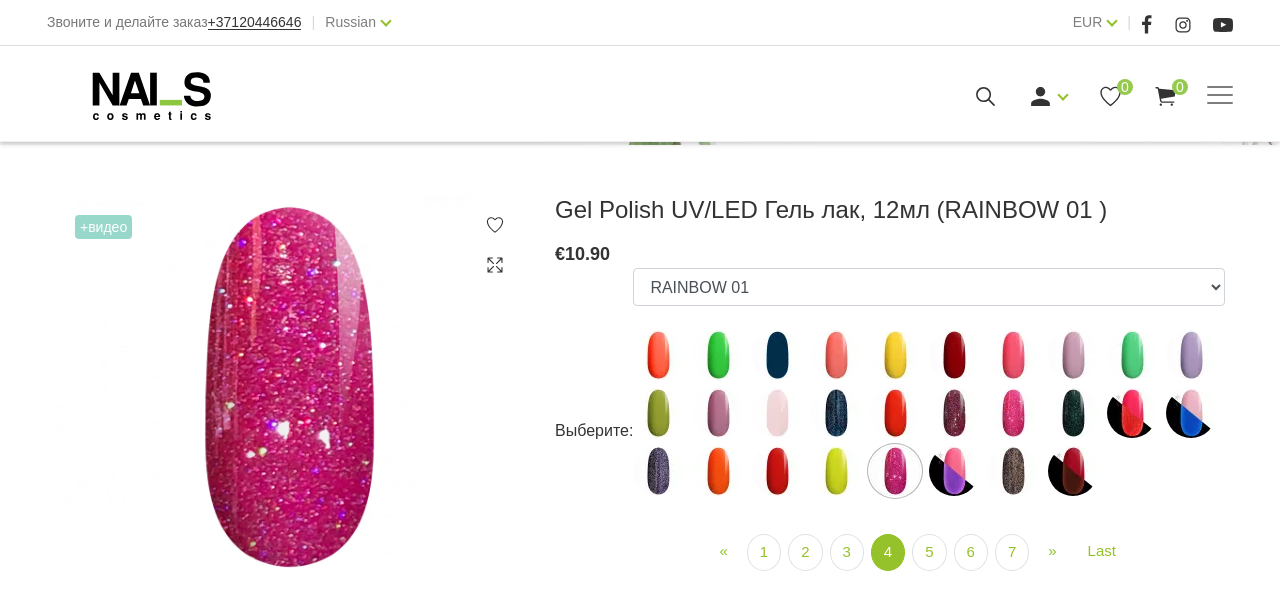 click at bounding box center [954, 471] 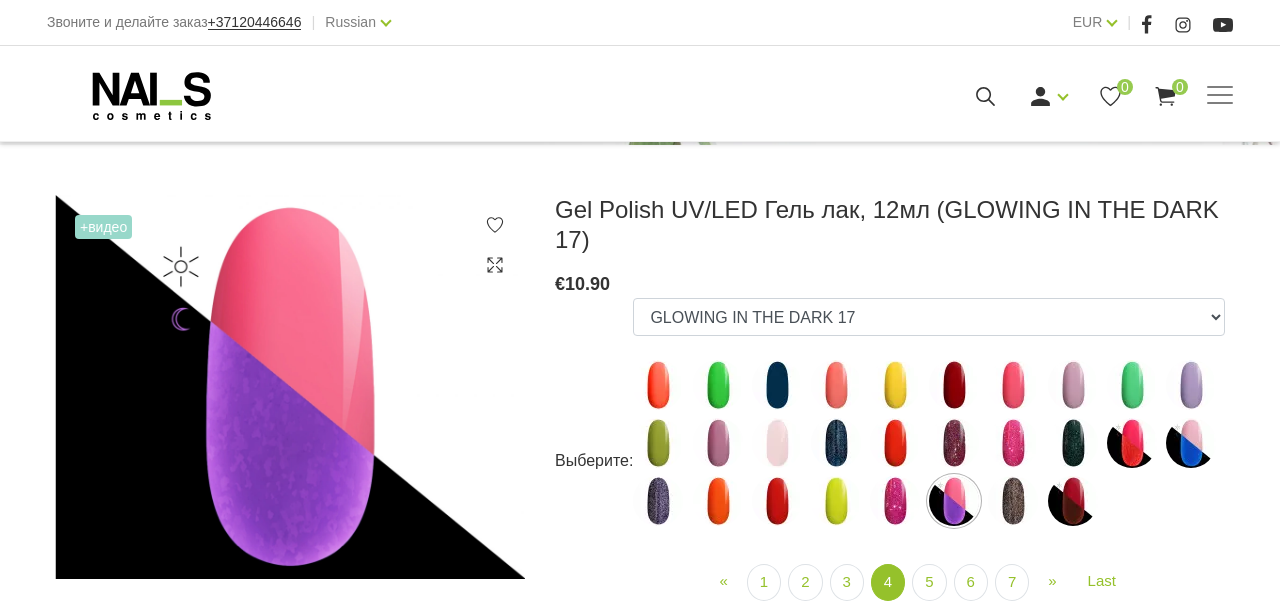 click at bounding box center [1013, 501] 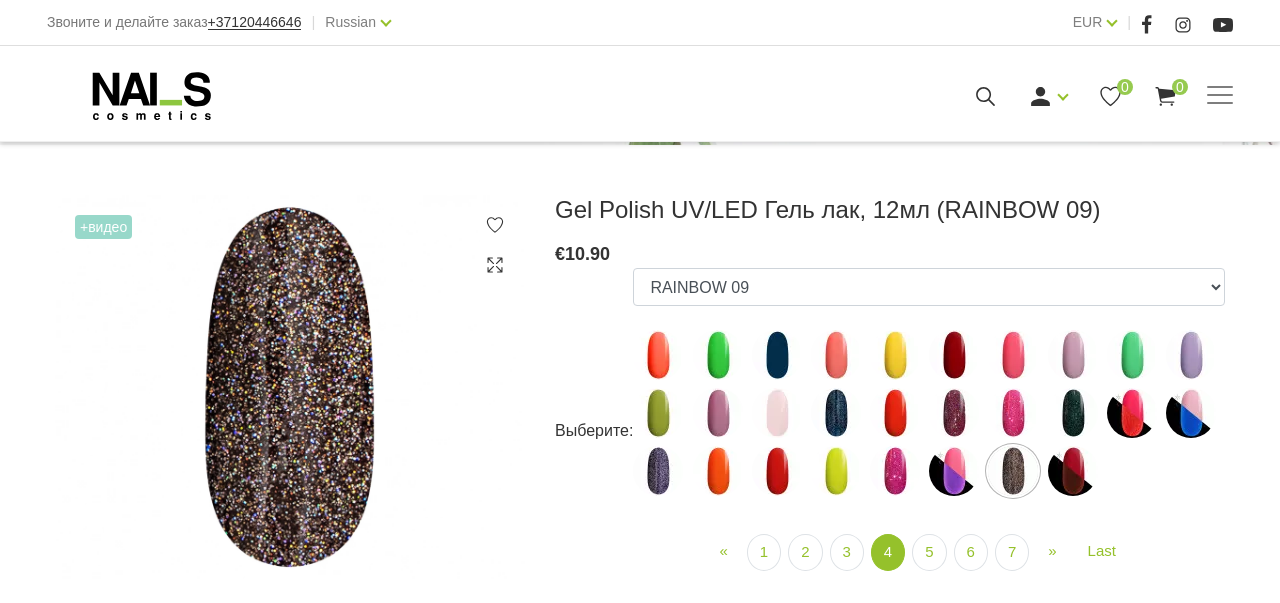 click at bounding box center (1073, 471) 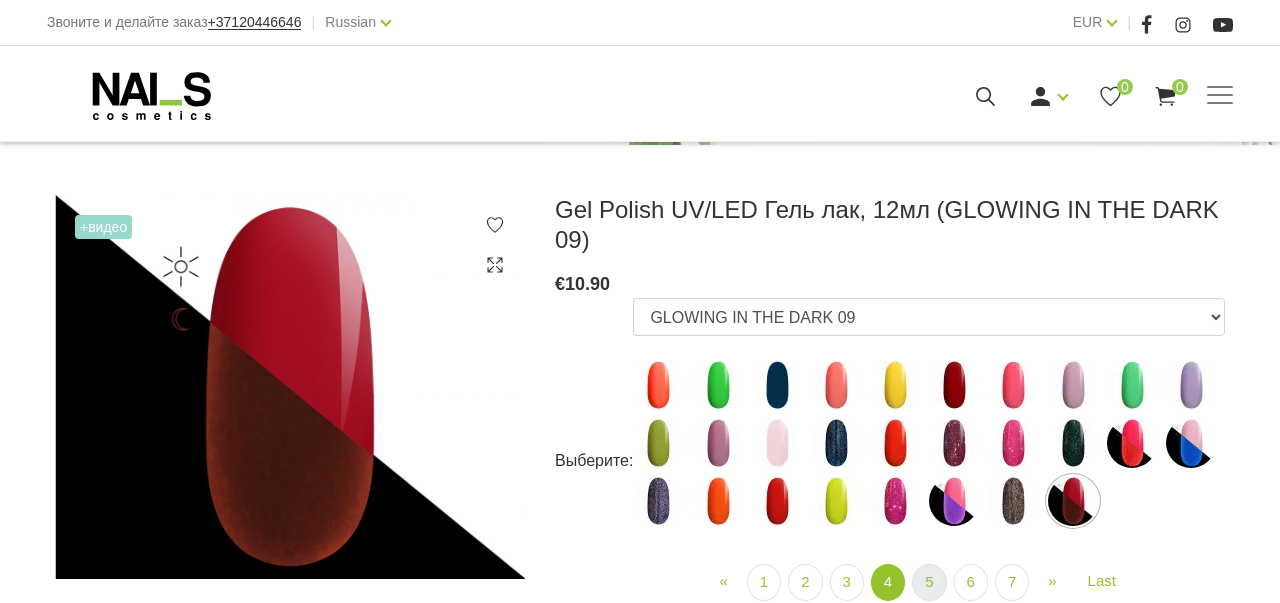 click on "5" at bounding box center (929, 582) 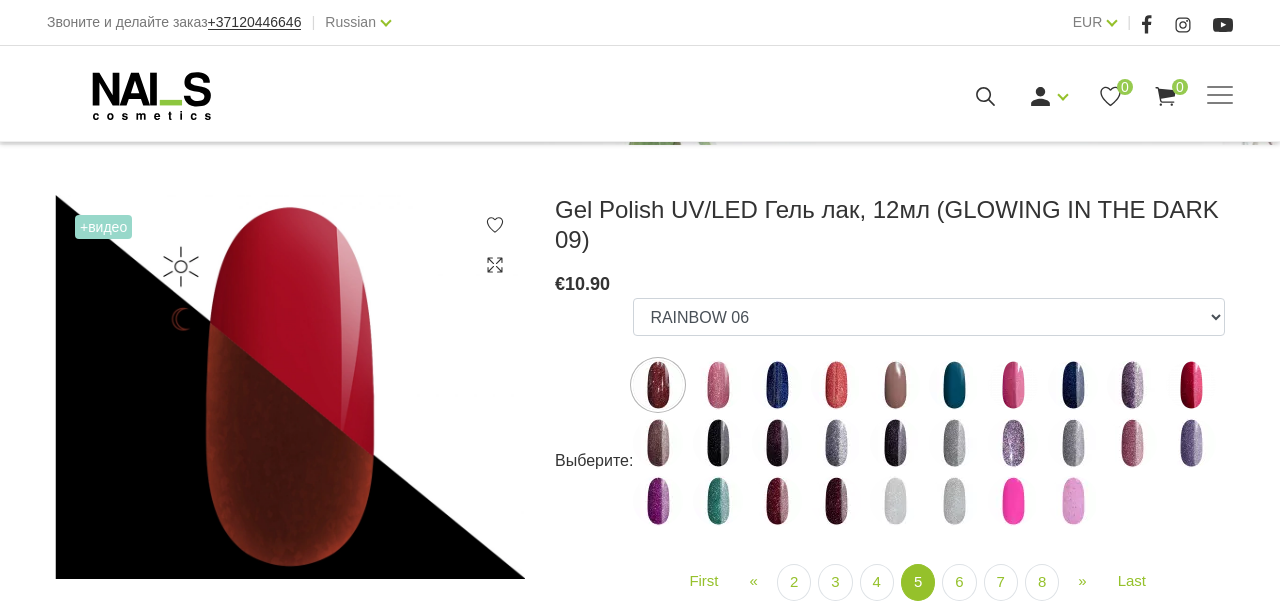 click at bounding box center (658, 385) 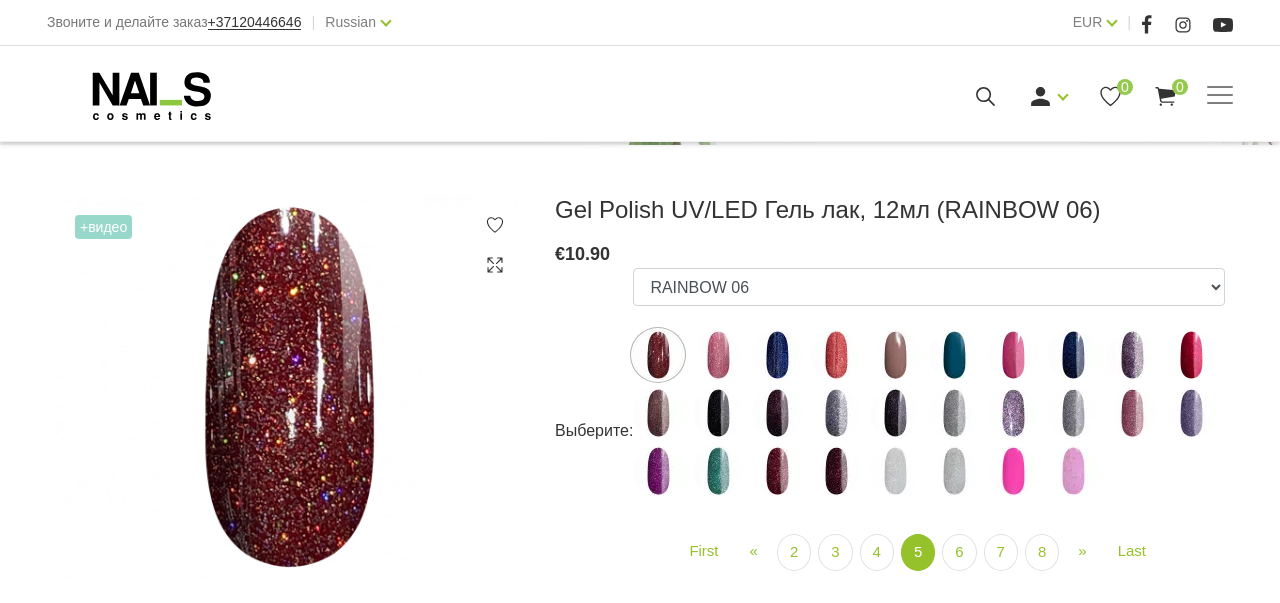 click at bounding box center (718, 355) 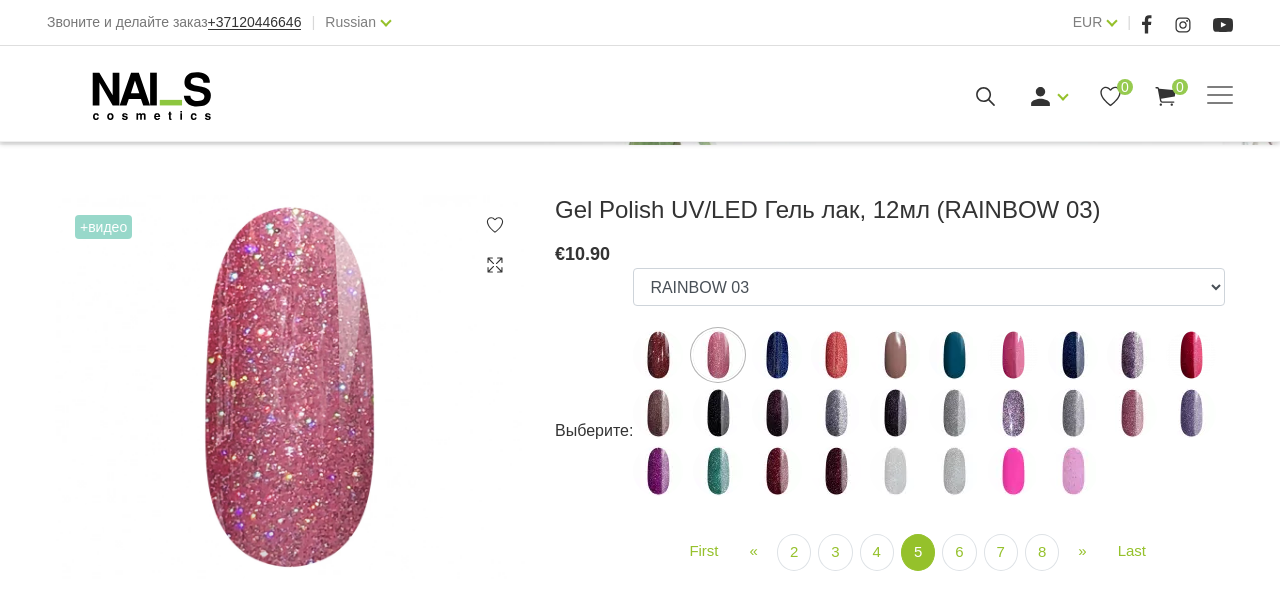 click at bounding box center (777, 355) 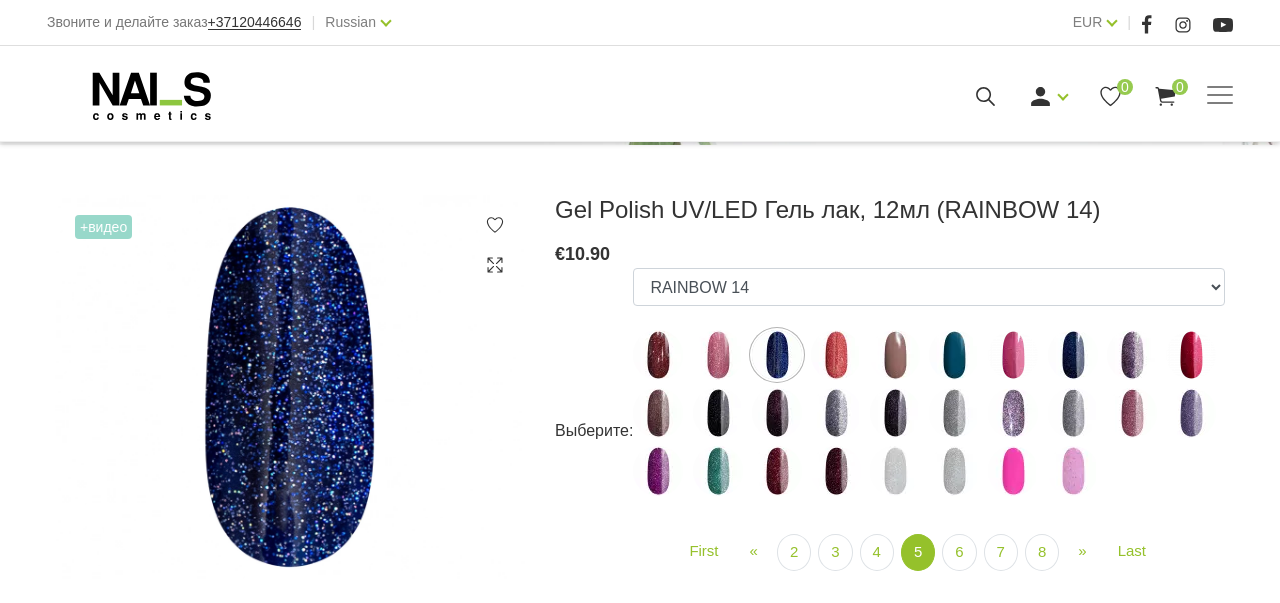 click at bounding box center [836, 355] 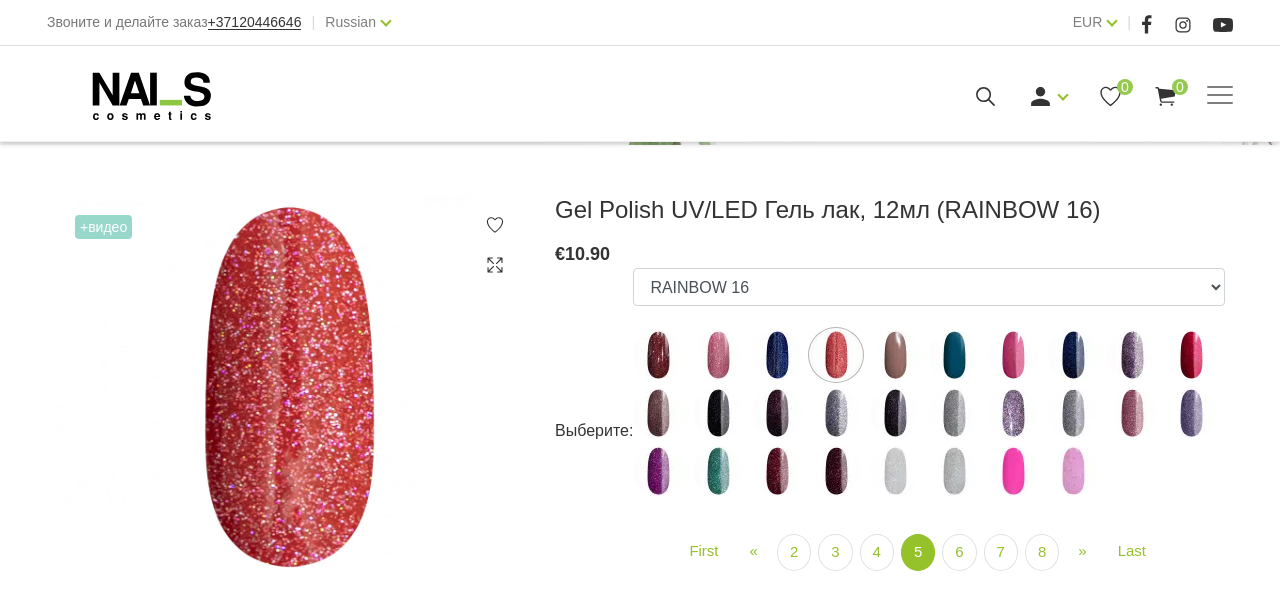 click at bounding box center [895, 355] 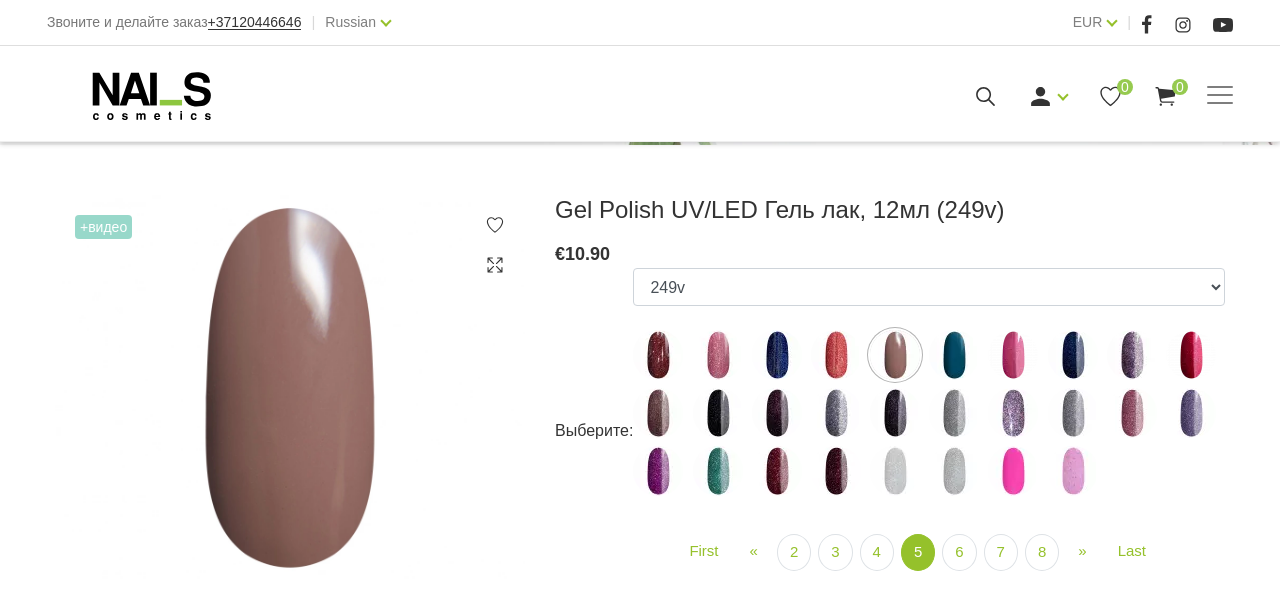click at bounding box center [954, 355] 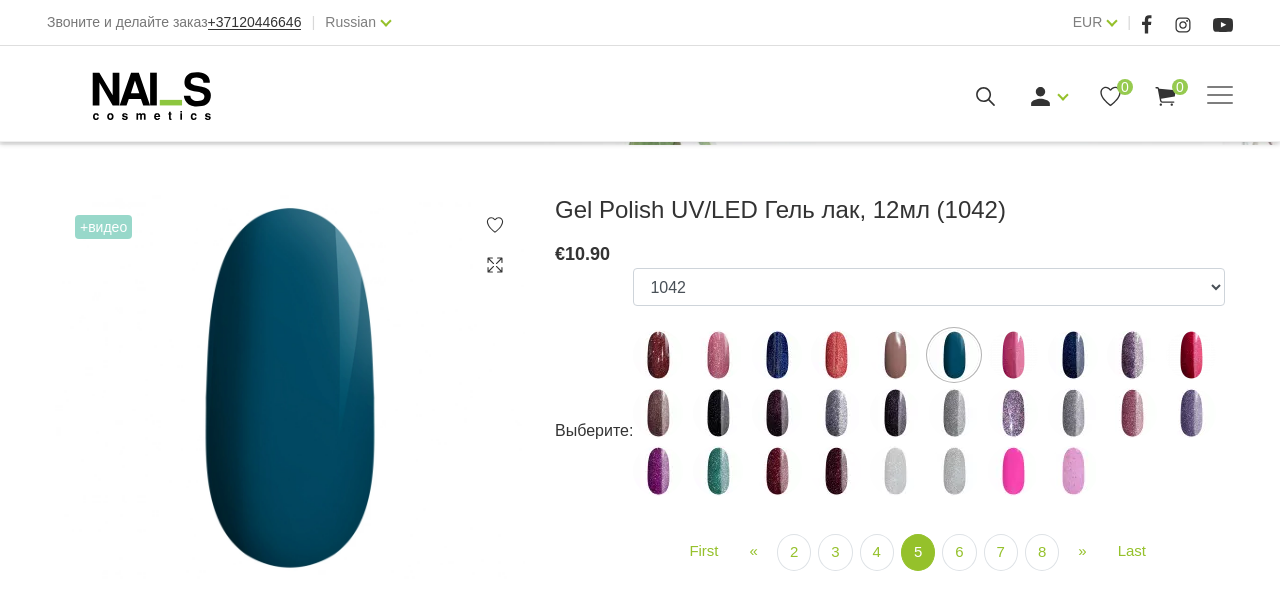 click at bounding box center [1013, 355] 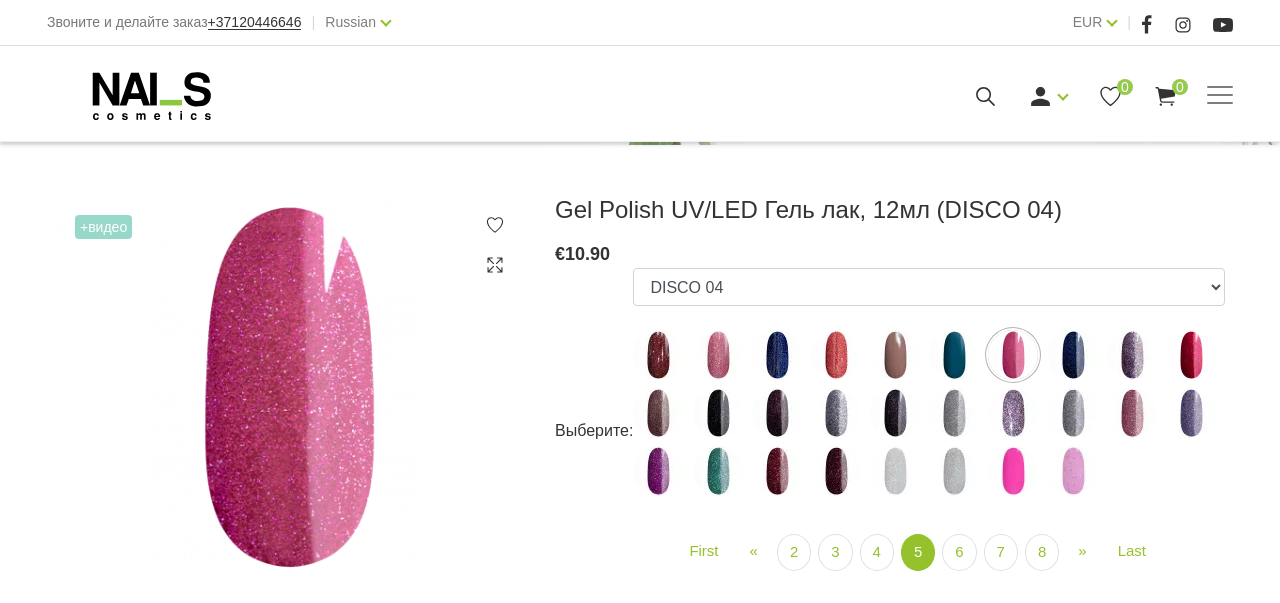 click at bounding box center [1073, 355] 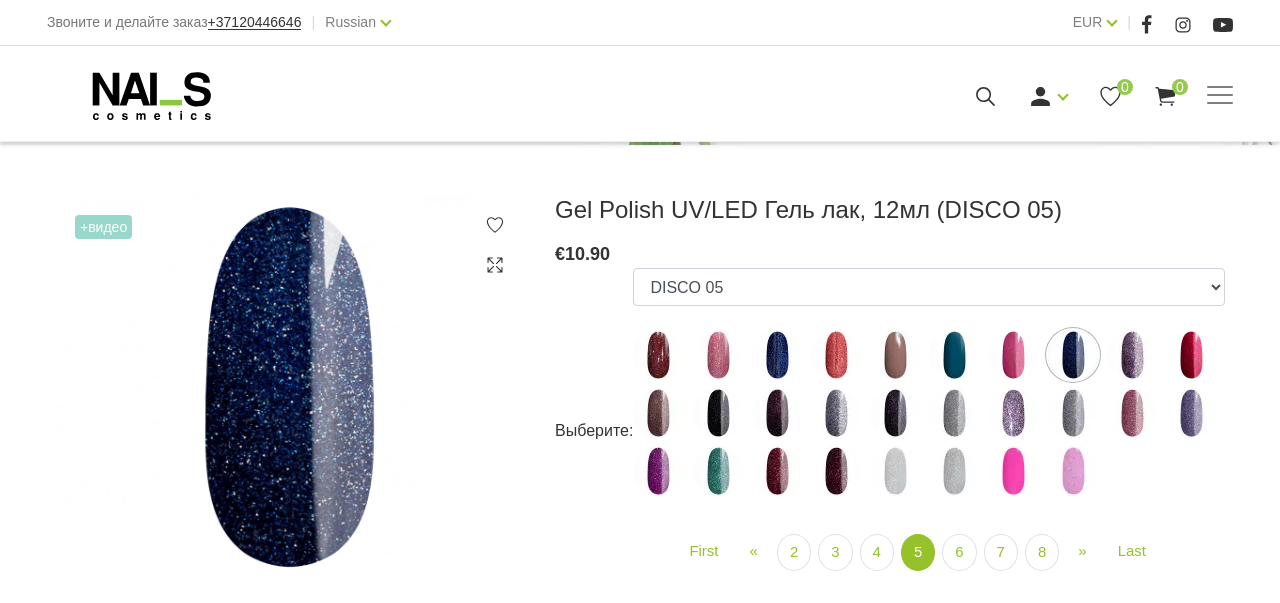 click at bounding box center [1132, 355] 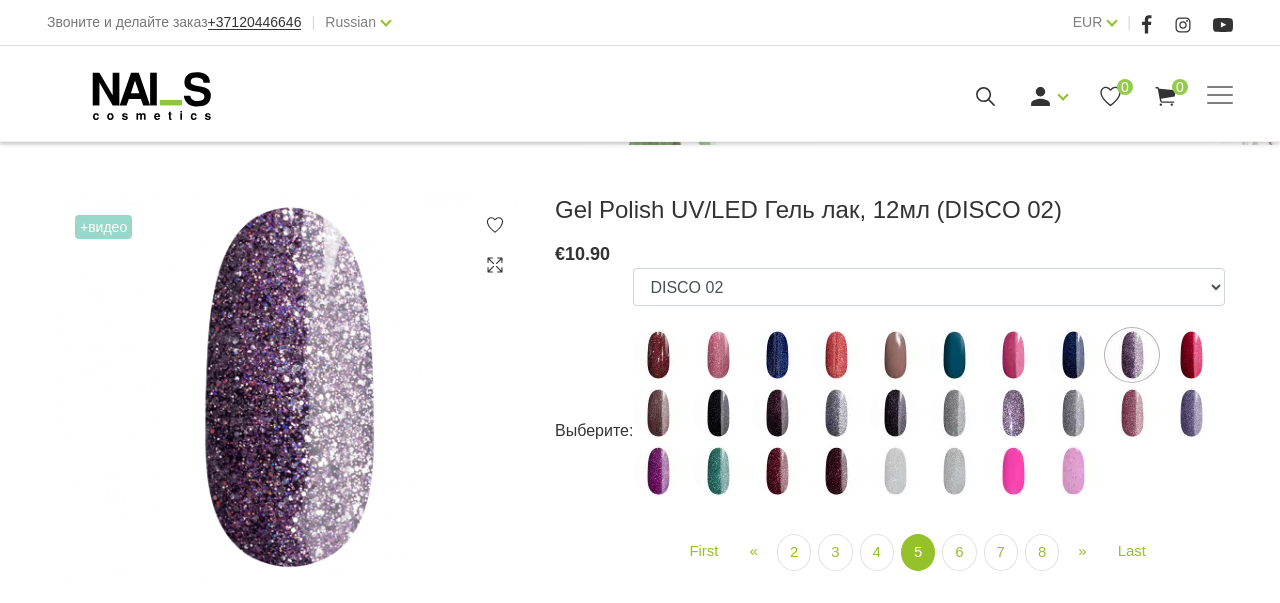 click at bounding box center [1191, 355] 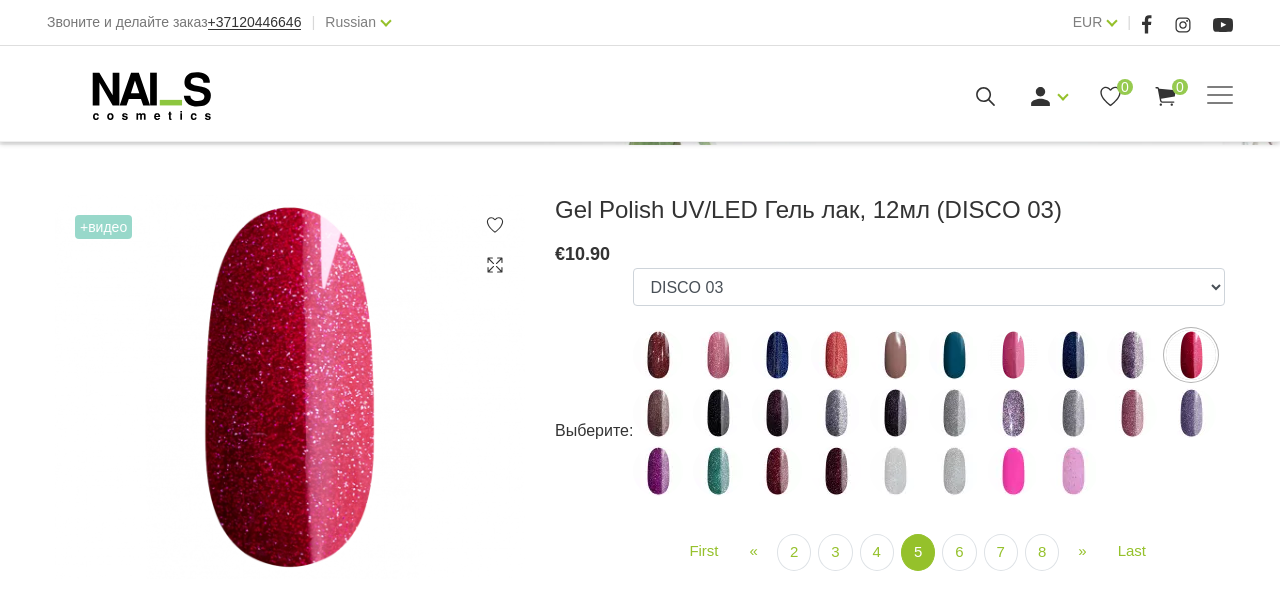click at bounding box center (658, 413) 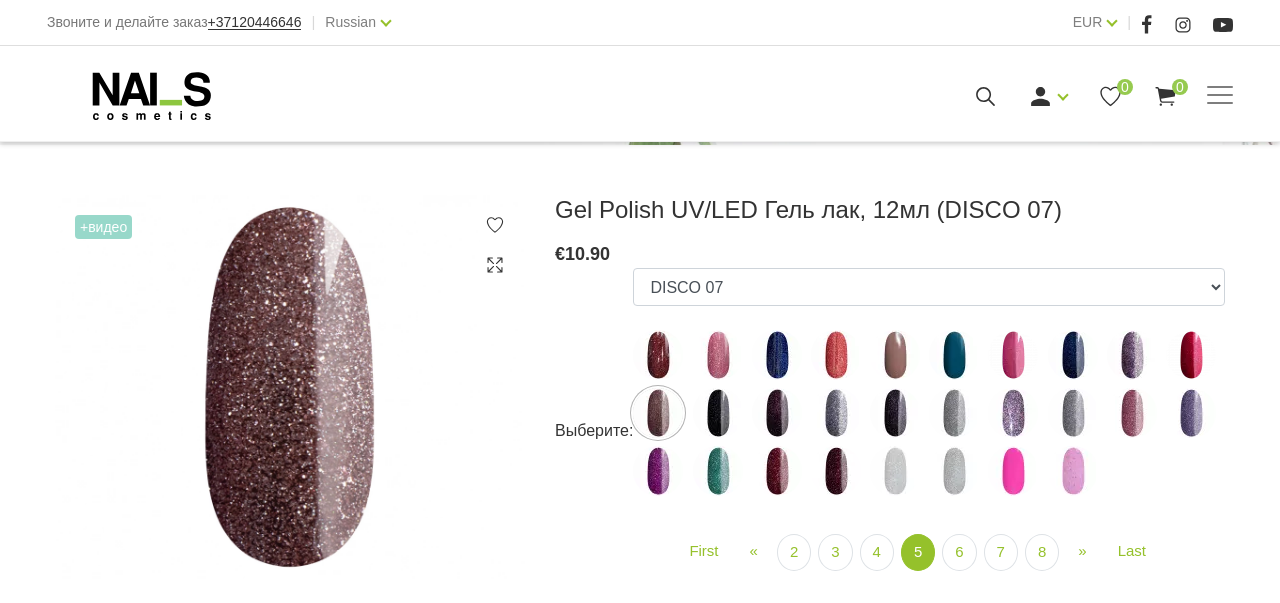 click at bounding box center (718, 413) 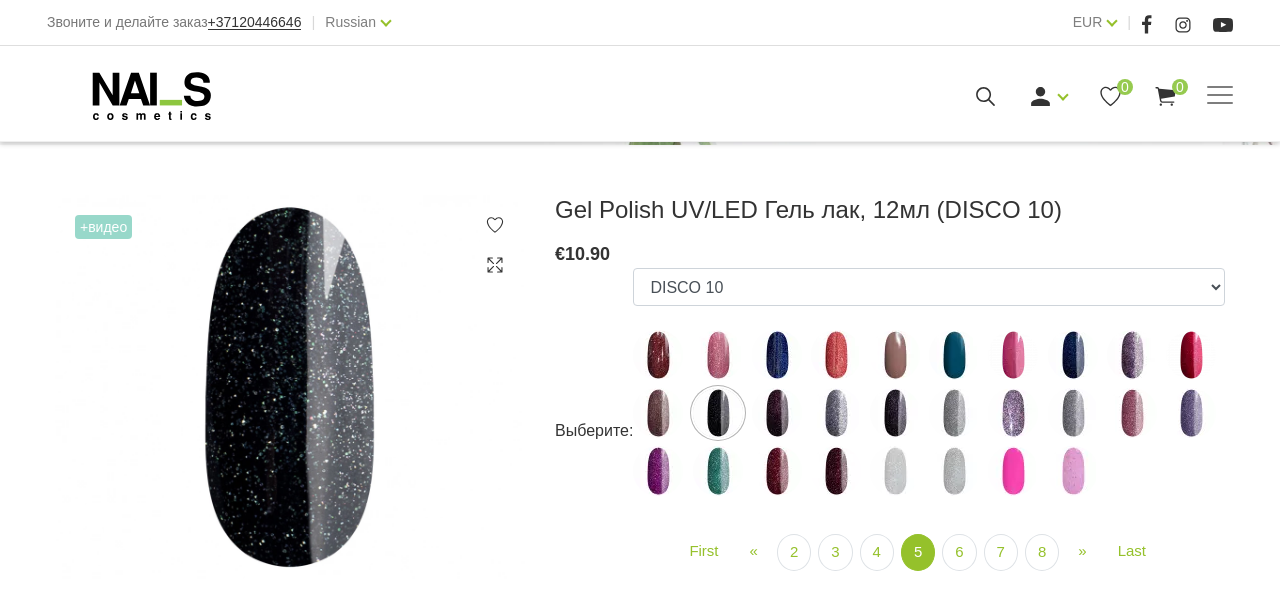 click at bounding box center (777, 413) 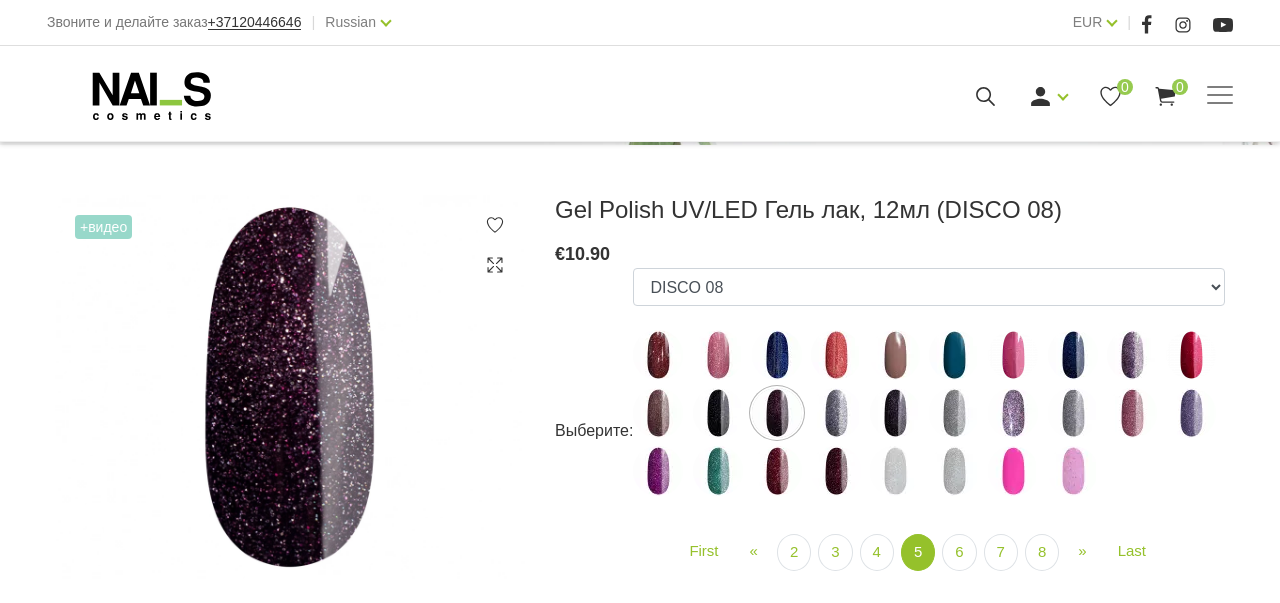 click at bounding box center [836, 413] 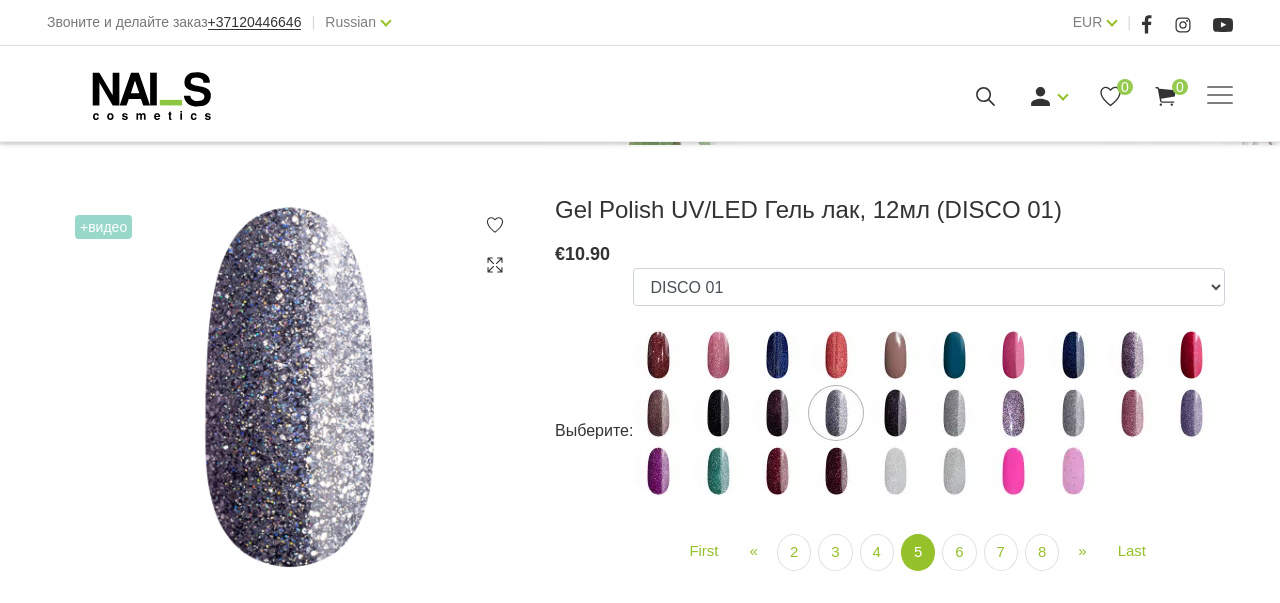 click at bounding box center [895, 413] 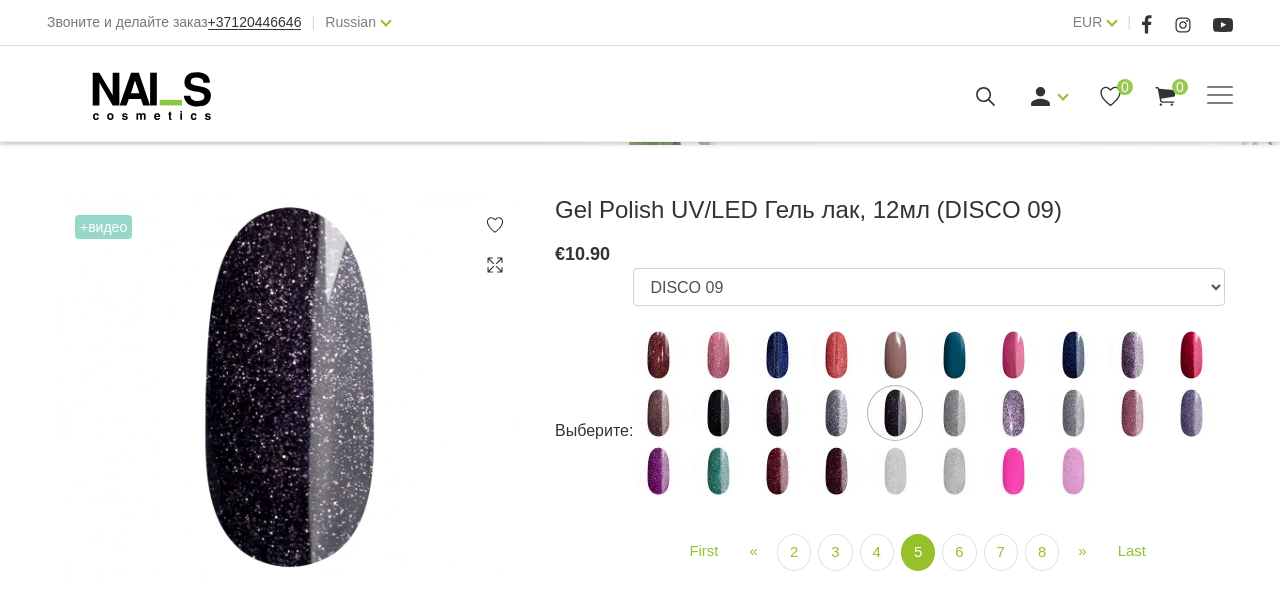 click at bounding box center (954, 413) 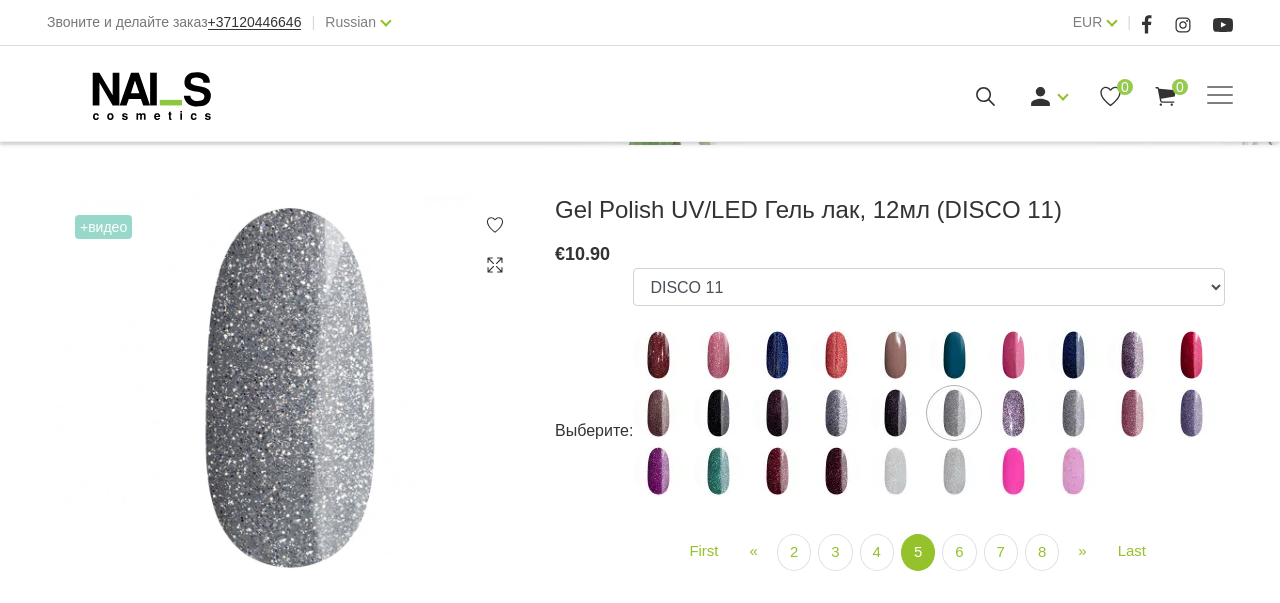click at bounding box center (1013, 413) 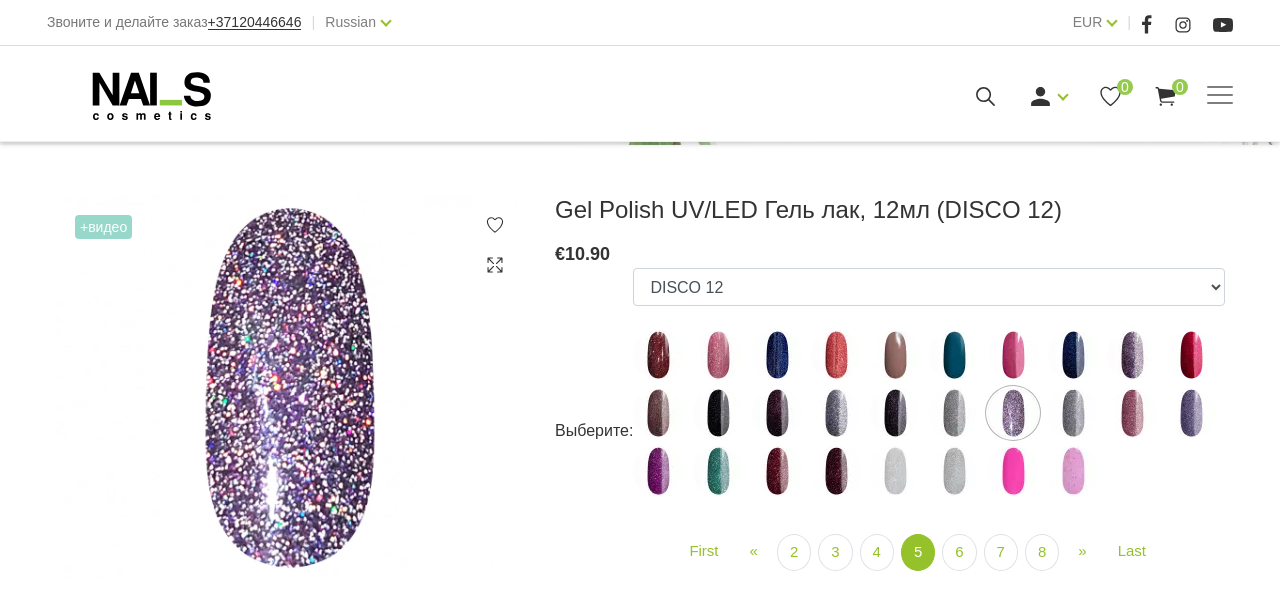 click at bounding box center [1073, 413] 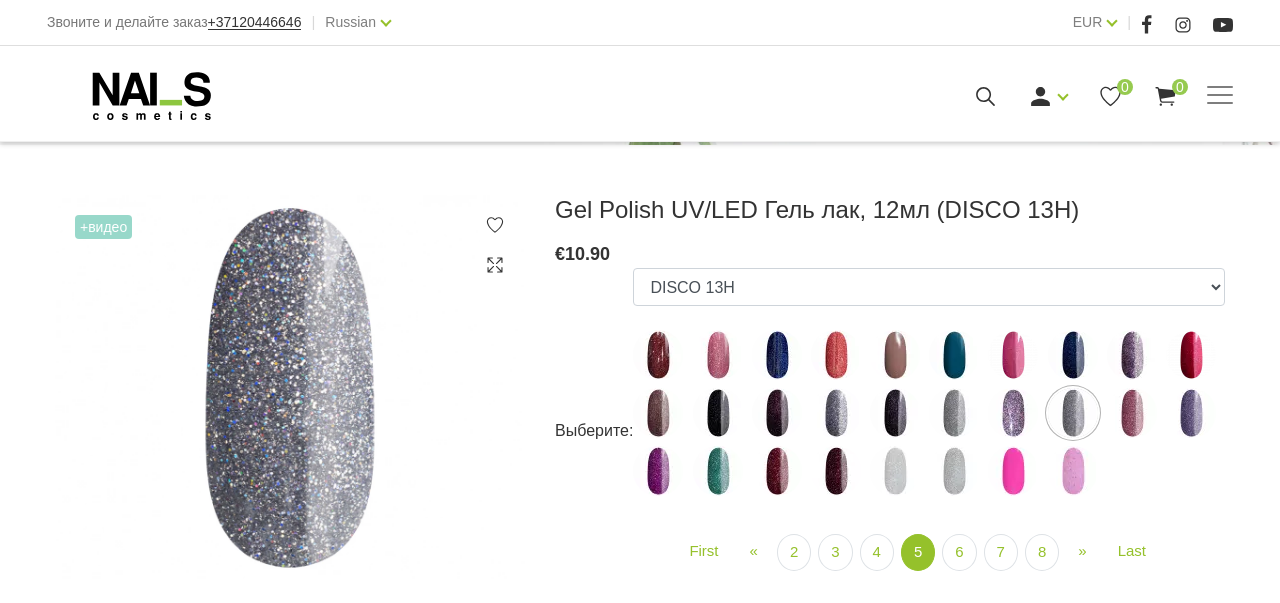 click at bounding box center (1132, 413) 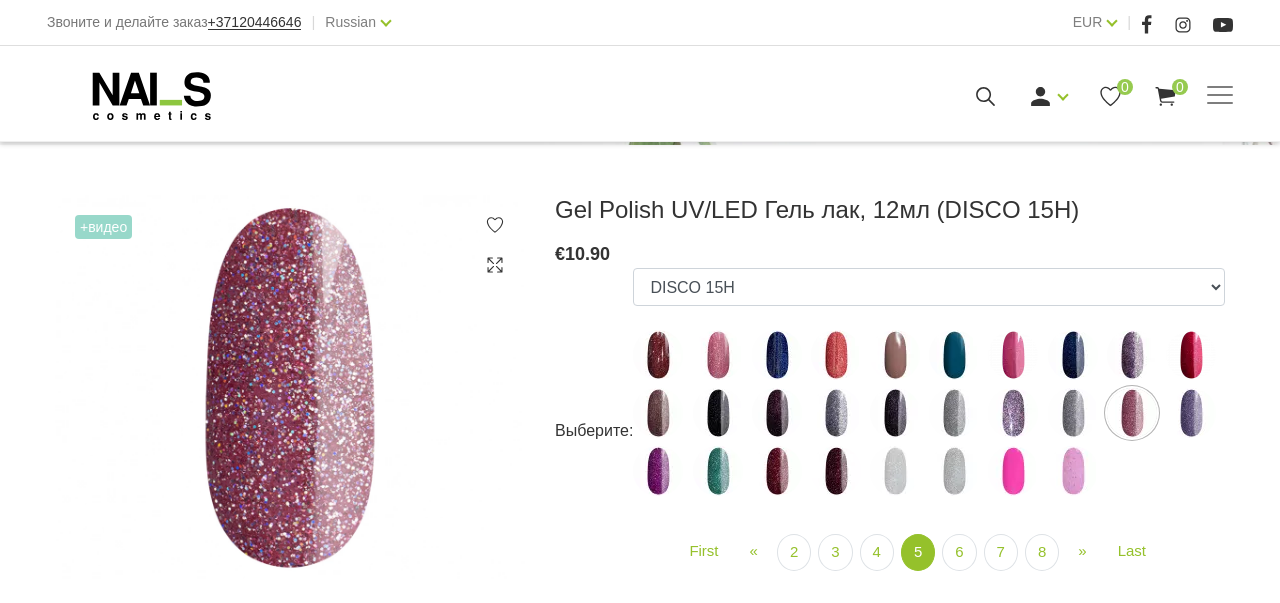 click at bounding box center (1191, 413) 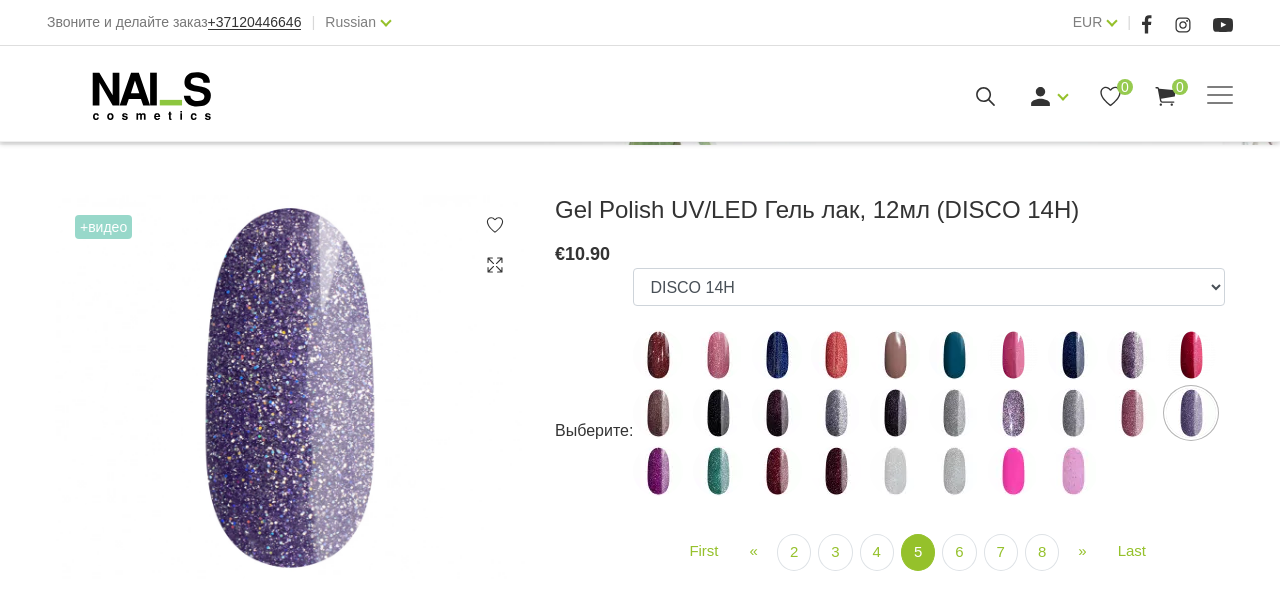 click at bounding box center (658, 471) 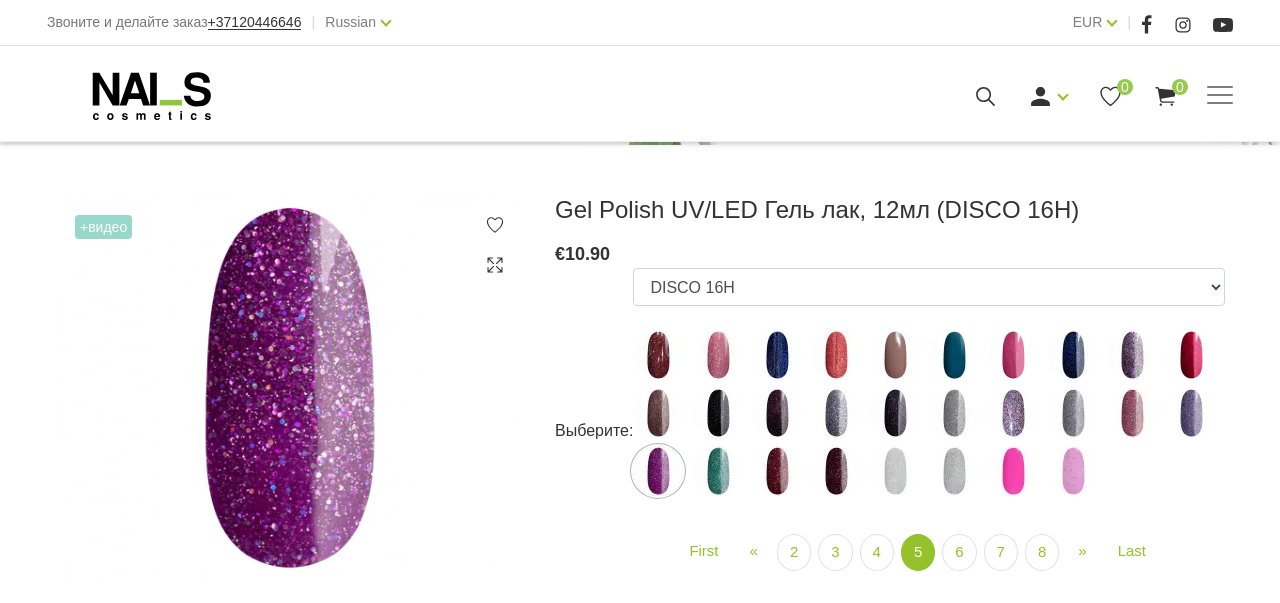 click at bounding box center [718, 471] 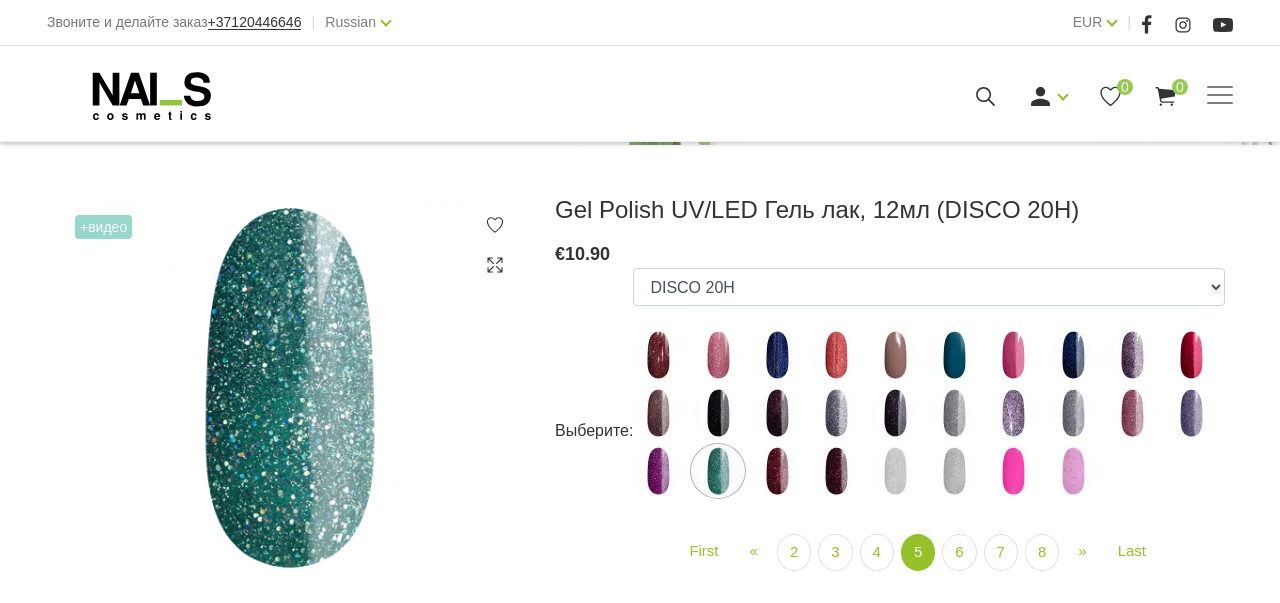 click at bounding box center [777, 471] 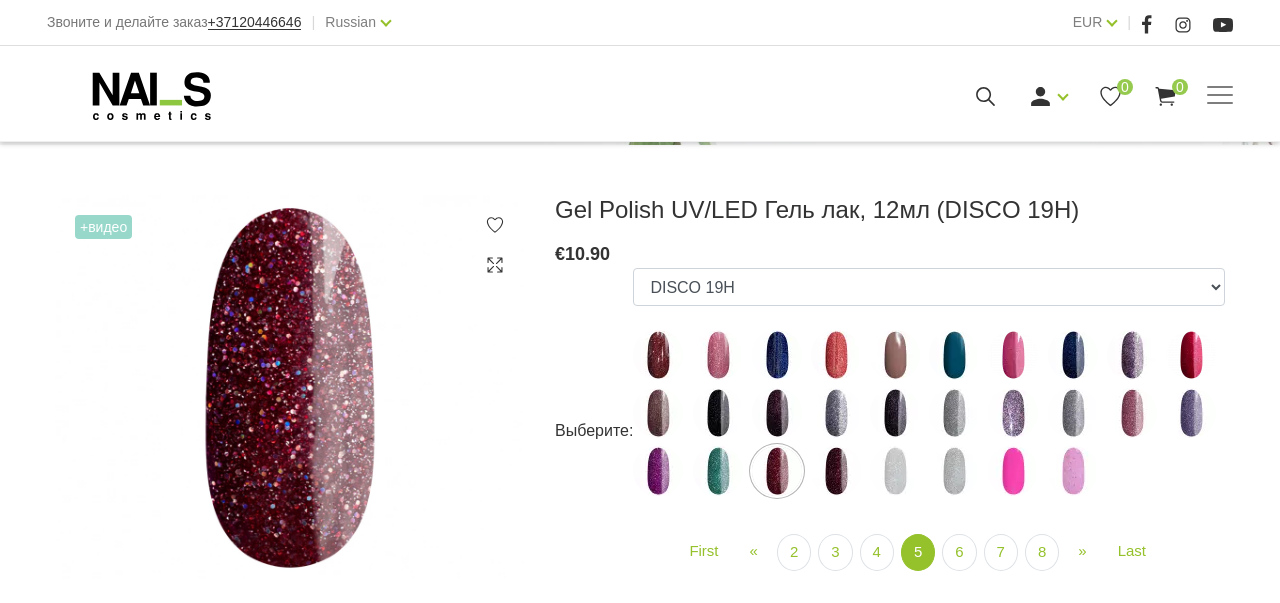 click at bounding box center (836, 471) 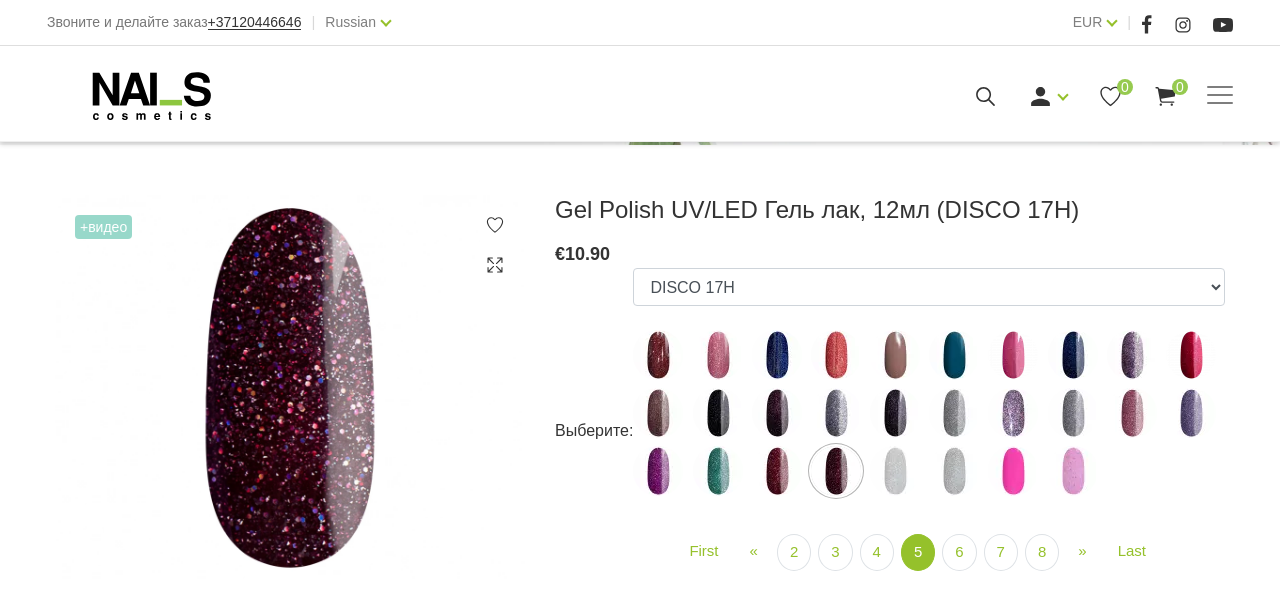 click at bounding box center (895, 471) 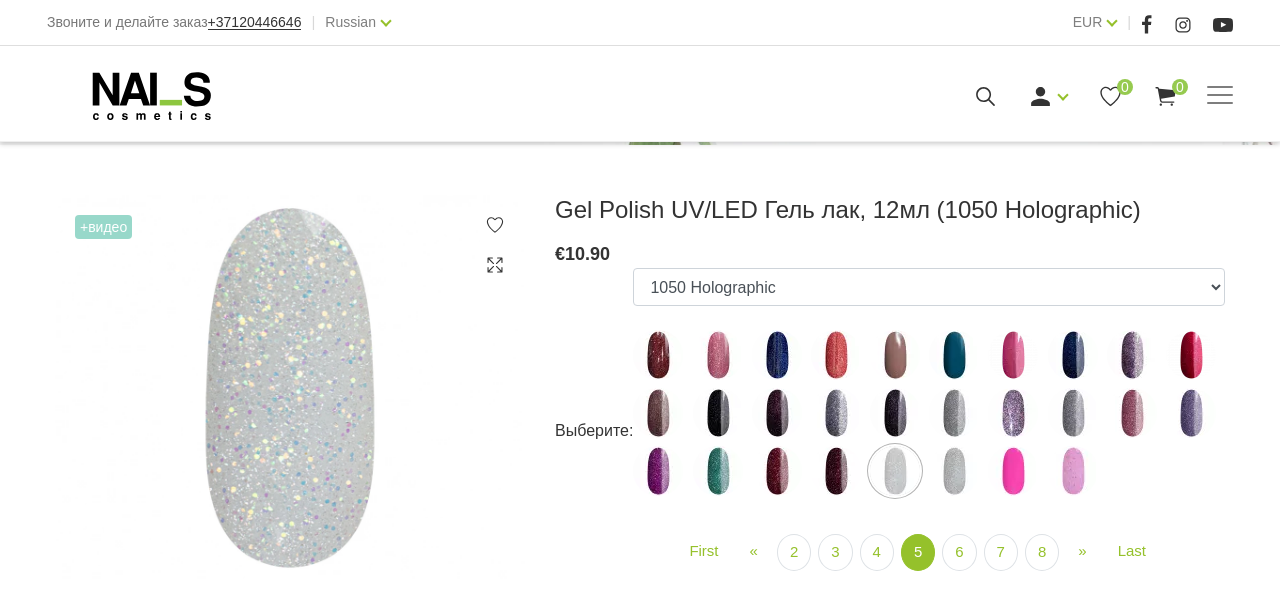 click at bounding box center (954, 471) 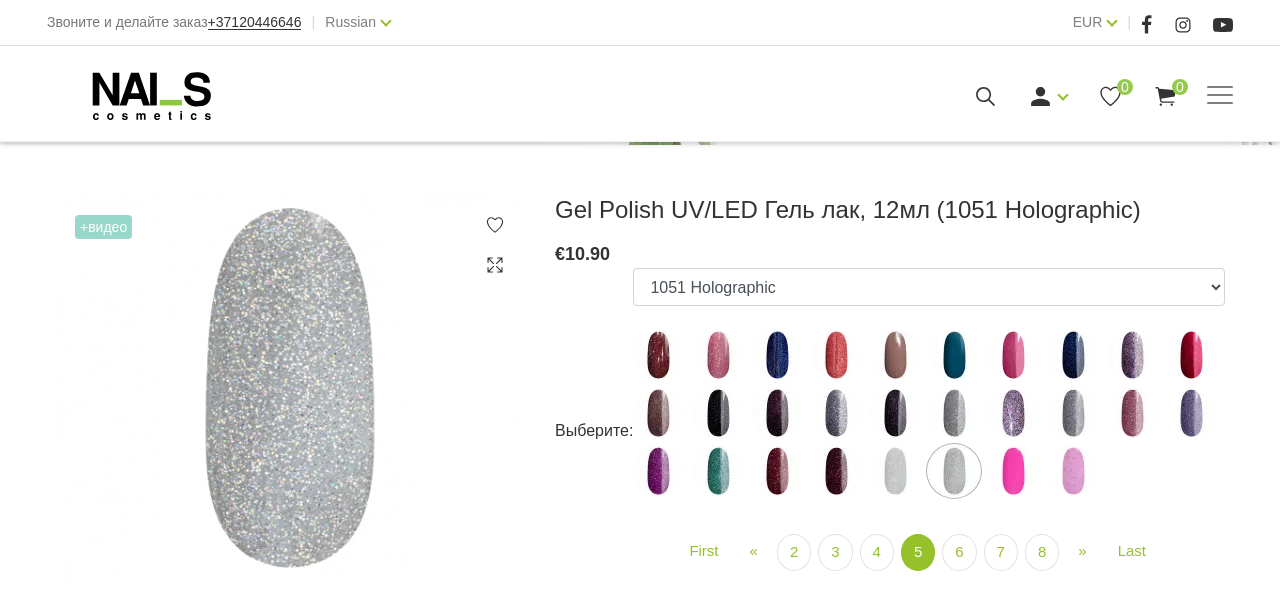 click at bounding box center [895, 471] 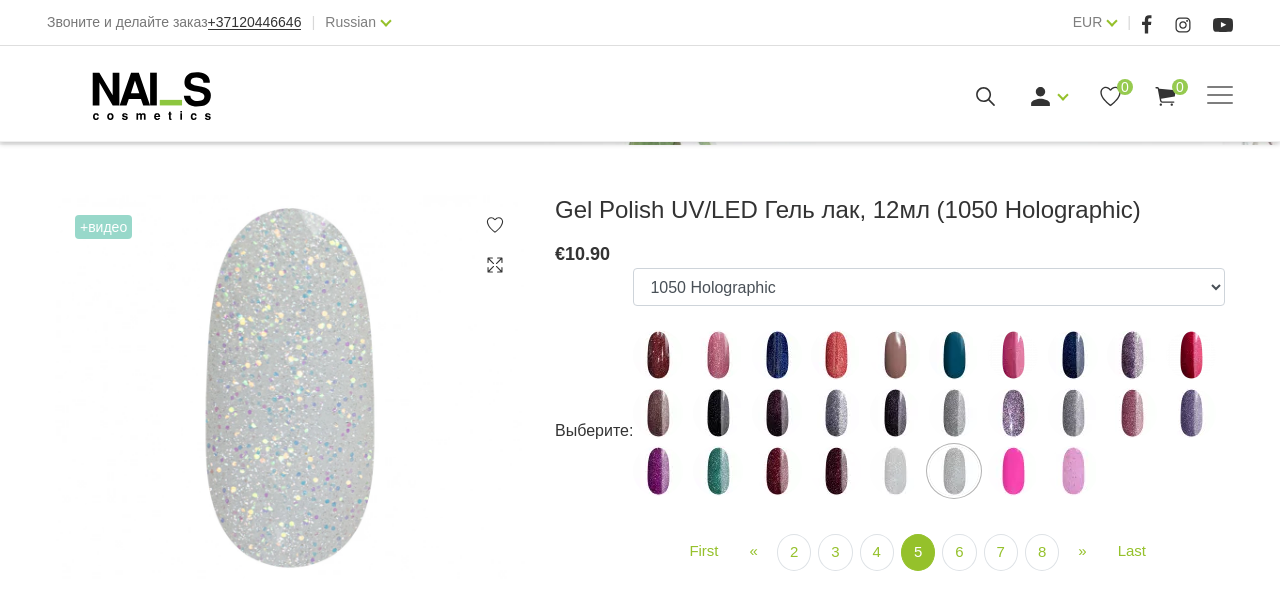 click at bounding box center (1013, 471) 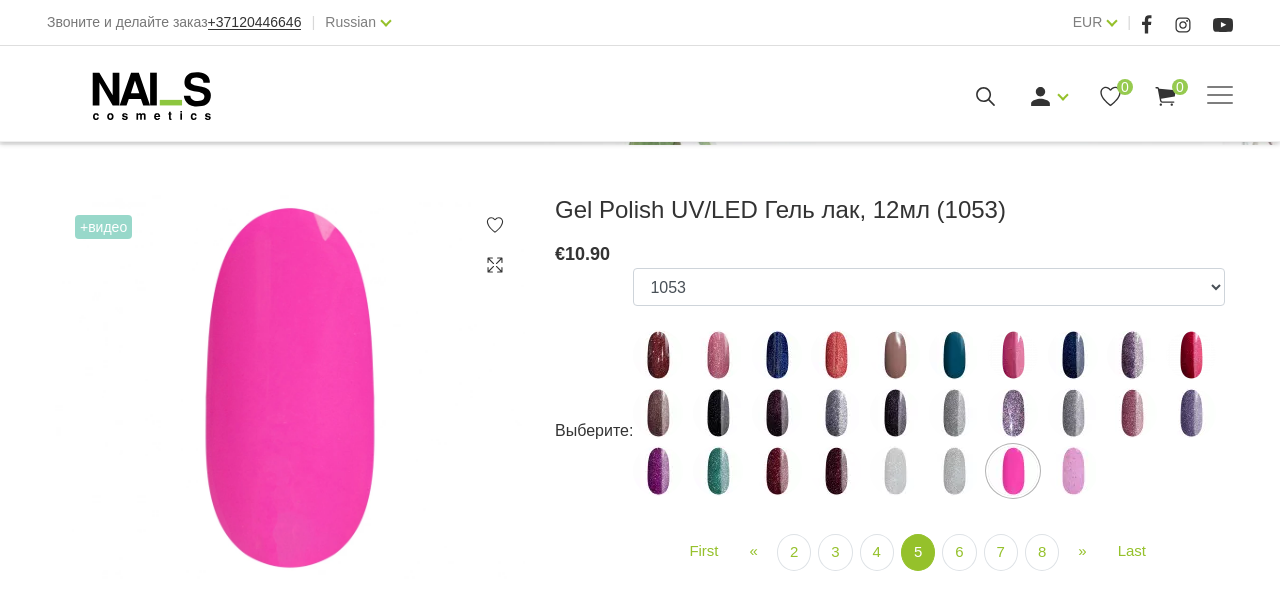 click at bounding box center (1073, 471) 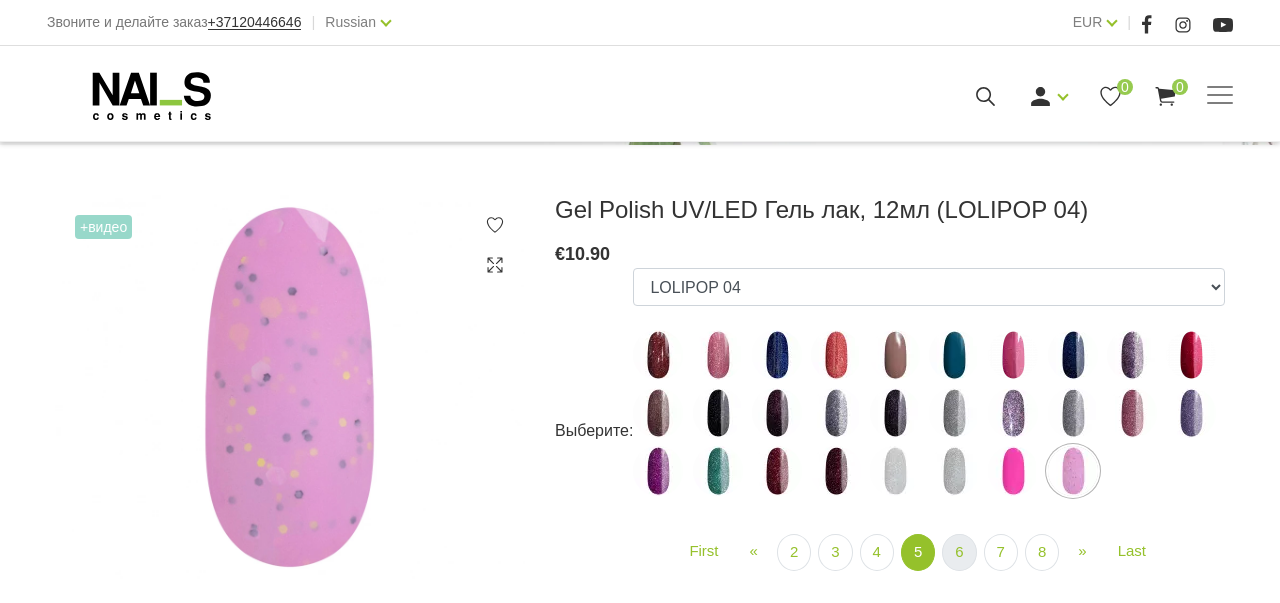 click on "6" at bounding box center (959, 552) 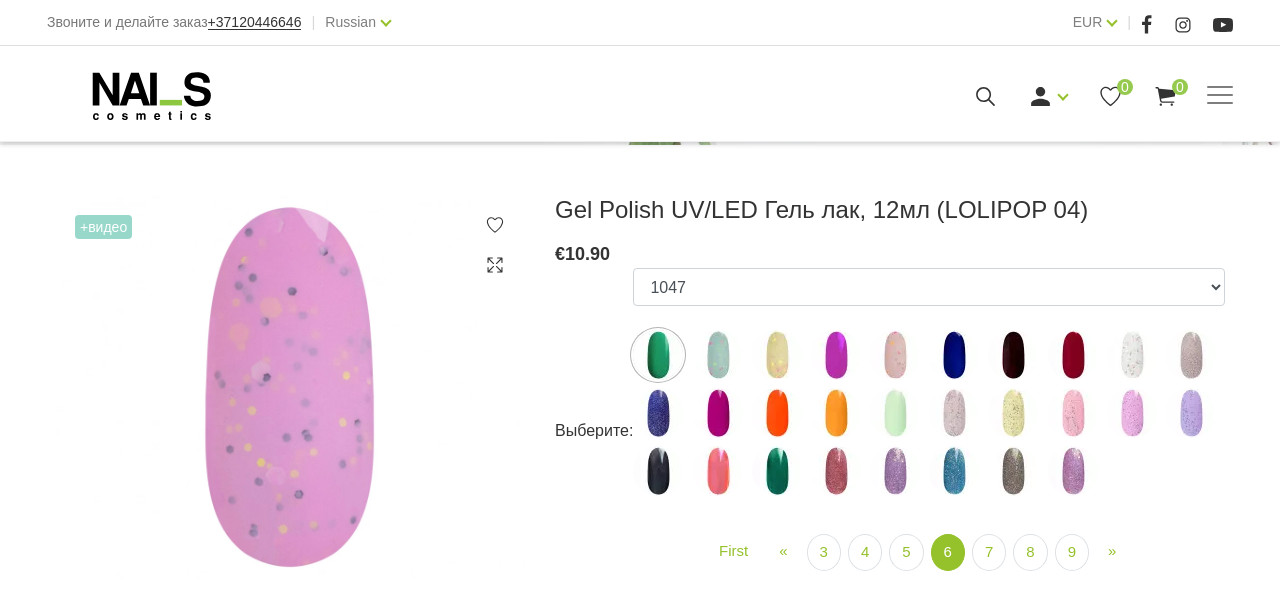 click at bounding box center (658, 355) 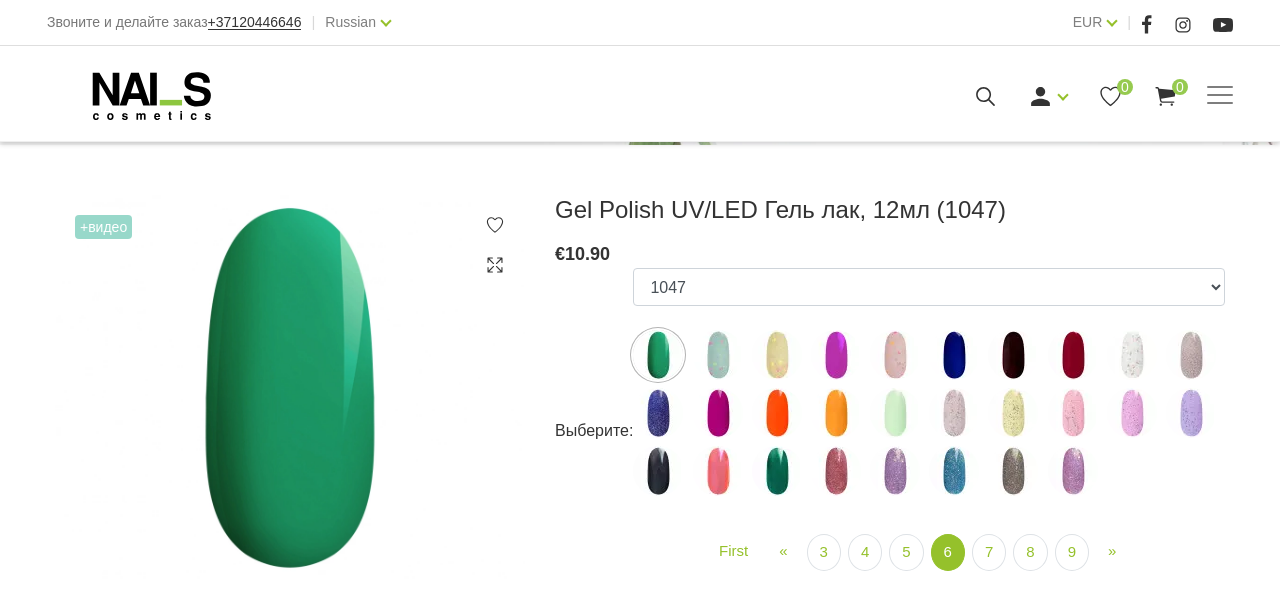 click at bounding box center (718, 355) 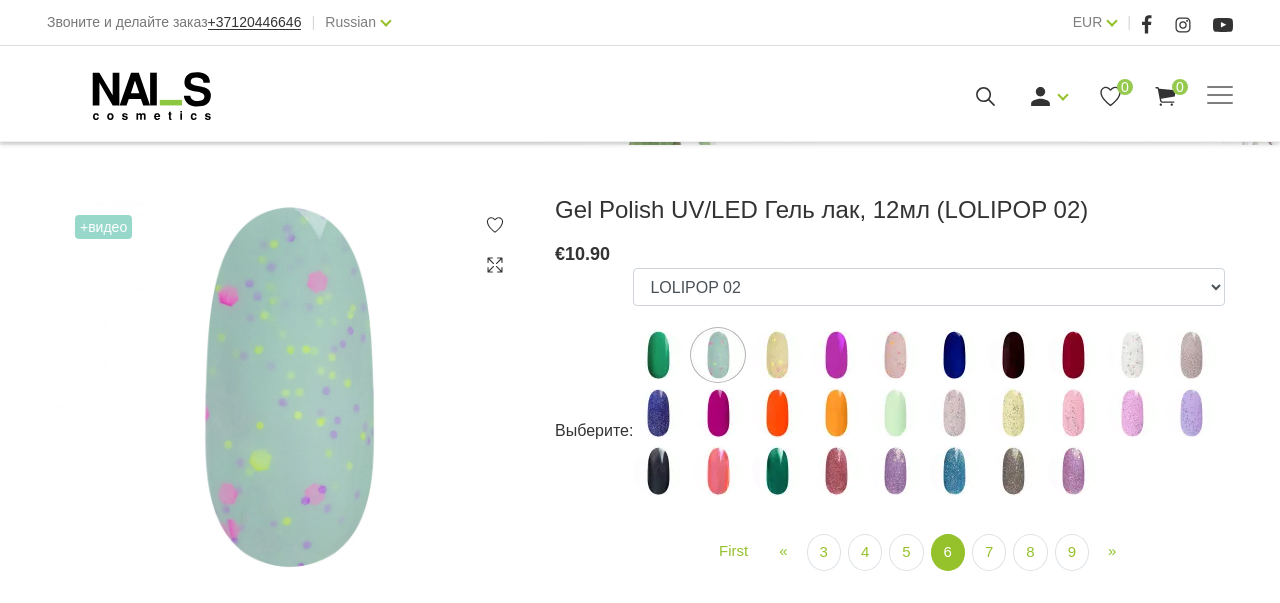 click at bounding box center (777, 355) 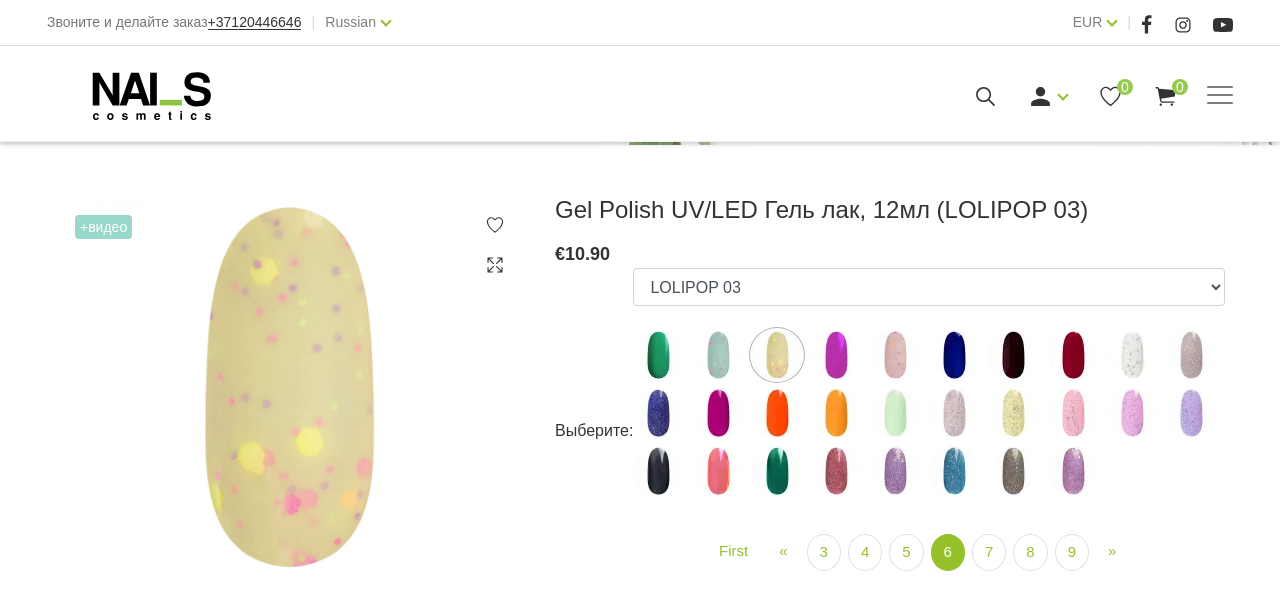click at bounding box center (836, 355) 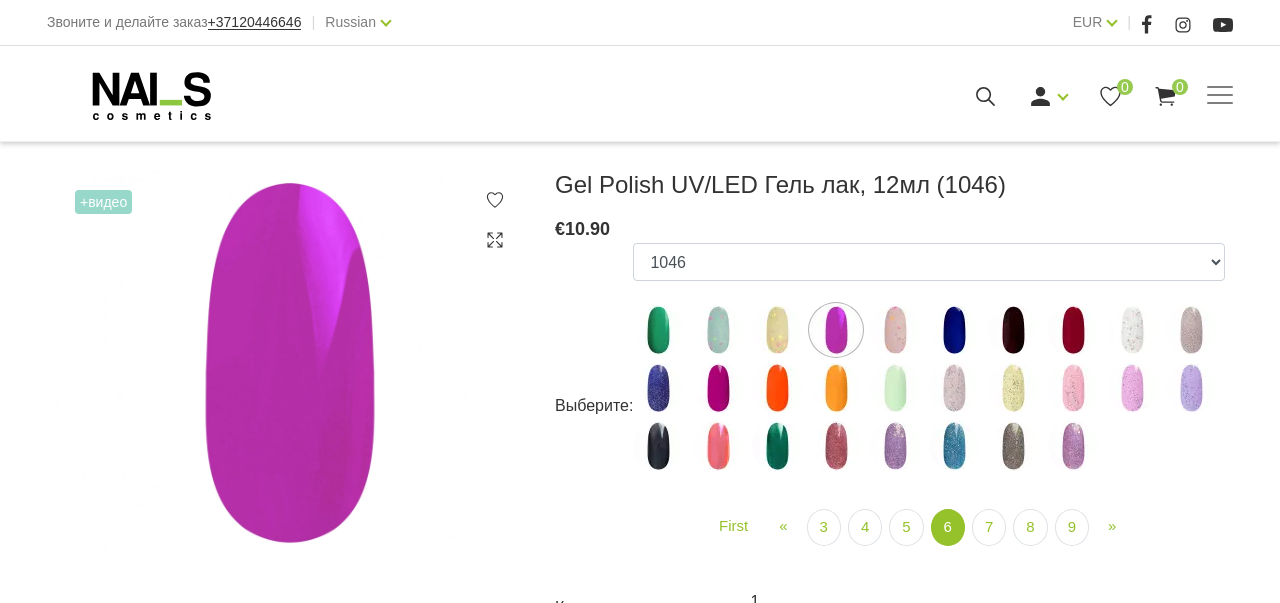 scroll, scrollTop: 254, scrollLeft: 0, axis: vertical 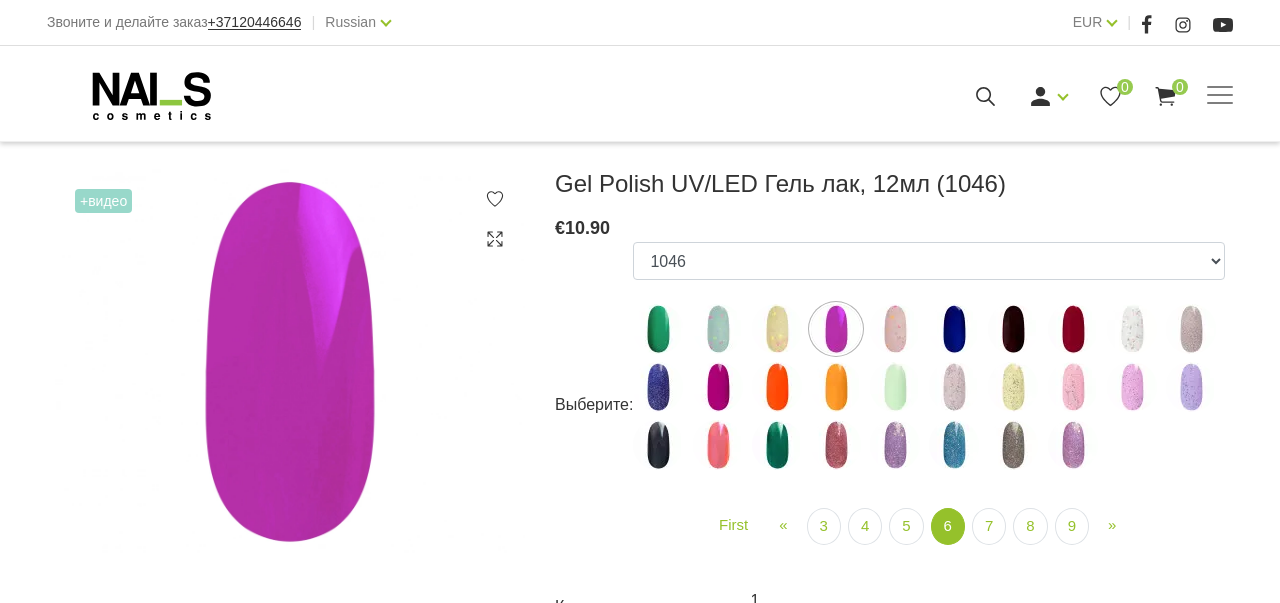 click at bounding box center (895, 329) 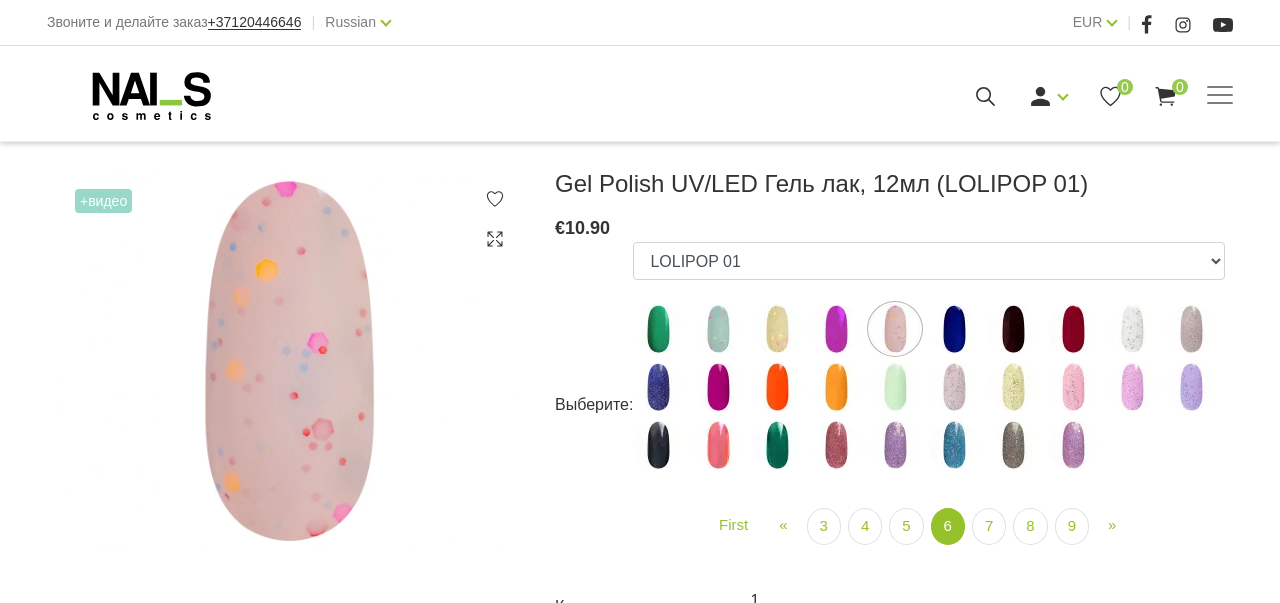 click at bounding box center (954, 329) 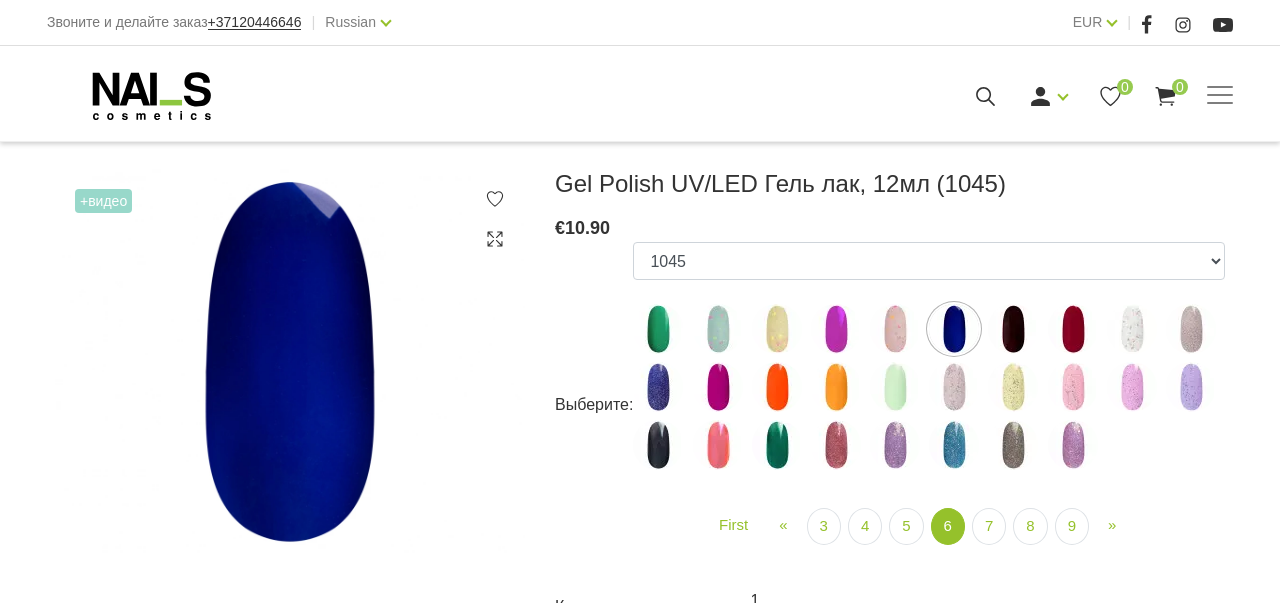 click at bounding box center [1013, 329] 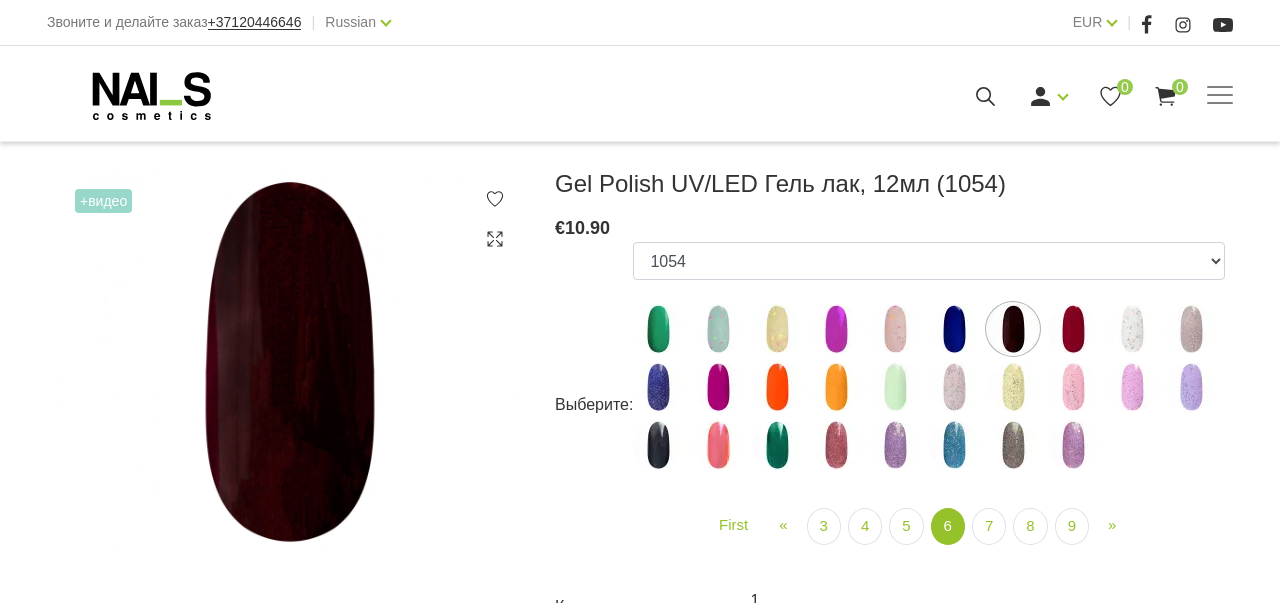 click at bounding box center [1073, 329] 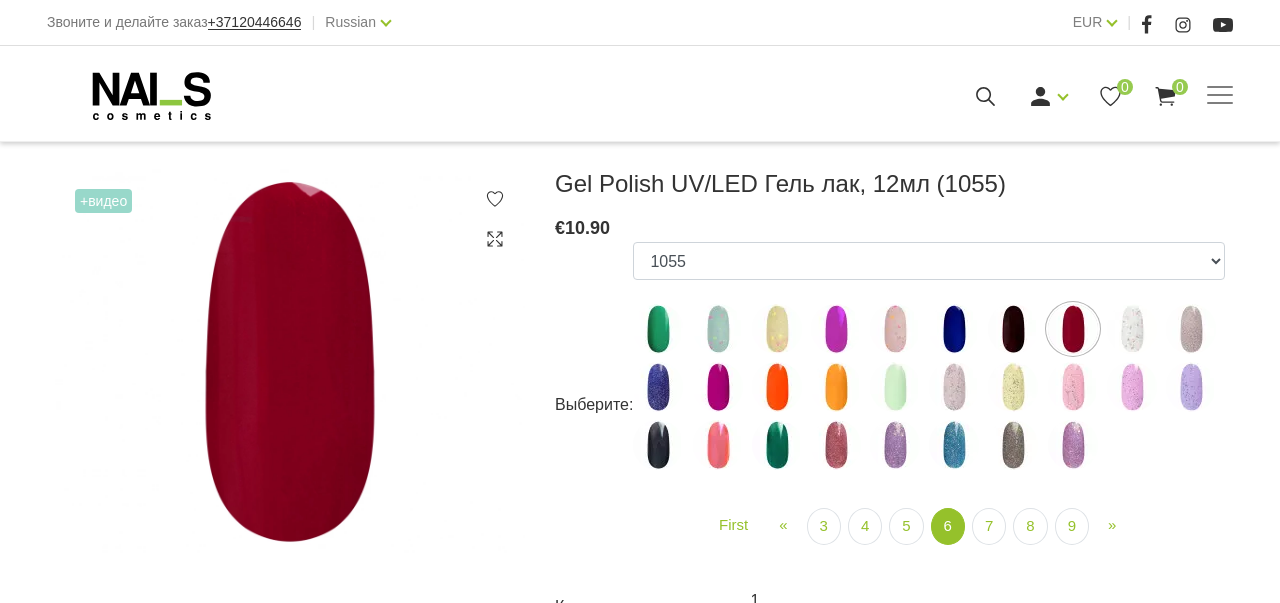 click at bounding box center [1132, 329] 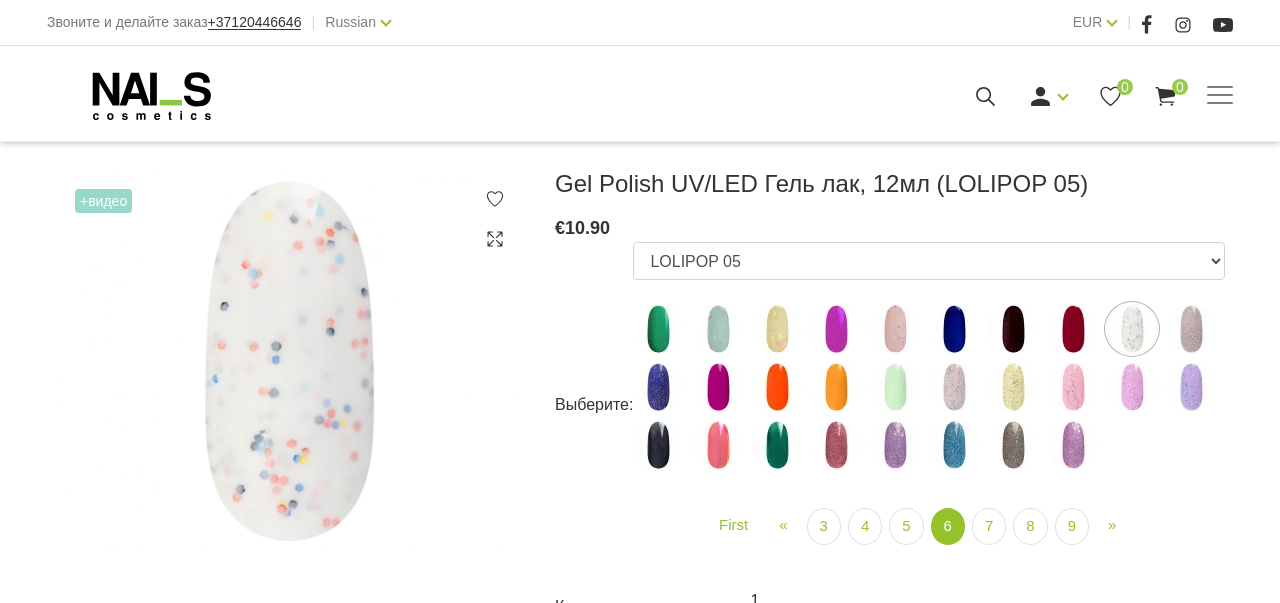 click at bounding box center [1191, 329] 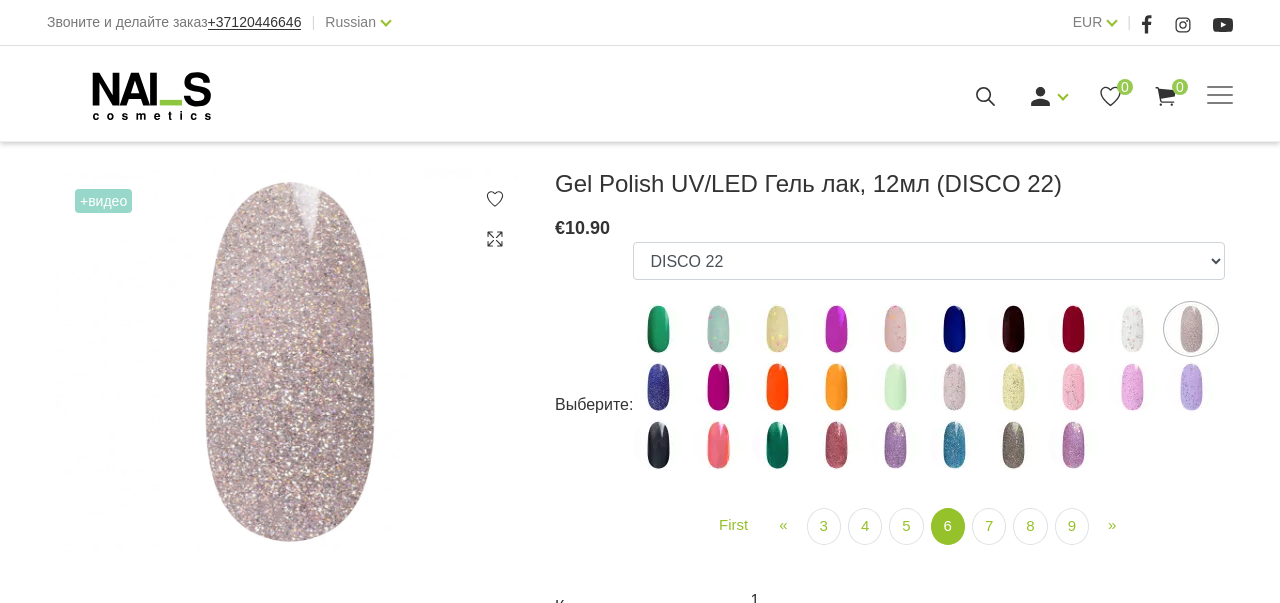 click at bounding box center (658, 387) 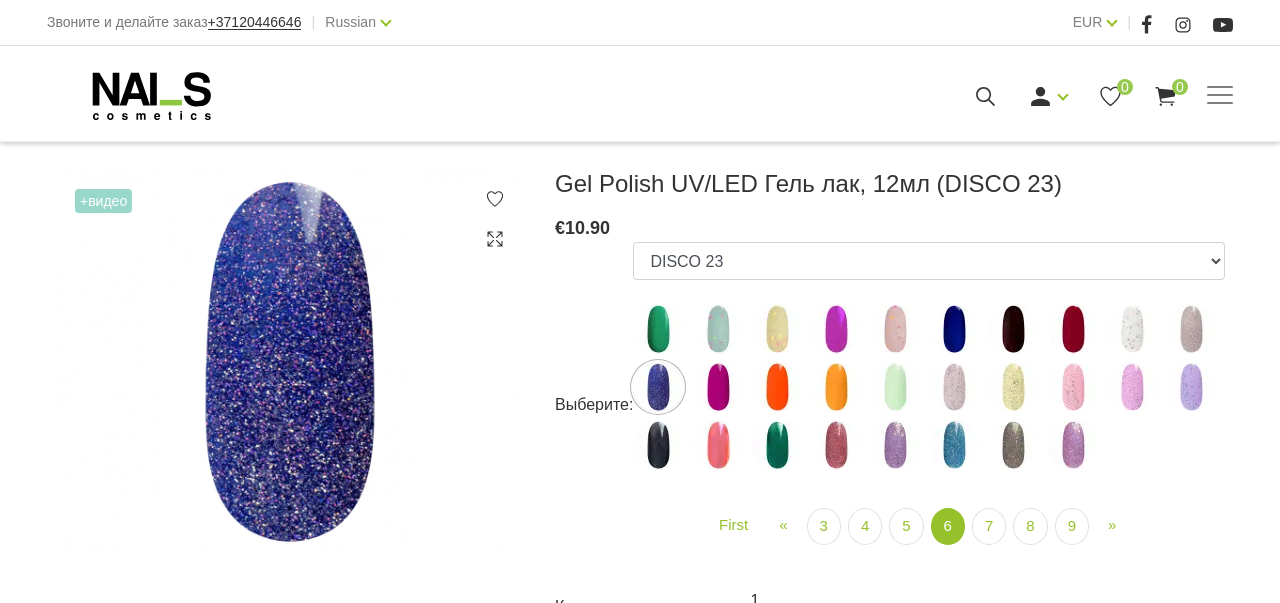 click at bounding box center (718, 387) 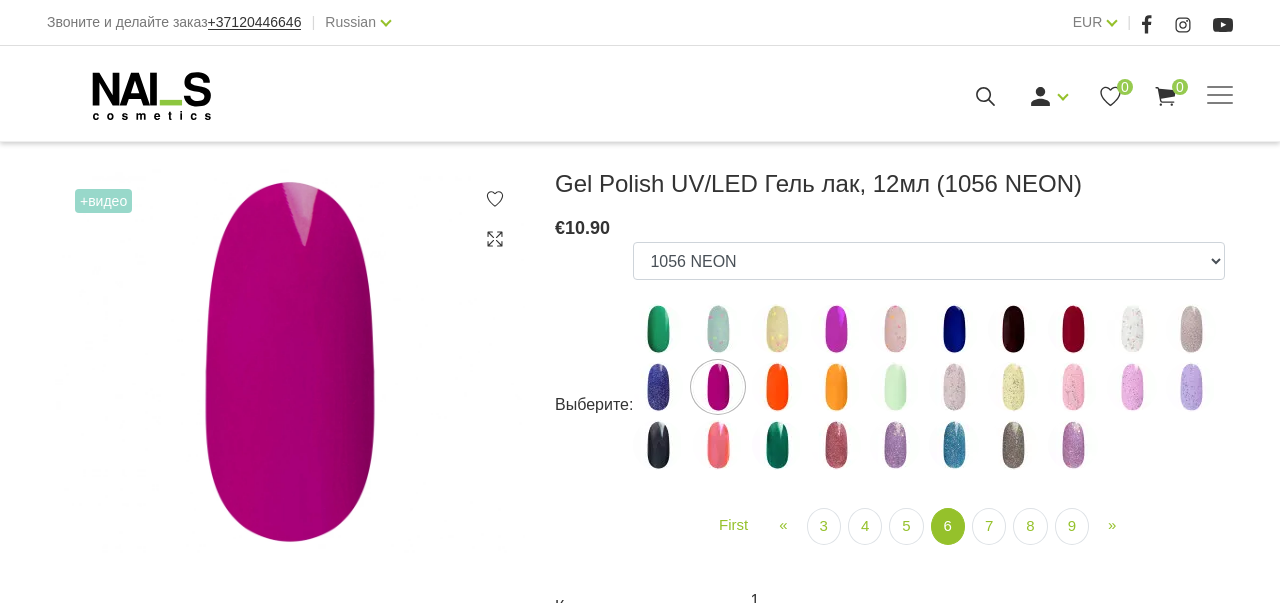 click at bounding box center [777, 387] 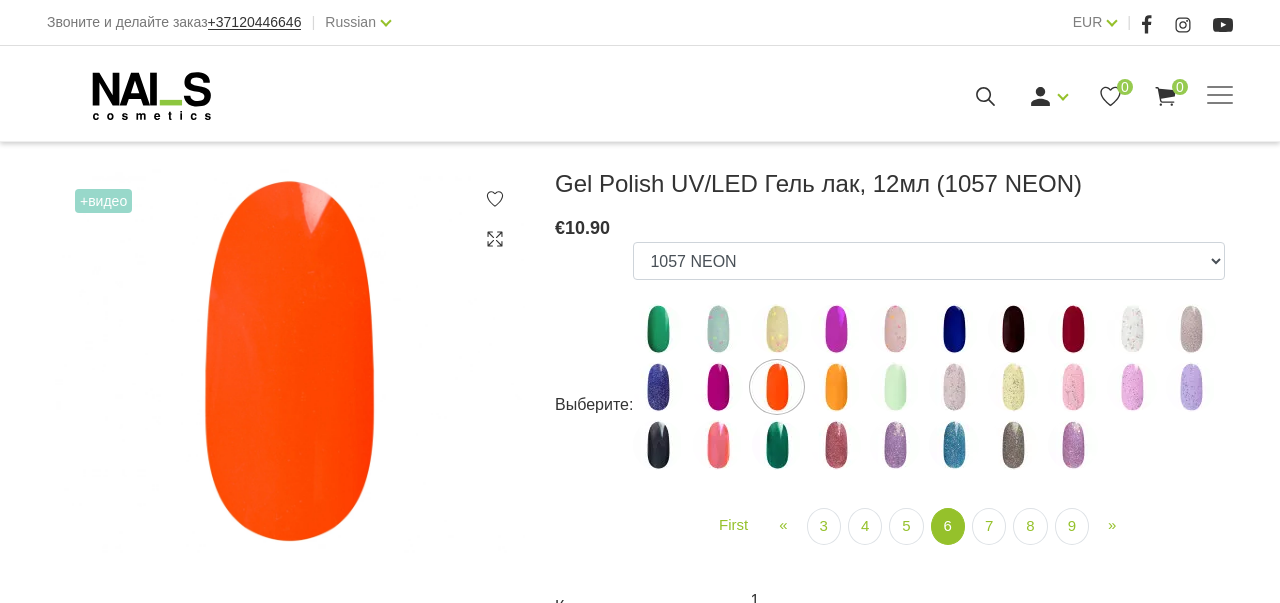 click at bounding box center (836, 387) 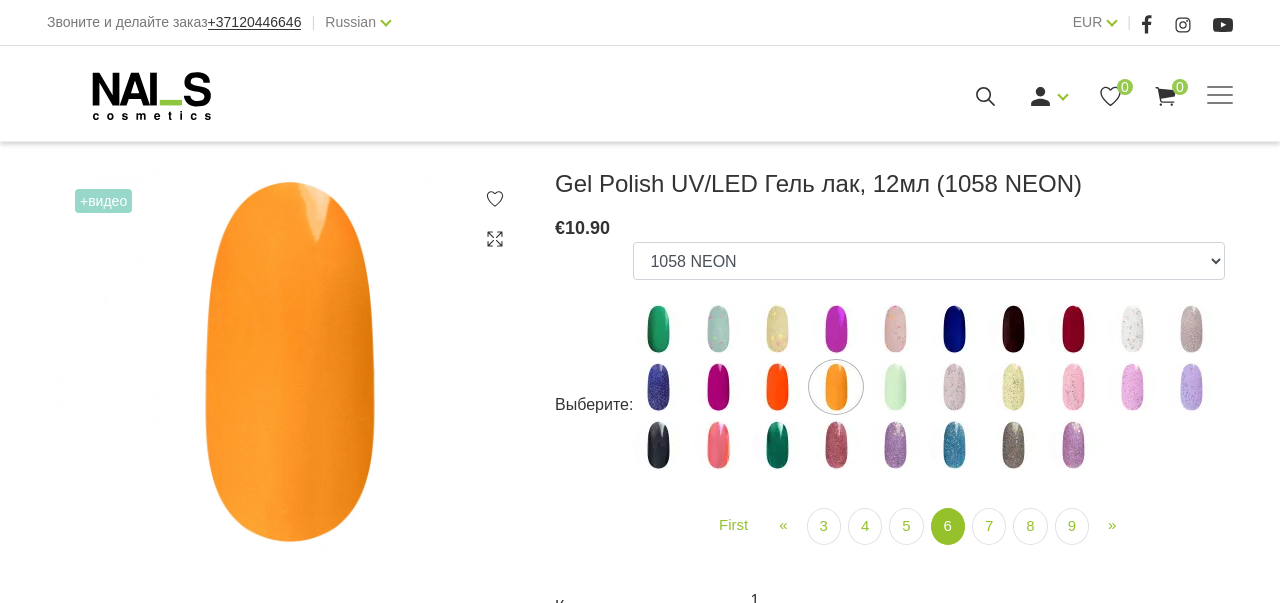 click at bounding box center [895, 387] 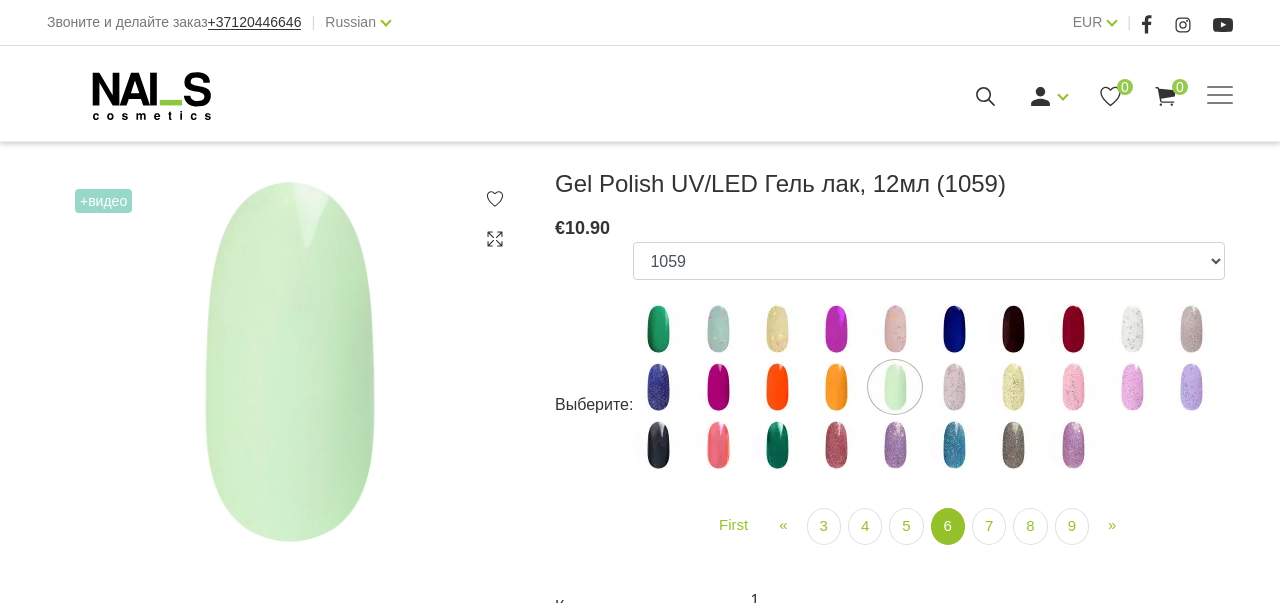 click at bounding box center (954, 387) 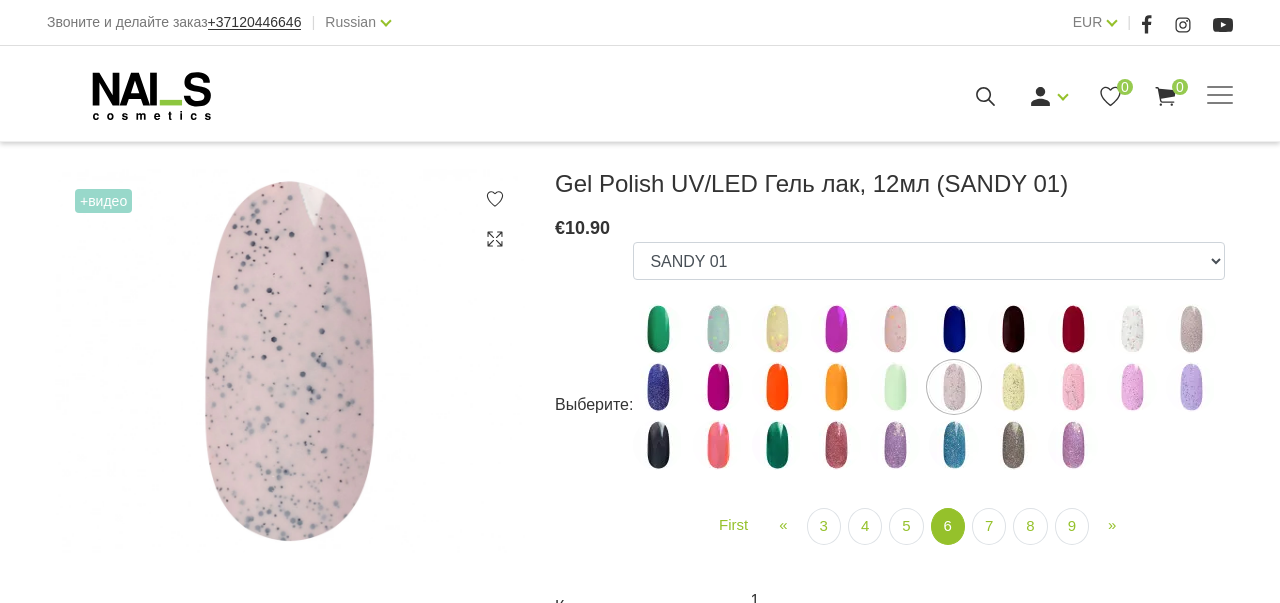 click at bounding box center [1013, 387] 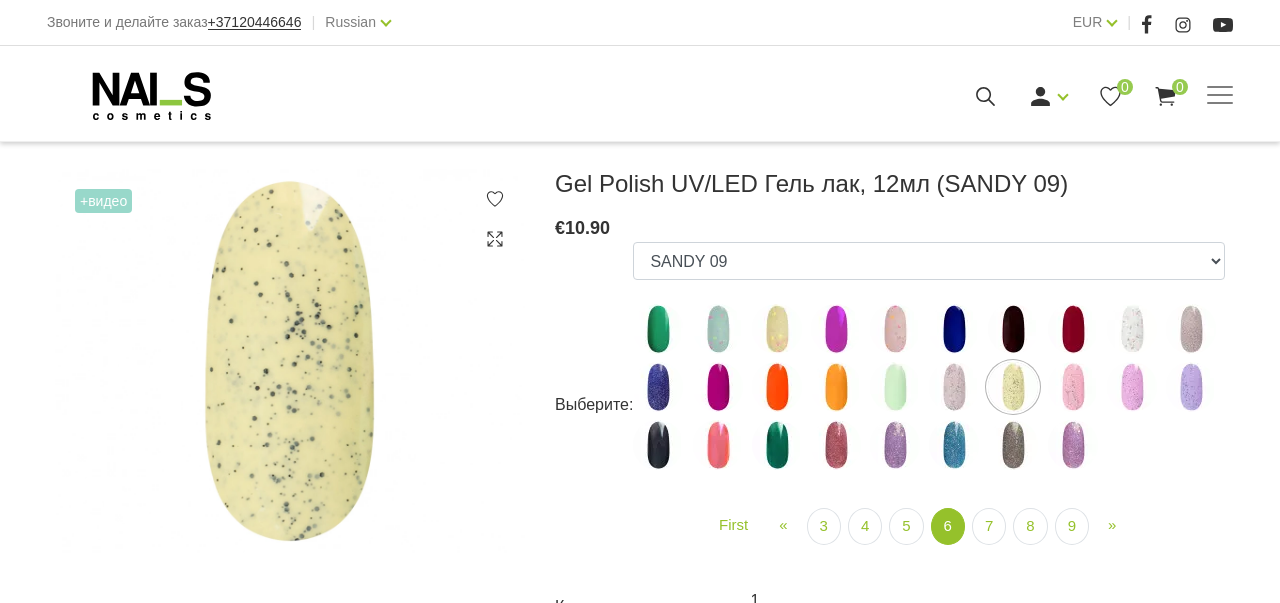 click at bounding box center [1073, 387] 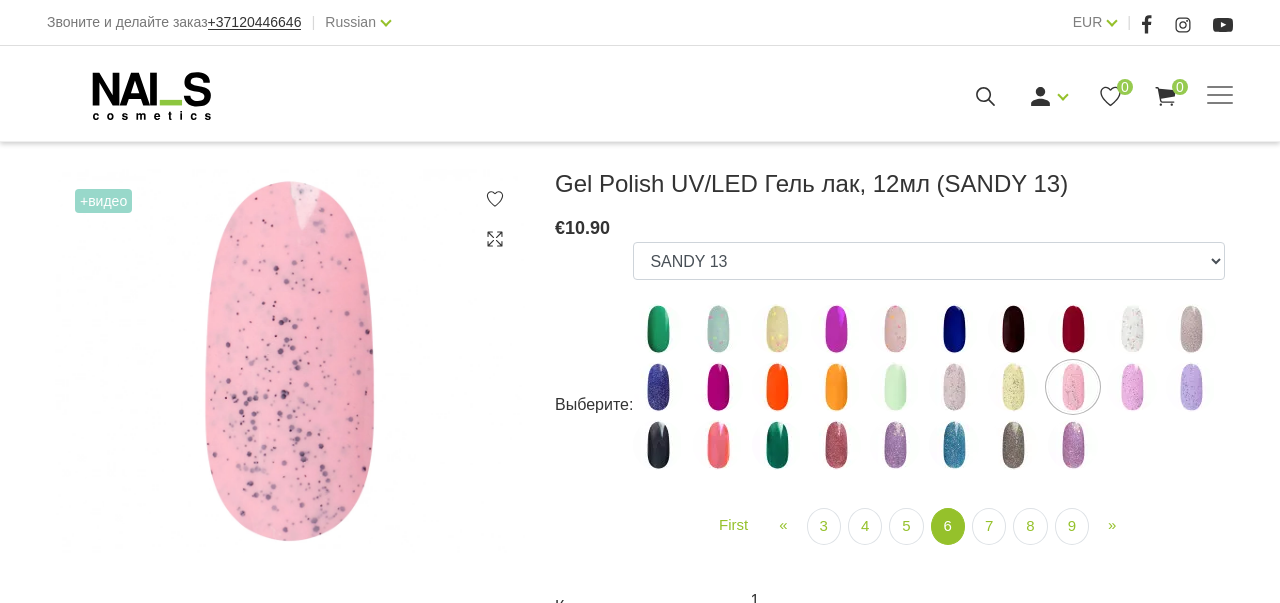 click at bounding box center (1132, 387) 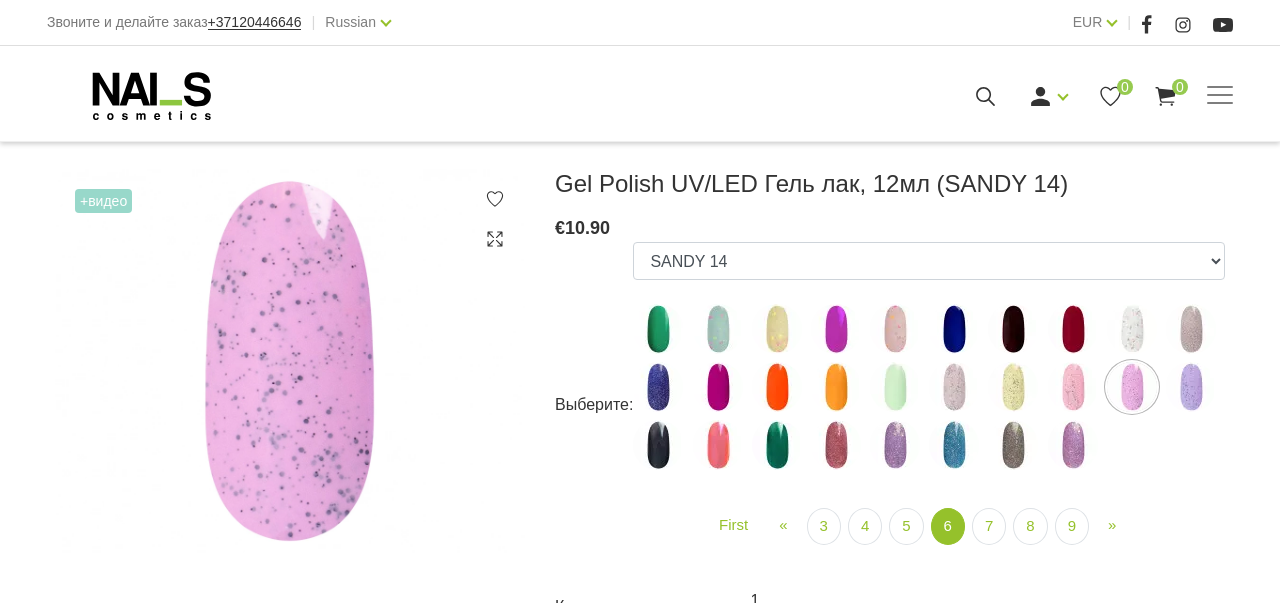 click at bounding box center (1191, 387) 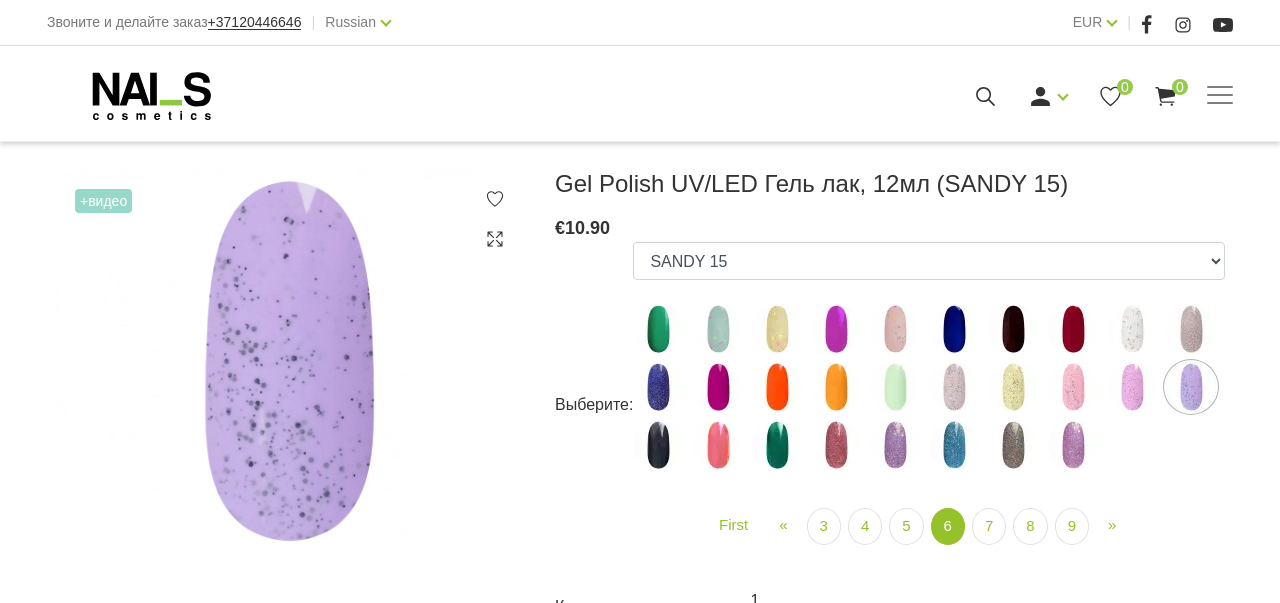 click at bounding box center (658, 445) 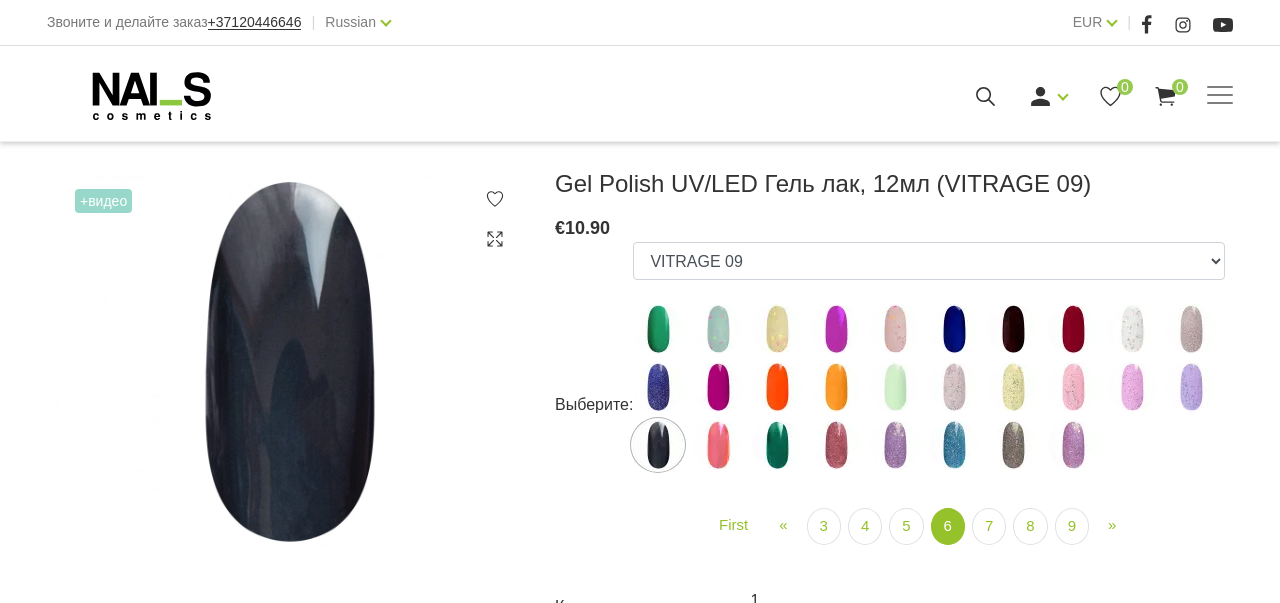 click at bounding box center (718, 445) 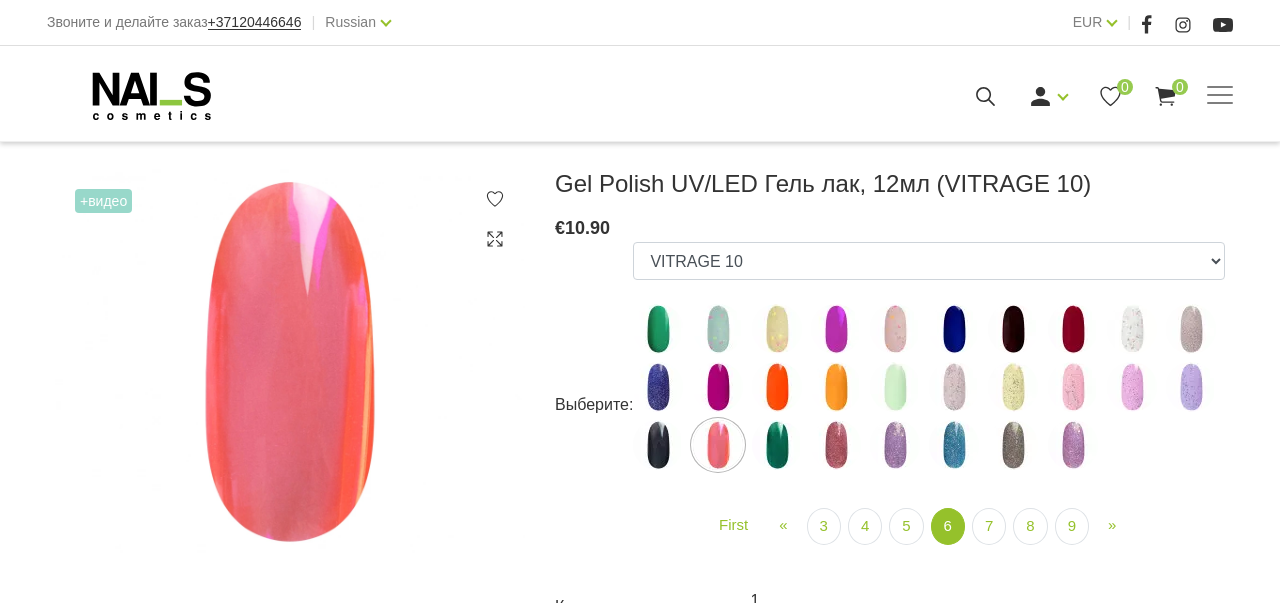 click at bounding box center (777, 445) 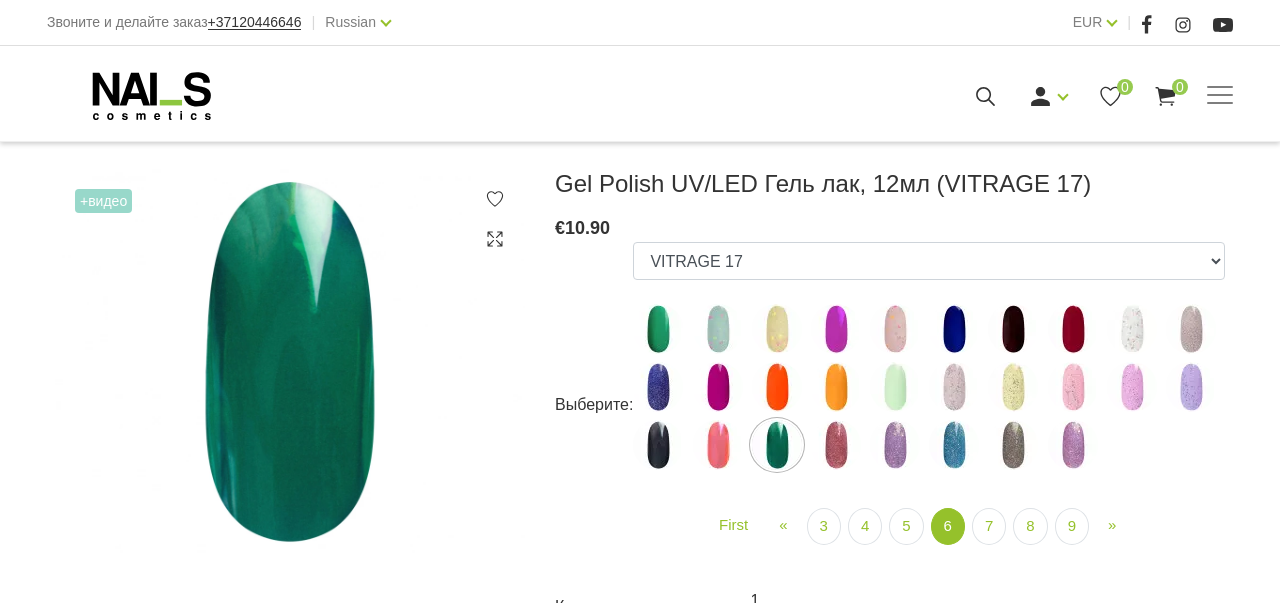 click at bounding box center (836, 445) 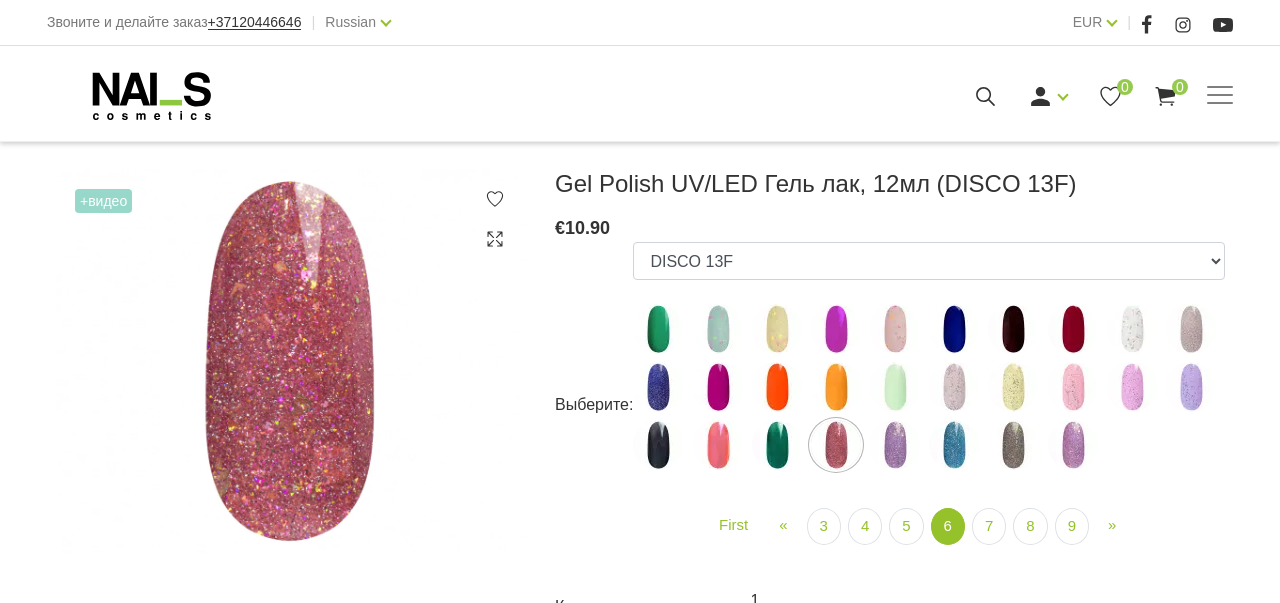 click at bounding box center [895, 445] 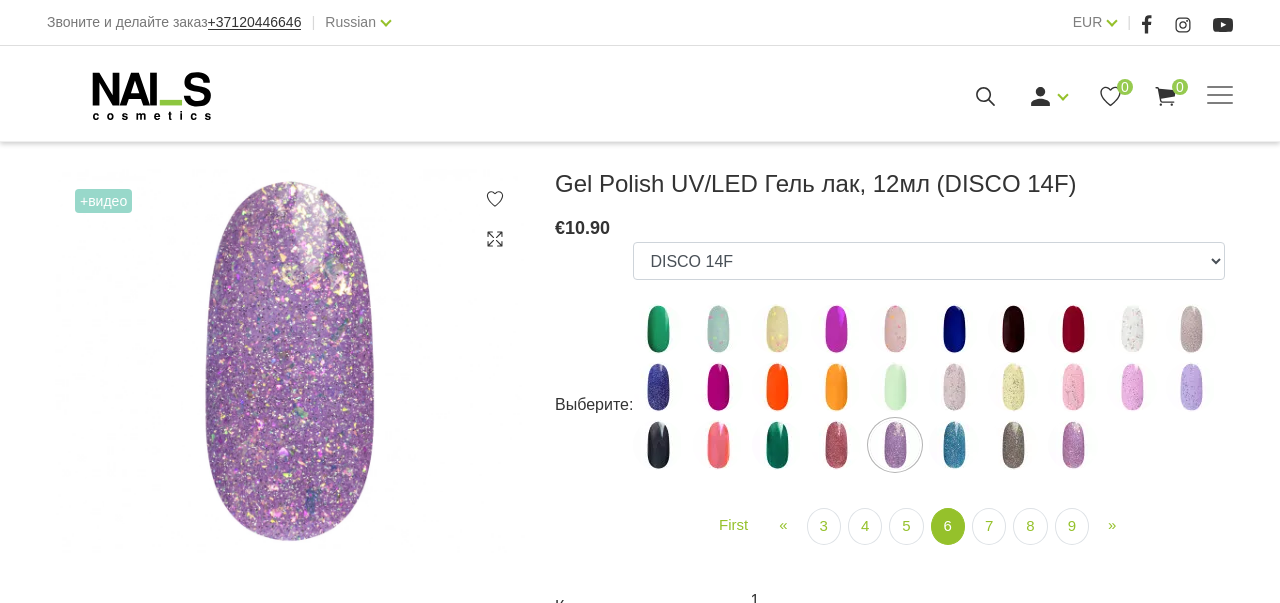 click at bounding box center [954, 445] 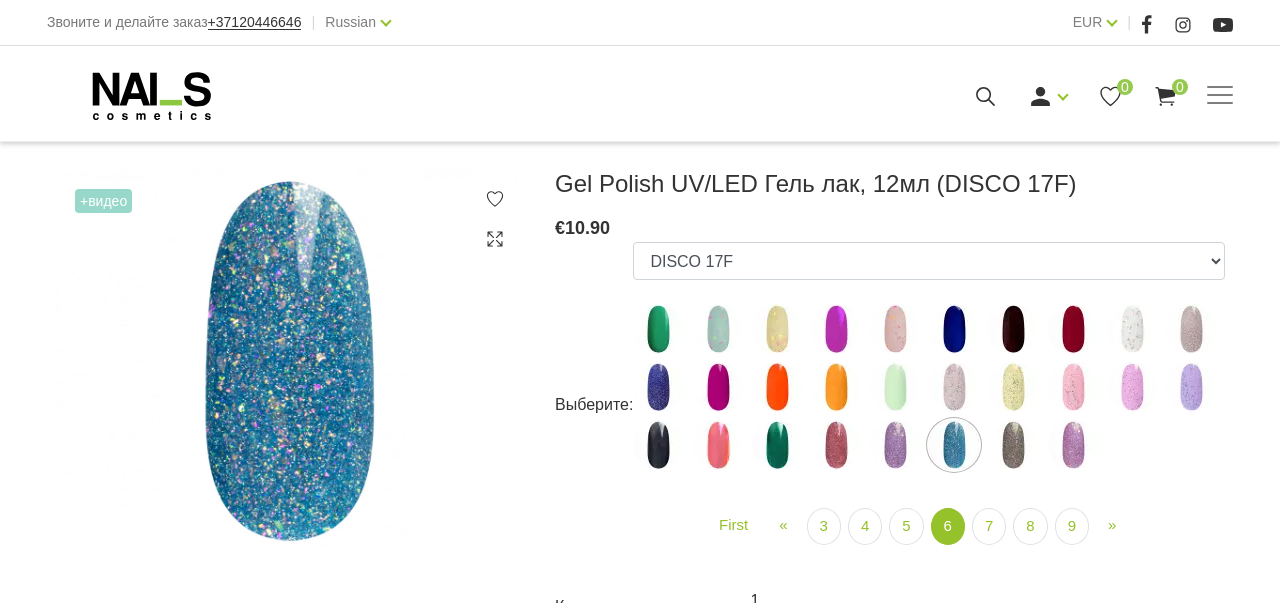 click at bounding box center [1013, 445] 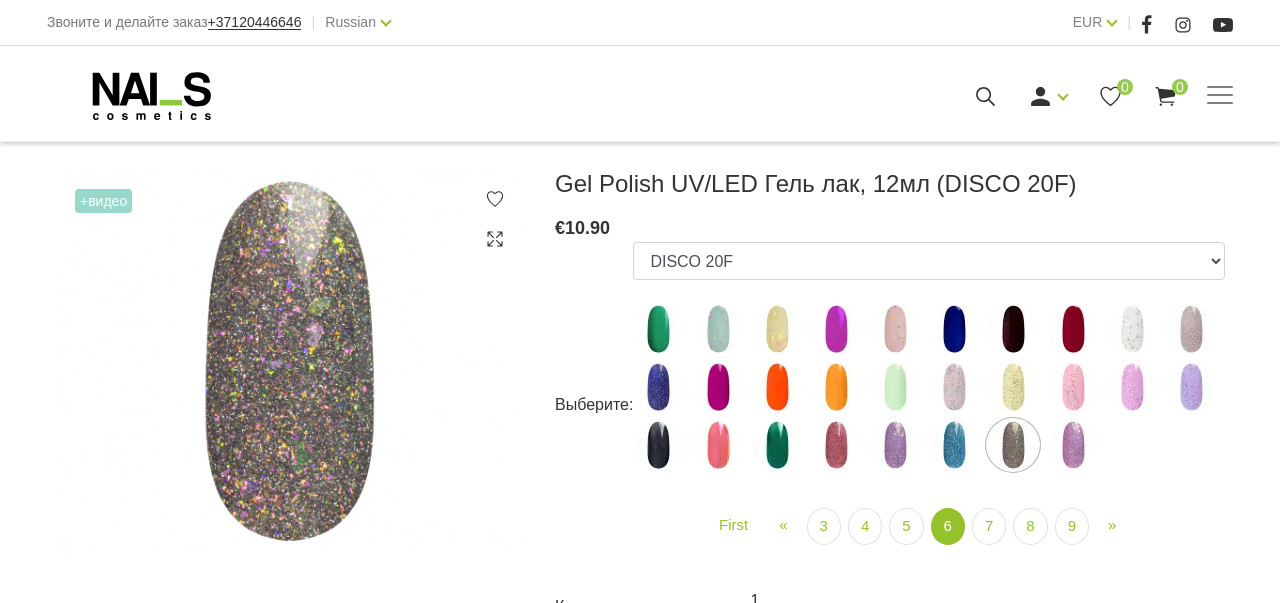 click at bounding box center (1073, 445) 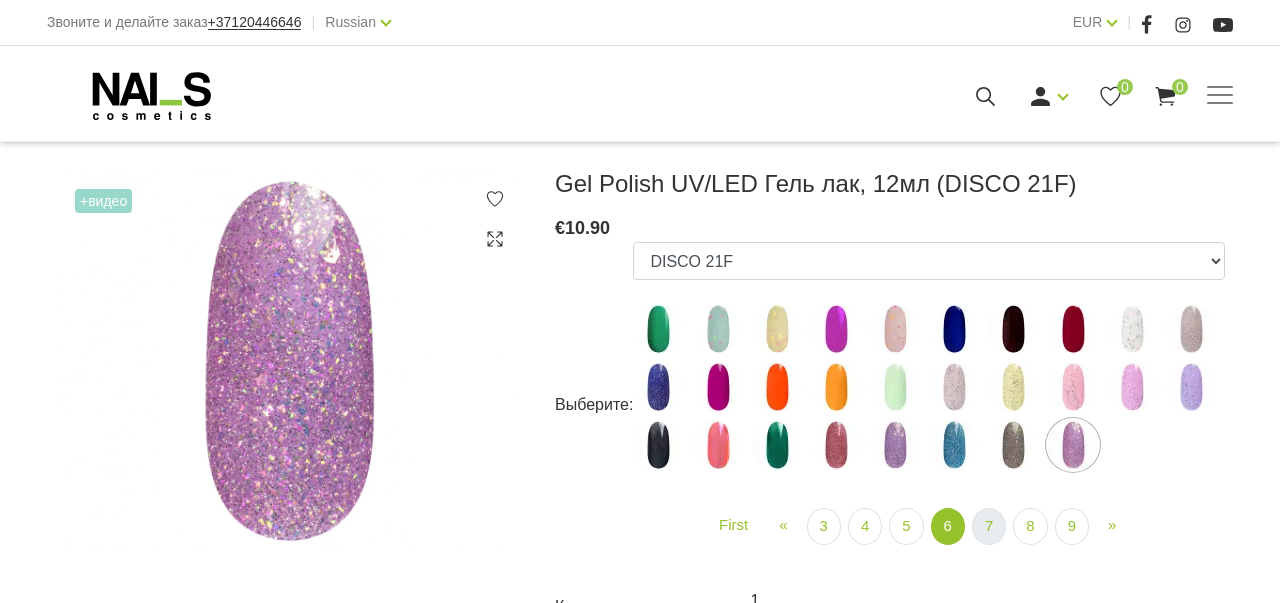 click on "7" at bounding box center (989, 526) 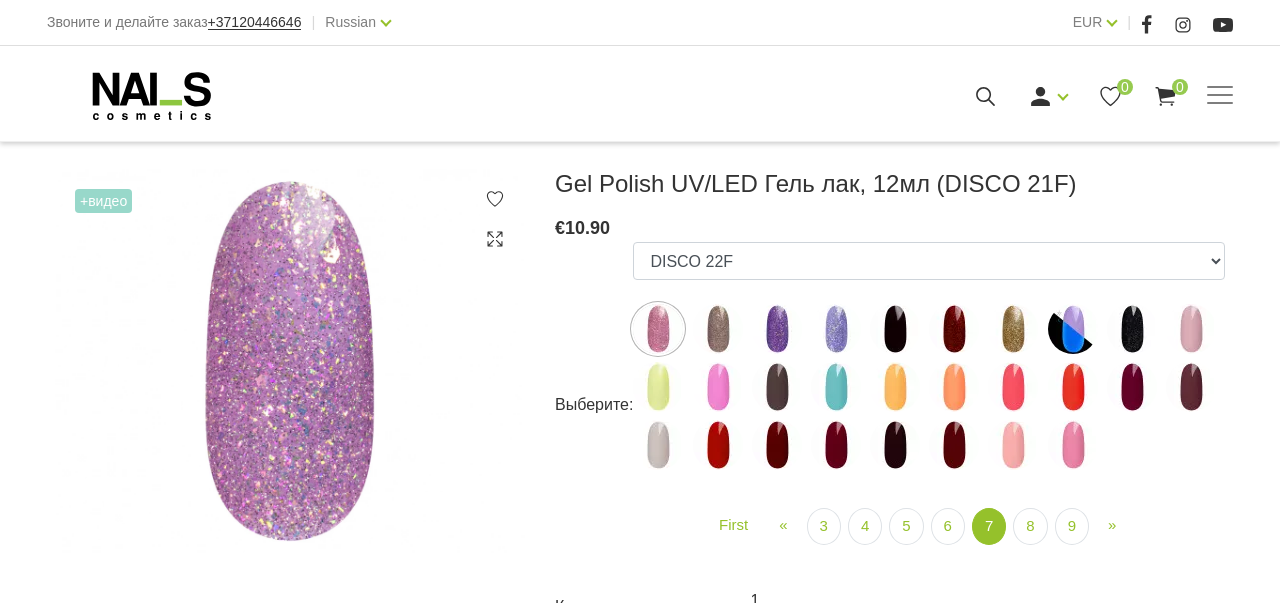 click at bounding box center (658, 329) 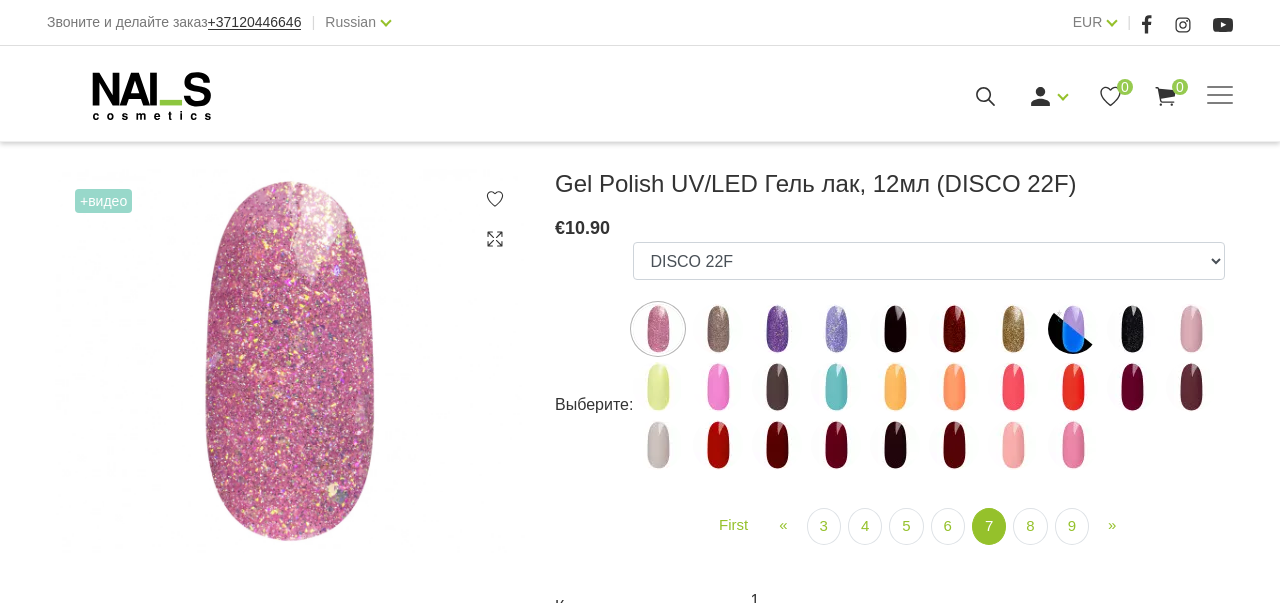 click at bounding box center (718, 329) 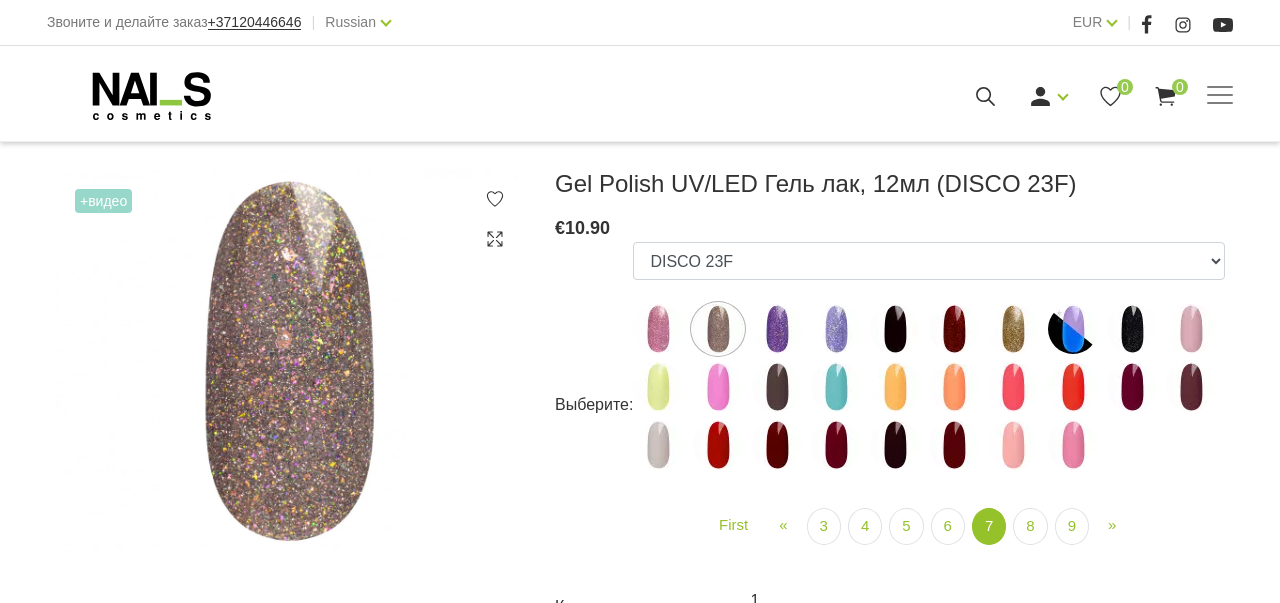 click at bounding box center (777, 329) 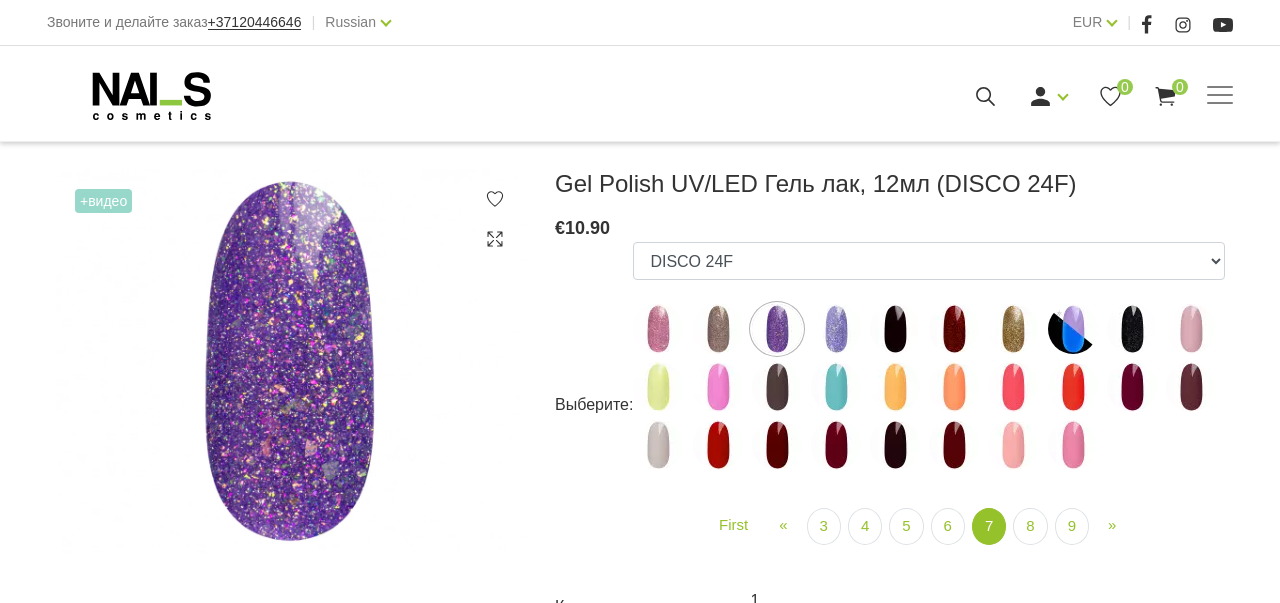 click at bounding box center (836, 329) 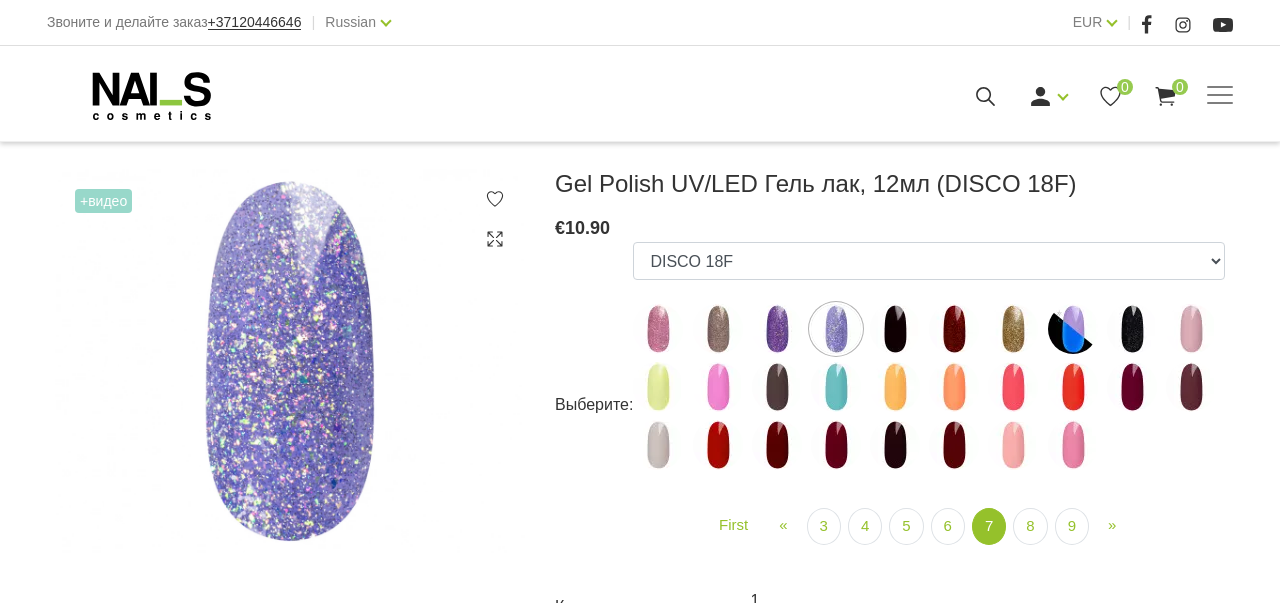 click at bounding box center (895, 329) 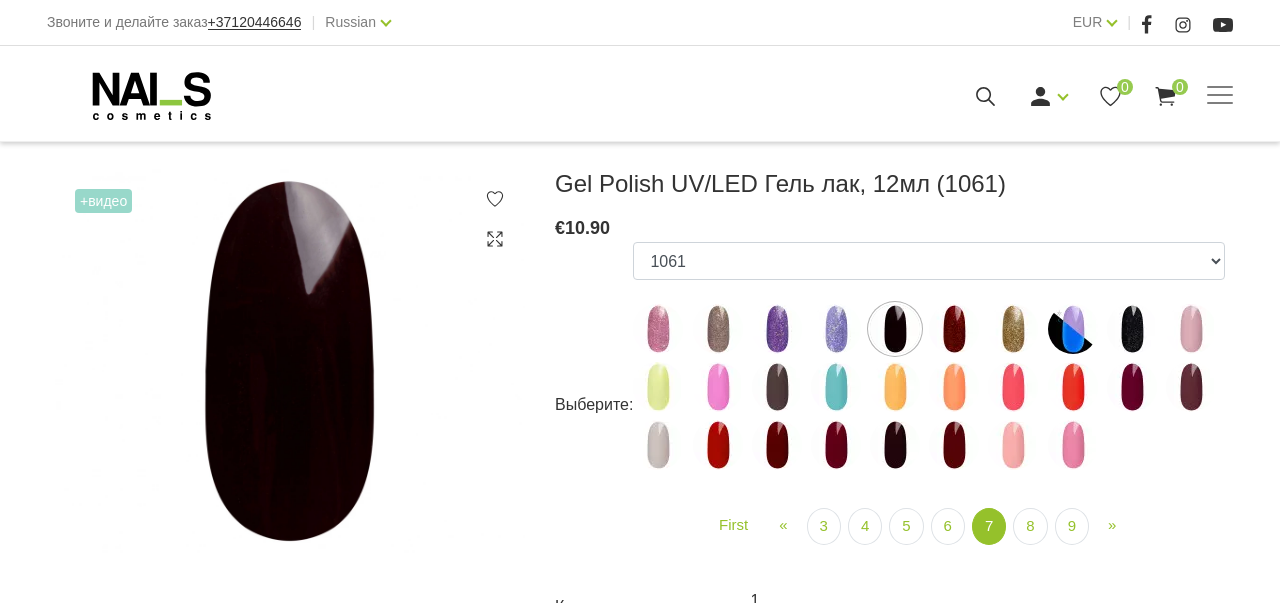click at bounding box center [954, 329] 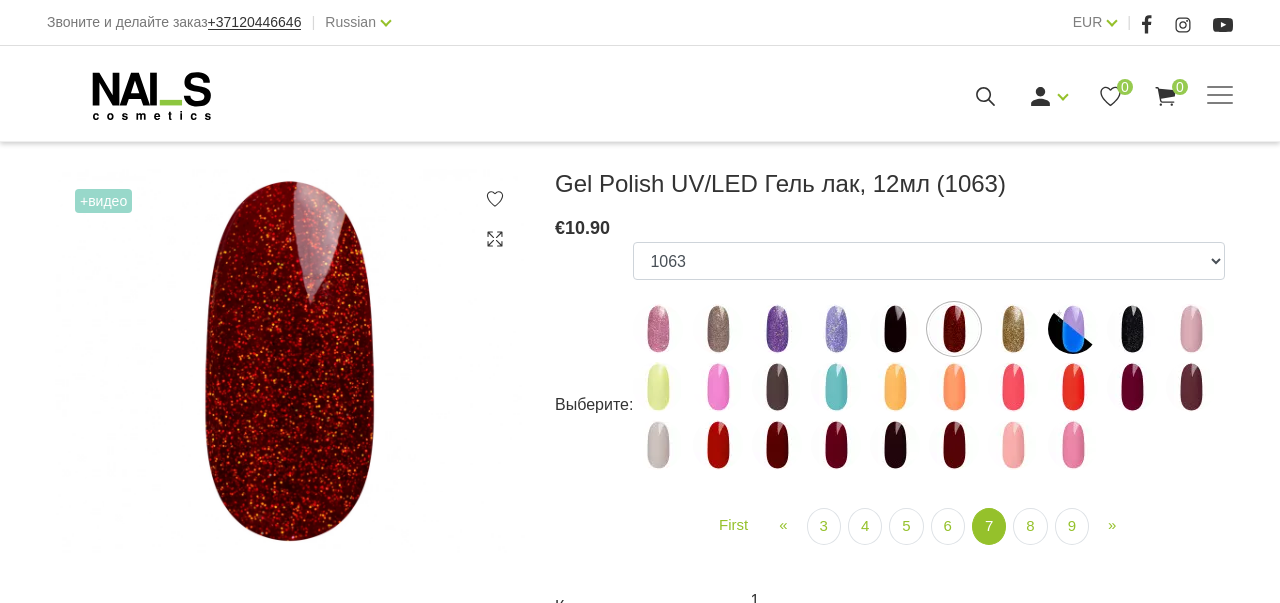 click at bounding box center [1013, 329] 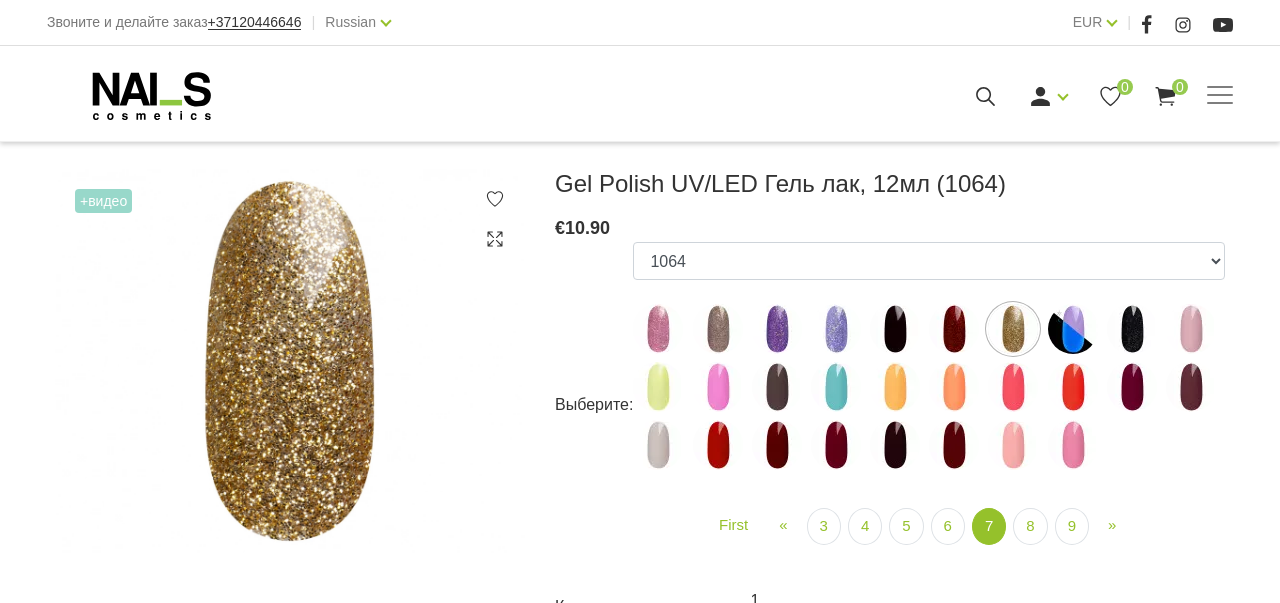 click at bounding box center (1073, 329) 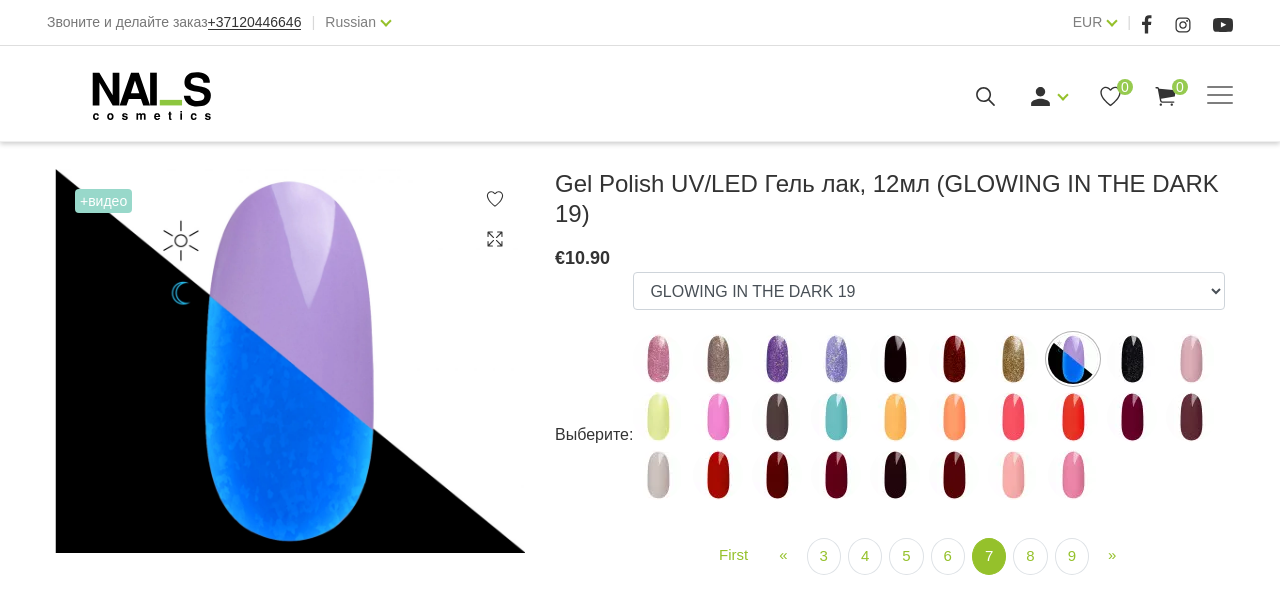 click at bounding box center (1132, 359) 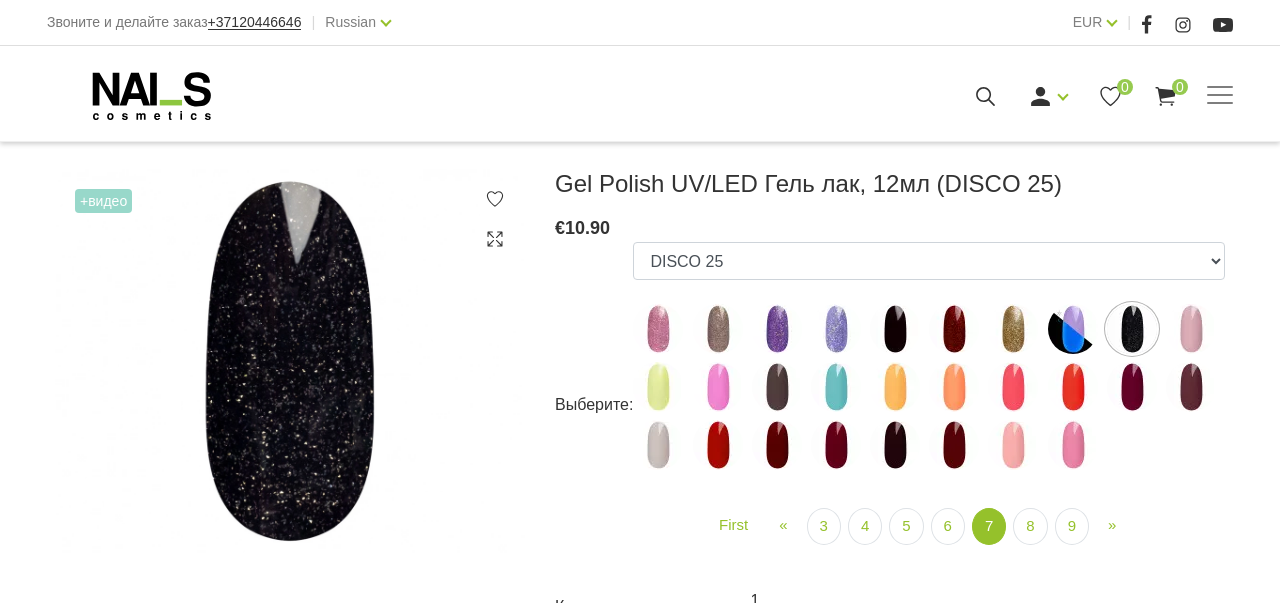 click at bounding box center [1191, 329] 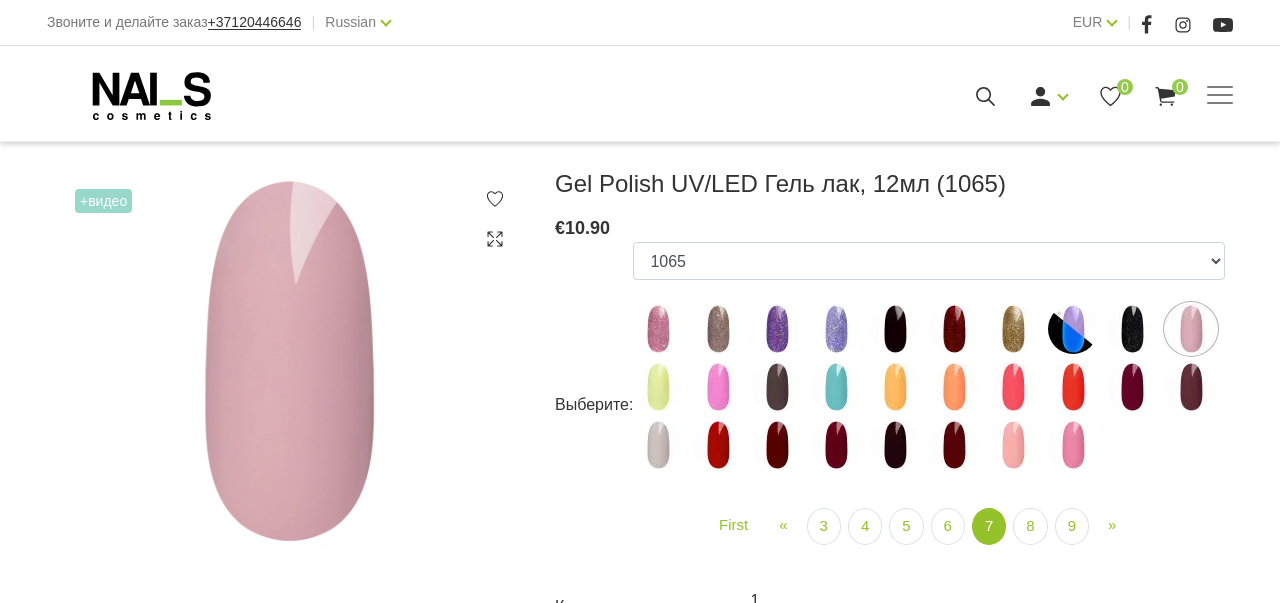 click at bounding box center (658, 387) 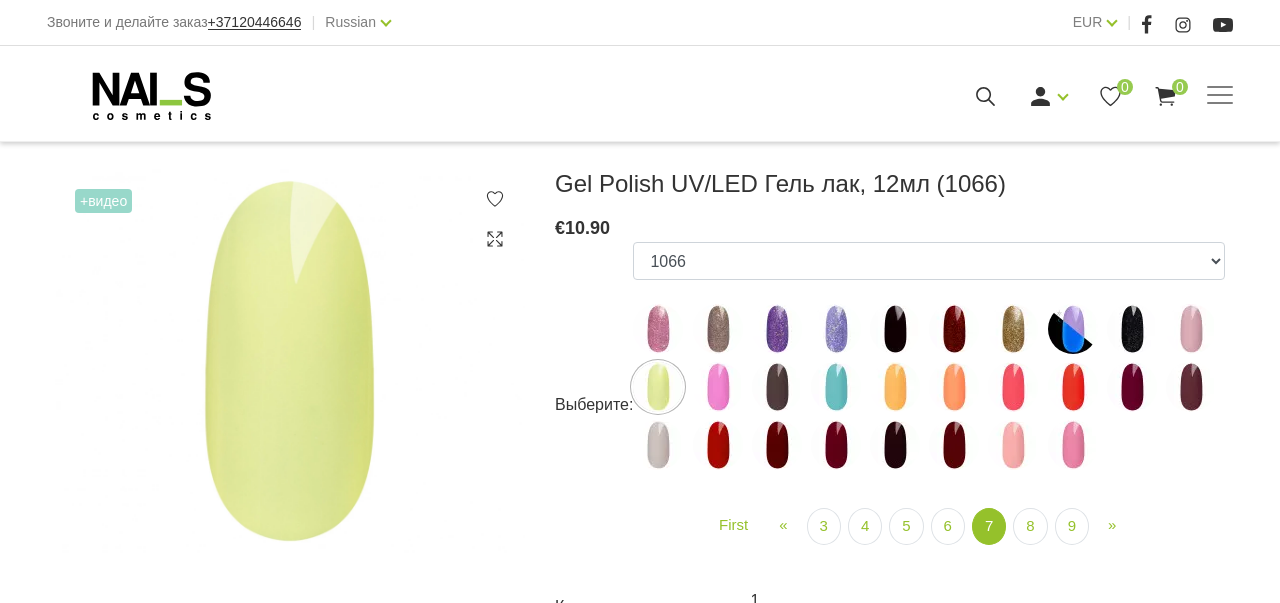 click at bounding box center [718, 387] 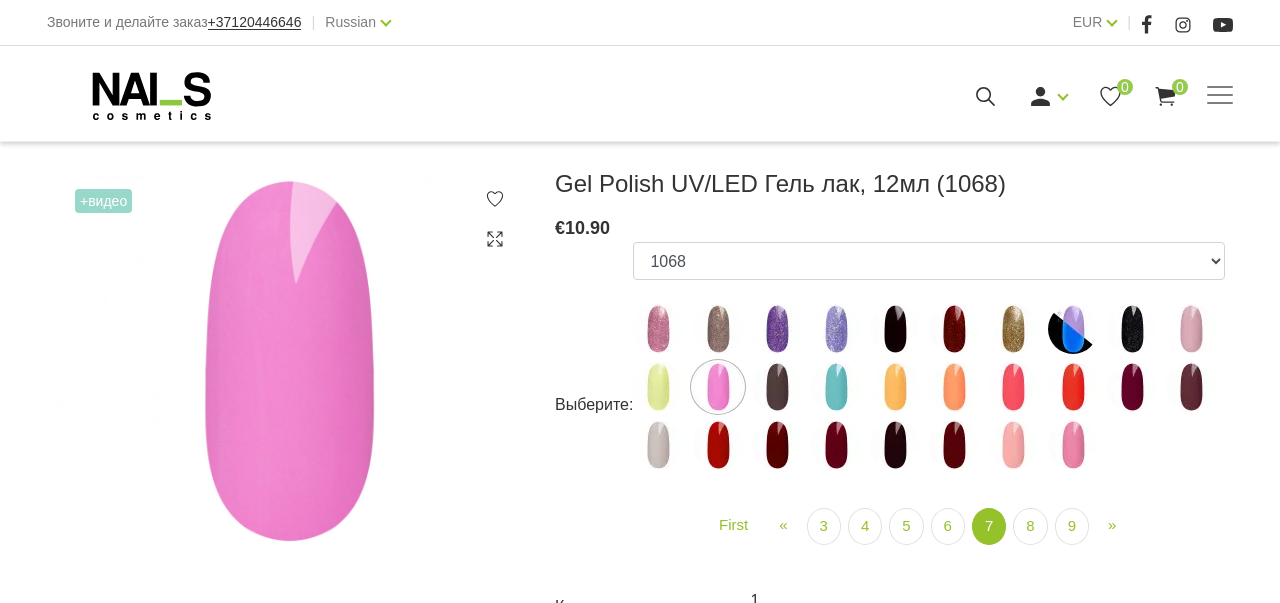 click at bounding box center (777, 387) 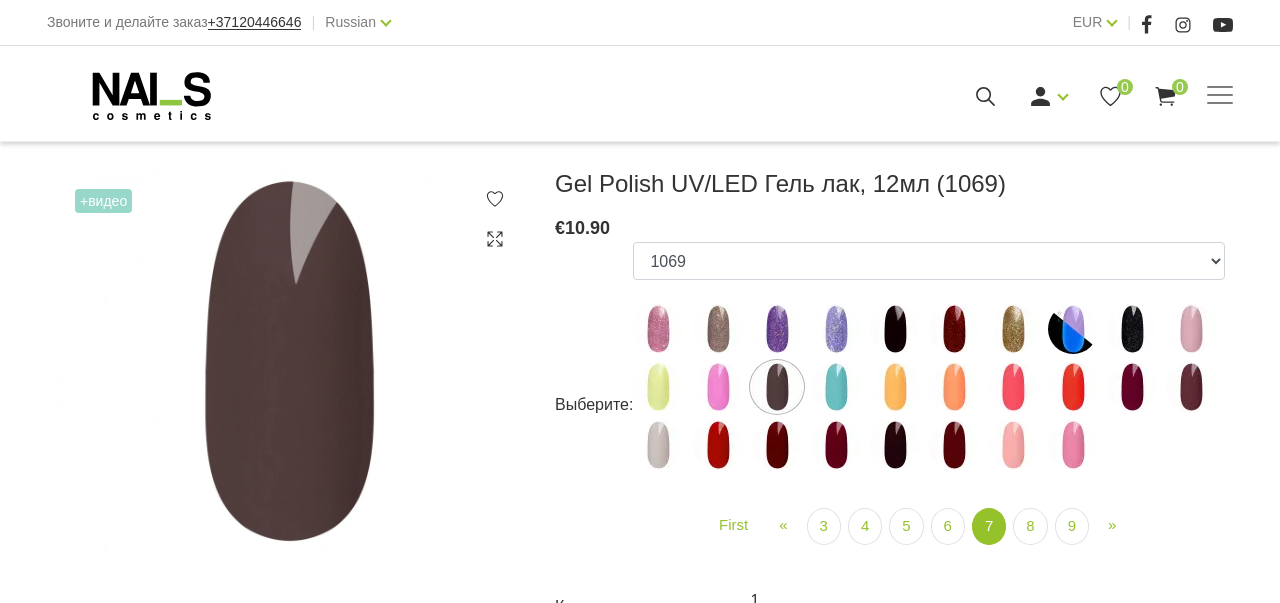 click at bounding box center (836, 387) 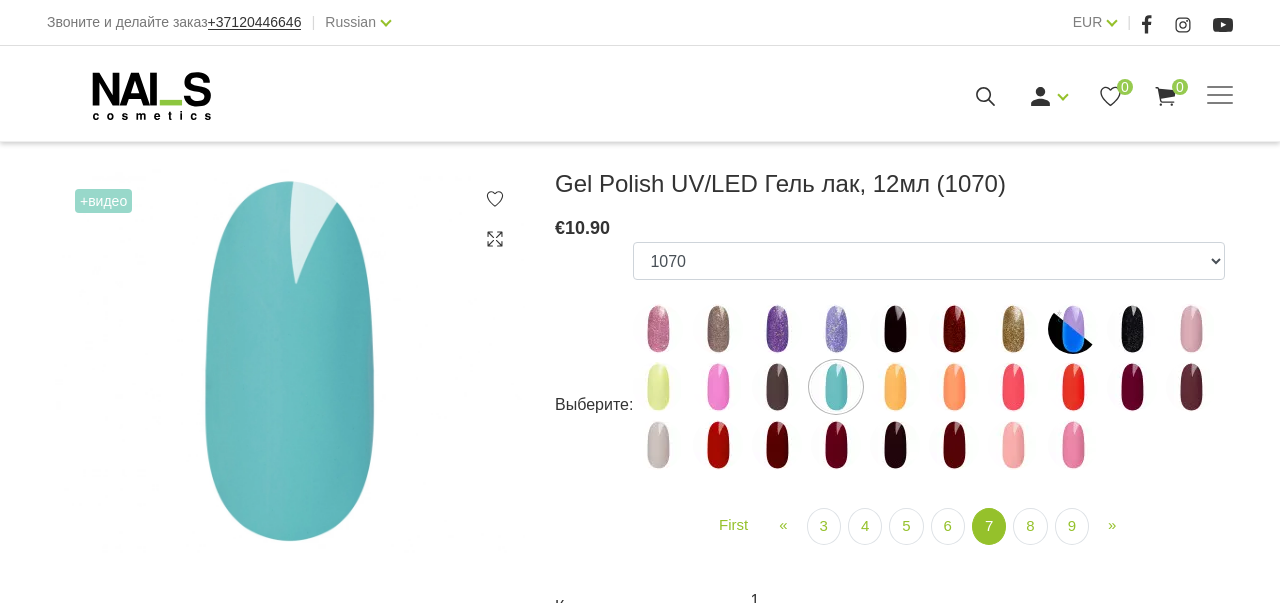 click at bounding box center (895, 387) 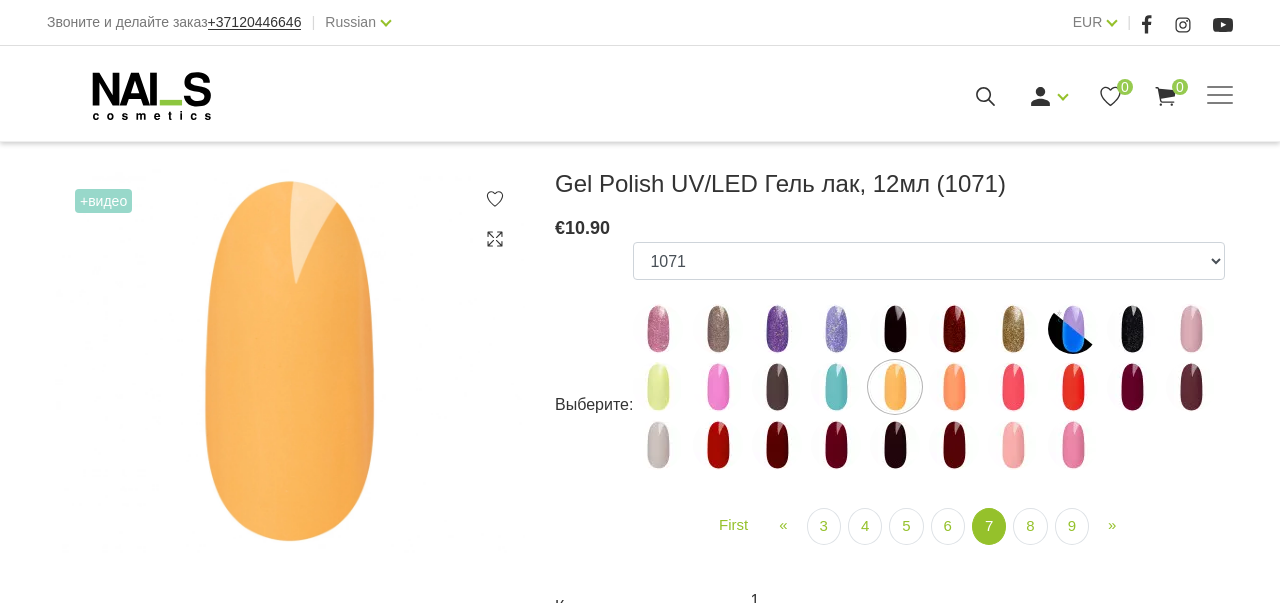 click at bounding box center (954, 387) 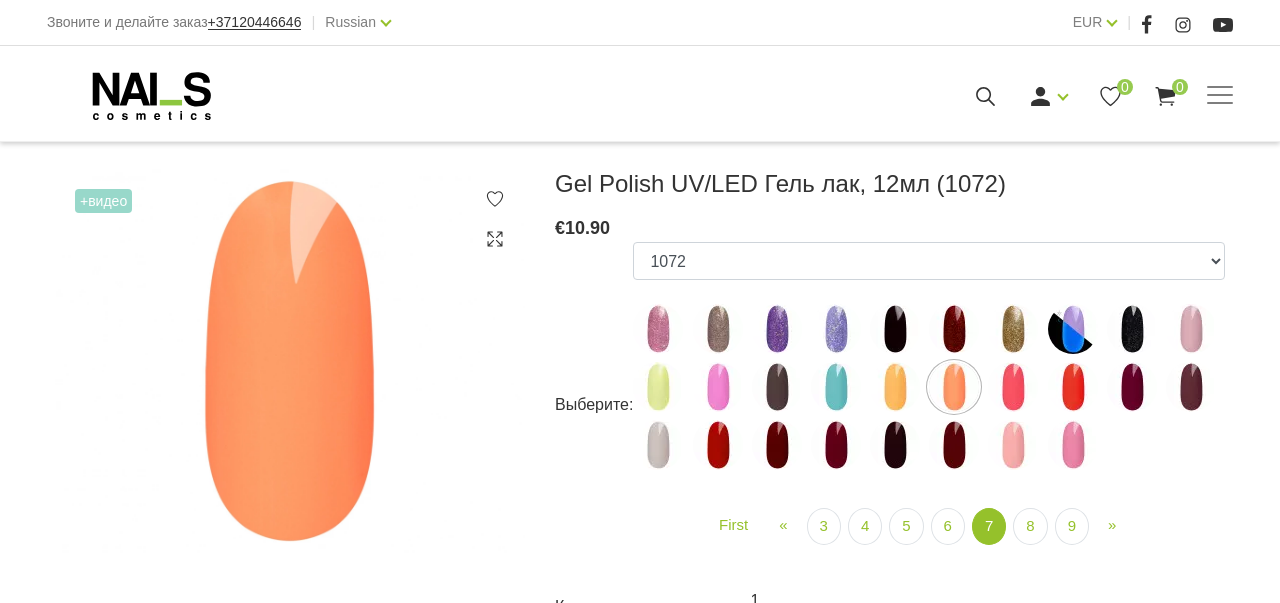 click at bounding box center (1013, 387) 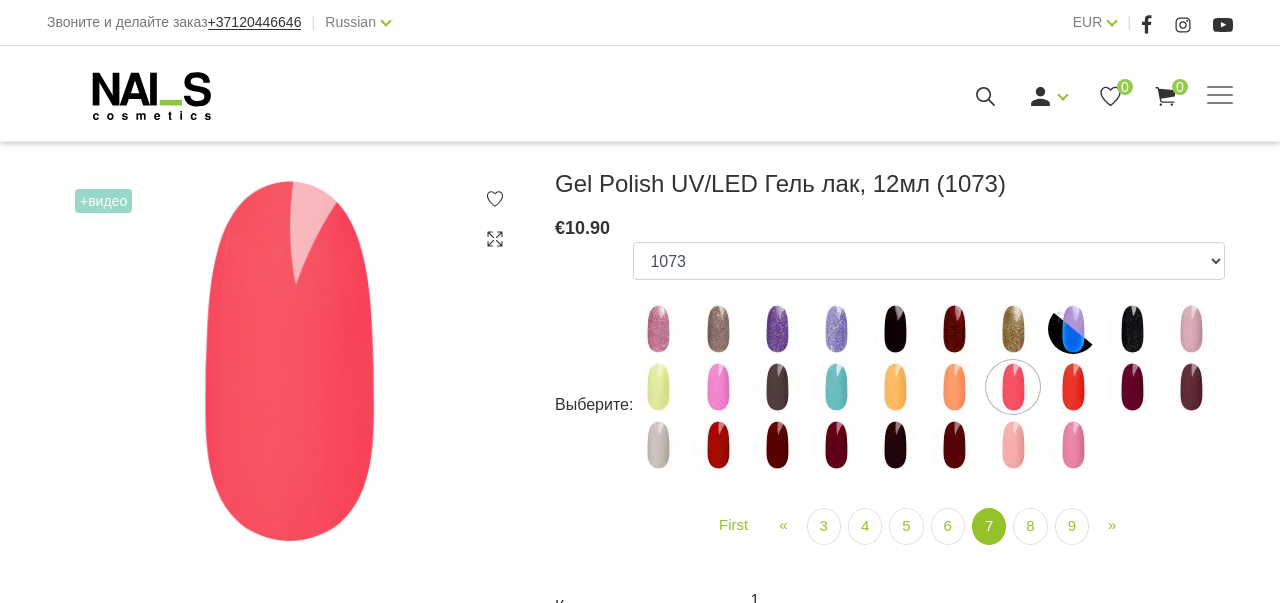 click at bounding box center [1073, 387] 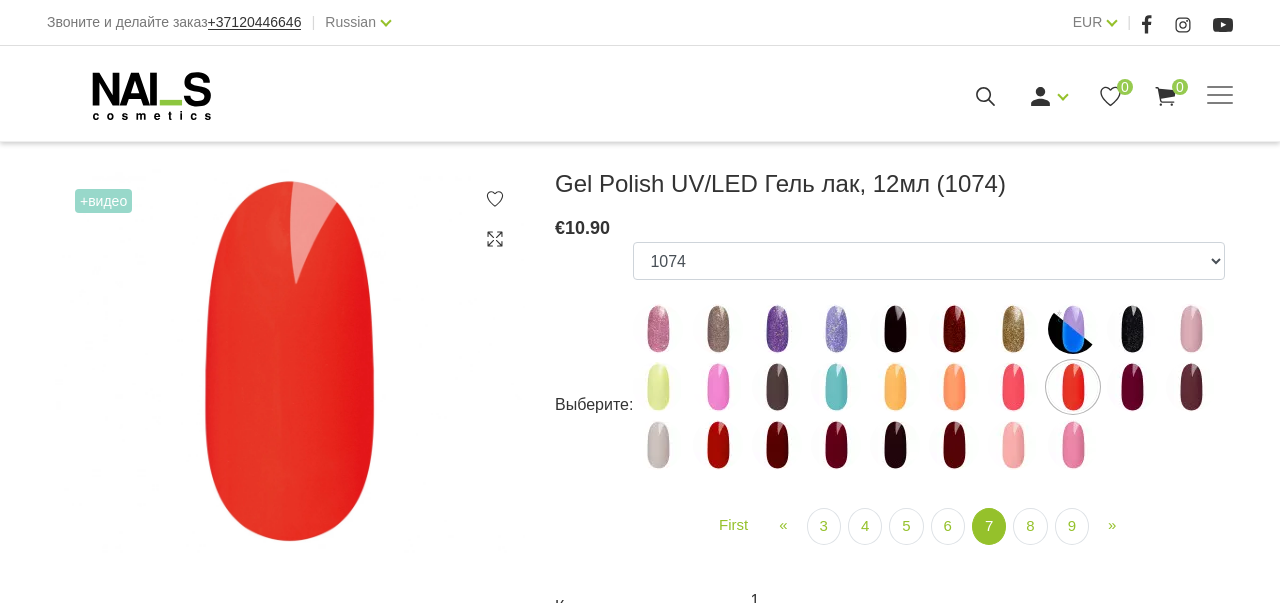 click at bounding box center [1132, 387] 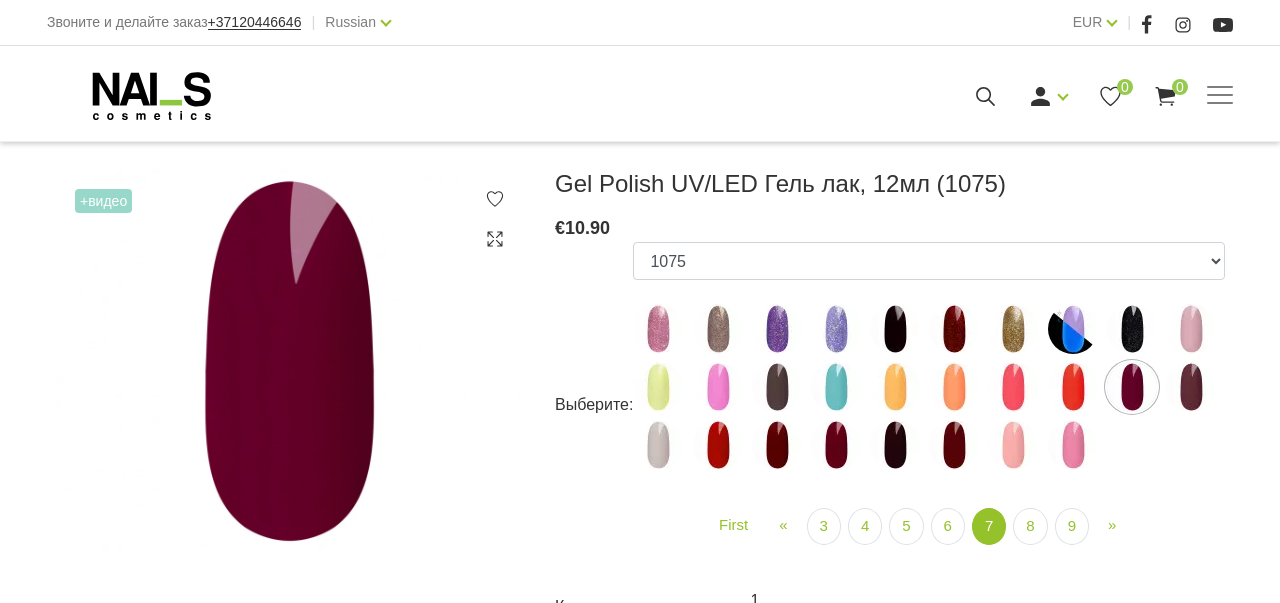 click at bounding box center [1191, 387] 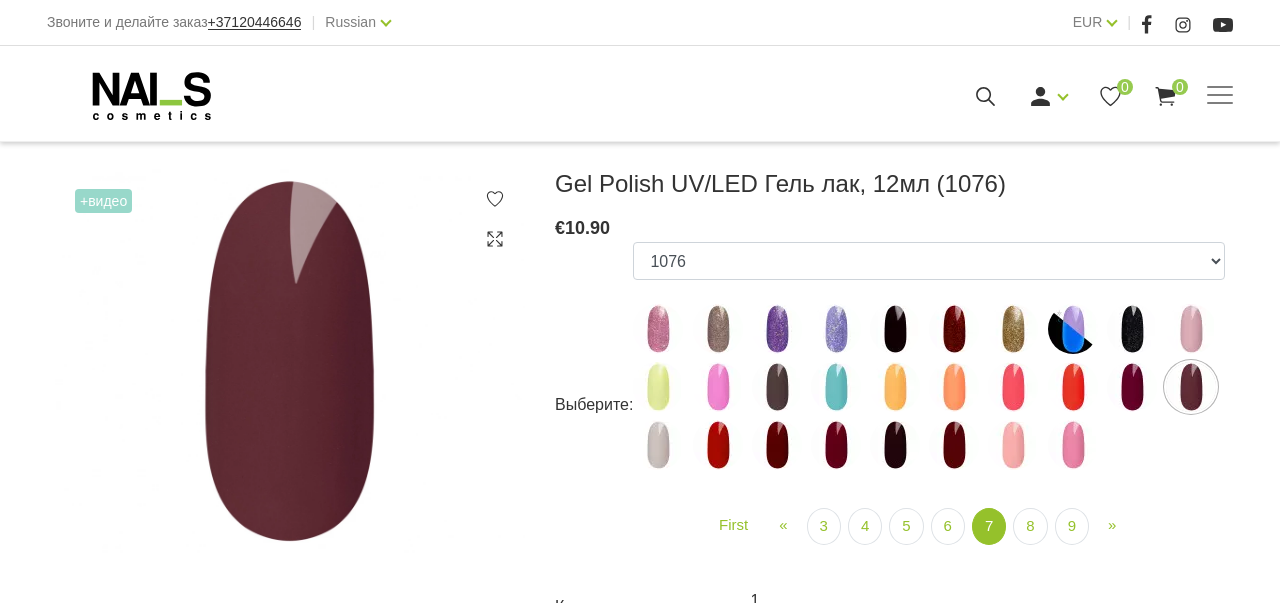click at bounding box center (658, 445) 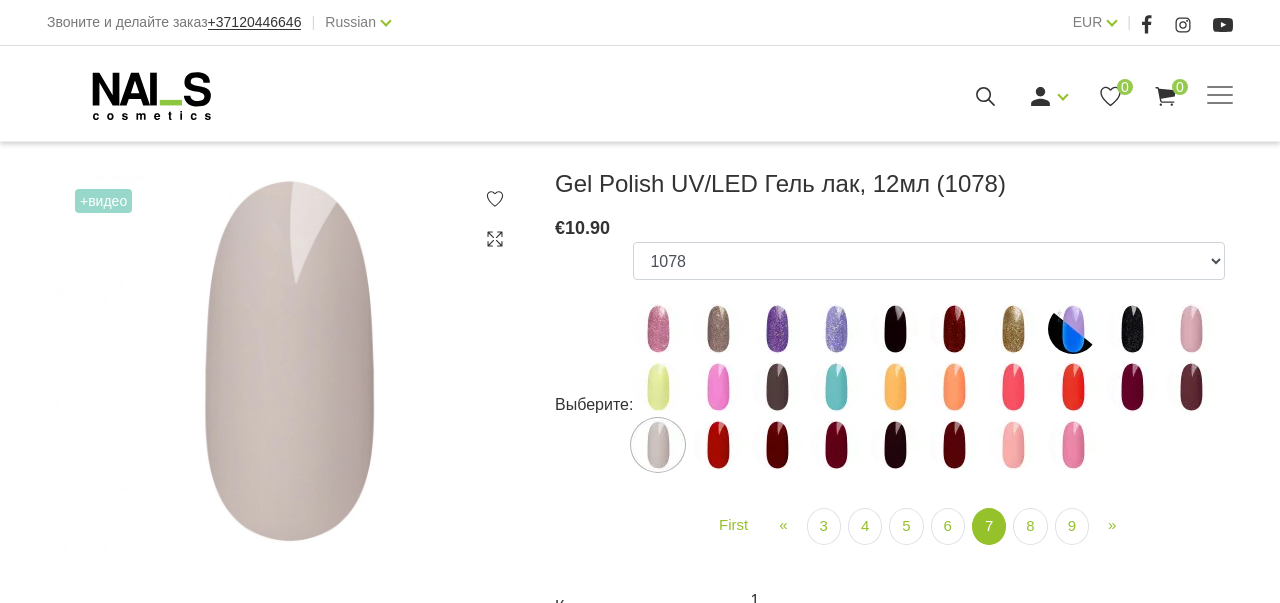 click at bounding box center (718, 445) 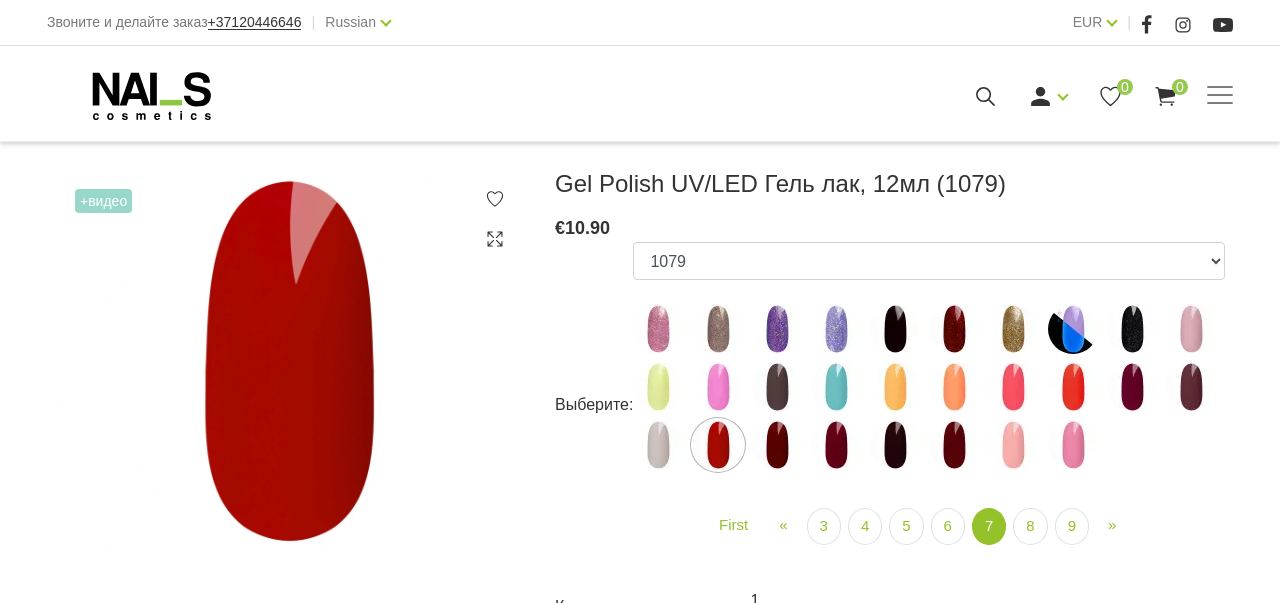 click at bounding box center (777, 445) 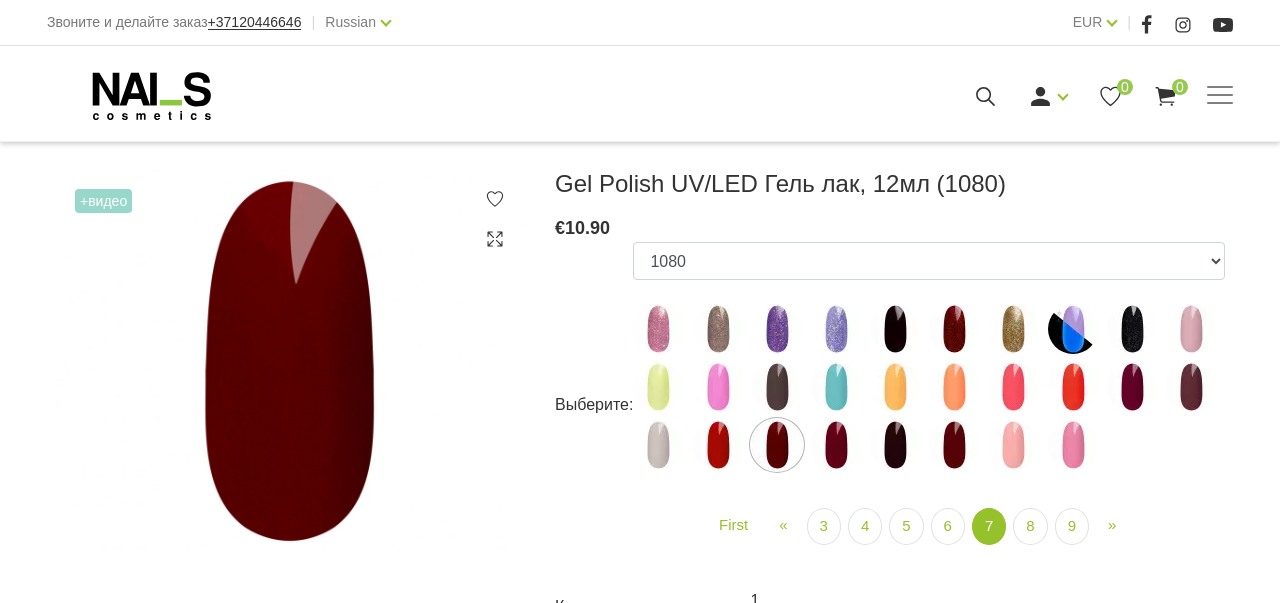 click at bounding box center [836, 445] 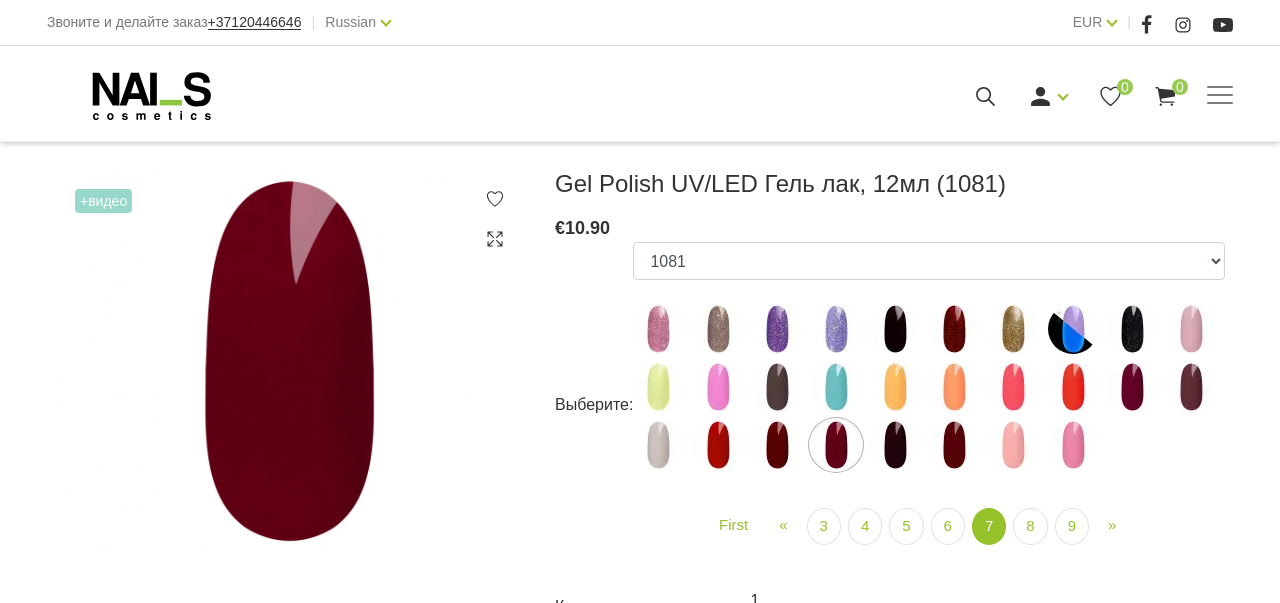 click at bounding box center (895, 445) 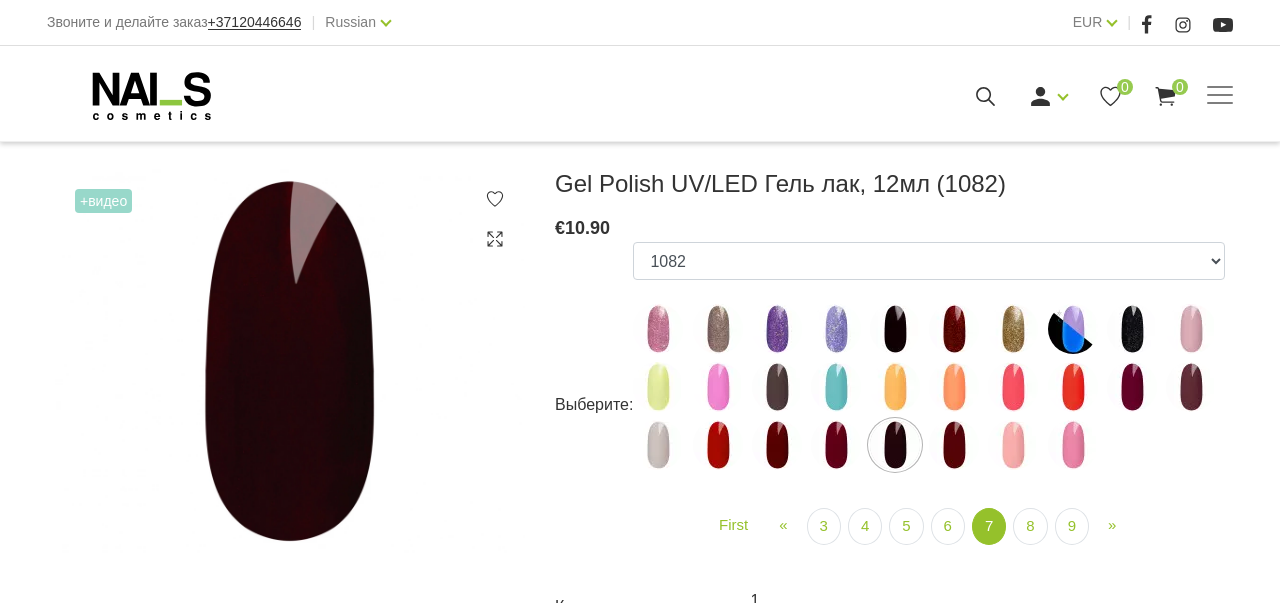 click at bounding box center (954, 445) 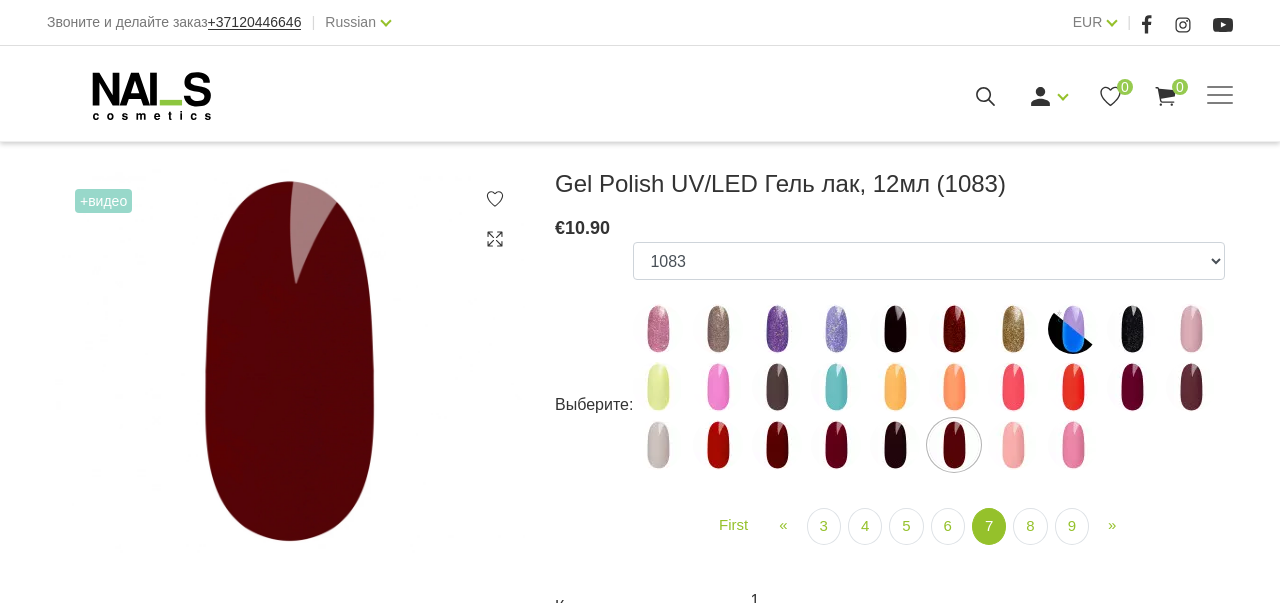 click at bounding box center [1013, 445] 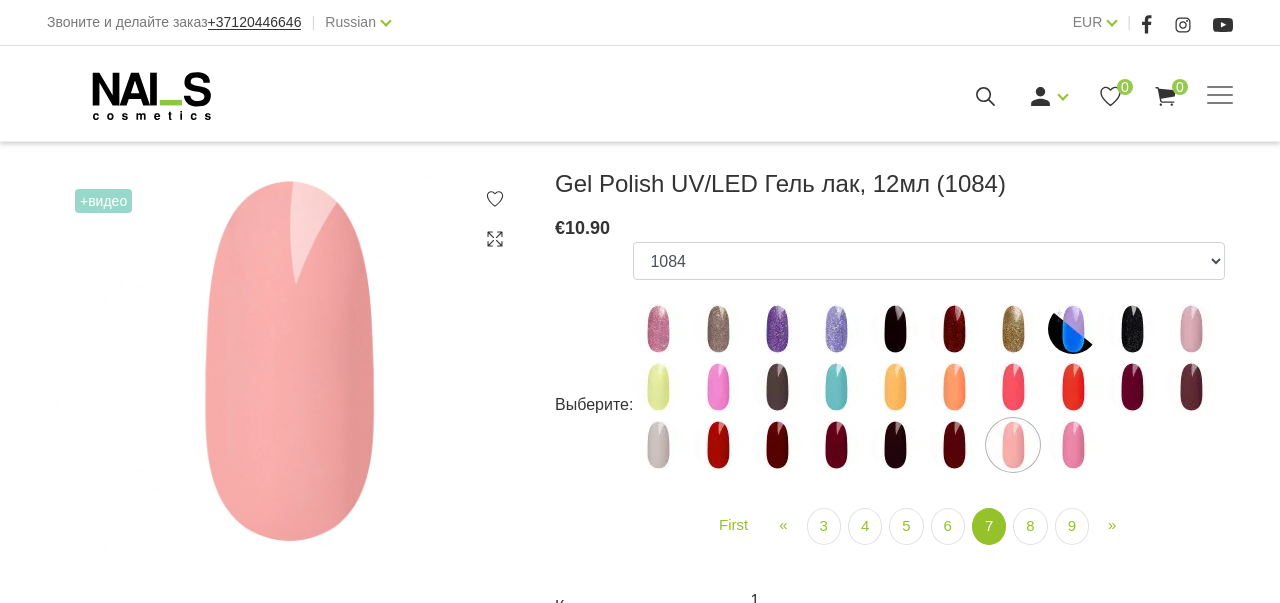 click at bounding box center [1073, 445] 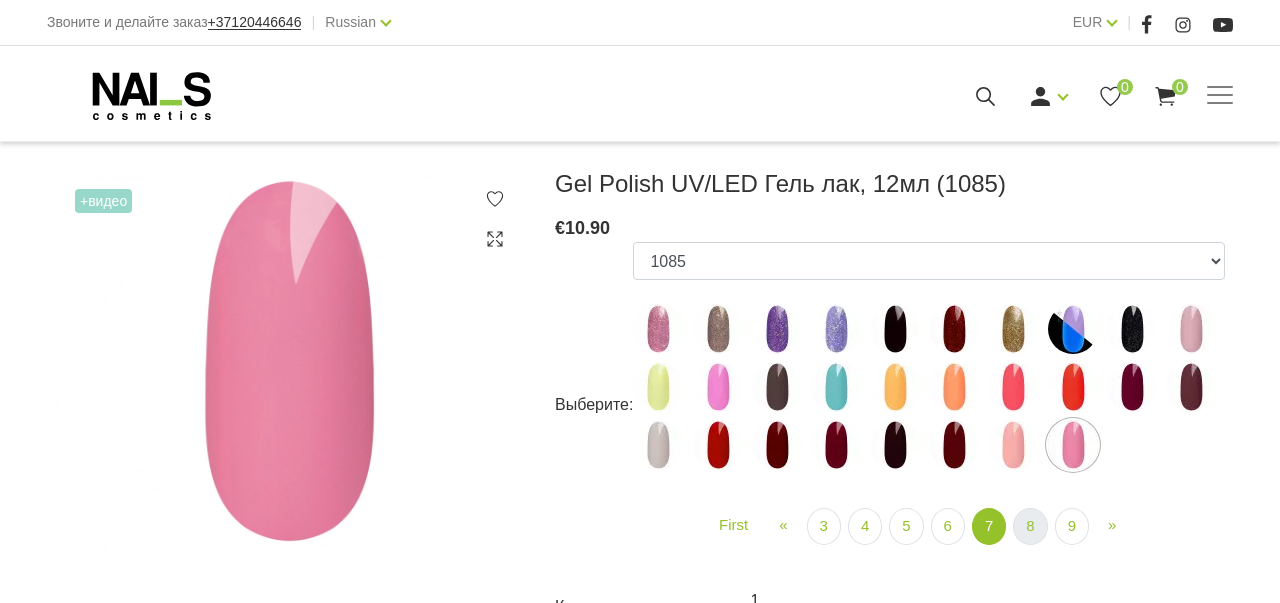 click on "8" at bounding box center [1030, 526] 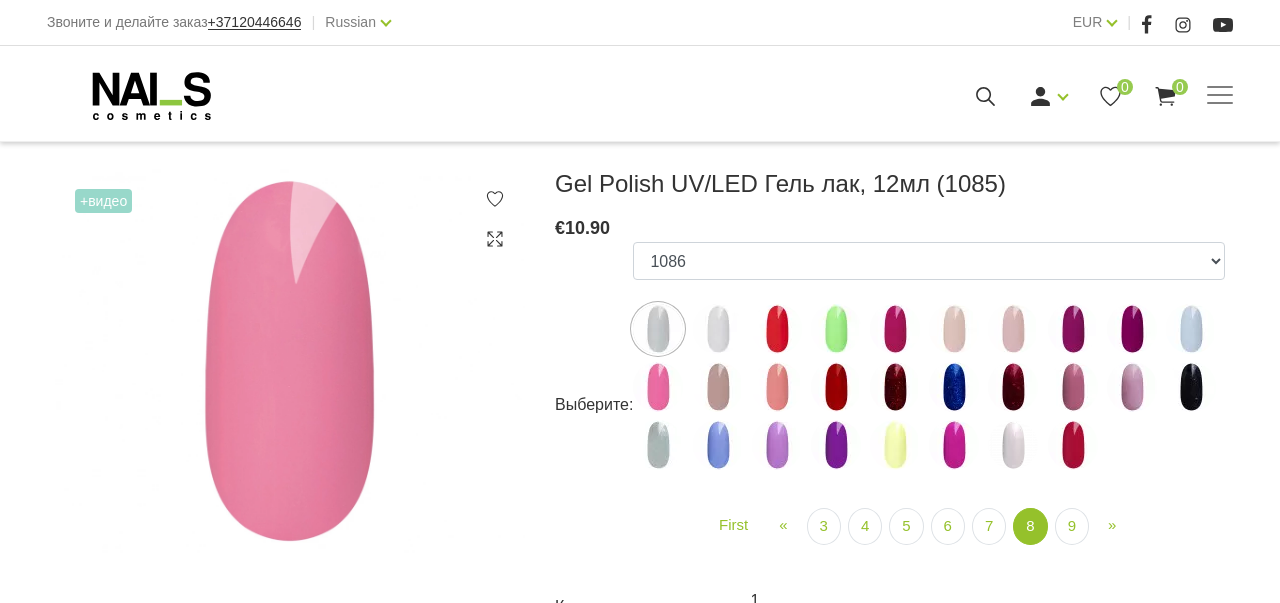 click at bounding box center (658, 329) 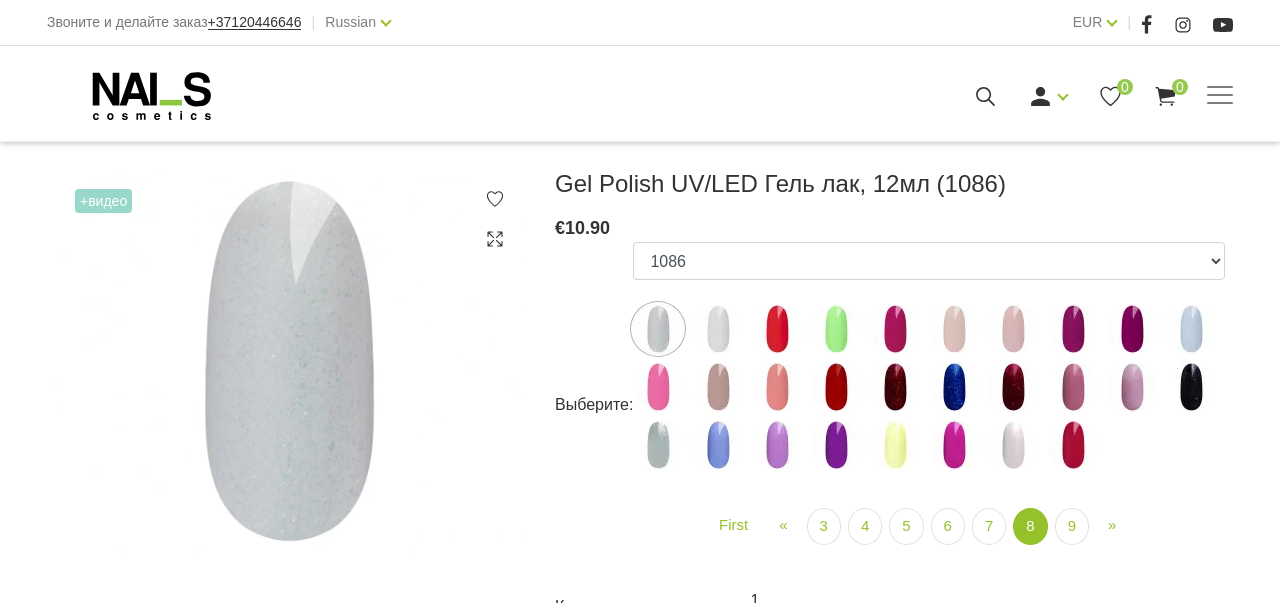 click at bounding box center [658, 329] 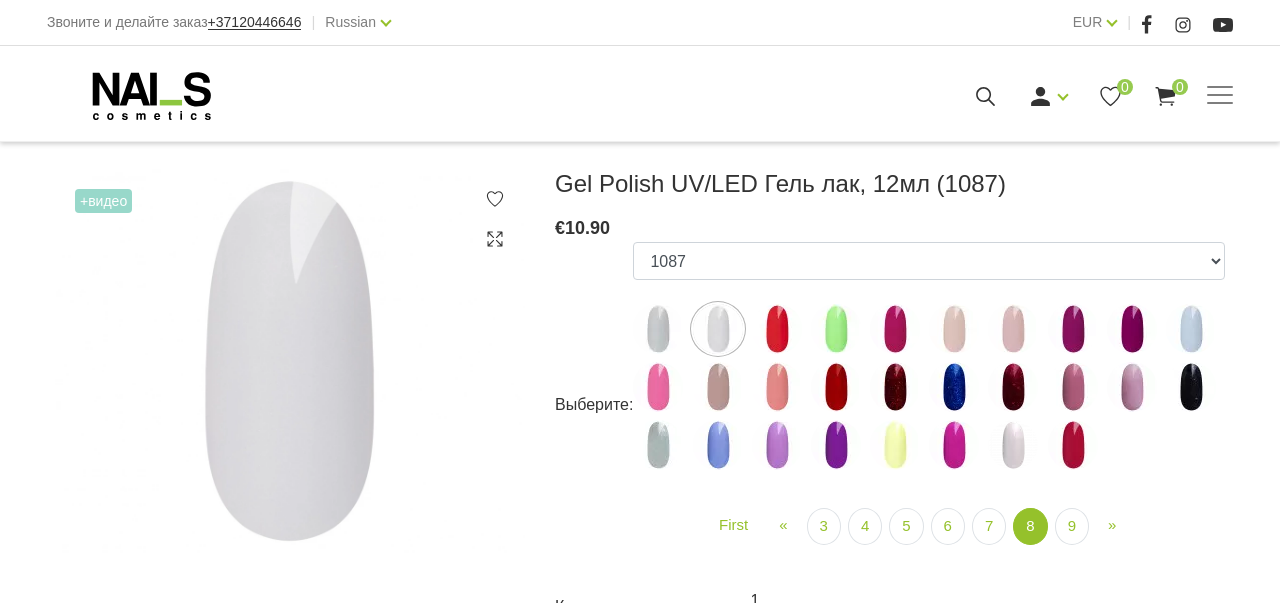 click at bounding box center [777, 329] 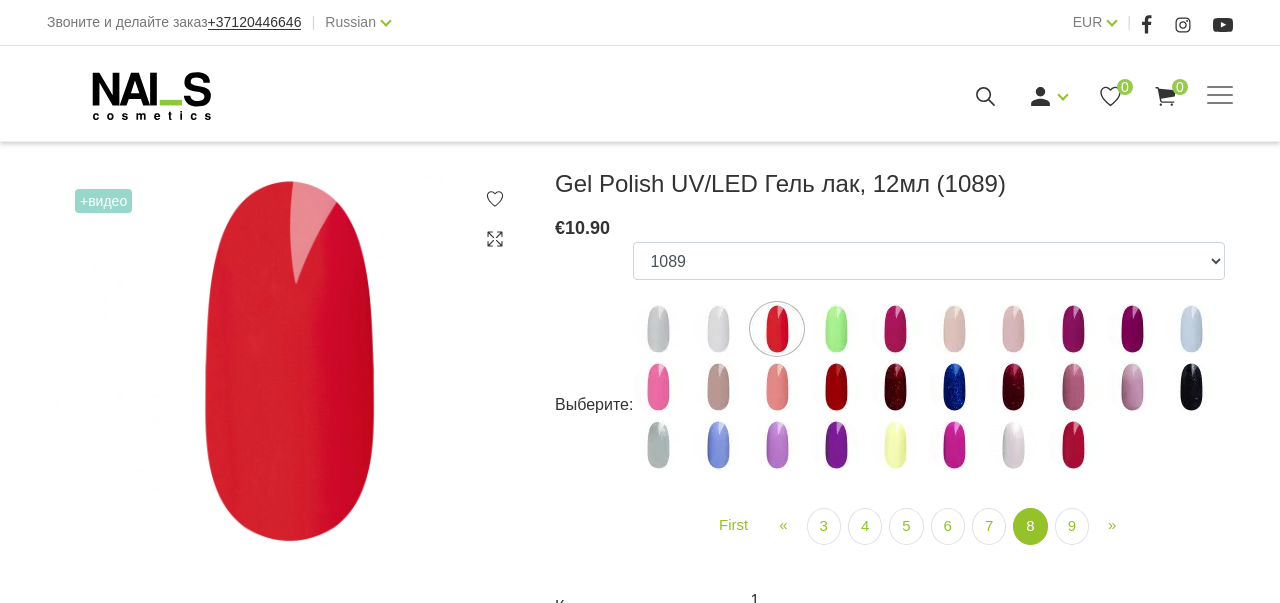 click at bounding box center (836, 329) 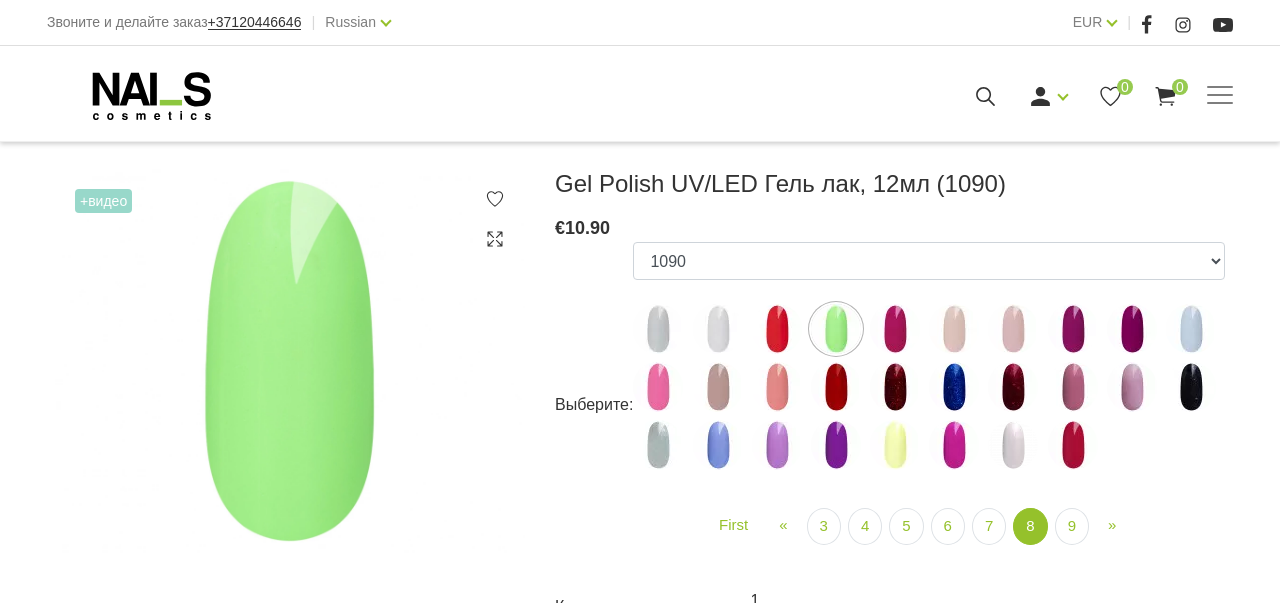 click at bounding box center [895, 329] 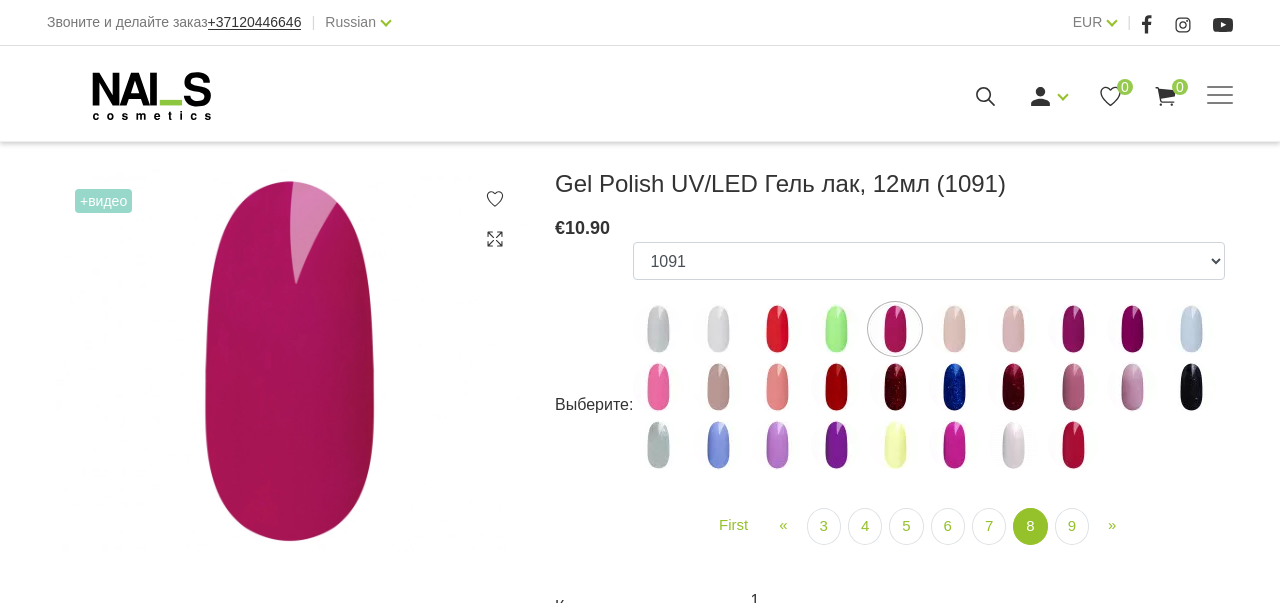 click at bounding box center (954, 329) 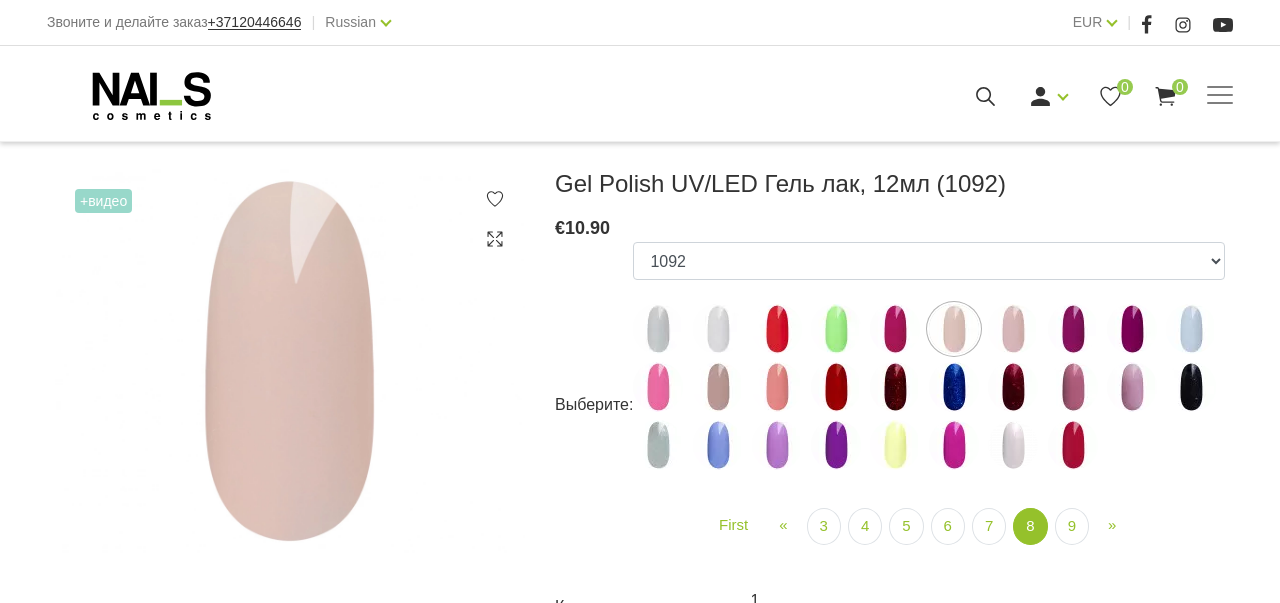 click at bounding box center (1013, 329) 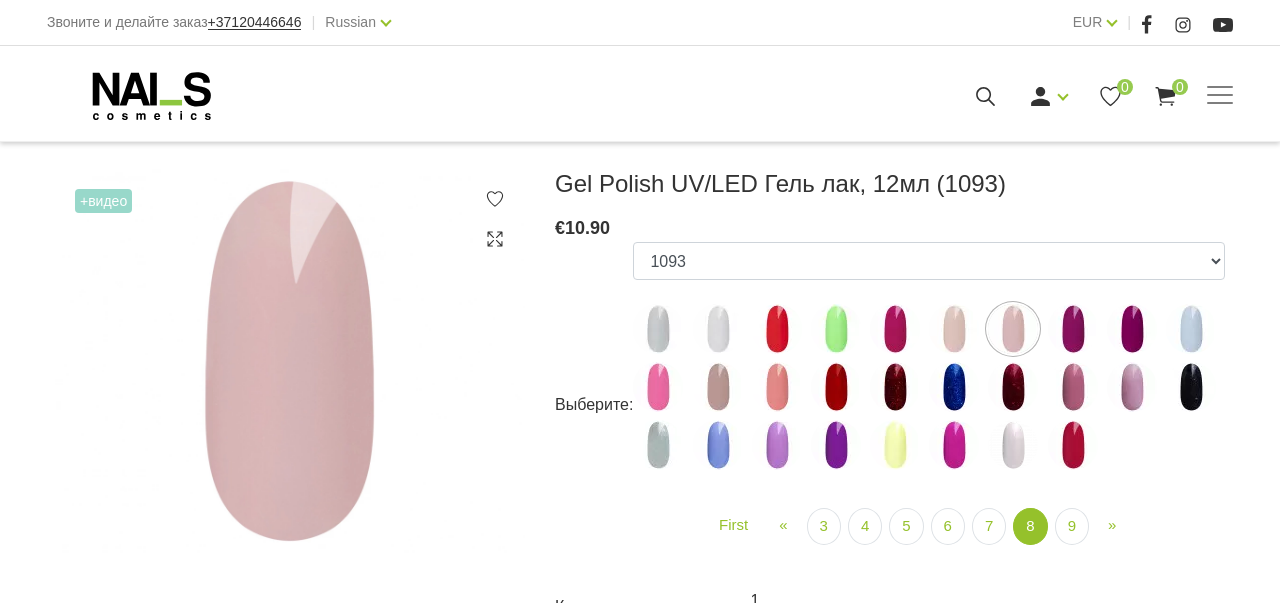 click at bounding box center (1073, 329) 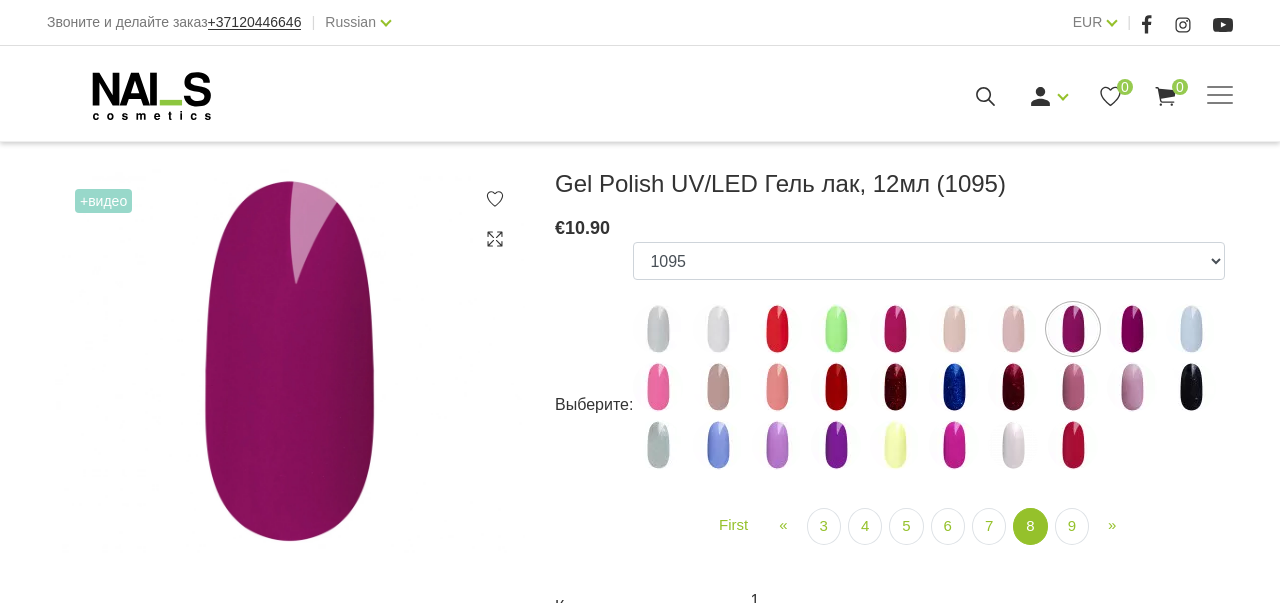 click at bounding box center [1132, 329] 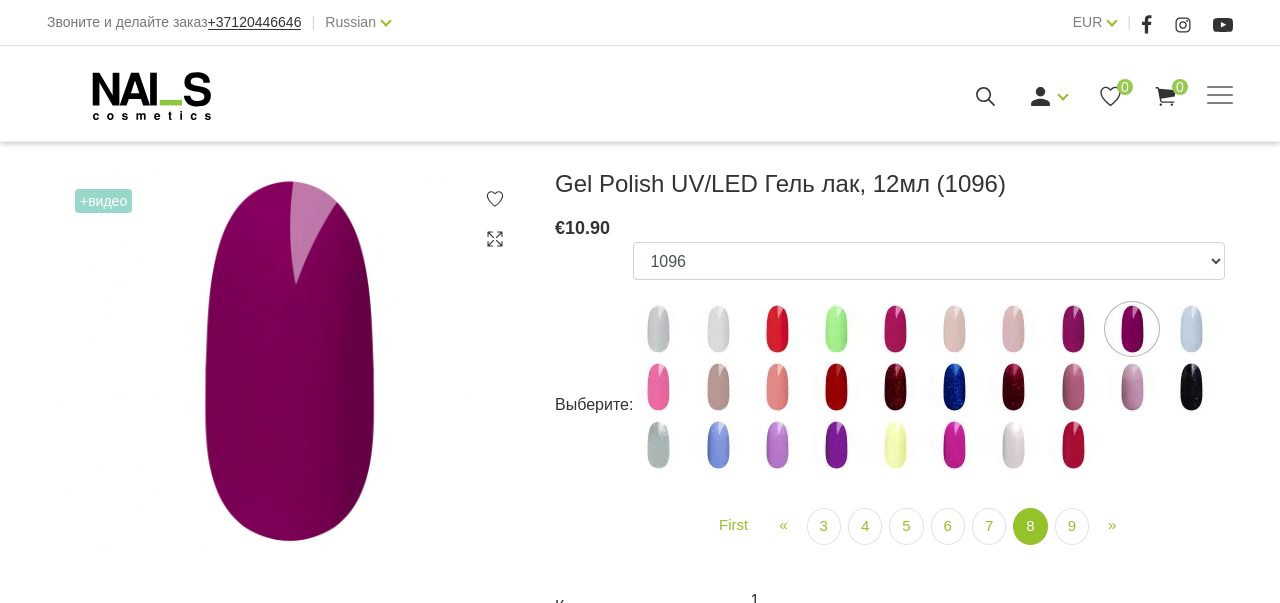 click at bounding box center (1191, 329) 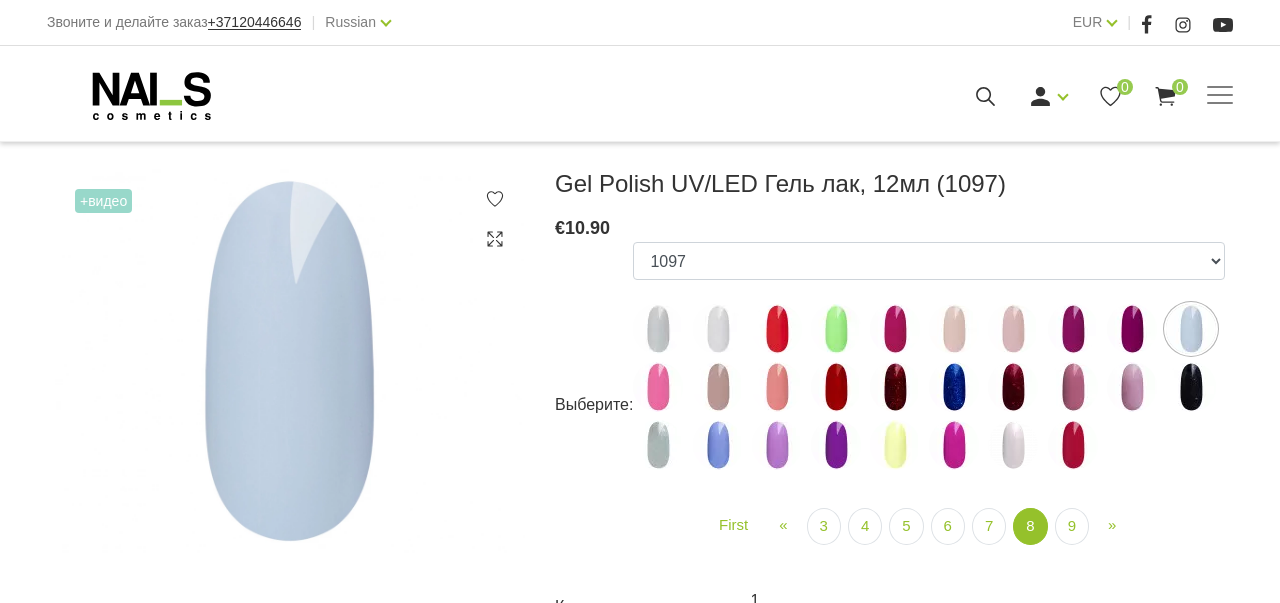 click at bounding box center (658, 387) 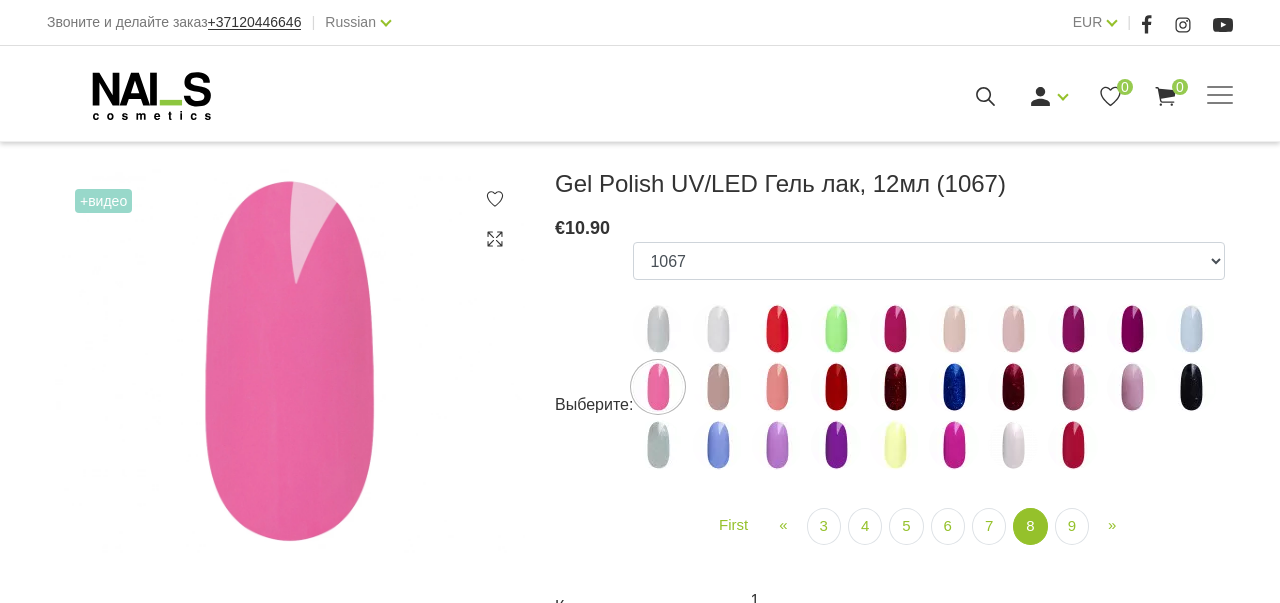 click at bounding box center [718, 387] 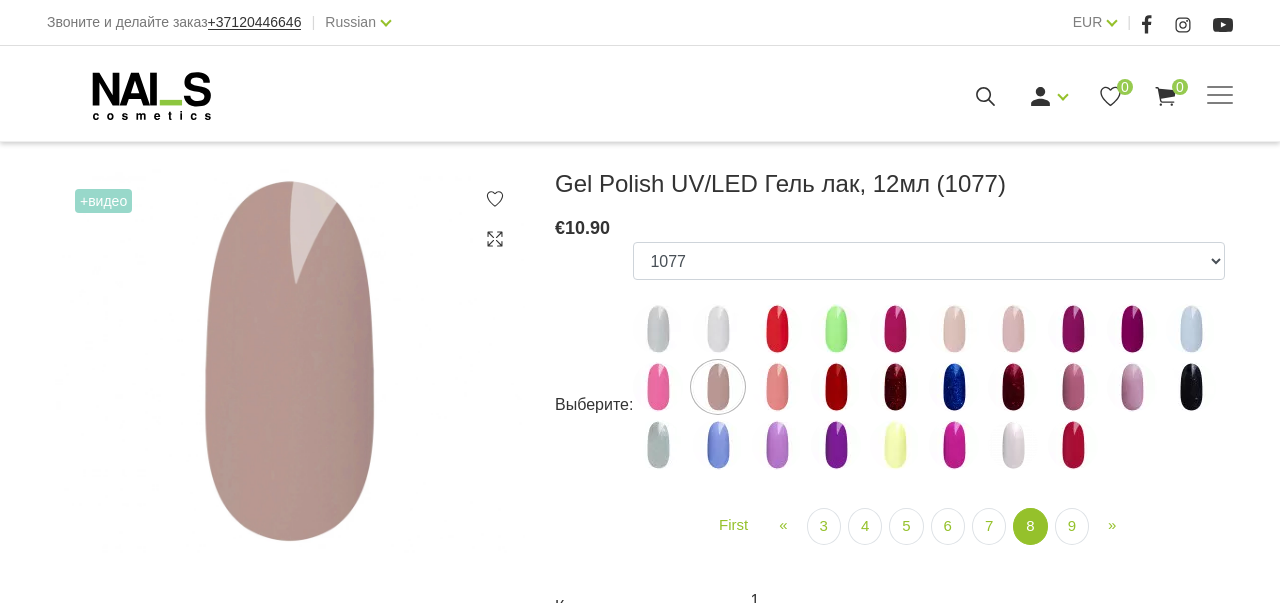 click at bounding box center (777, 387) 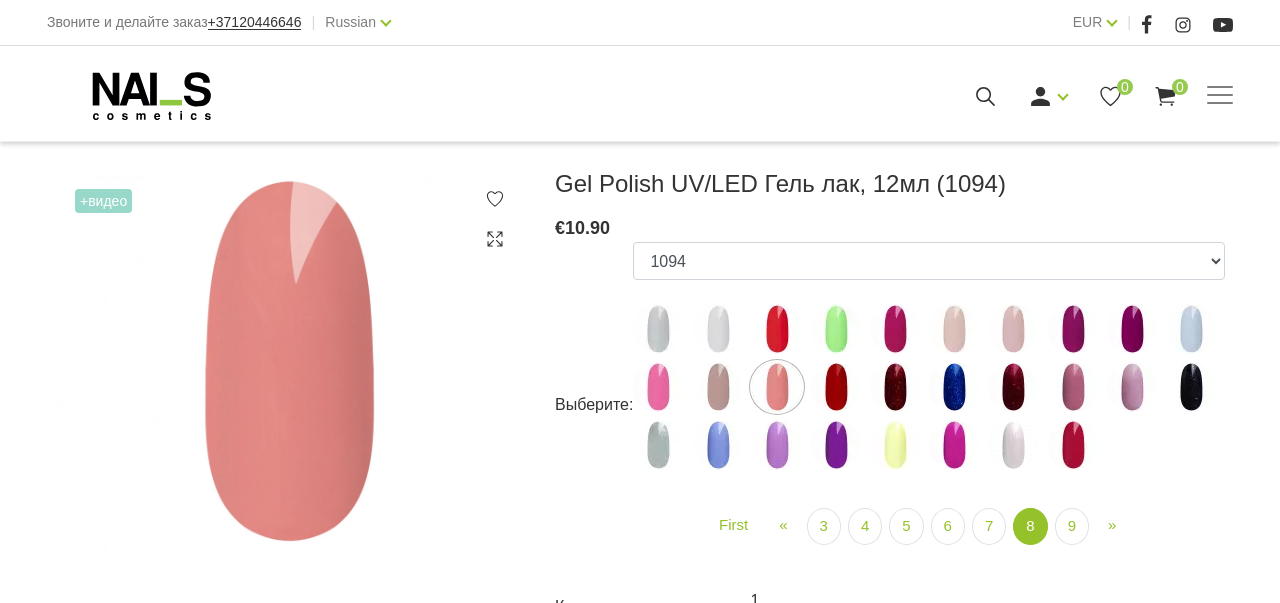 click at bounding box center [836, 387] 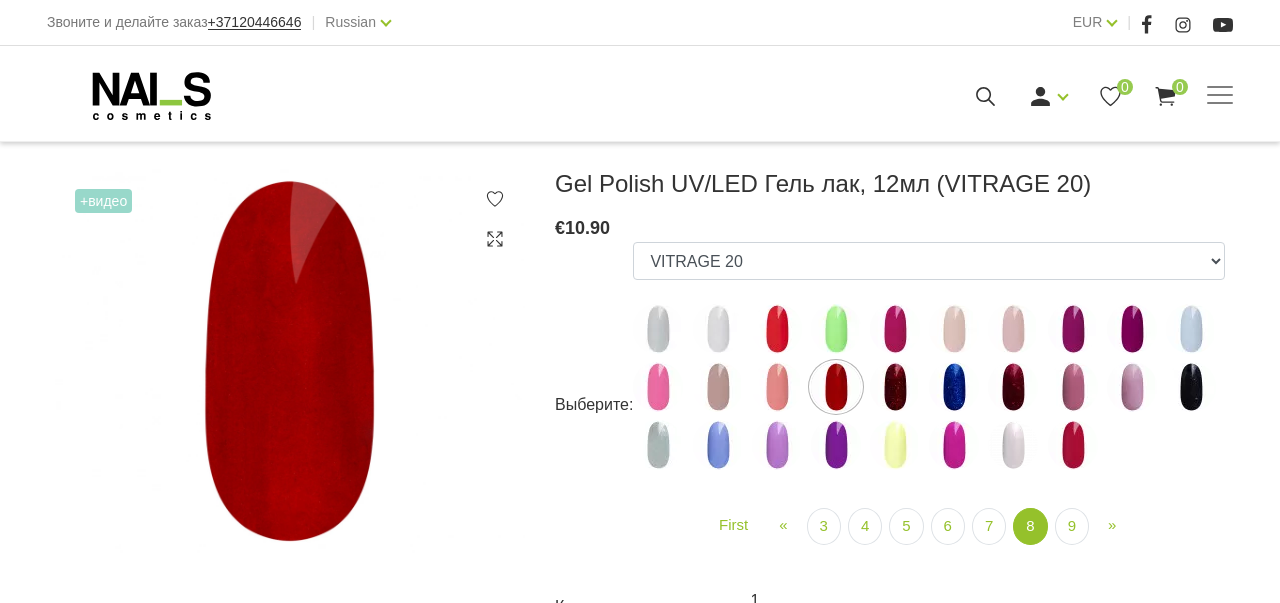 click at bounding box center (895, 387) 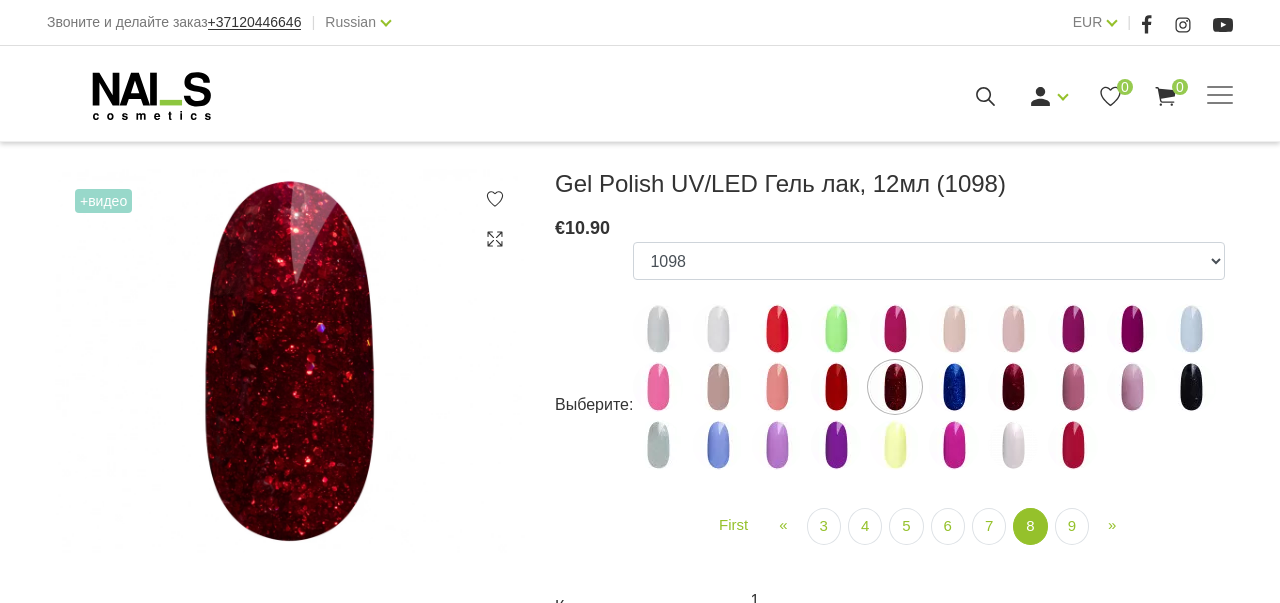 click at bounding box center (954, 387) 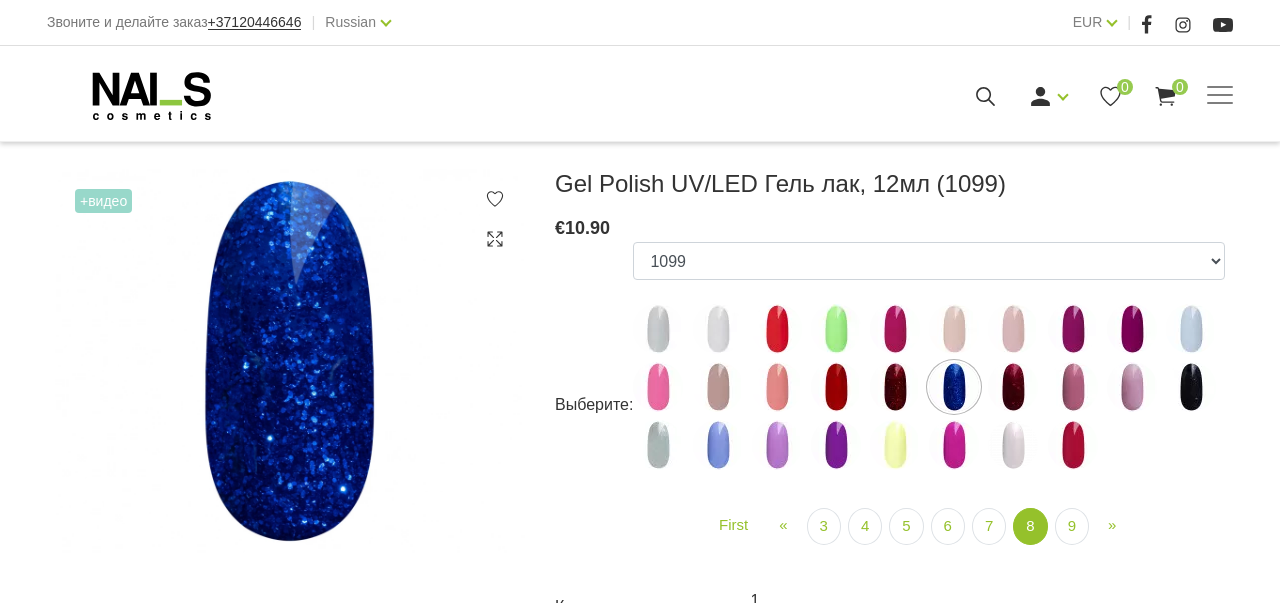 click at bounding box center (1013, 387) 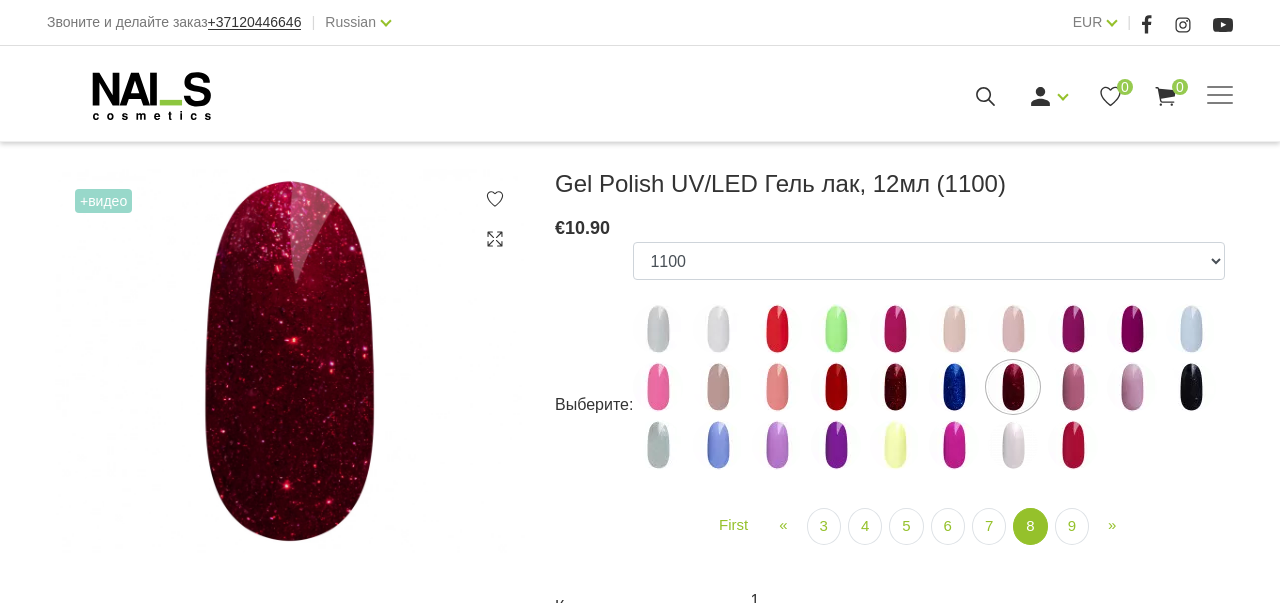 click at bounding box center [1073, 387] 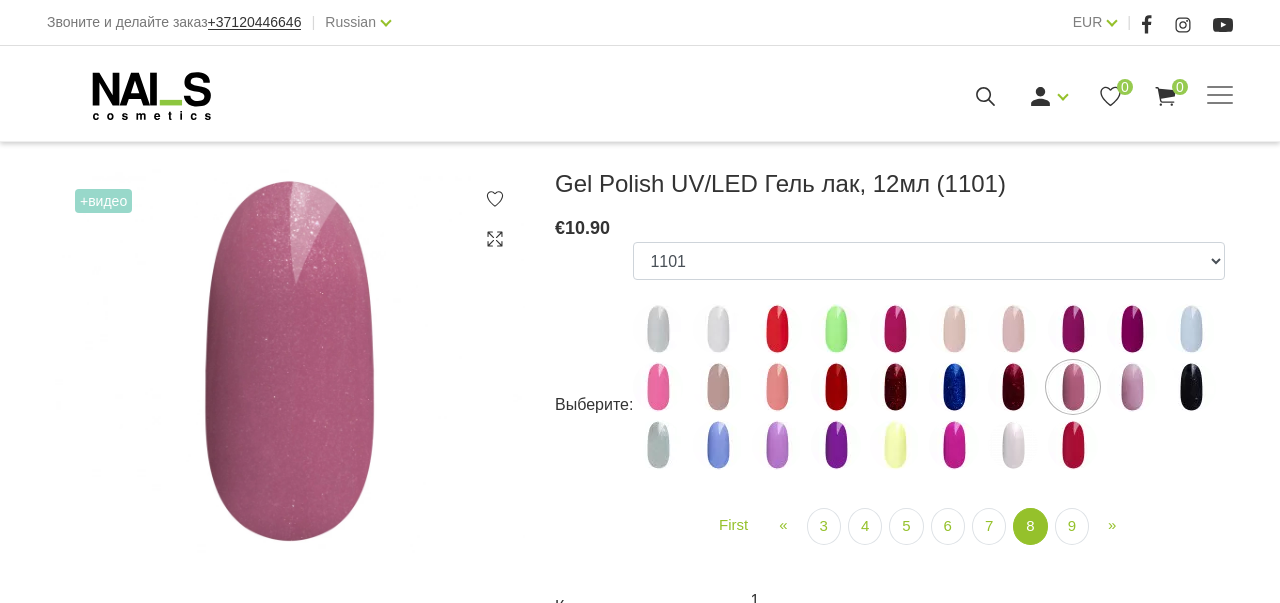 click at bounding box center [1132, 387] 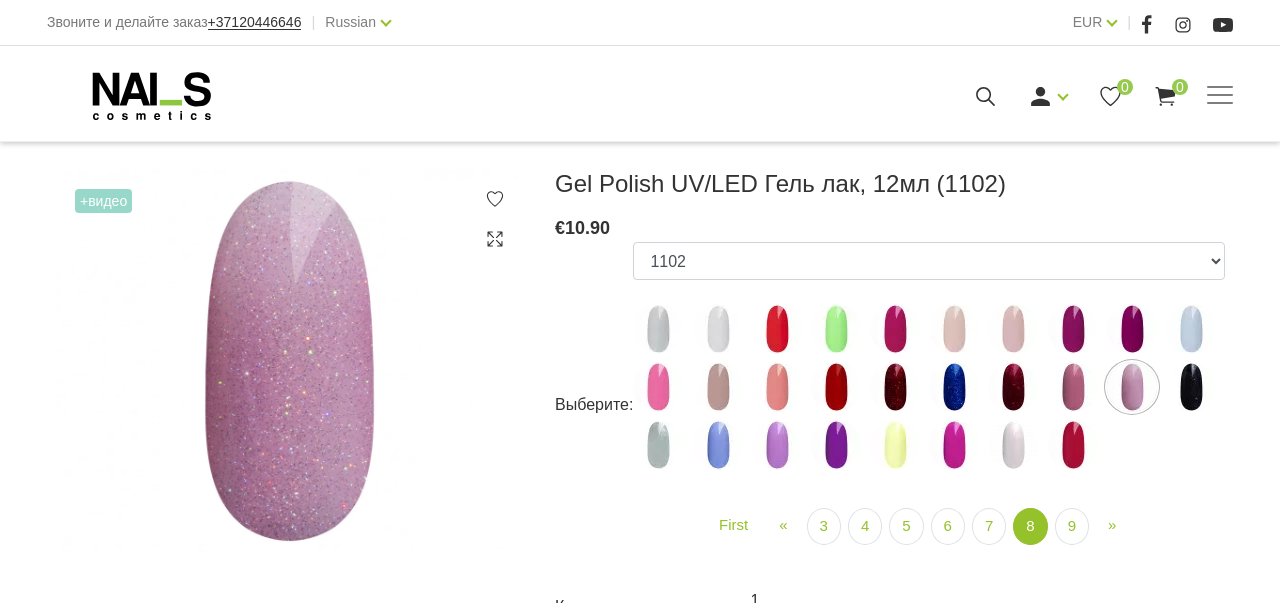 click at bounding box center [1191, 387] 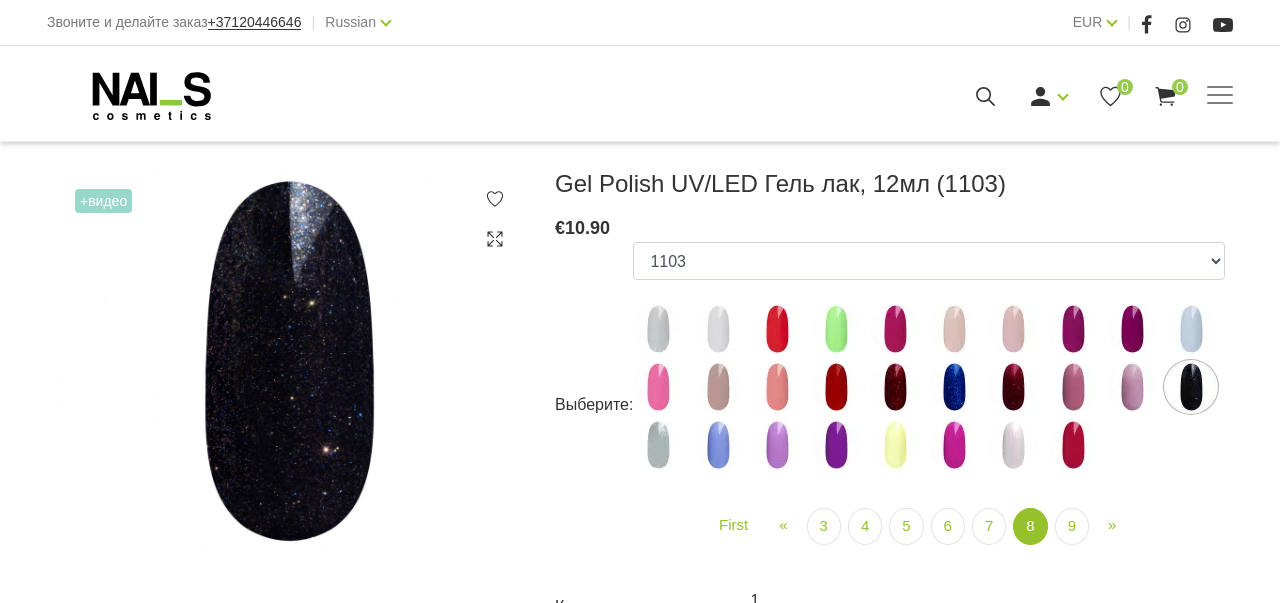 click at bounding box center (658, 445) 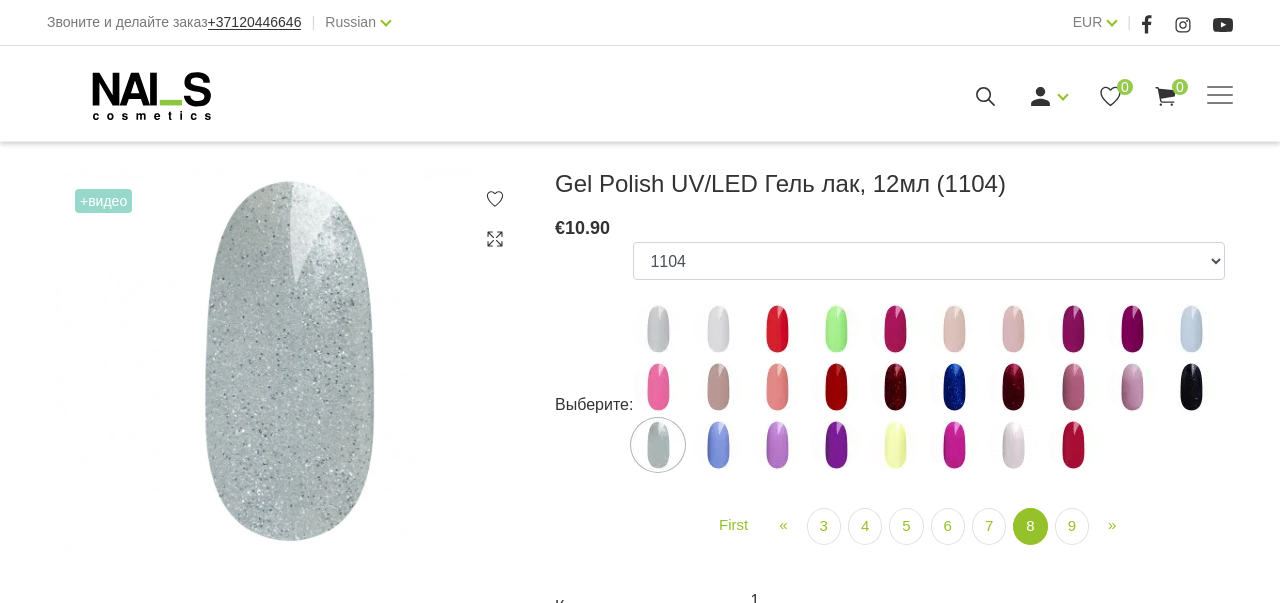 click at bounding box center [718, 445] 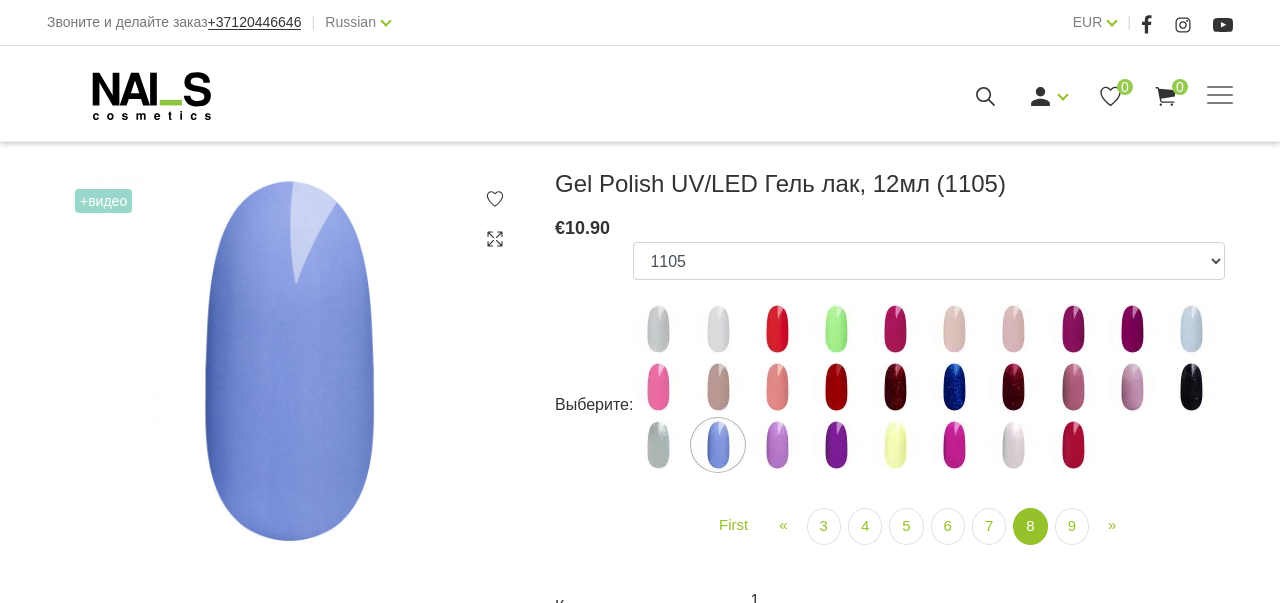 click at bounding box center (777, 445) 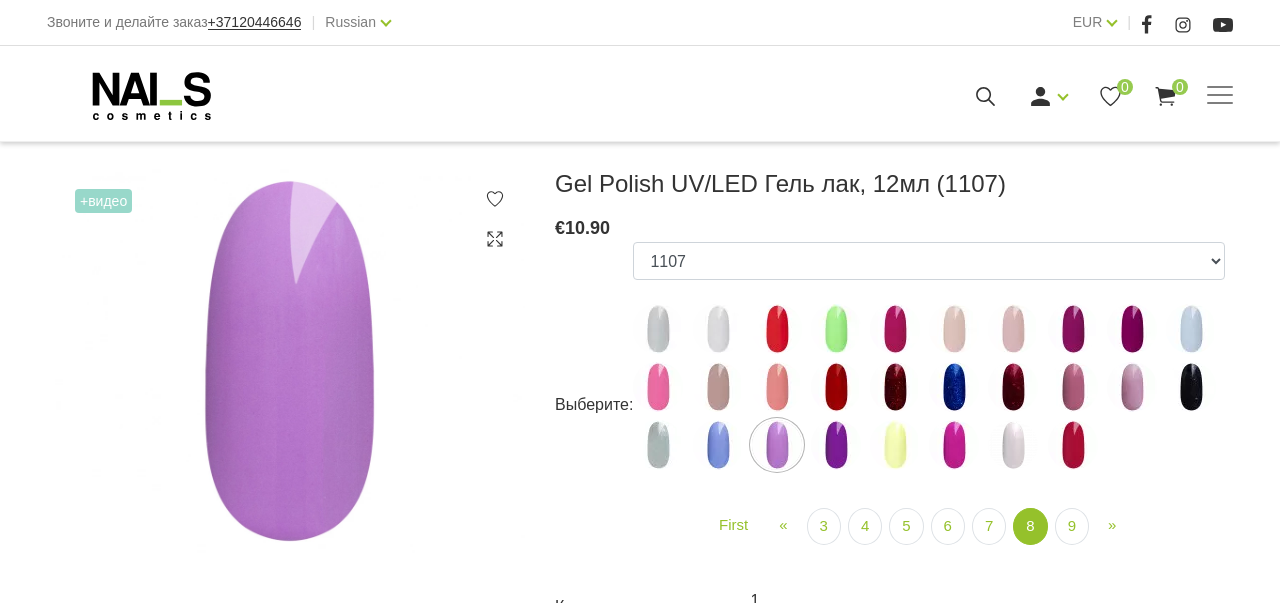 click at bounding box center [836, 445] 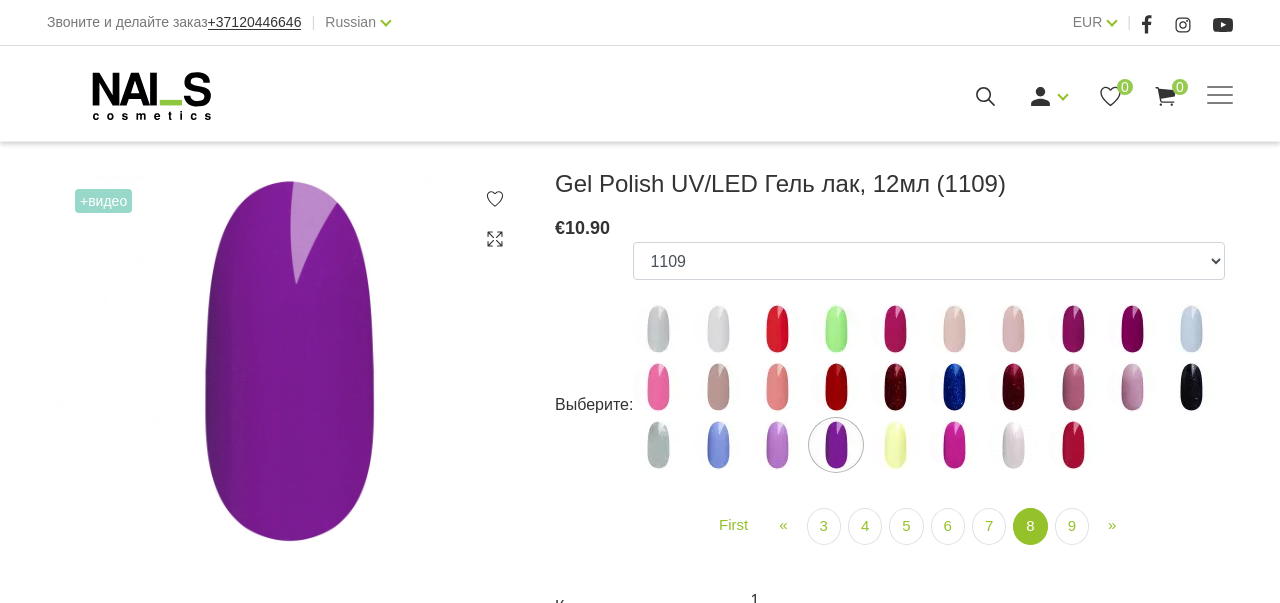 click at bounding box center [895, 445] 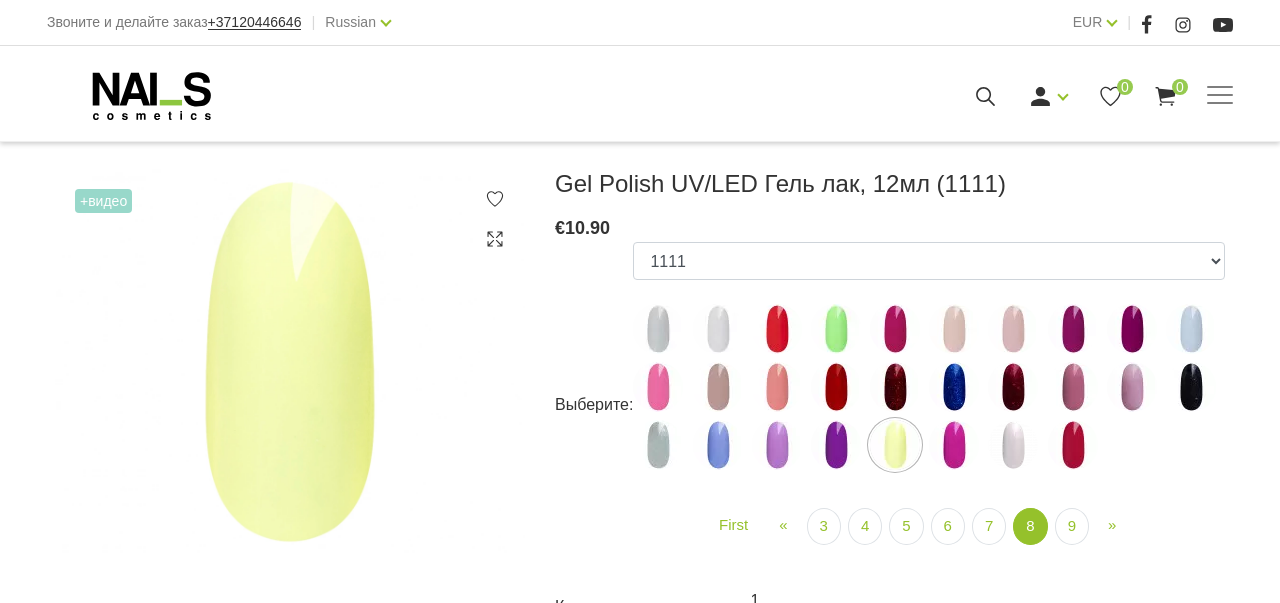 click at bounding box center (954, 445) 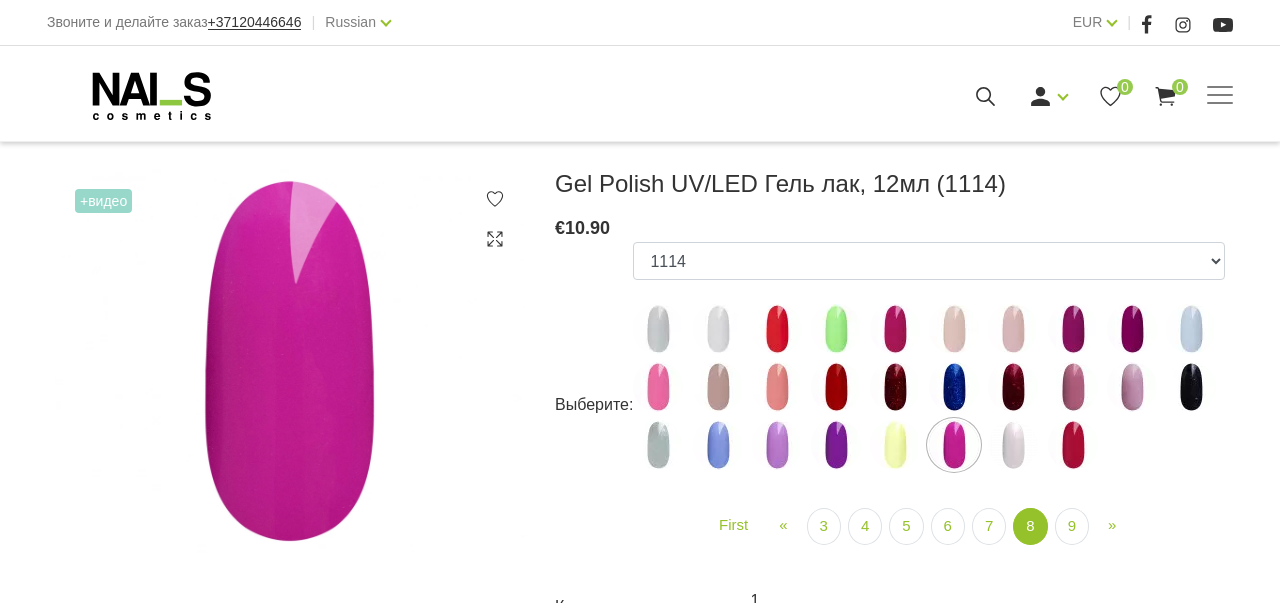 click at bounding box center [1013, 445] 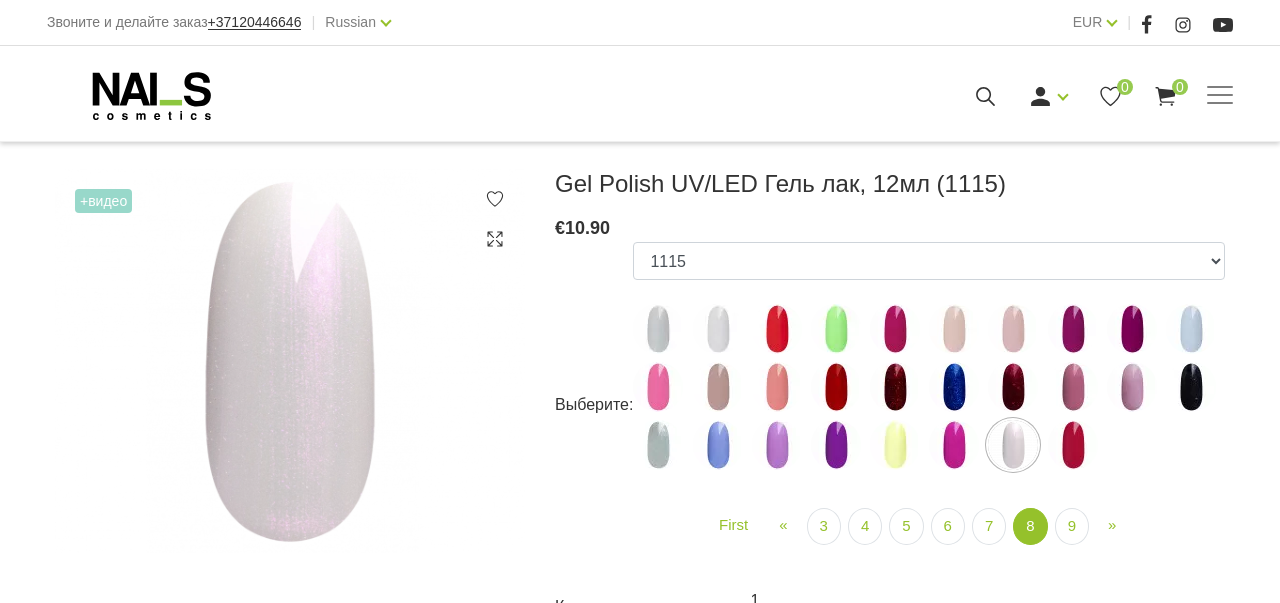 click at bounding box center [1073, 445] 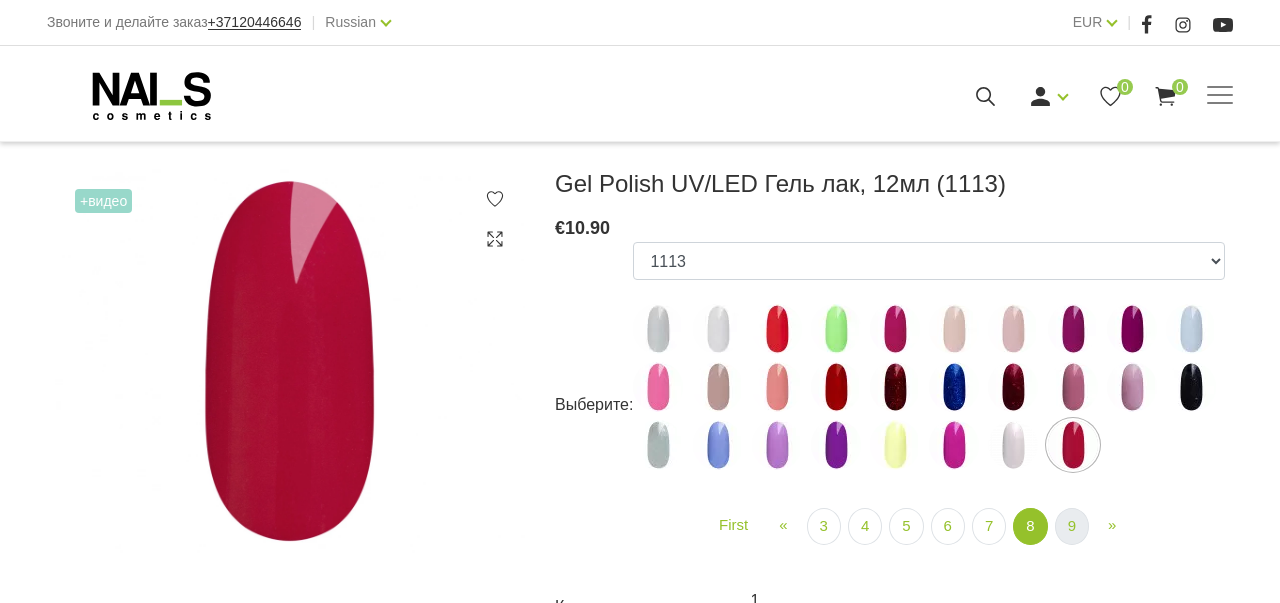 click on "9" at bounding box center [1072, 526] 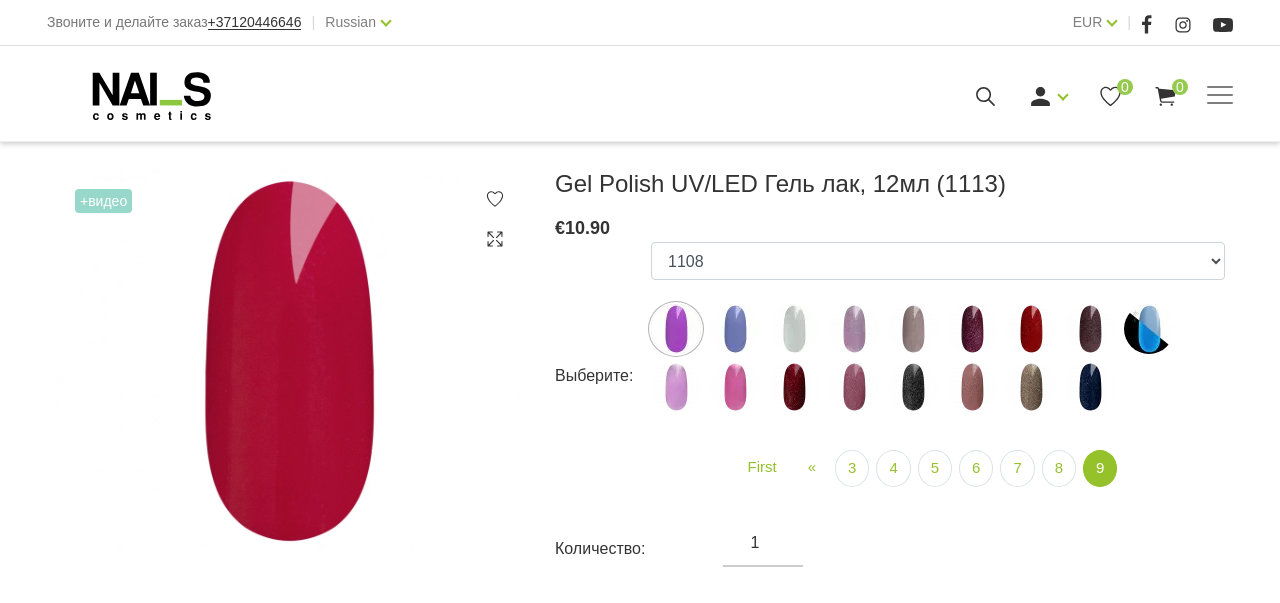 click at bounding box center [676, 329] 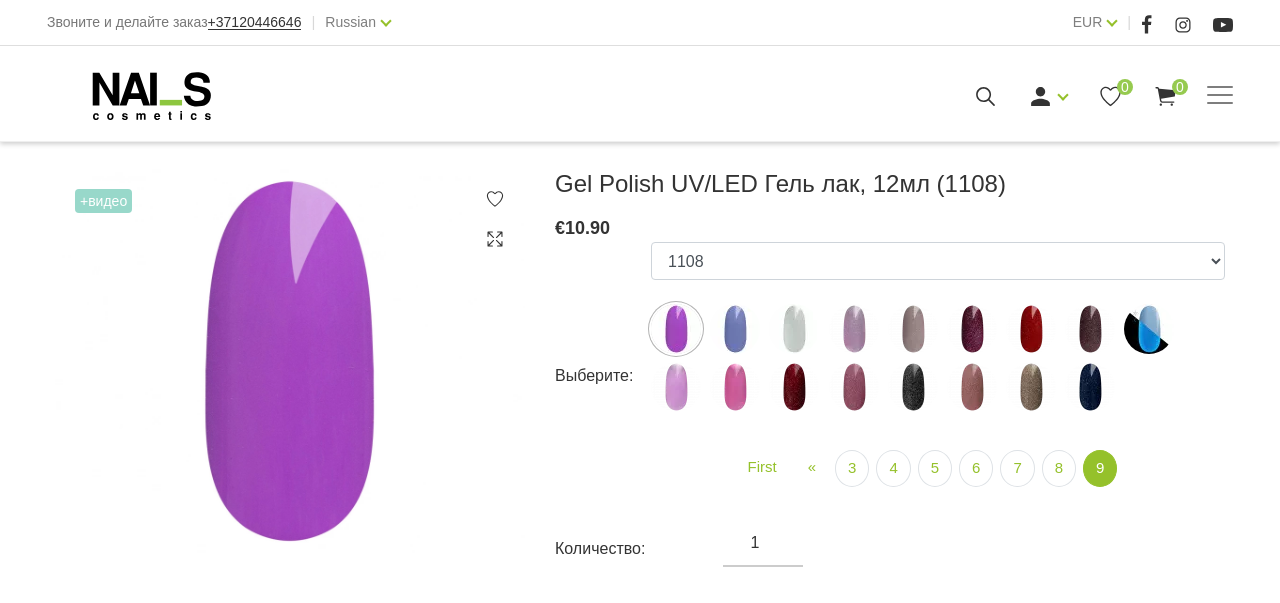 click at bounding box center [735, 329] 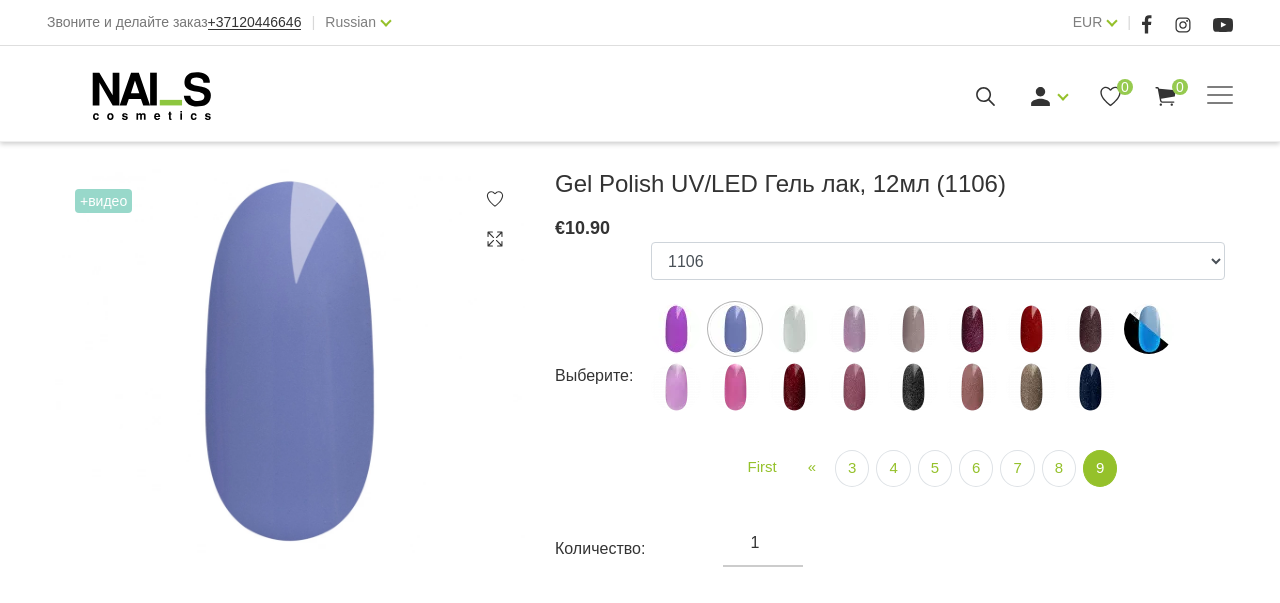 click at bounding box center (794, 329) 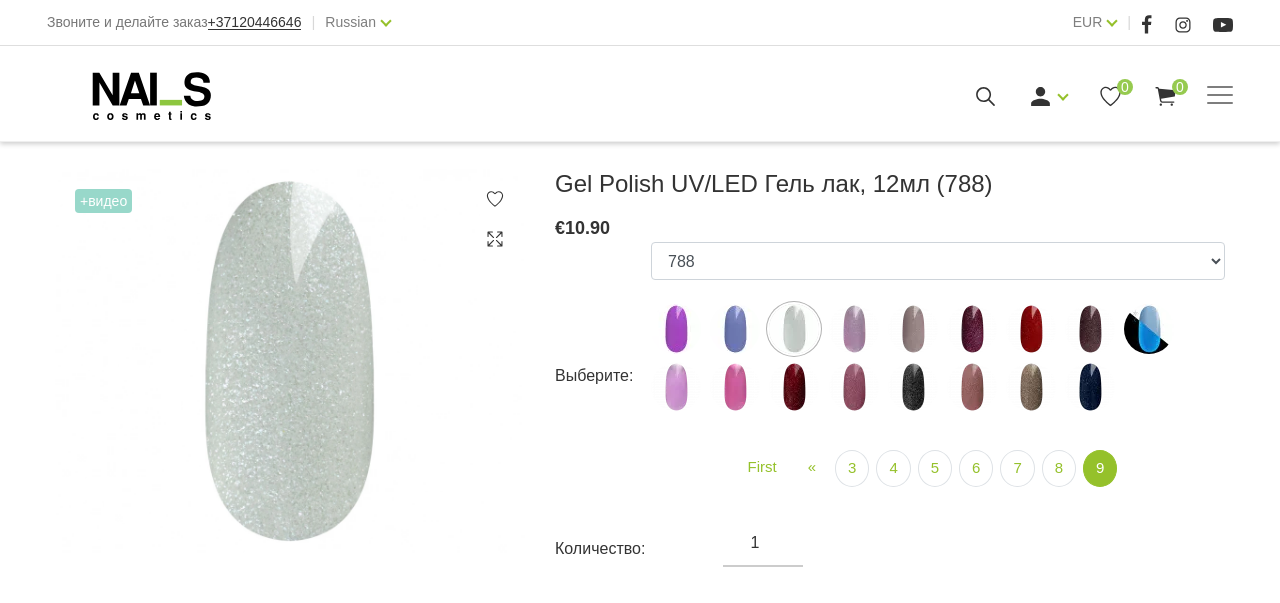 click at bounding box center [854, 329] 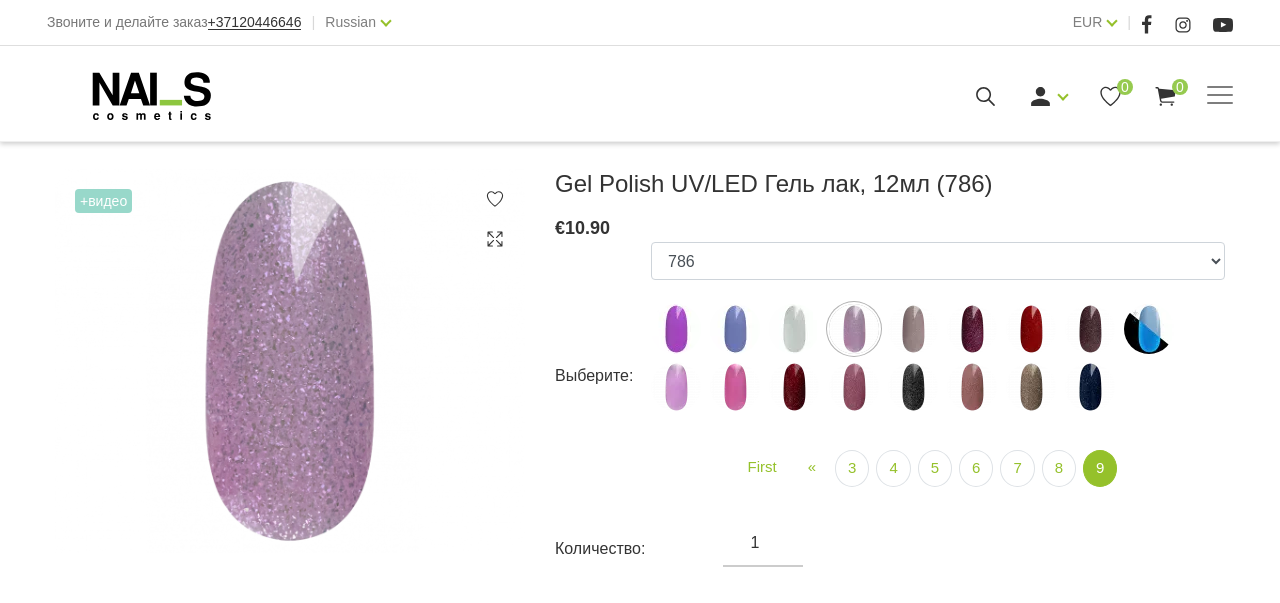 click at bounding box center (913, 329) 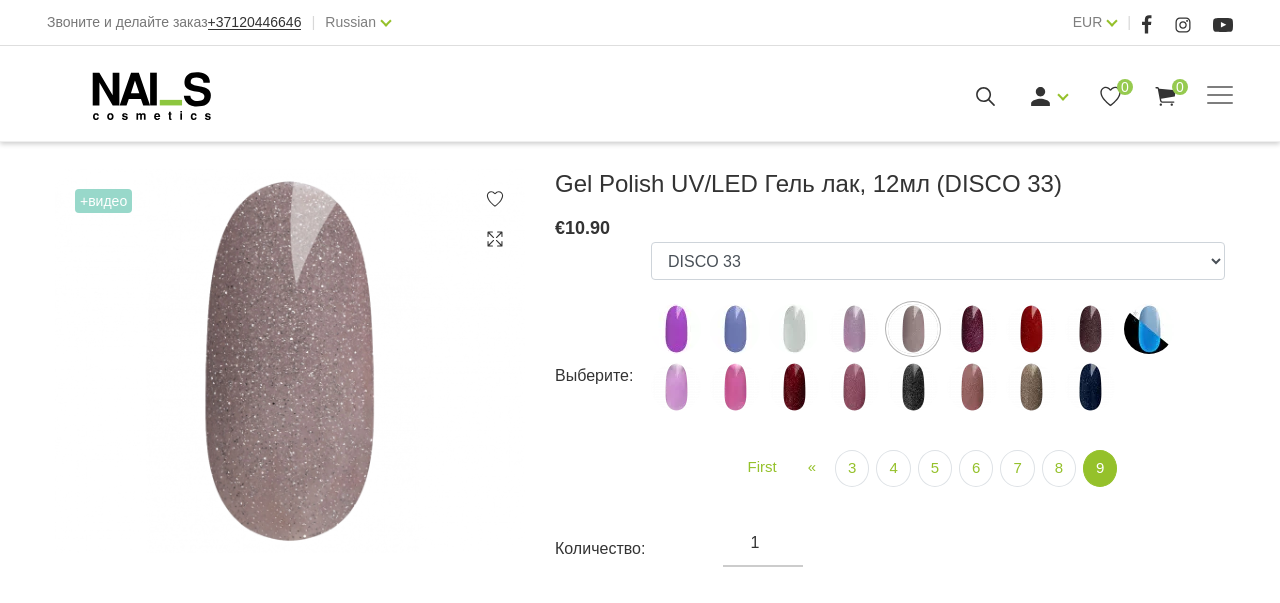 click at bounding box center (972, 329) 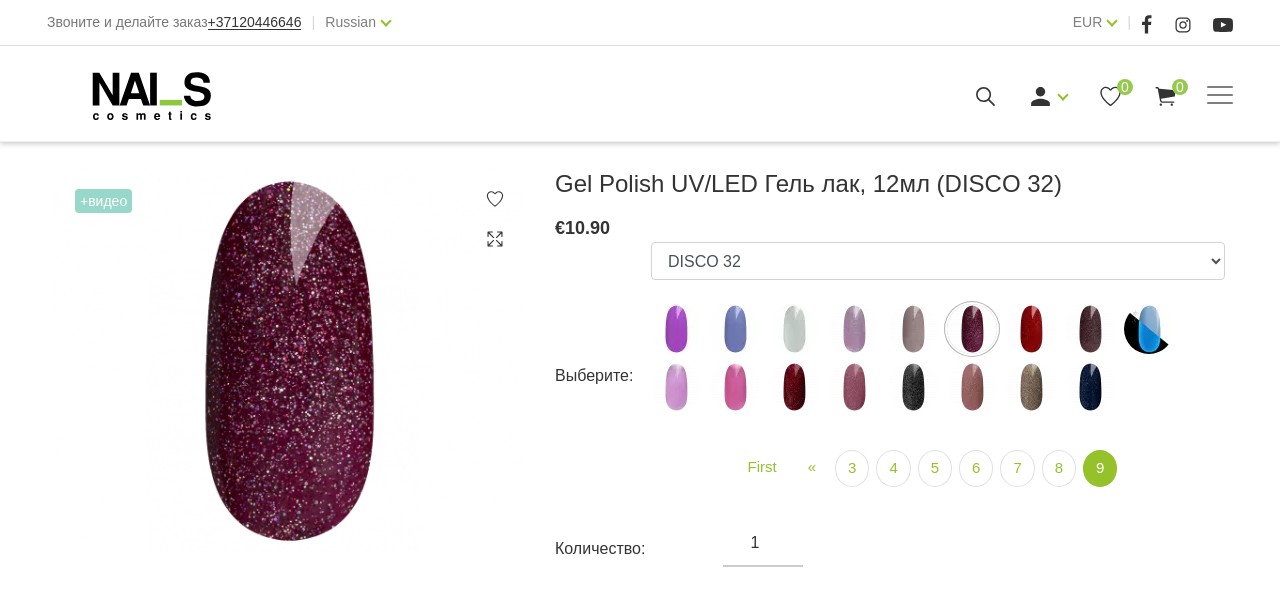click at bounding box center (1031, 329) 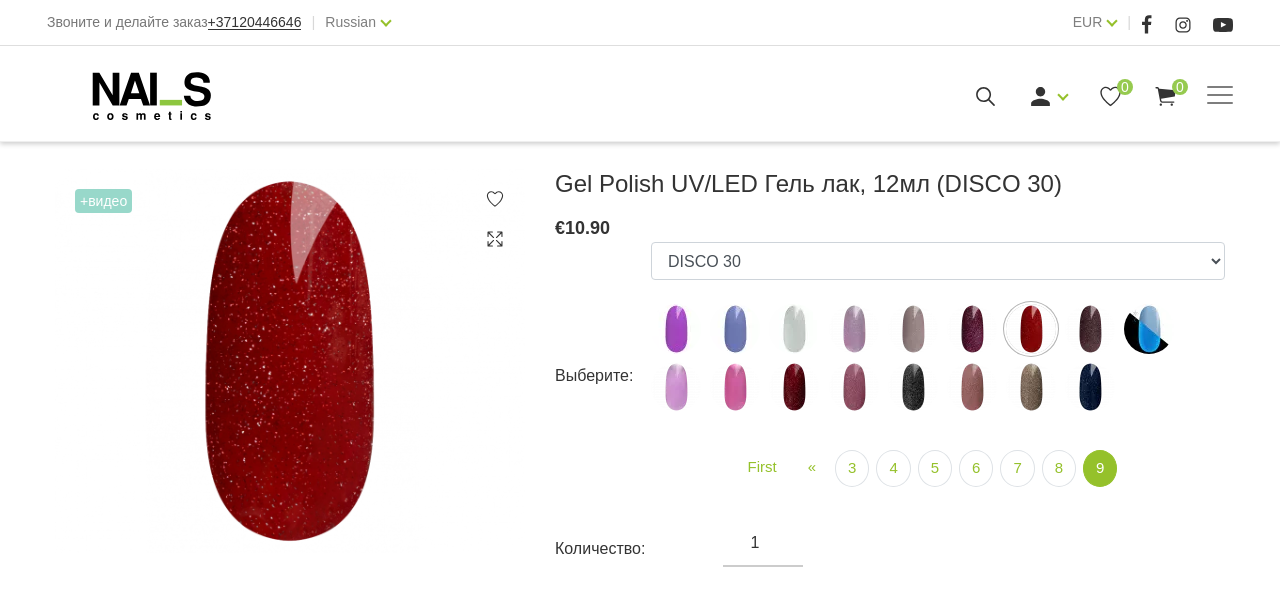 click at bounding box center [1090, 329] 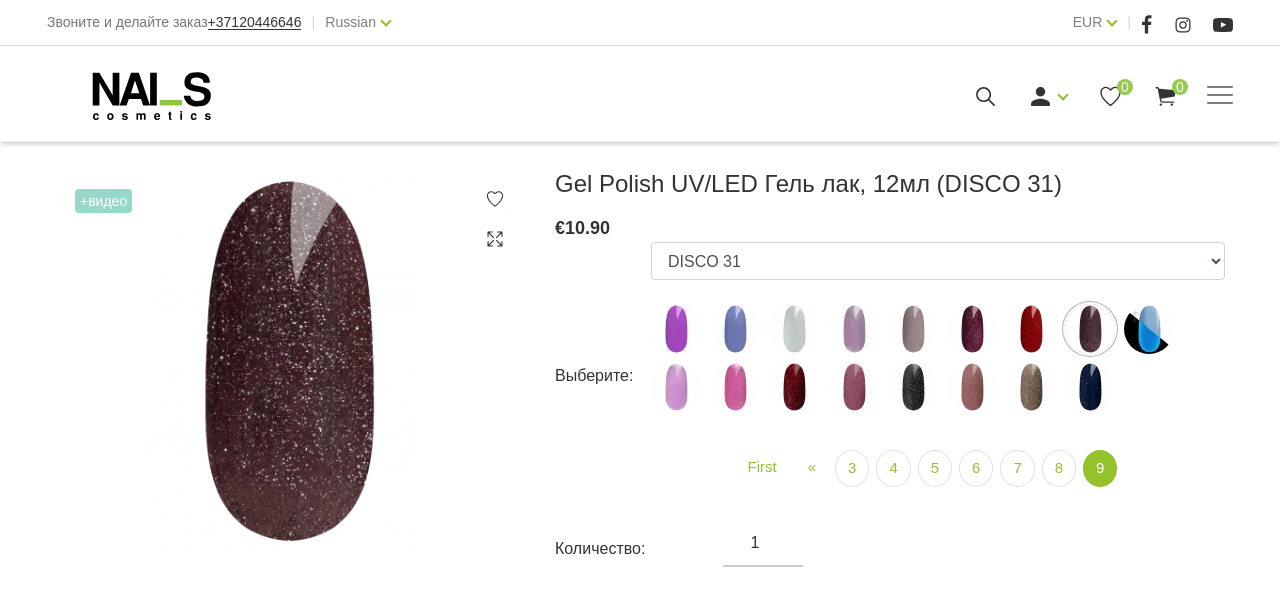 click at bounding box center (1149, 329) 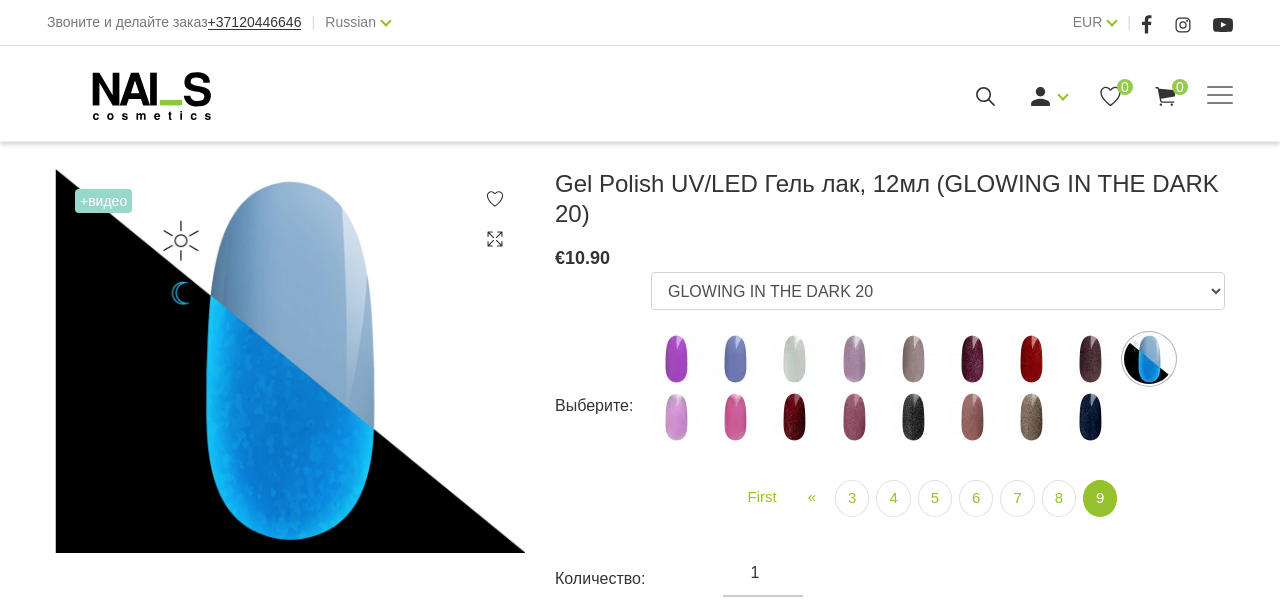 click at bounding box center (676, 417) 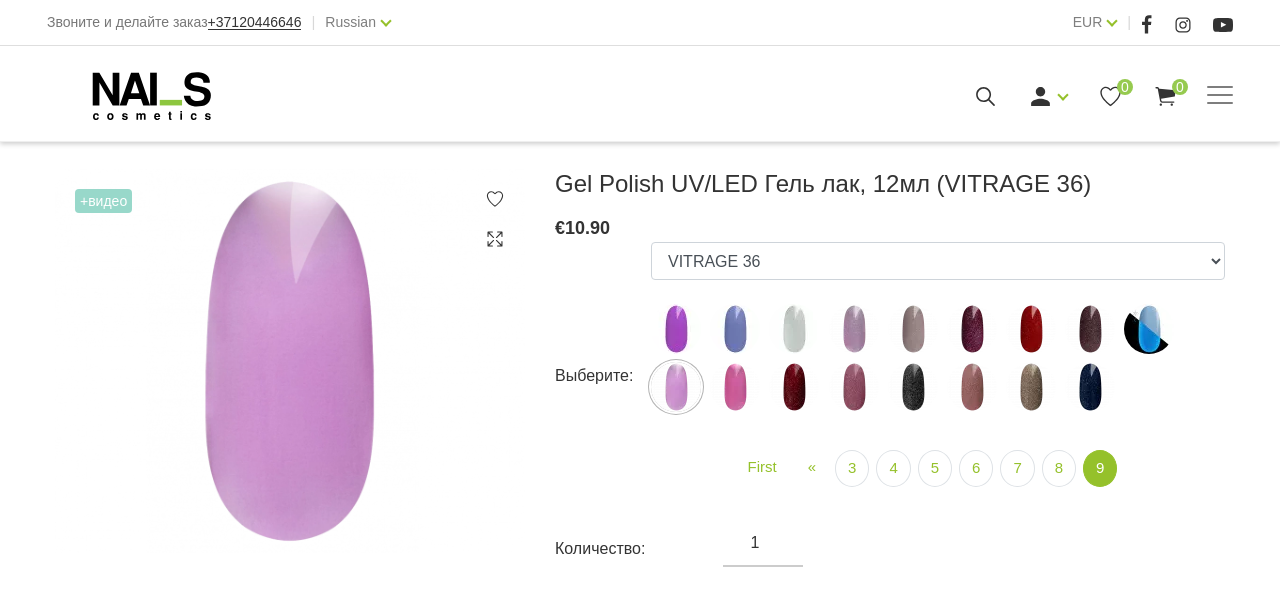 click at bounding box center (735, 387) 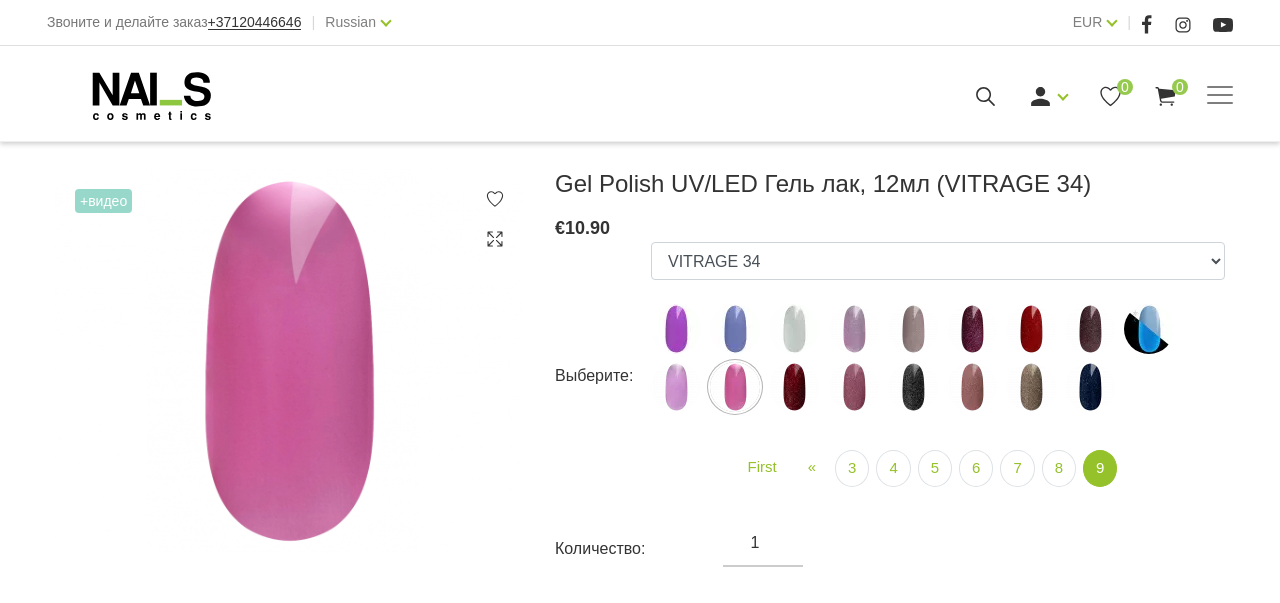 click at bounding box center (794, 387) 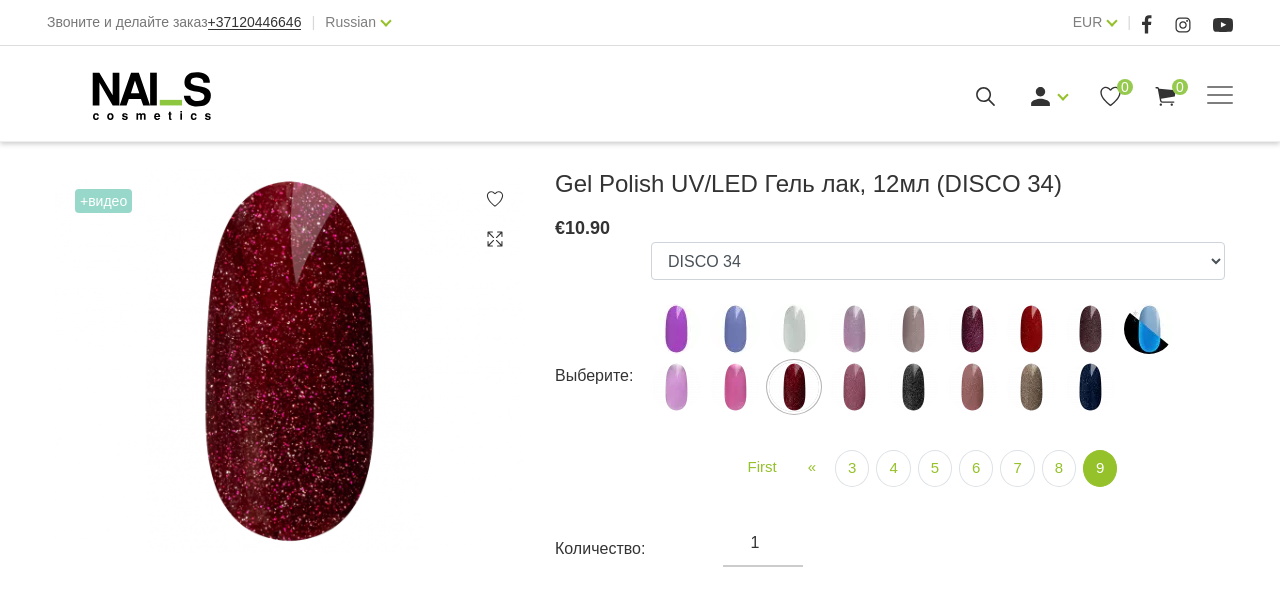 click at bounding box center (854, 387) 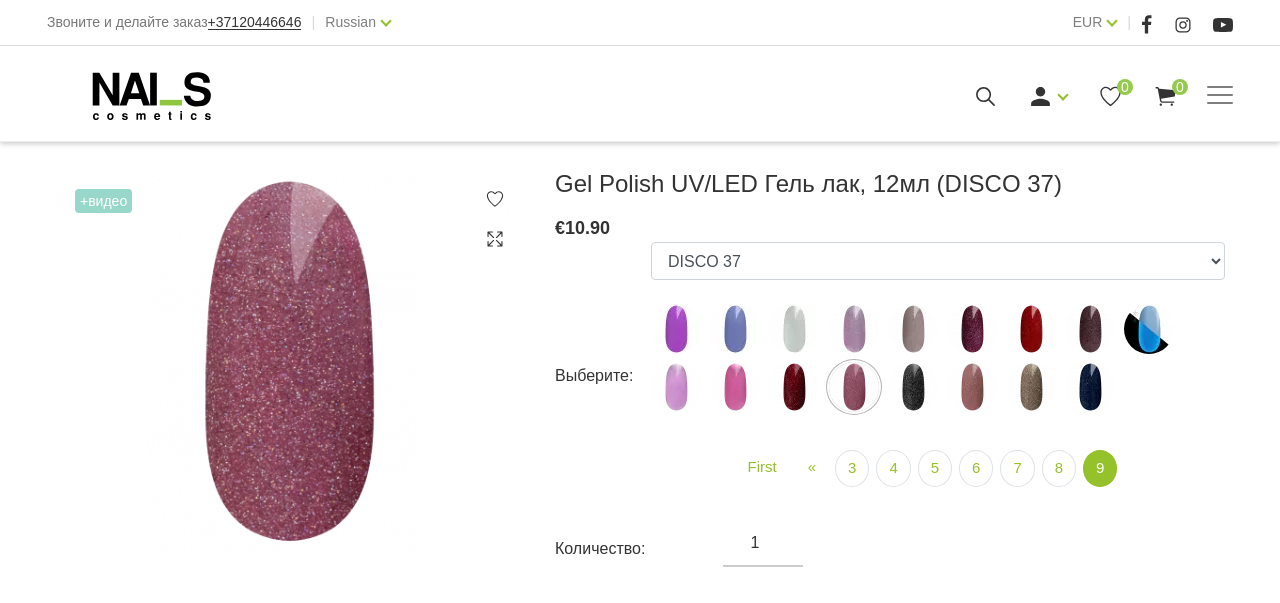click at bounding box center (913, 387) 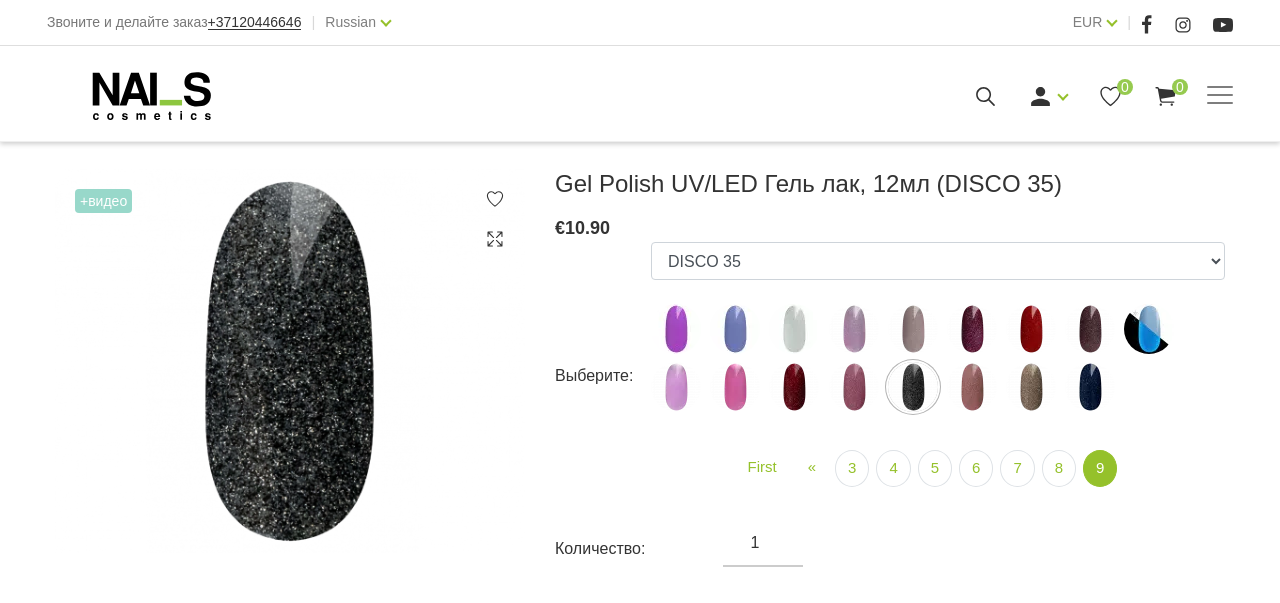 click at bounding box center [972, 387] 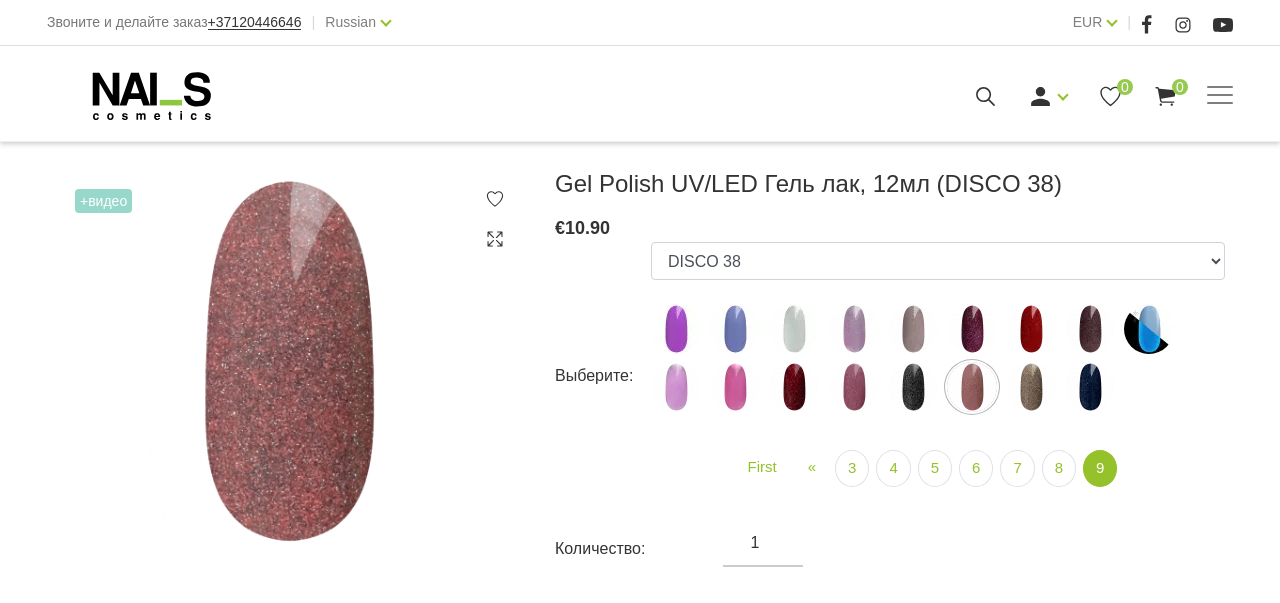 click at bounding box center (1031, 387) 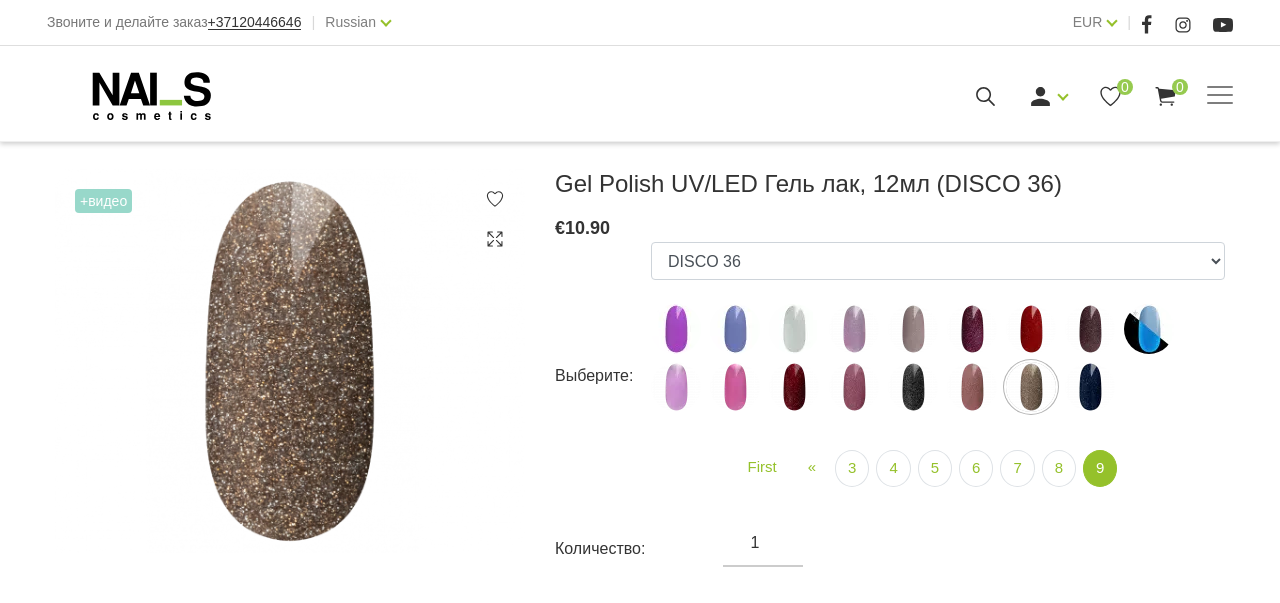 click at bounding box center [1090, 387] 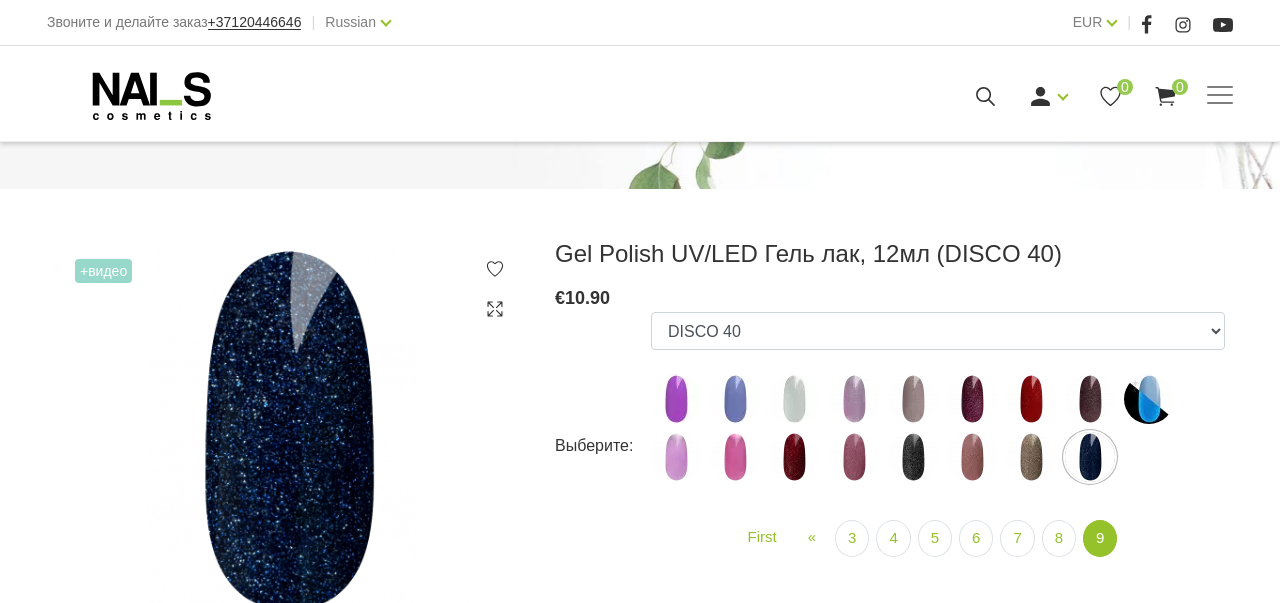 scroll, scrollTop: 185, scrollLeft: 0, axis: vertical 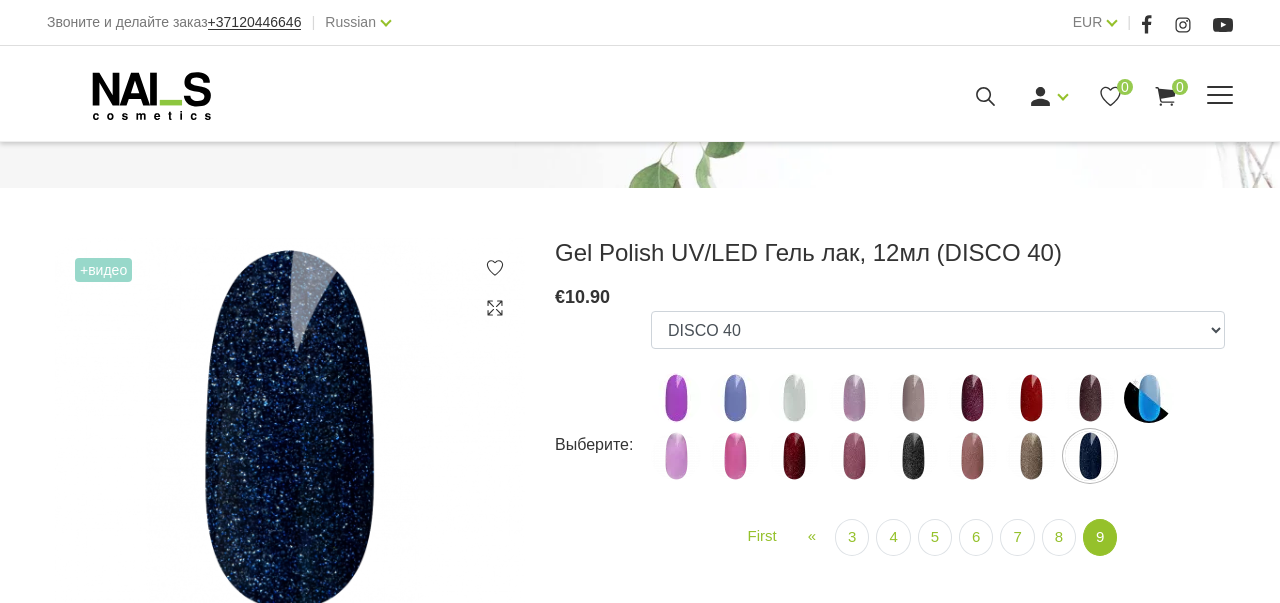 click at bounding box center (1220, 95) 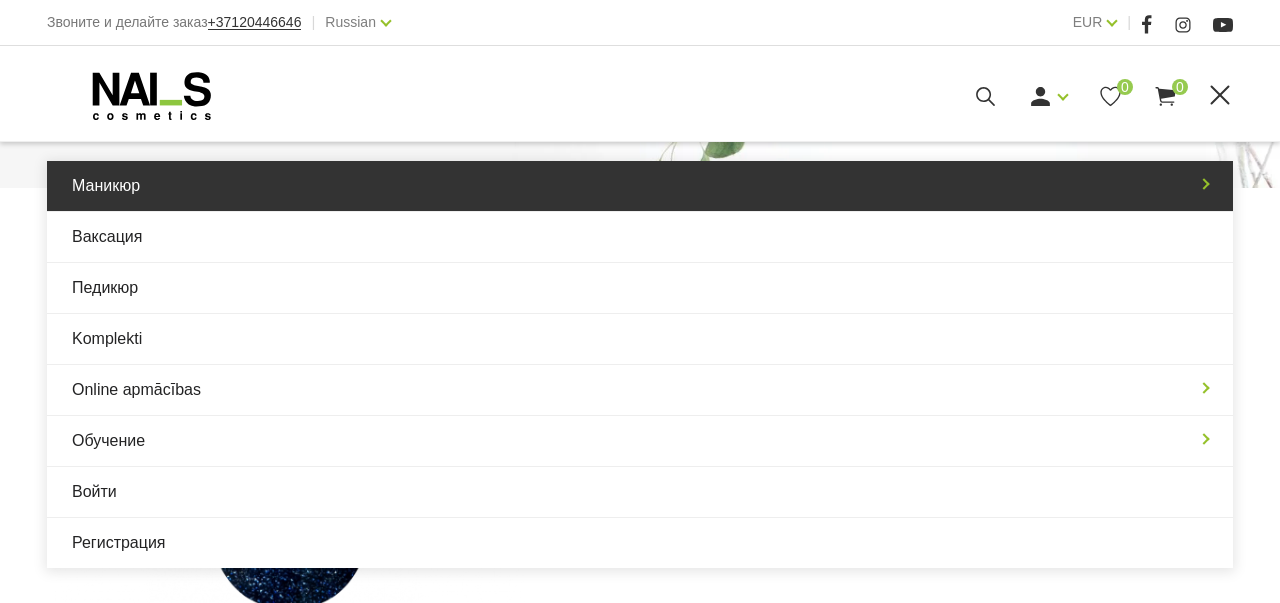 click on "Маникюр" at bounding box center [640, 186] 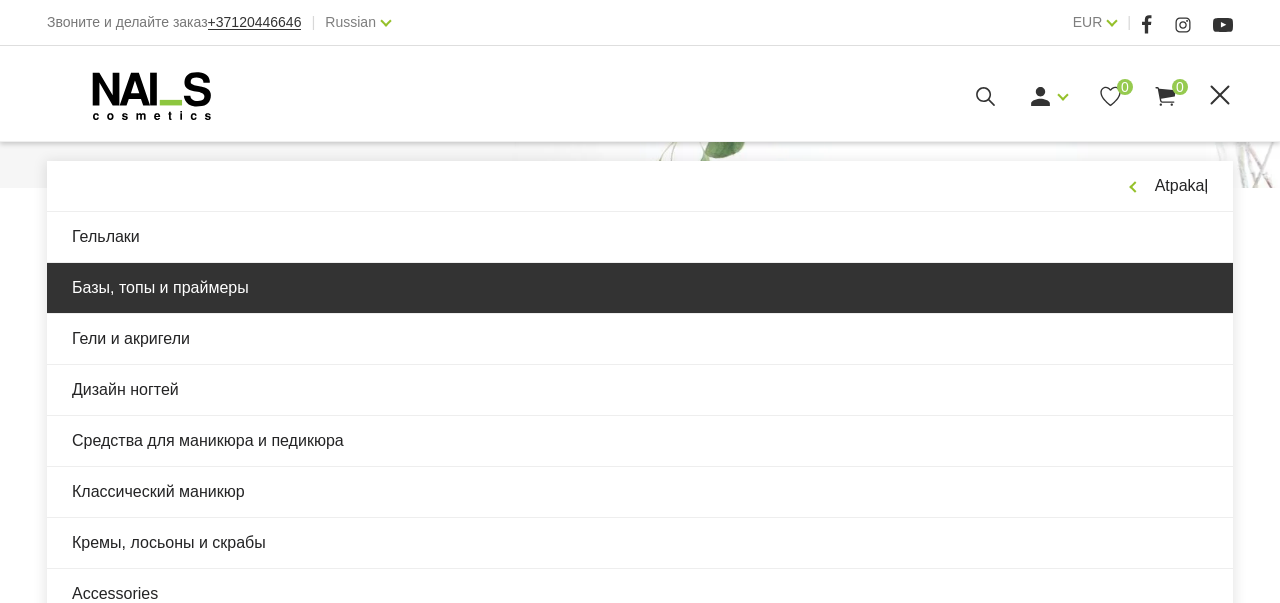 click on "Базы, топы и праймеры" at bounding box center [640, 288] 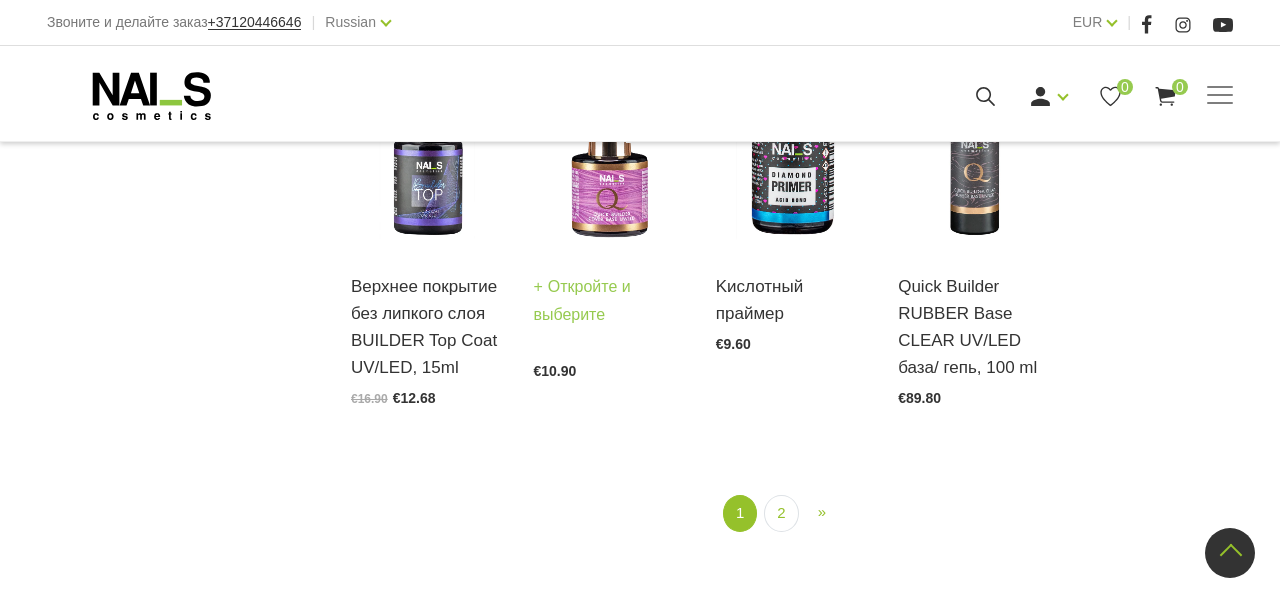 scroll, scrollTop: 2303, scrollLeft: 0, axis: vertical 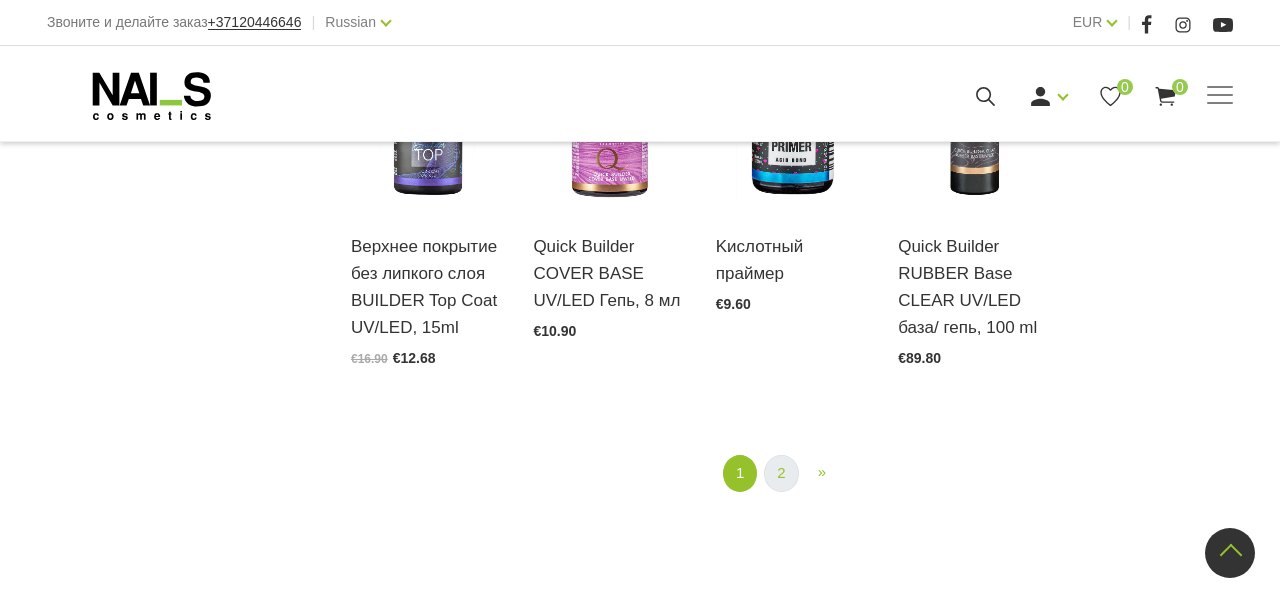 click on "2" at bounding box center [781, 473] 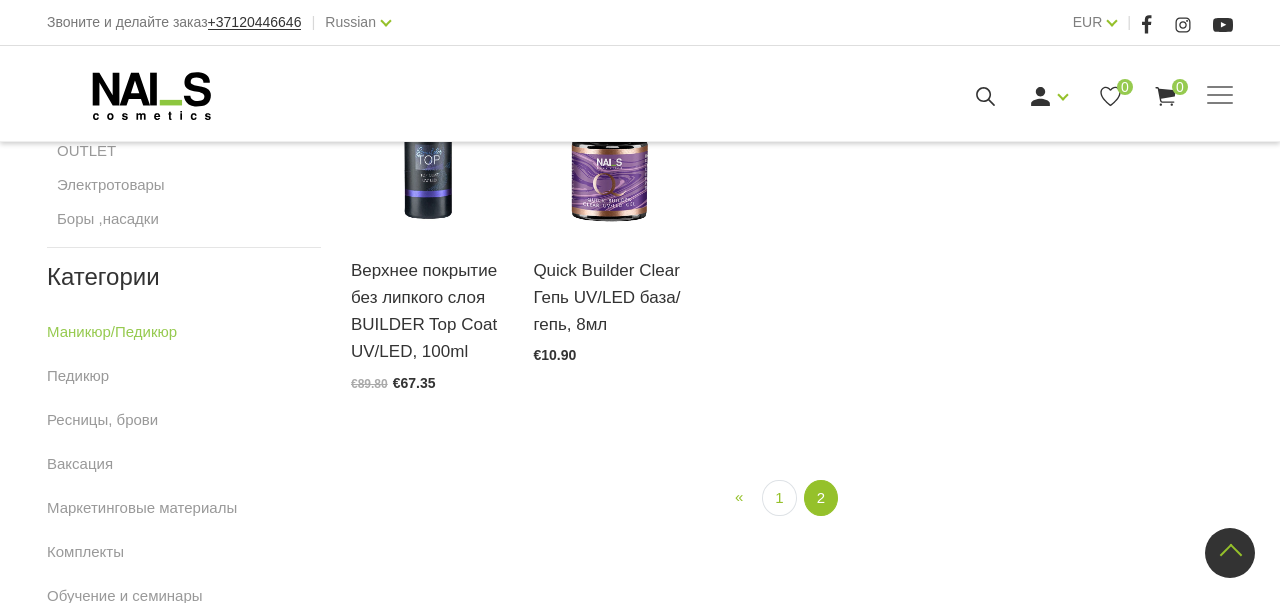 scroll, scrollTop: 1037, scrollLeft: 0, axis: vertical 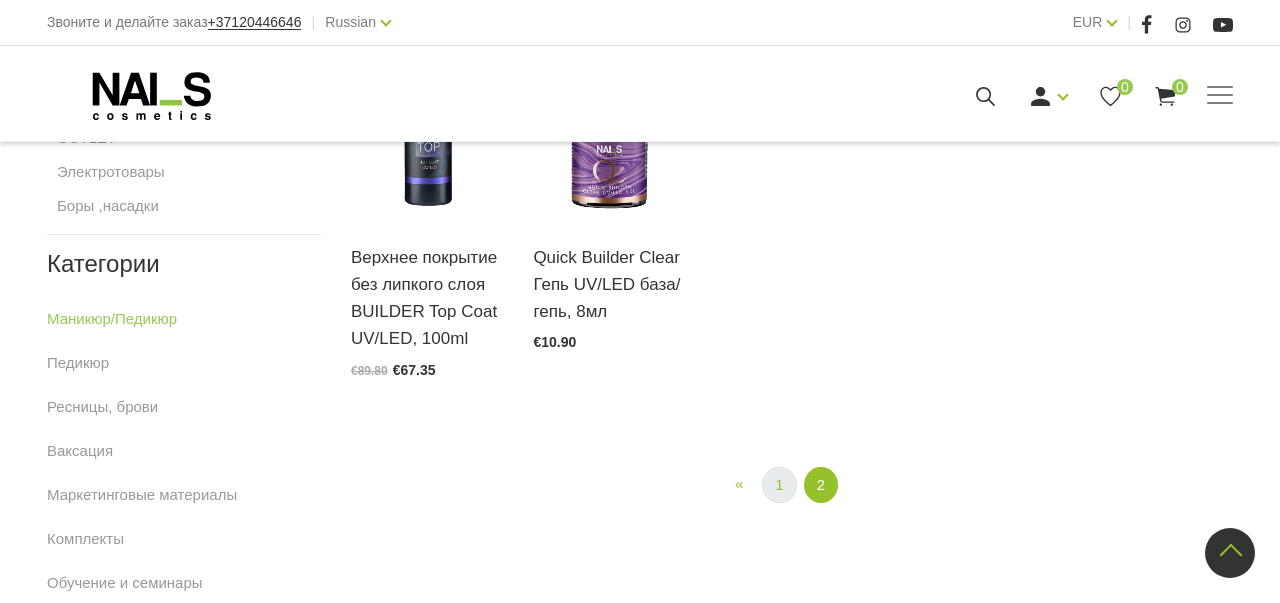 click on "1" at bounding box center [779, 485] 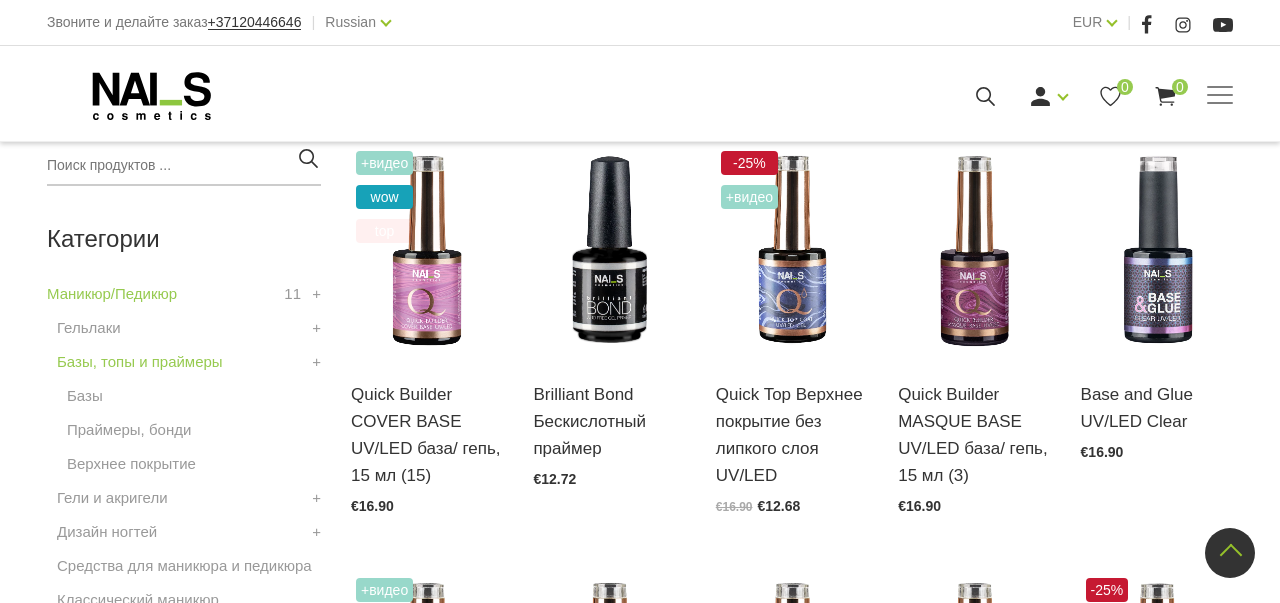 scroll, scrollTop: 409, scrollLeft: 0, axis: vertical 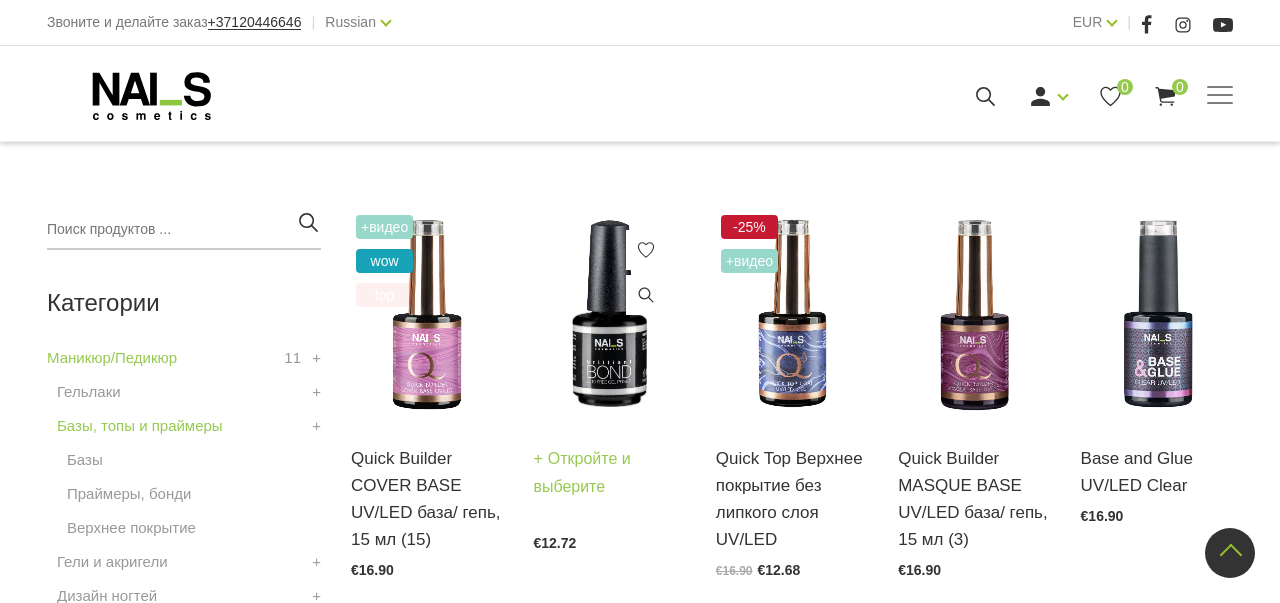 click at bounding box center (609, 315) 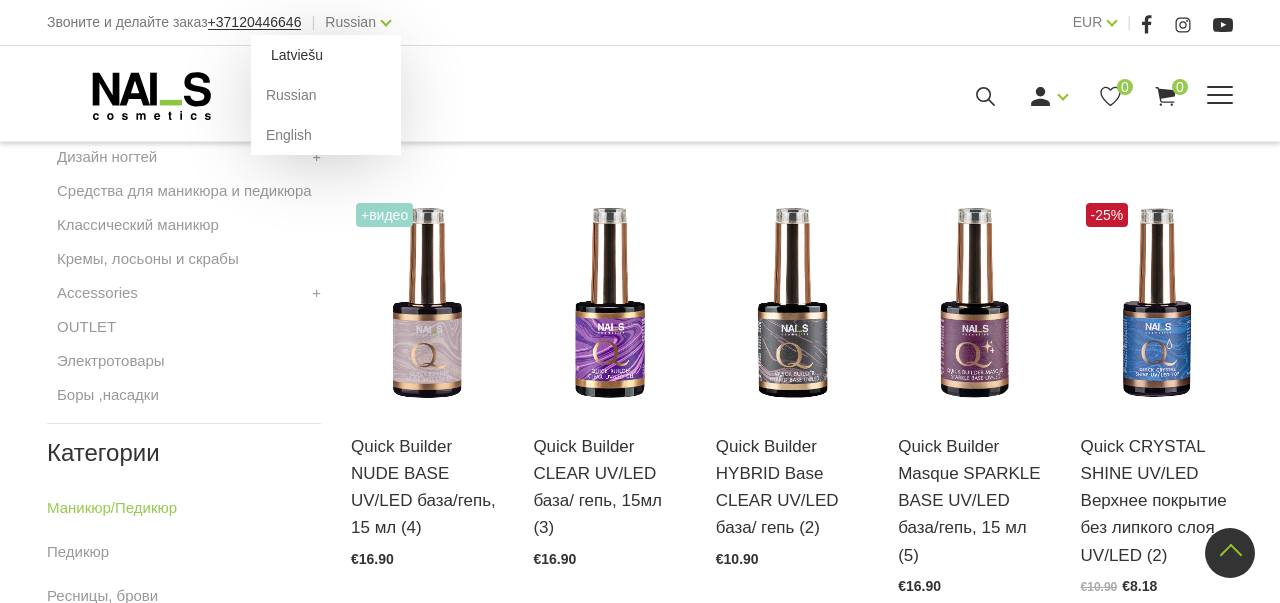 scroll, scrollTop: 849, scrollLeft: 0, axis: vertical 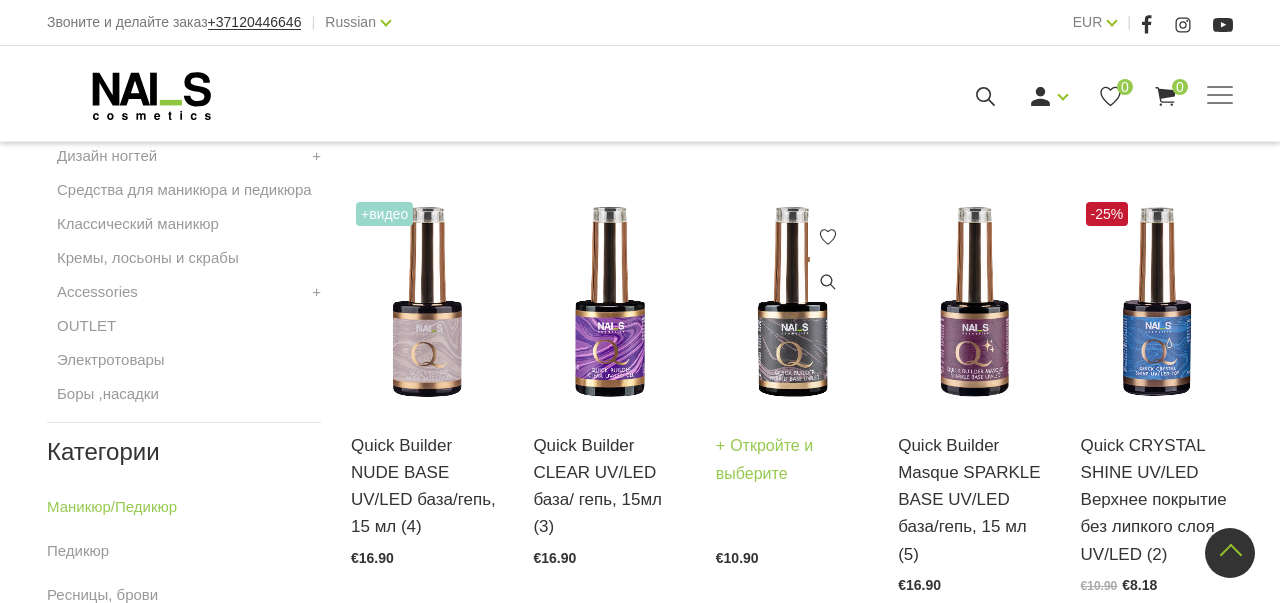 click at bounding box center (792, 302) 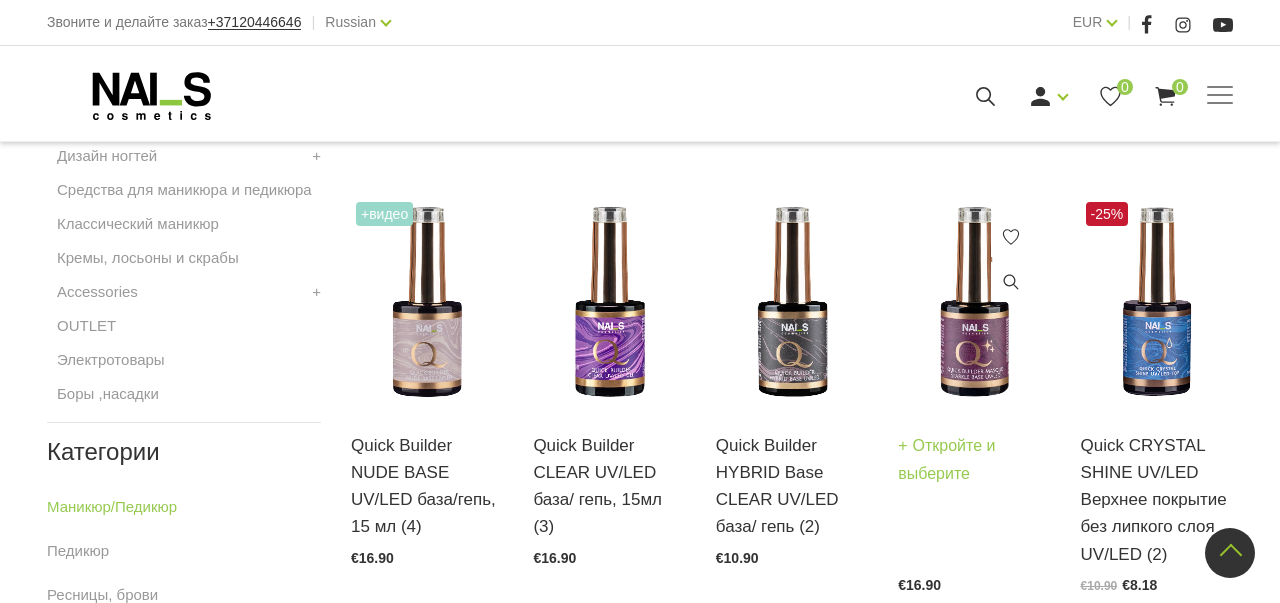 click at bounding box center [974, 302] 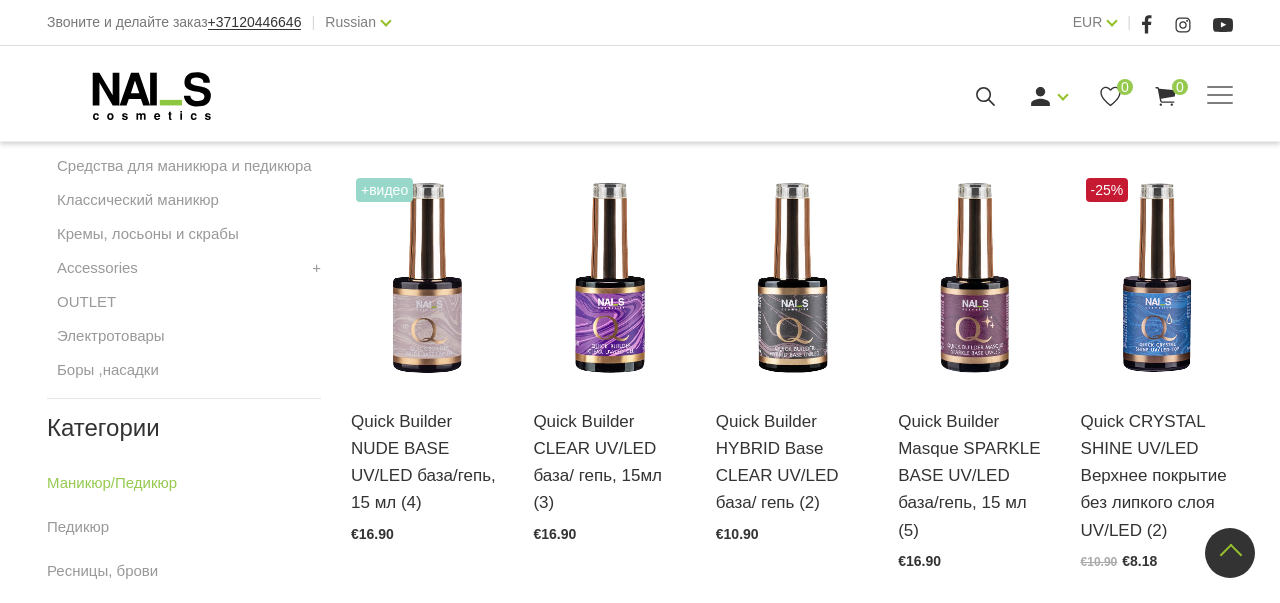 scroll, scrollTop: 874, scrollLeft: 0, axis: vertical 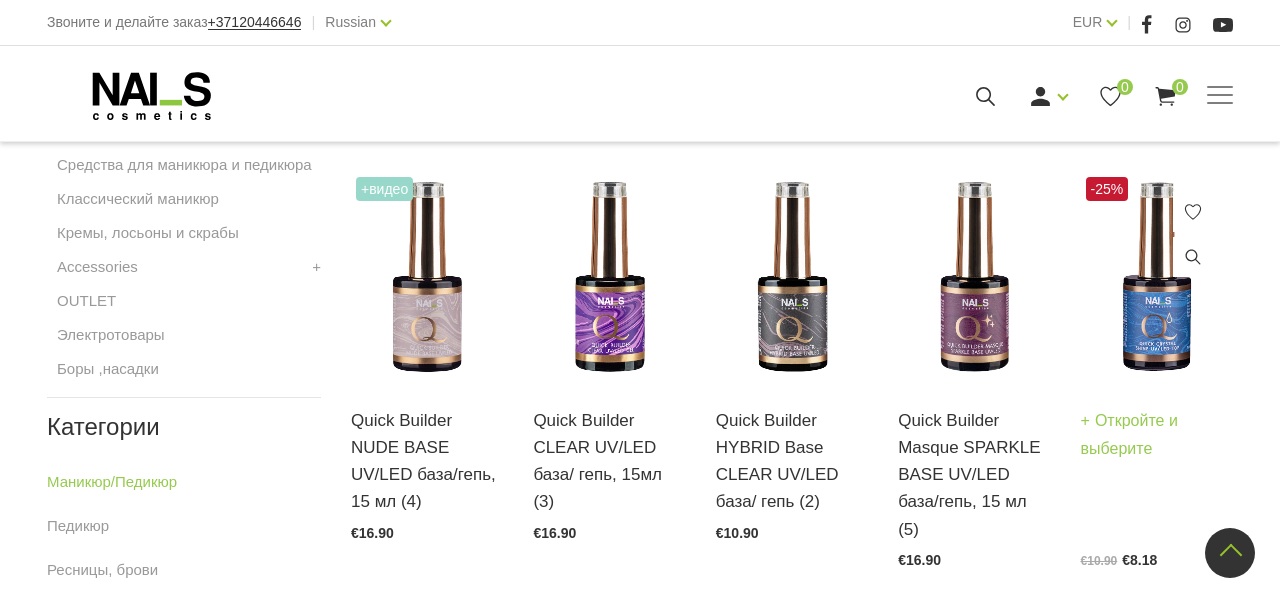 click at bounding box center (1157, 277) 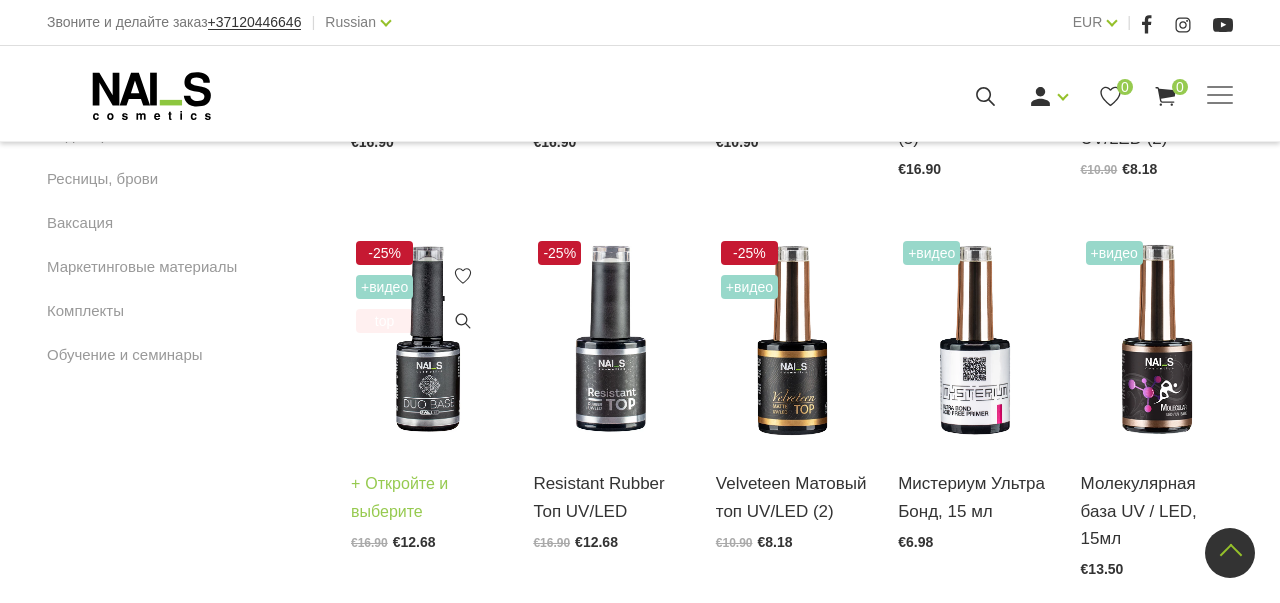 scroll, scrollTop: 1271, scrollLeft: 0, axis: vertical 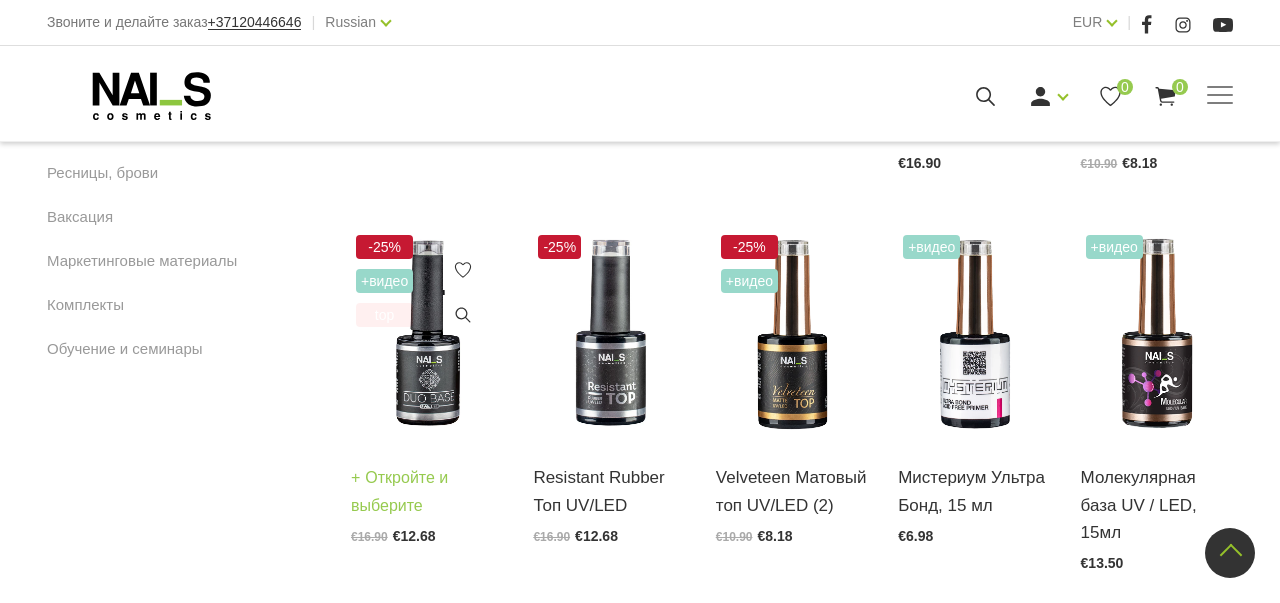 click at bounding box center [427, 335] 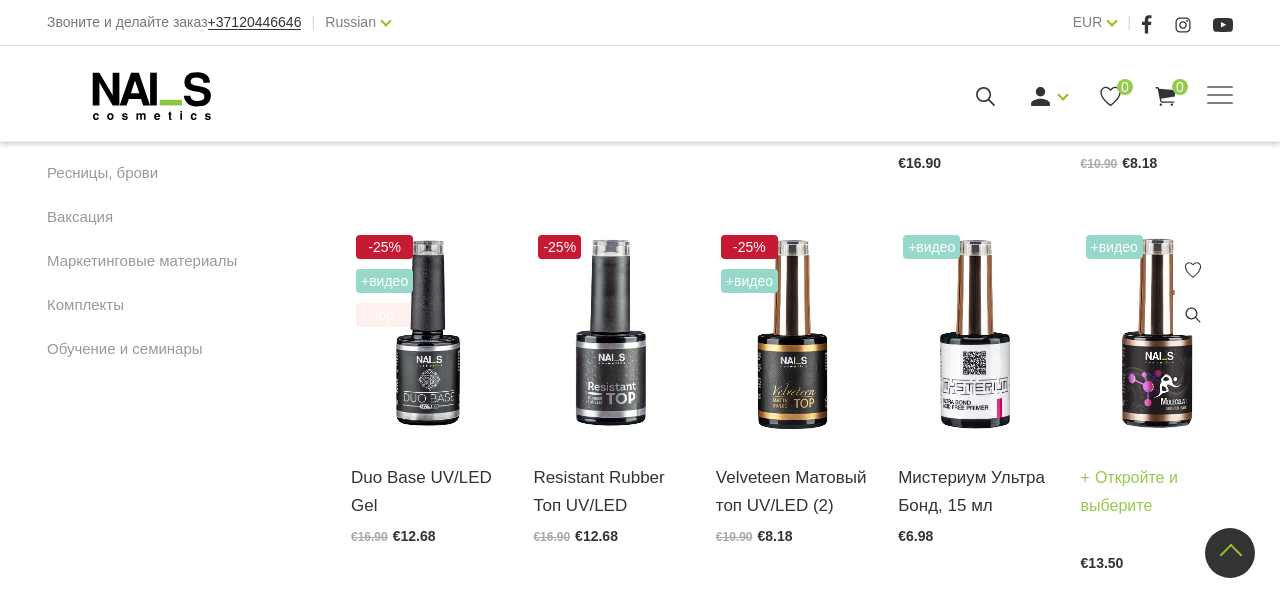 click at bounding box center (1157, 335) 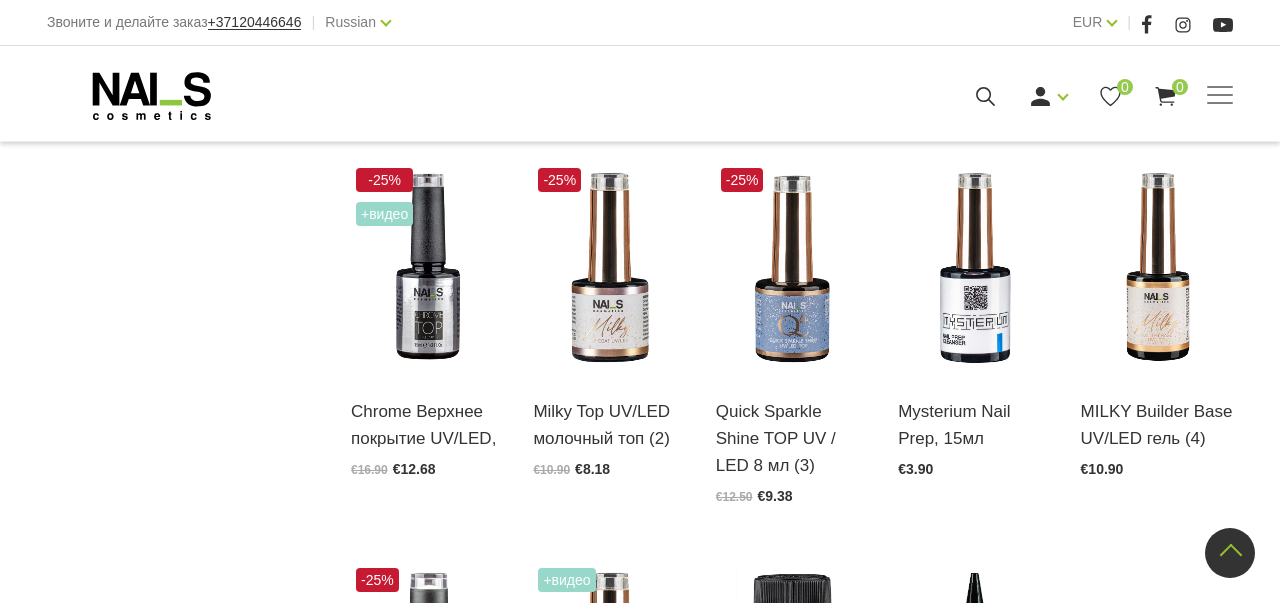scroll, scrollTop: 1707, scrollLeft: 0, axis: vertical 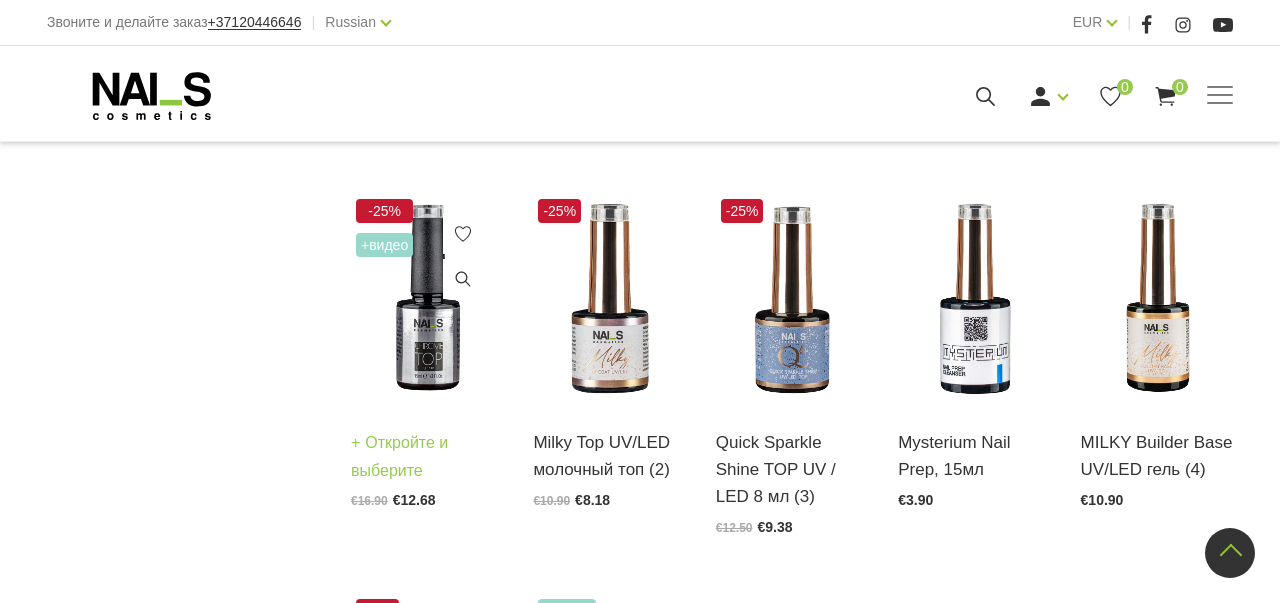 click at bounding box center (427, 299) 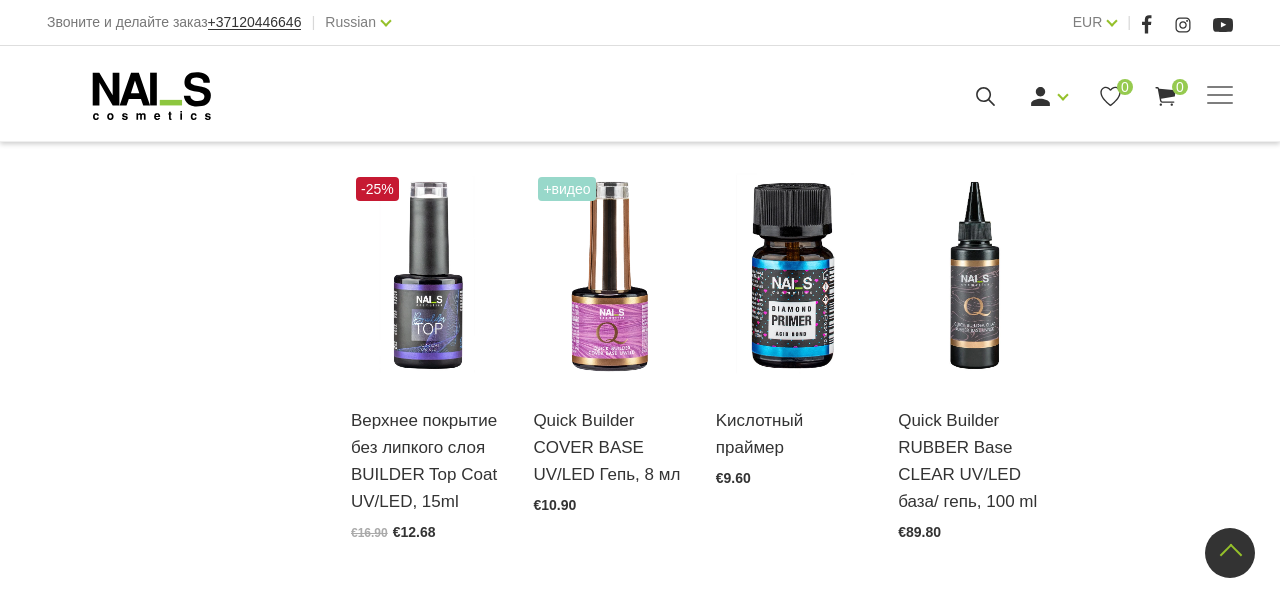 scroll, scrollTop: 2130, scrollLeft: 0, axis: vertical 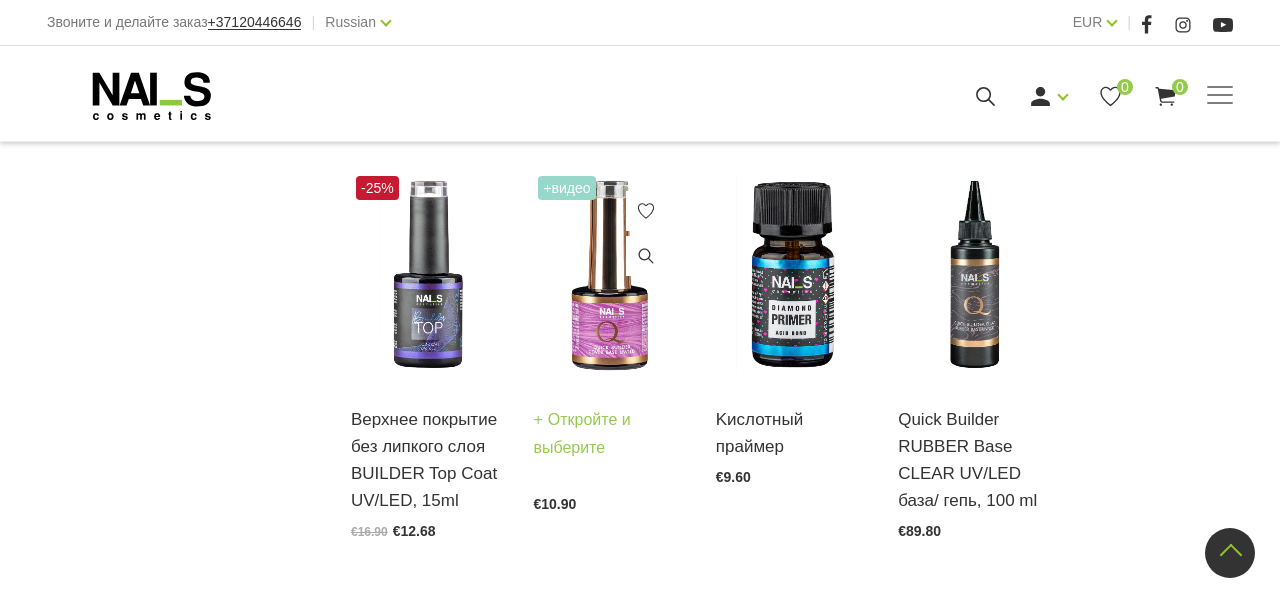 click at bounding box center (609, 276) 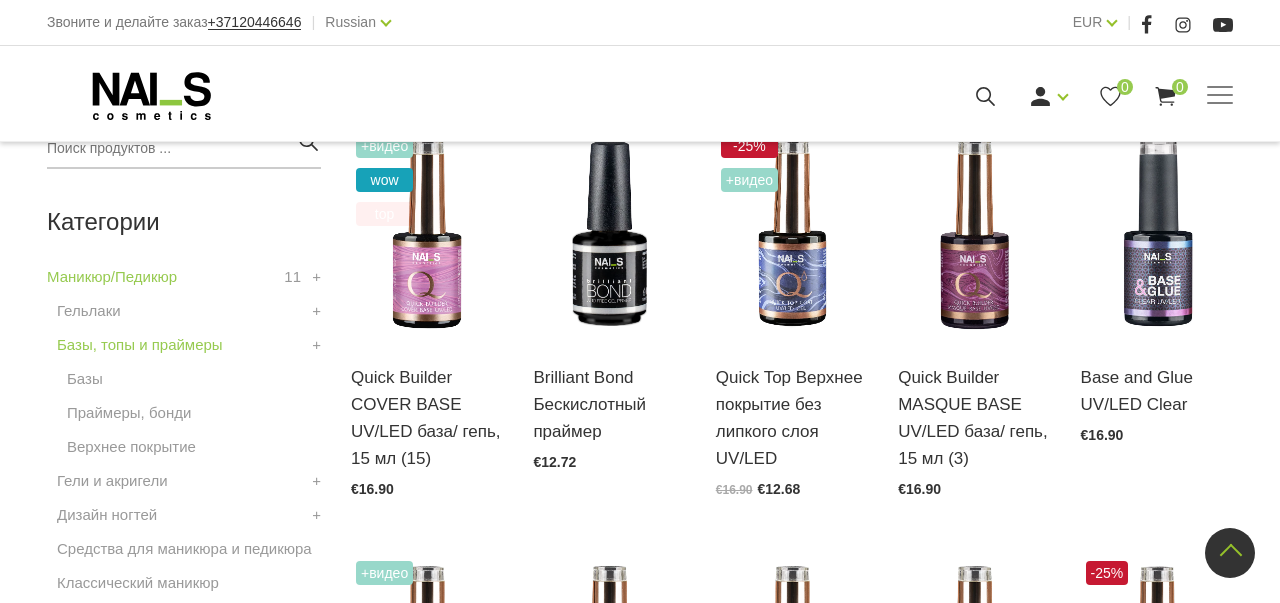 scroll, scrollTop: 488, scrollLeft: 0, axis: vertical 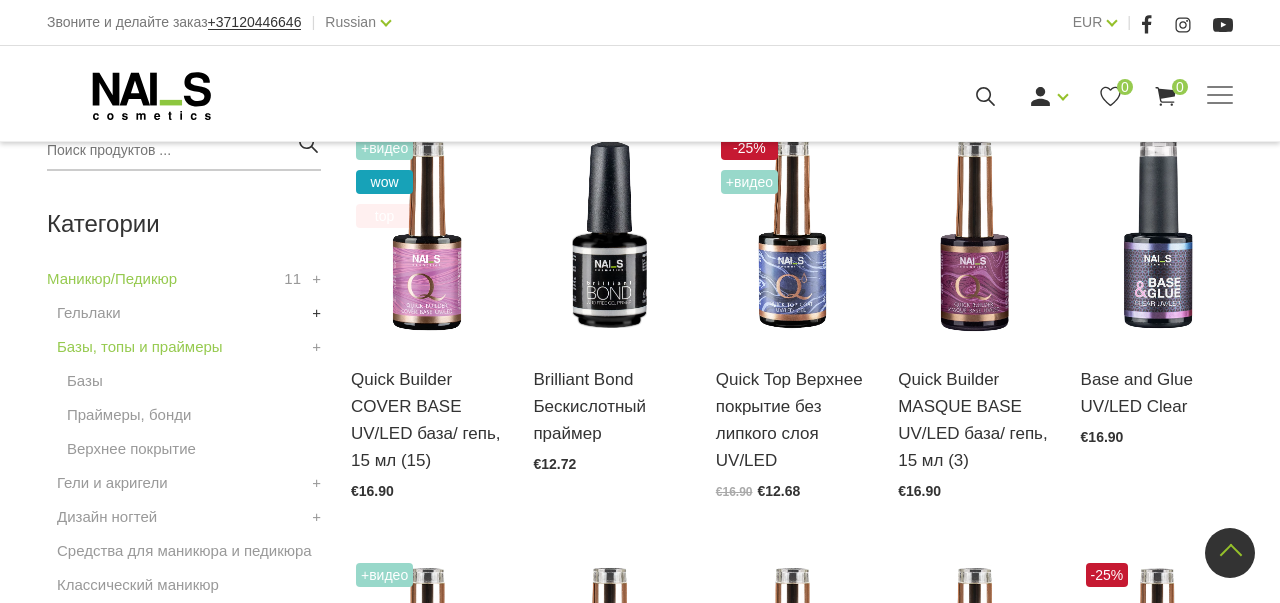 click on "+" at bounding box center [316, 313] 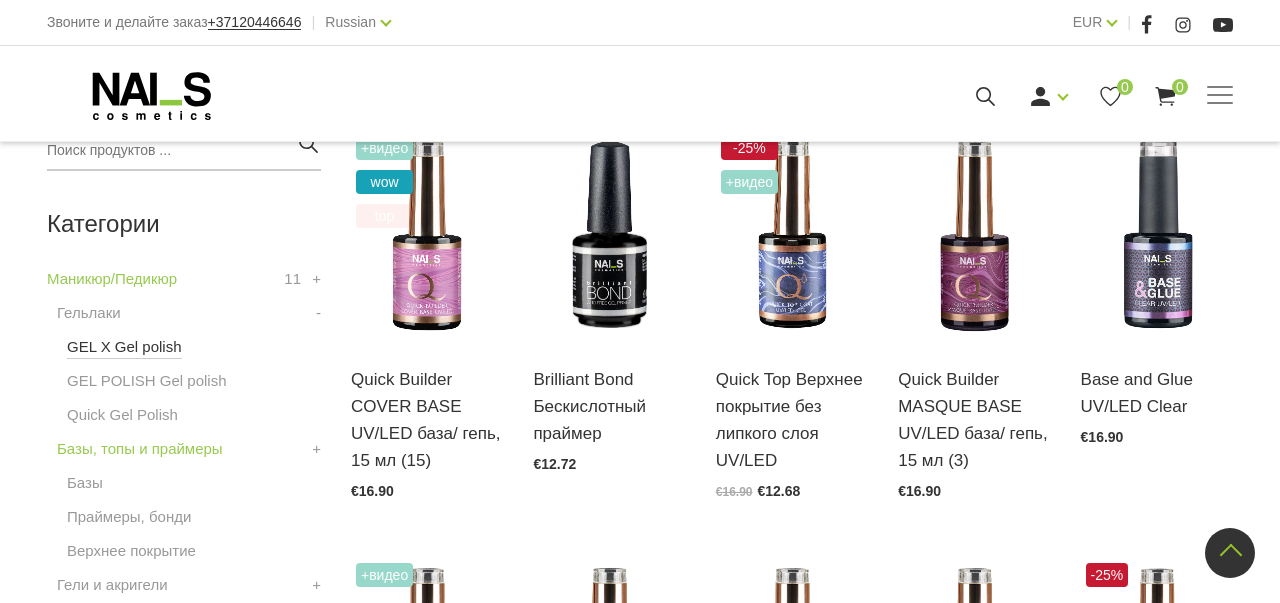 click on "GEL X Gel polish" at bounding box center [124, 347] 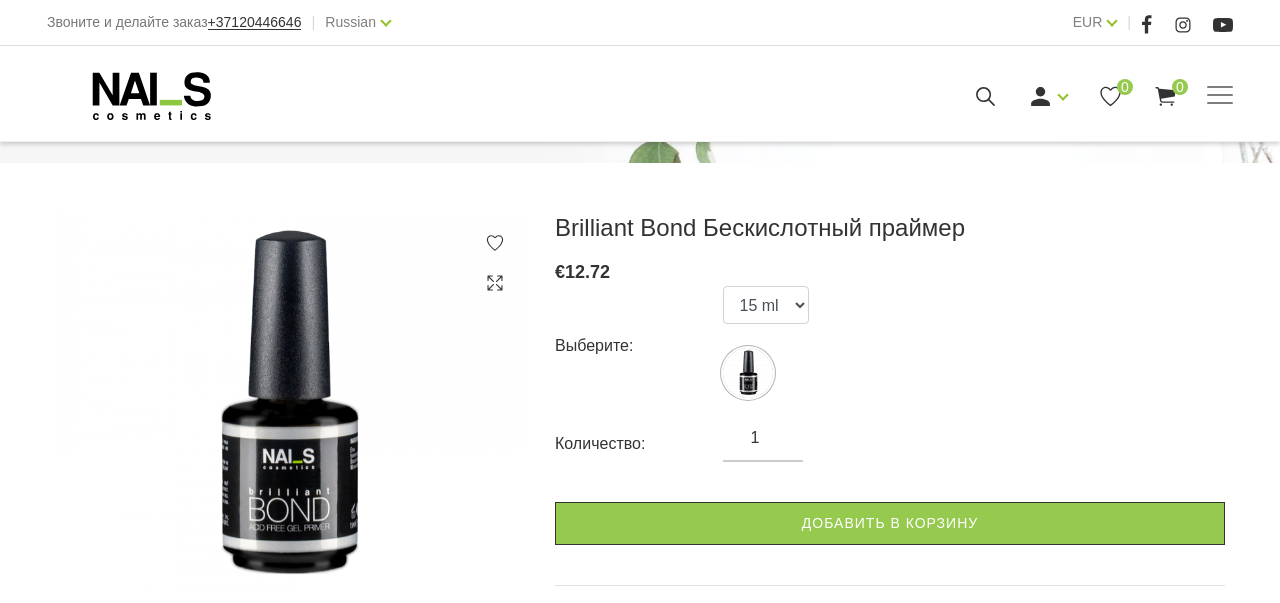 scroll, scrollTop: 224, scrollLeft: 0, axis: vertical 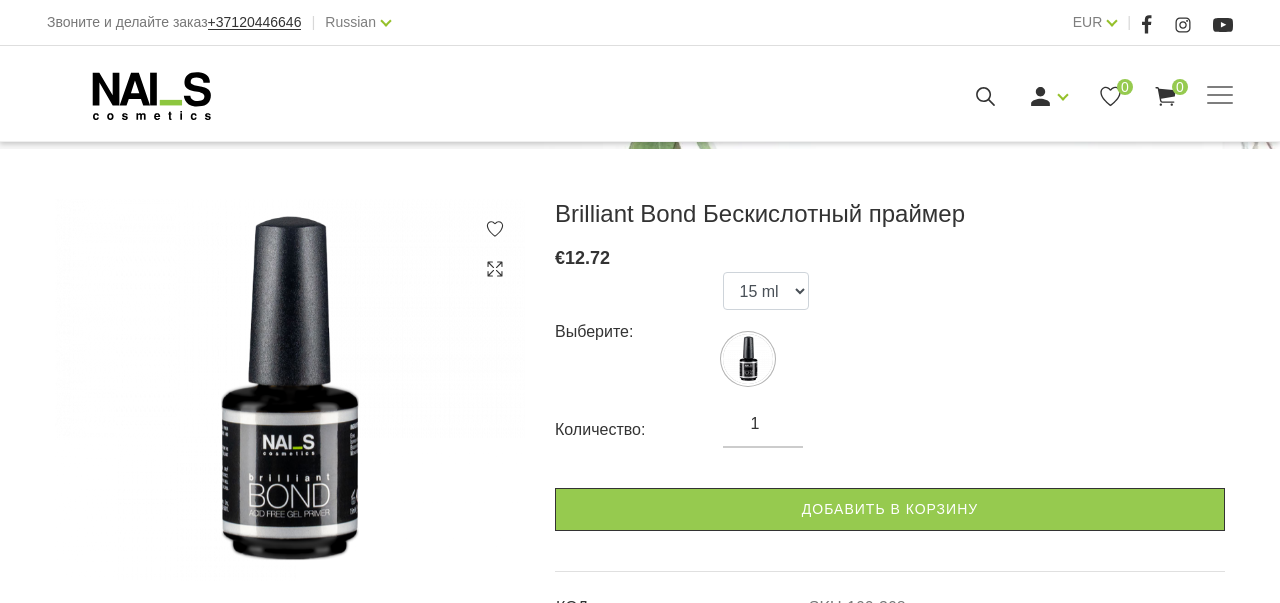 click at bounding box center [290, 390] 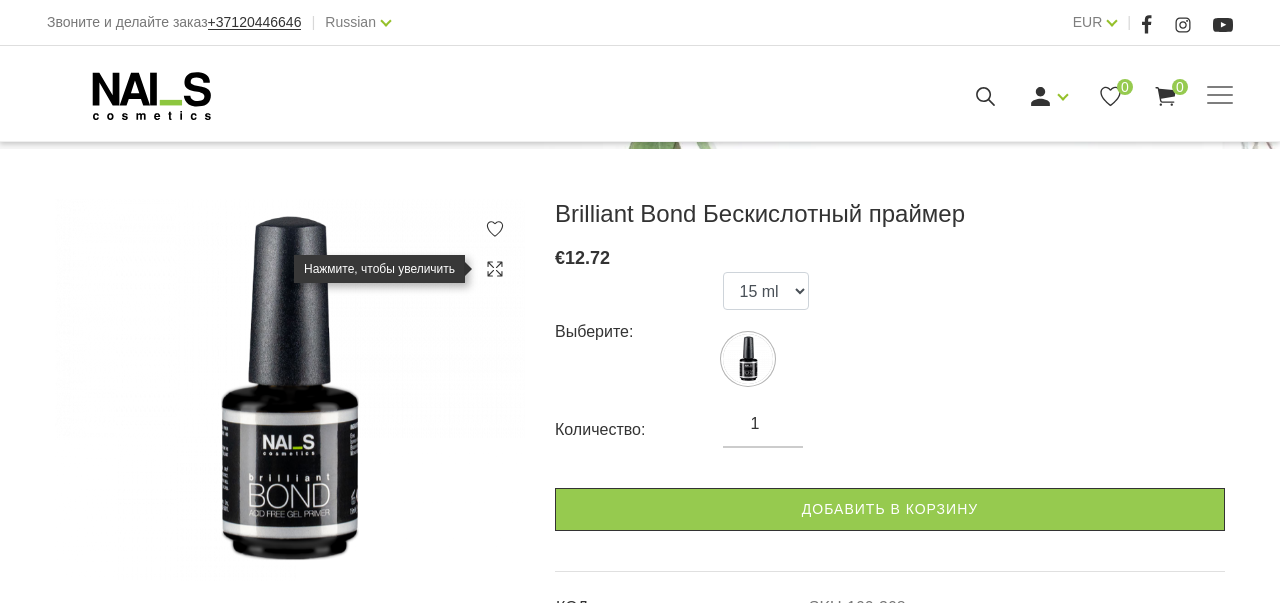click 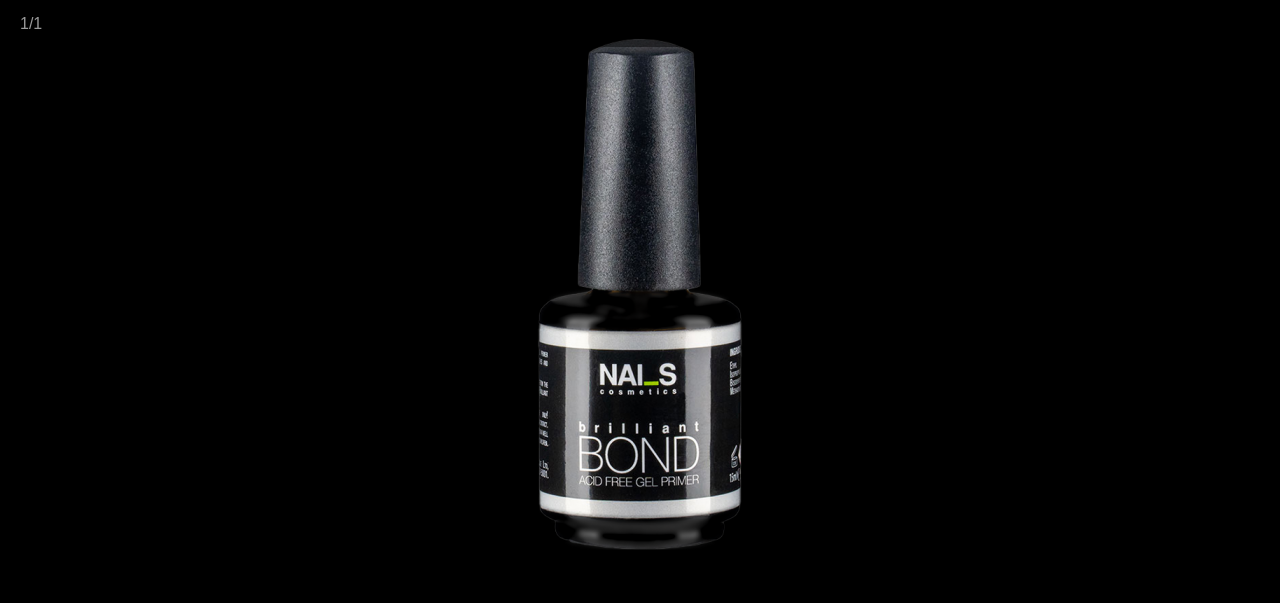 click at bounding box center (640, 301) 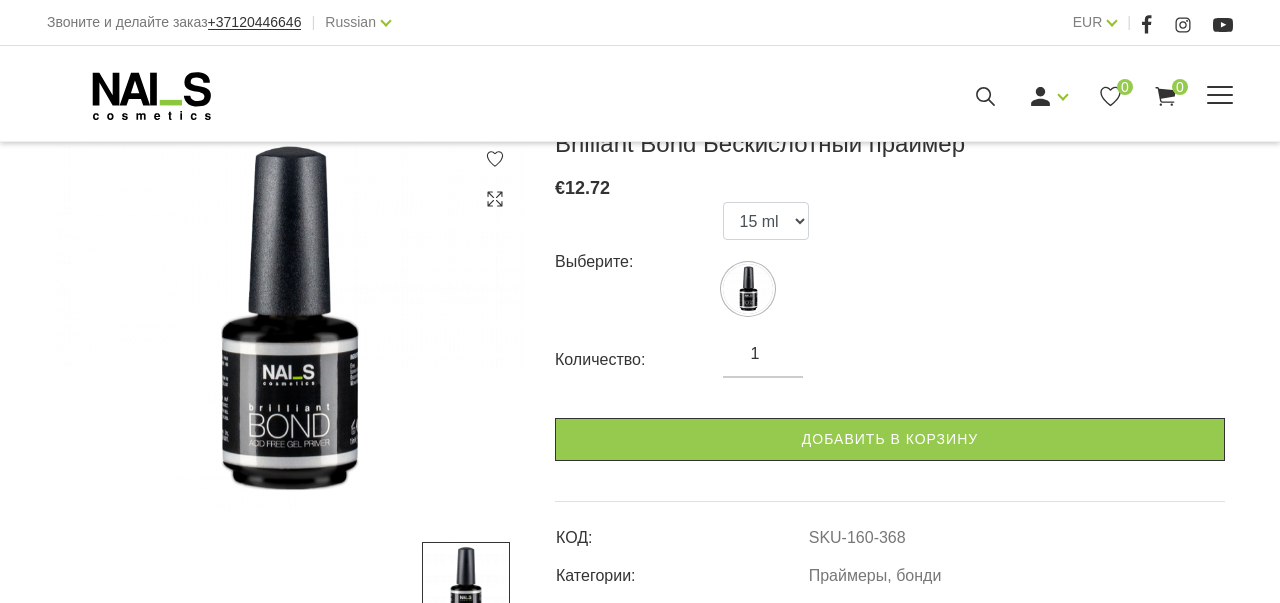 scroll, scrollTop: 288, scrollLeft: 0, axis: vertical 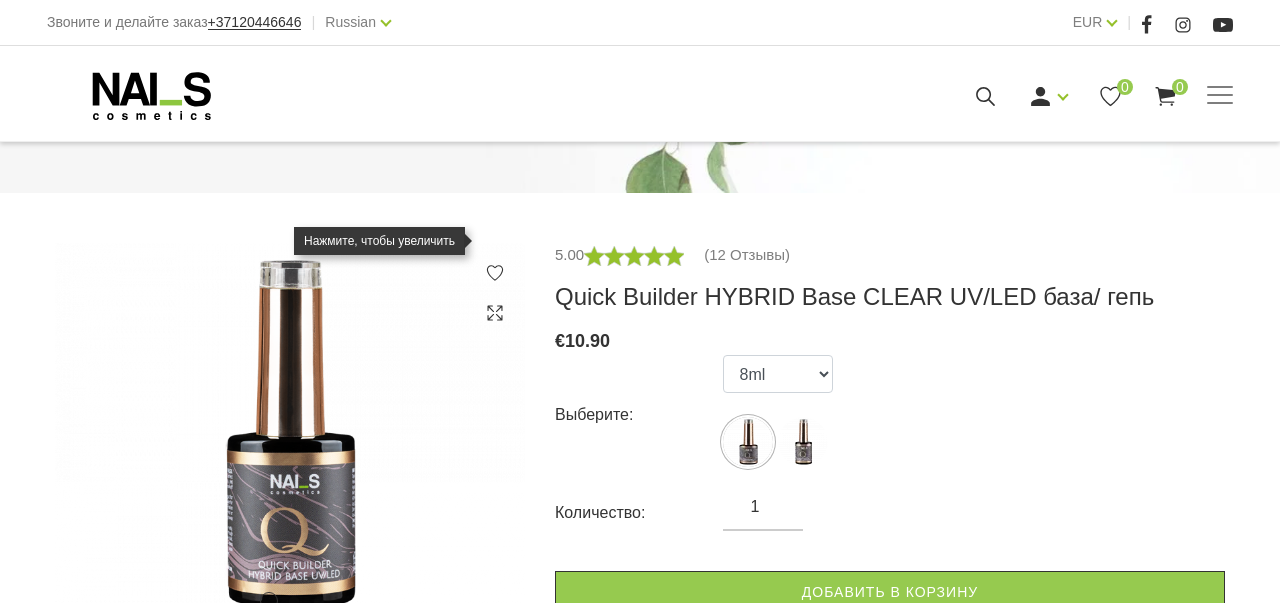 click 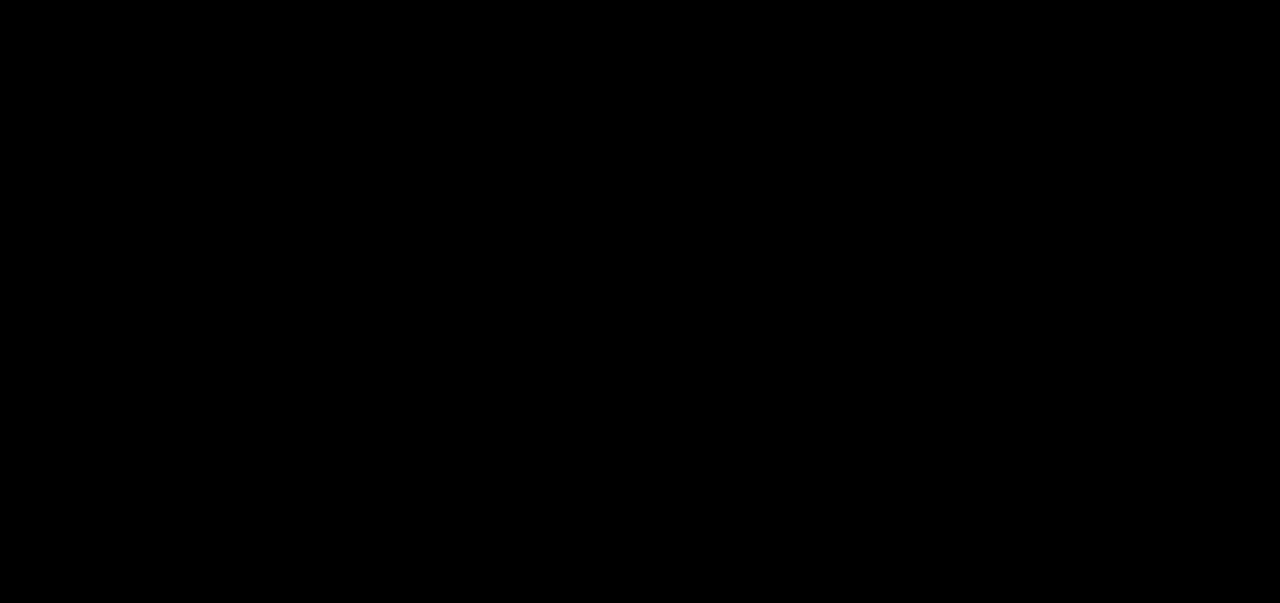 scroll, scrollTop: 0, scrollLeft: 0, axis: both 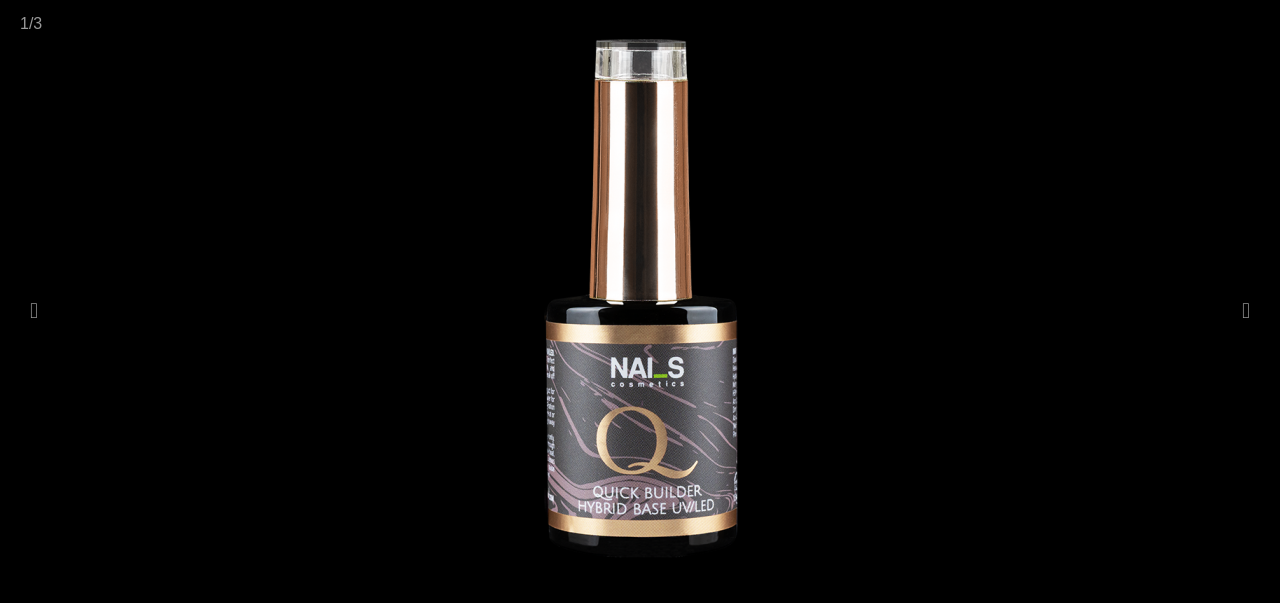 click at bounding box center (640, 301) 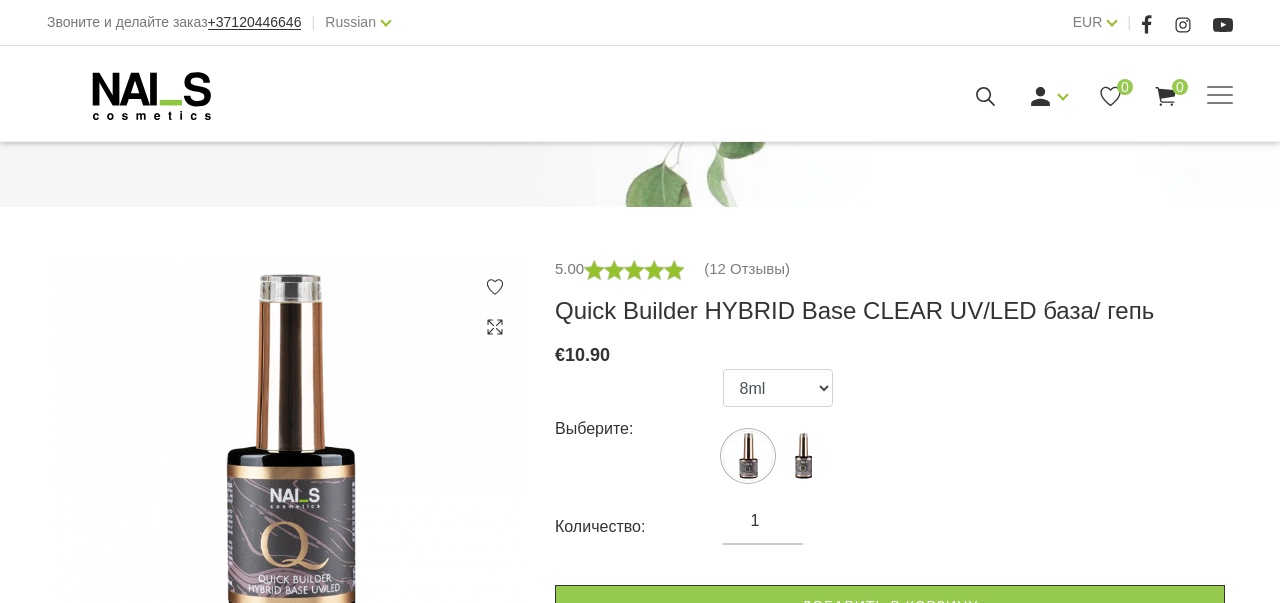 scroll, scrollTop: 239, scrollLeft: 0, axis: vertical 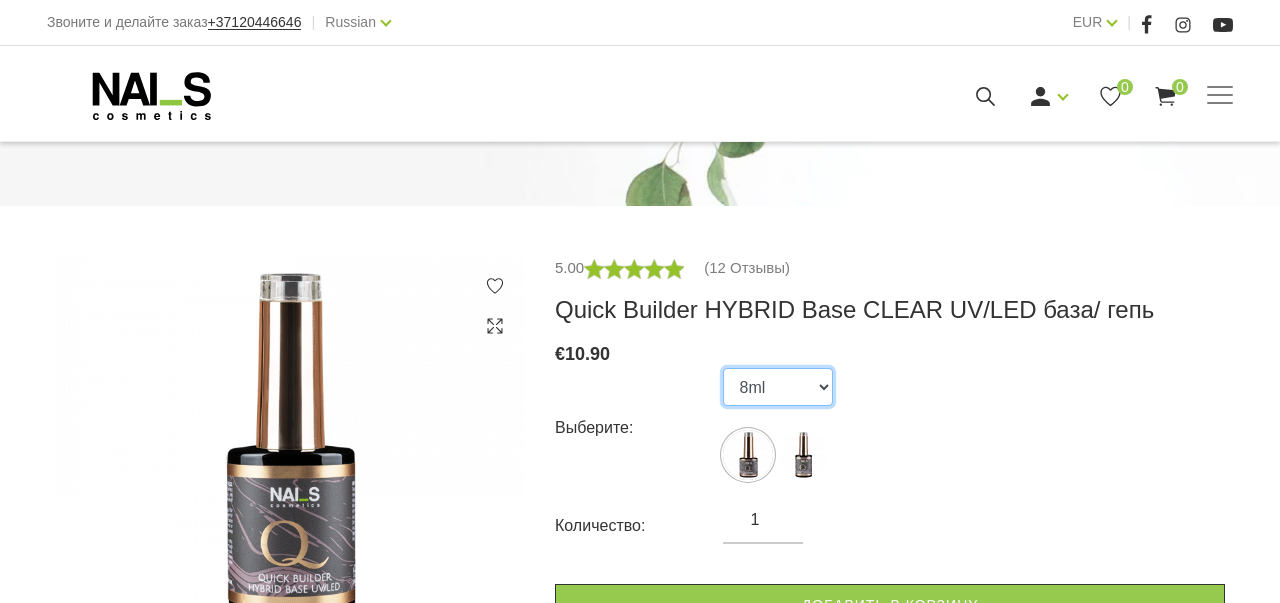 select on "5598" 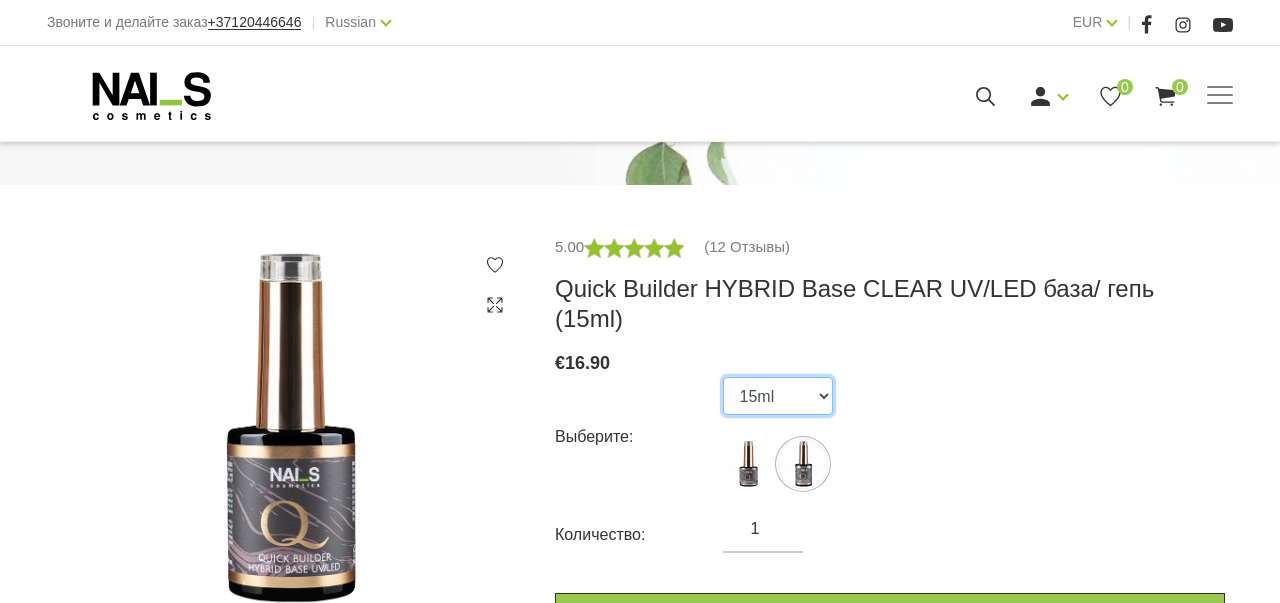 scroll, scrollTop: 254, scrollLeft: 0, axis: vertical 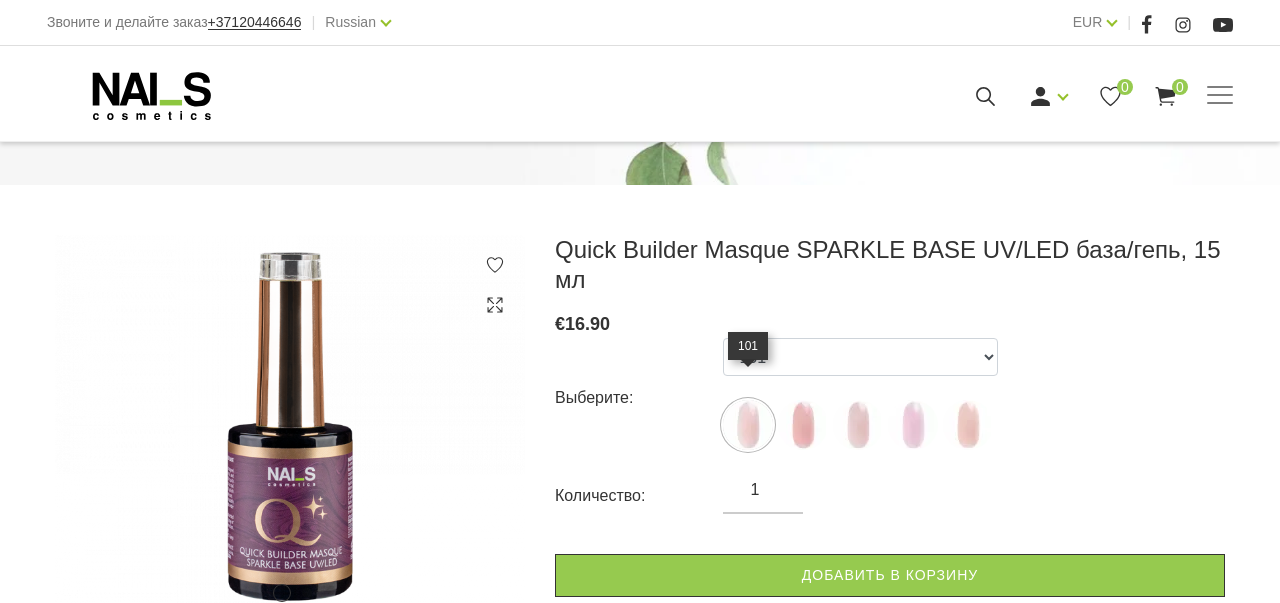 click at bounding box center (748, 425) 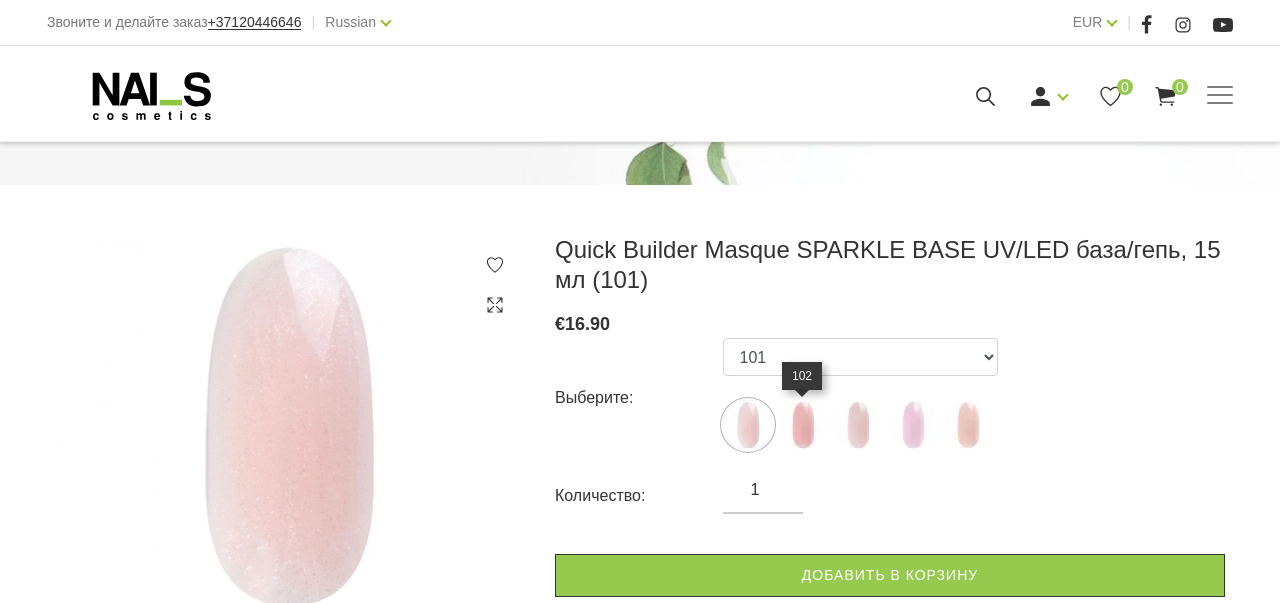 click at bounding box center [803, 425] 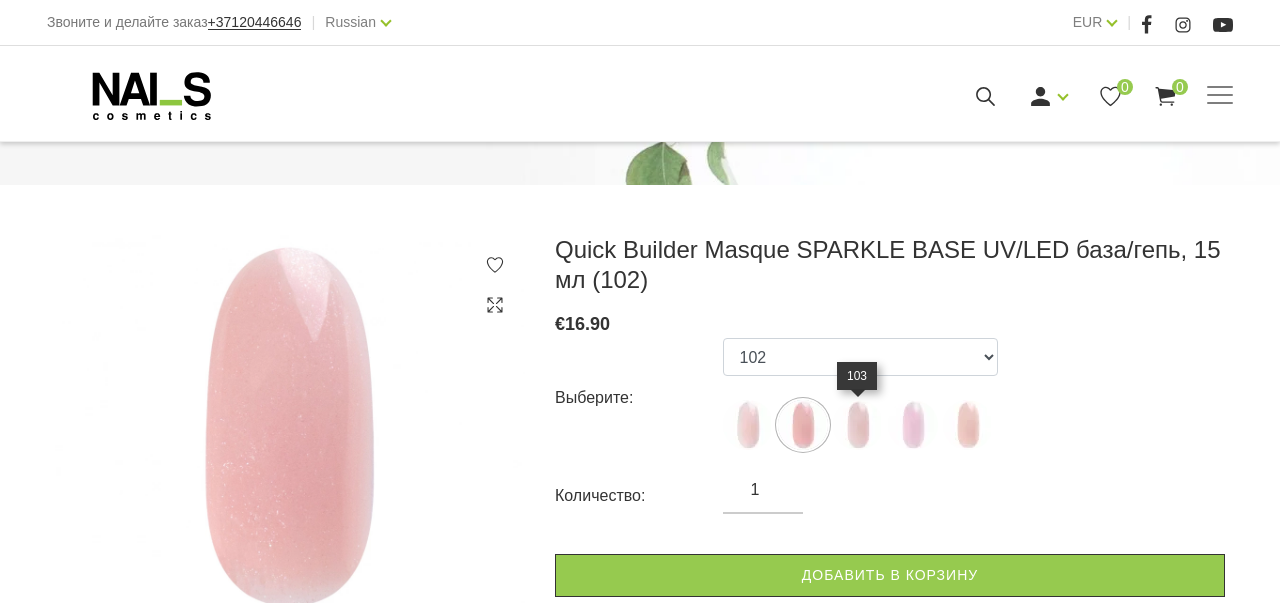 click at bounding box center (858, 425) 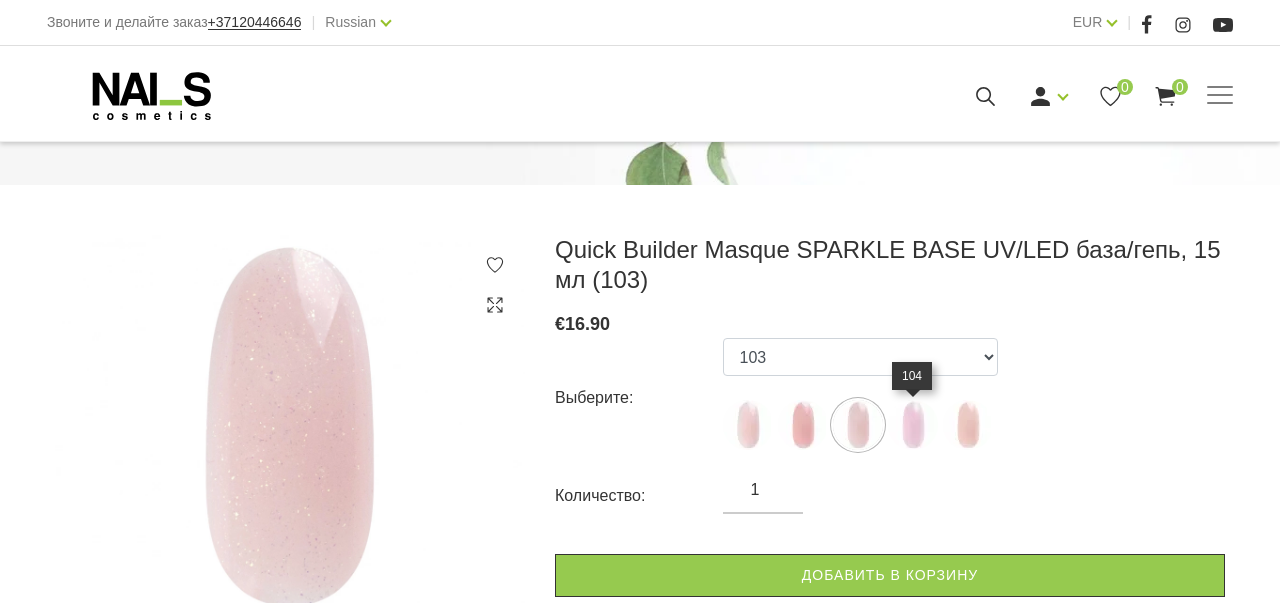 click at bounding box center [913, 425] 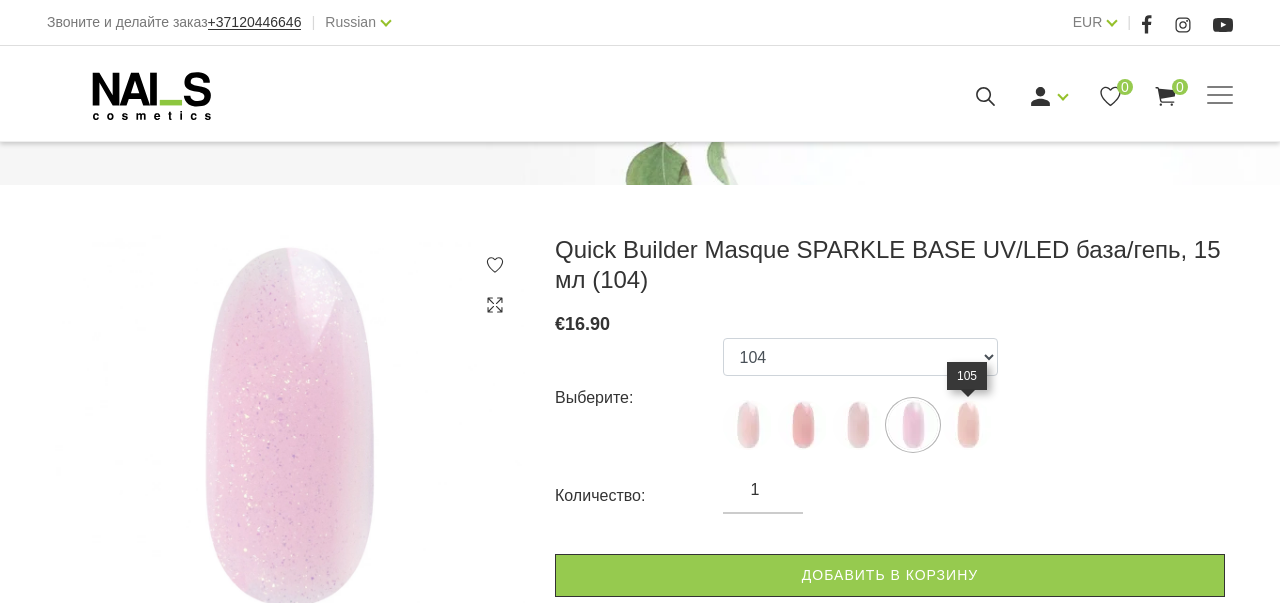 click at bounding box center (968, 425) 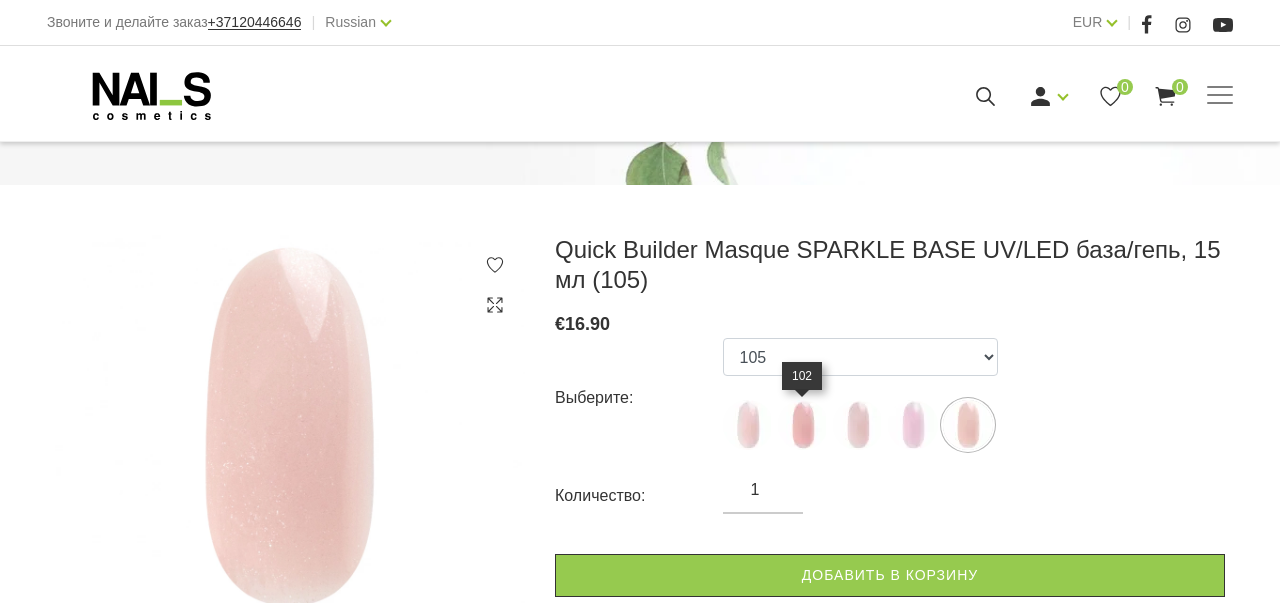 click at bounding box center (803, 425) 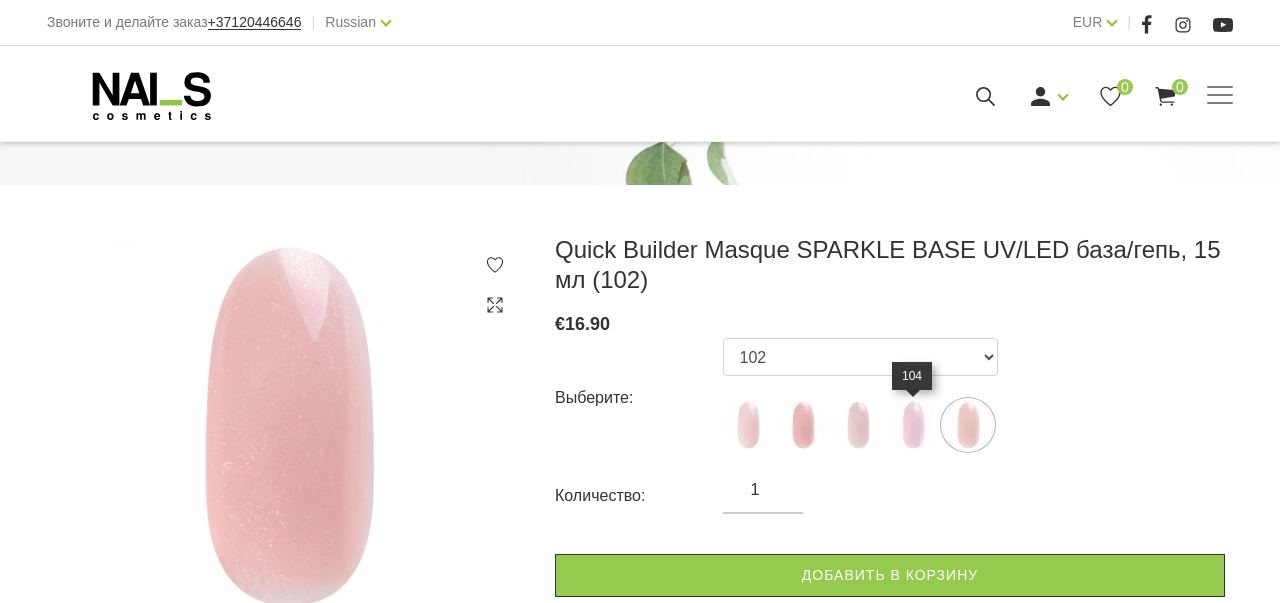 click at bounding box center (913, 425) 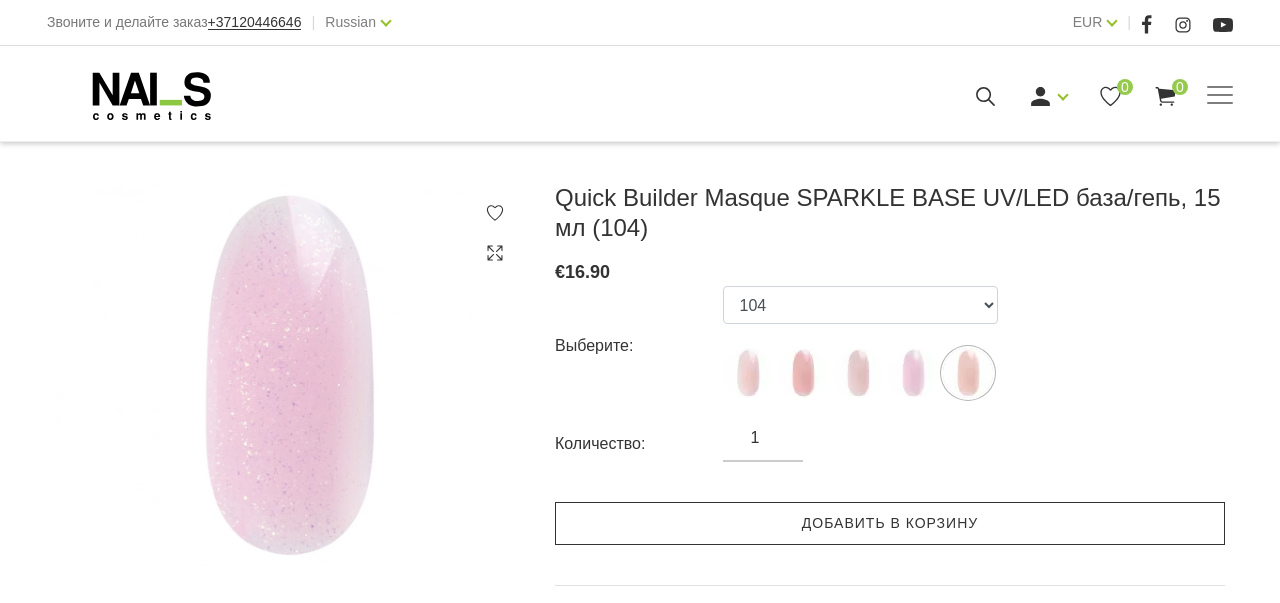 scroll, scrollTop: 306, scrollLeft: 0, axis: vertical 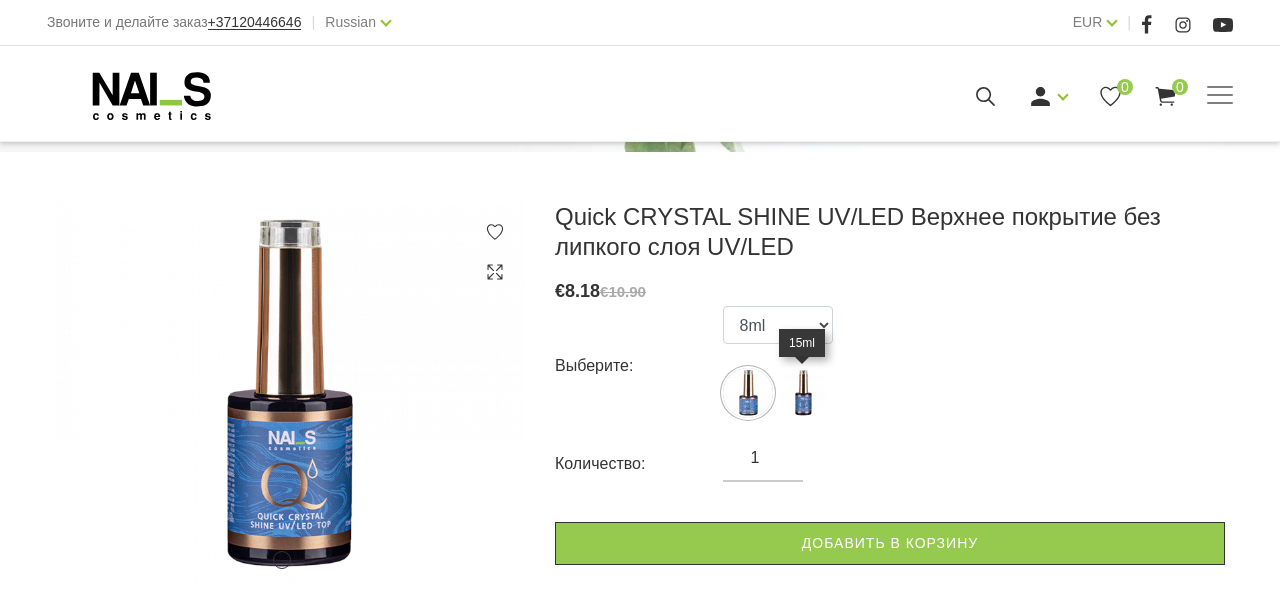 click at bounding box center (803, 393) 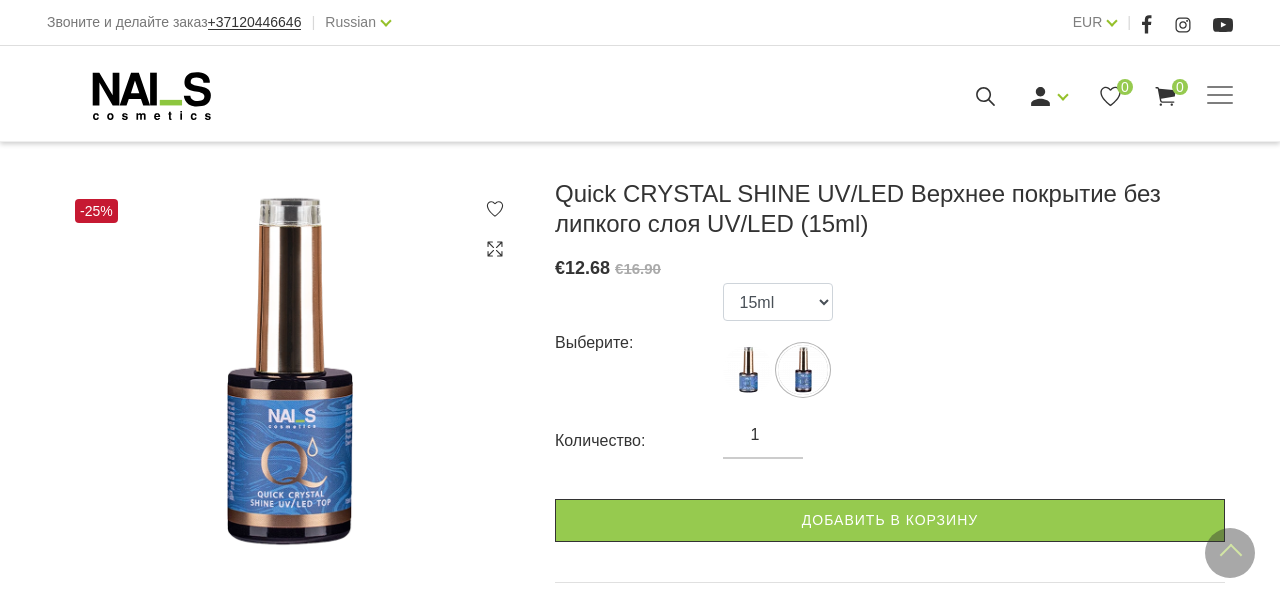 scroll, scrollTop: 320, scrollLeft: 0, axis: vertical 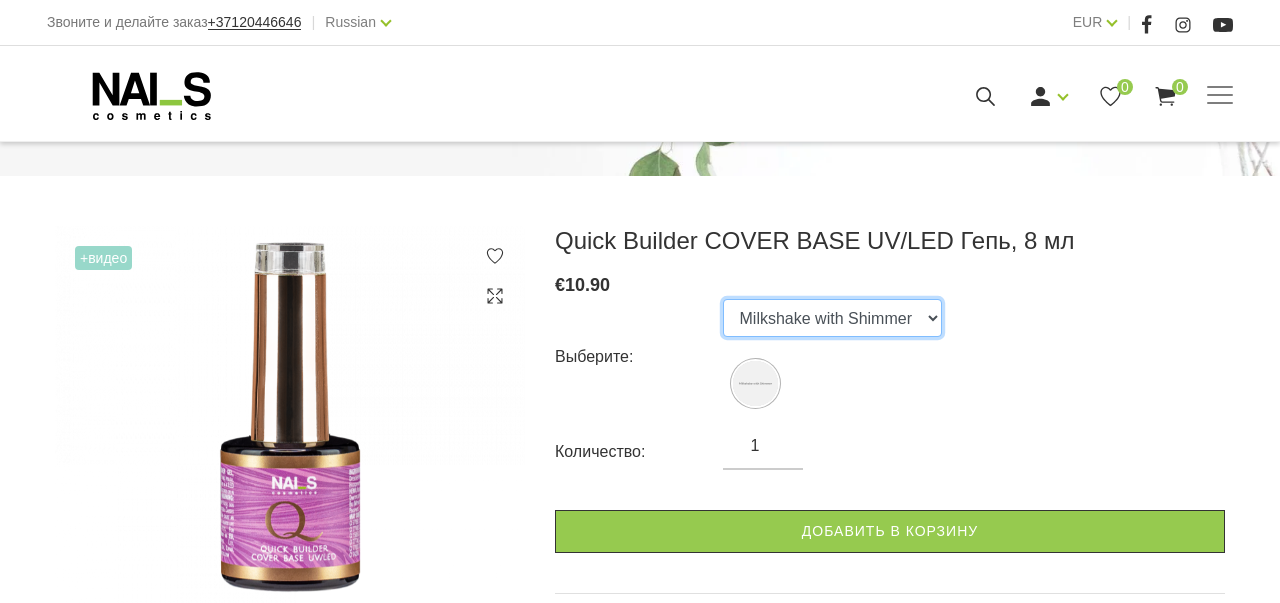 click on "Milkshake with Shimmer" at bounding box center (832, 318) 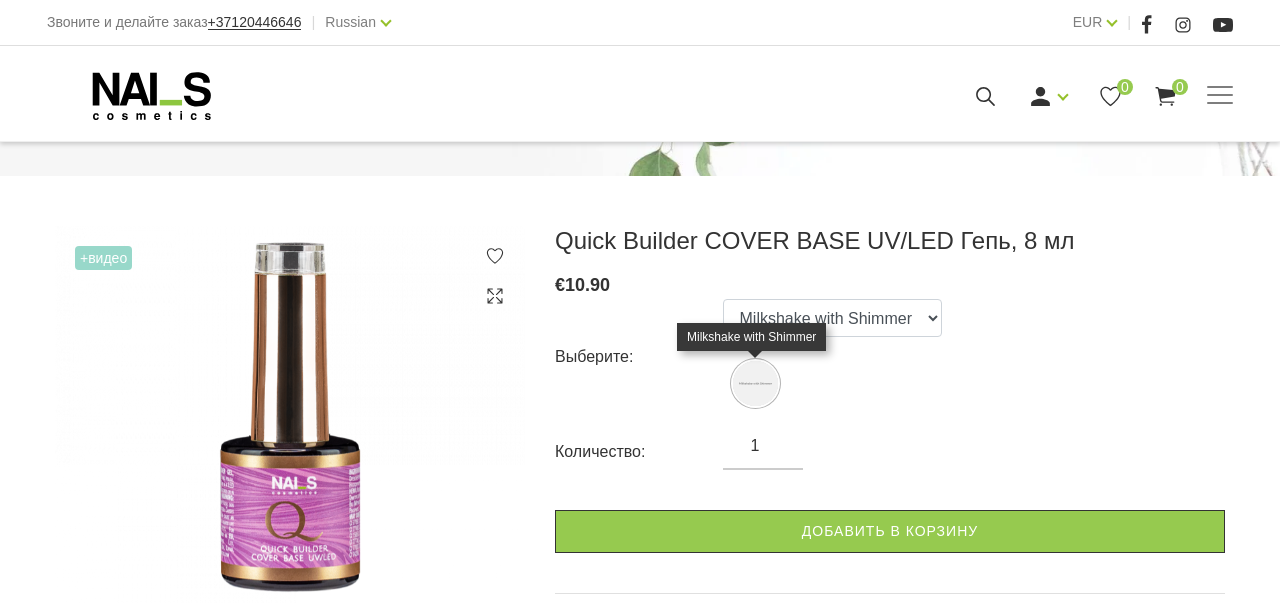 click at bounding box center (755, 383) 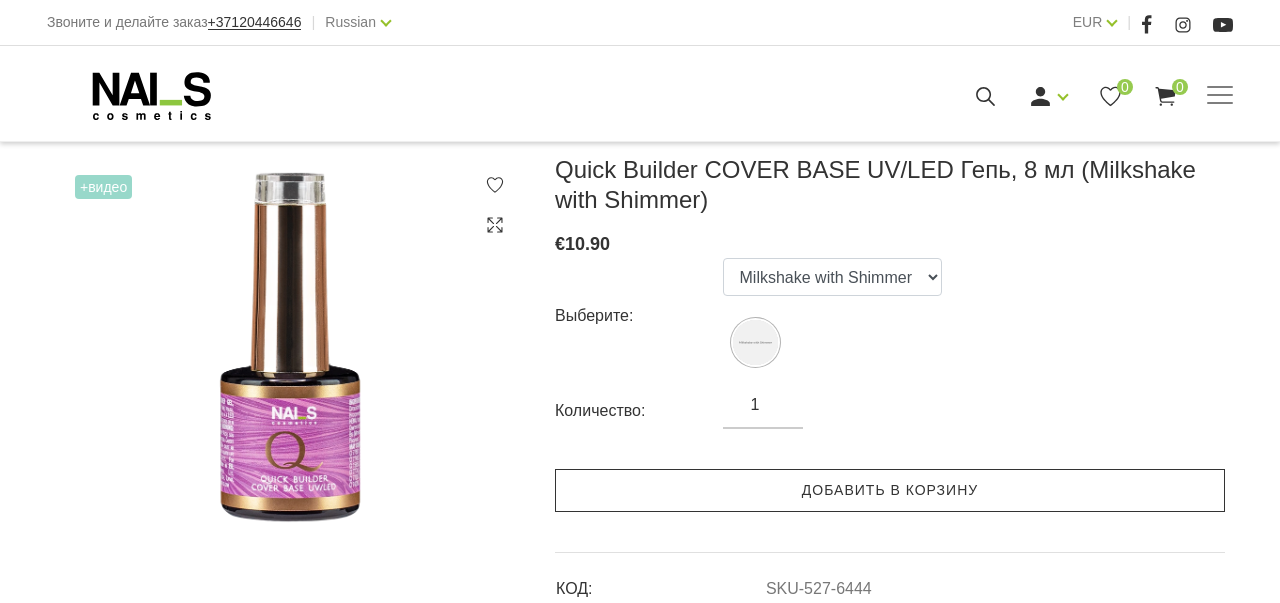 scroll, scrollTop: 267, scrollLeft: 0, axis: vertical 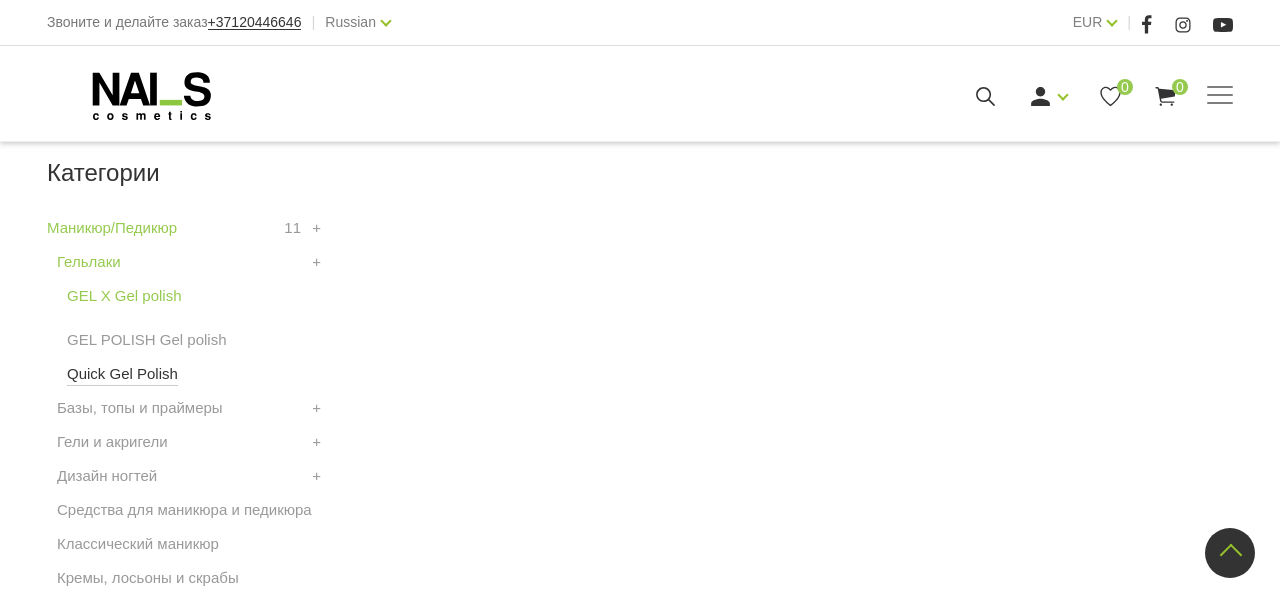 click on "Quick Gel Polish" at bounding box center (122, 374) 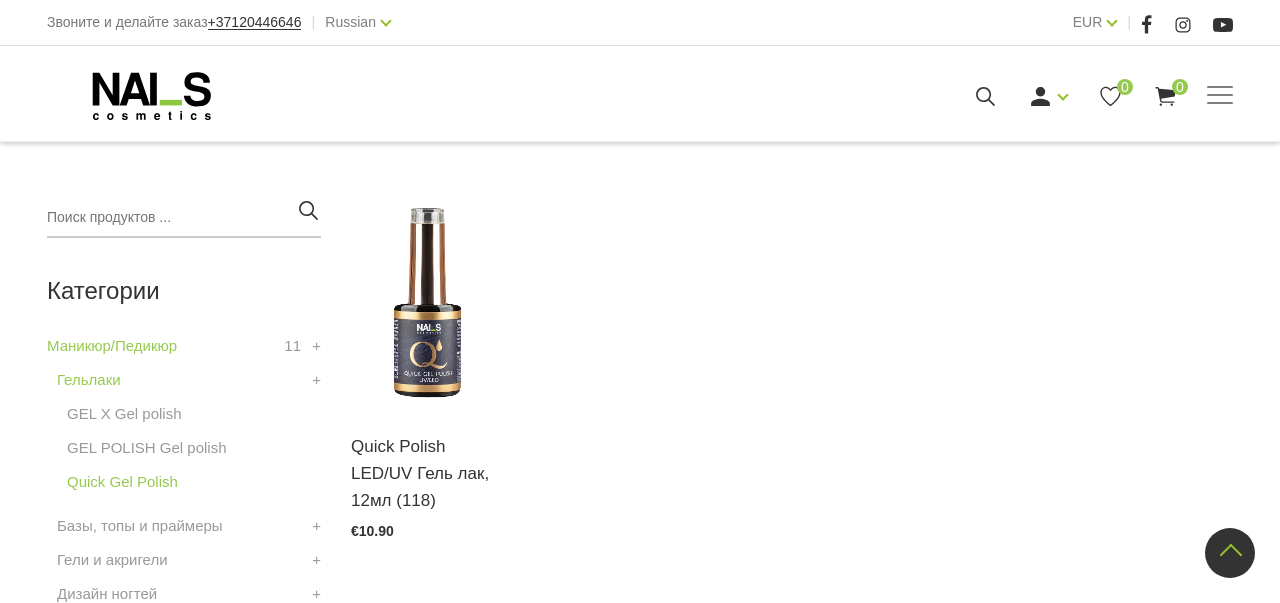 scroll, scrollTop: 421, scrollLeft: 0, axis: vertical 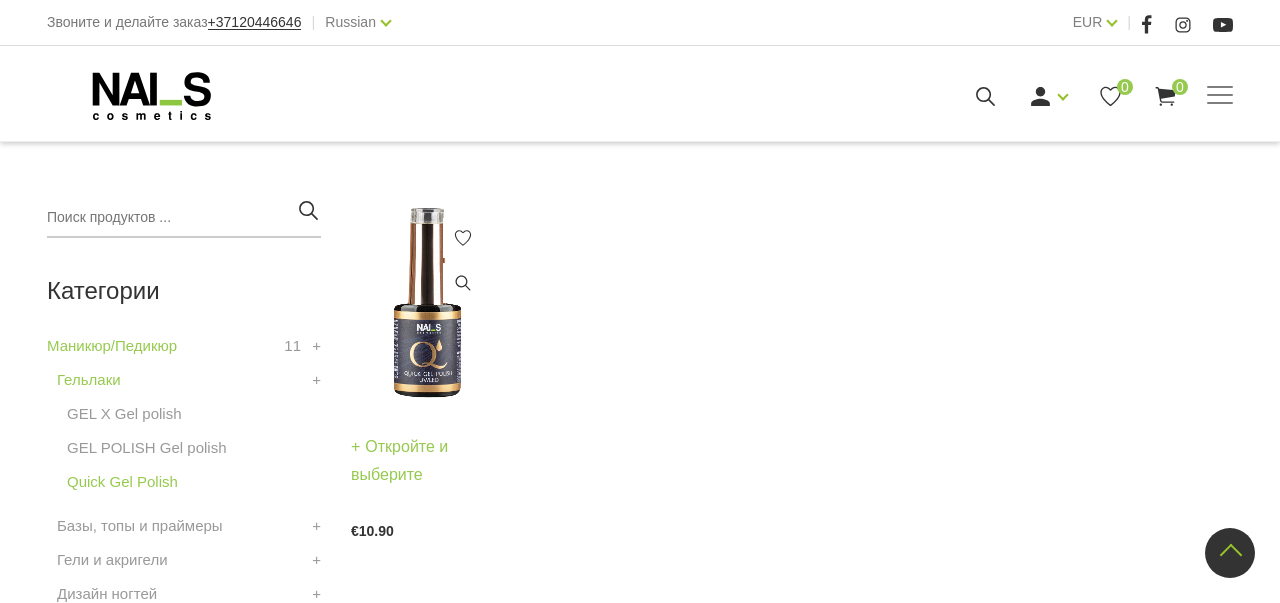 click at bounding box center (427, 303) 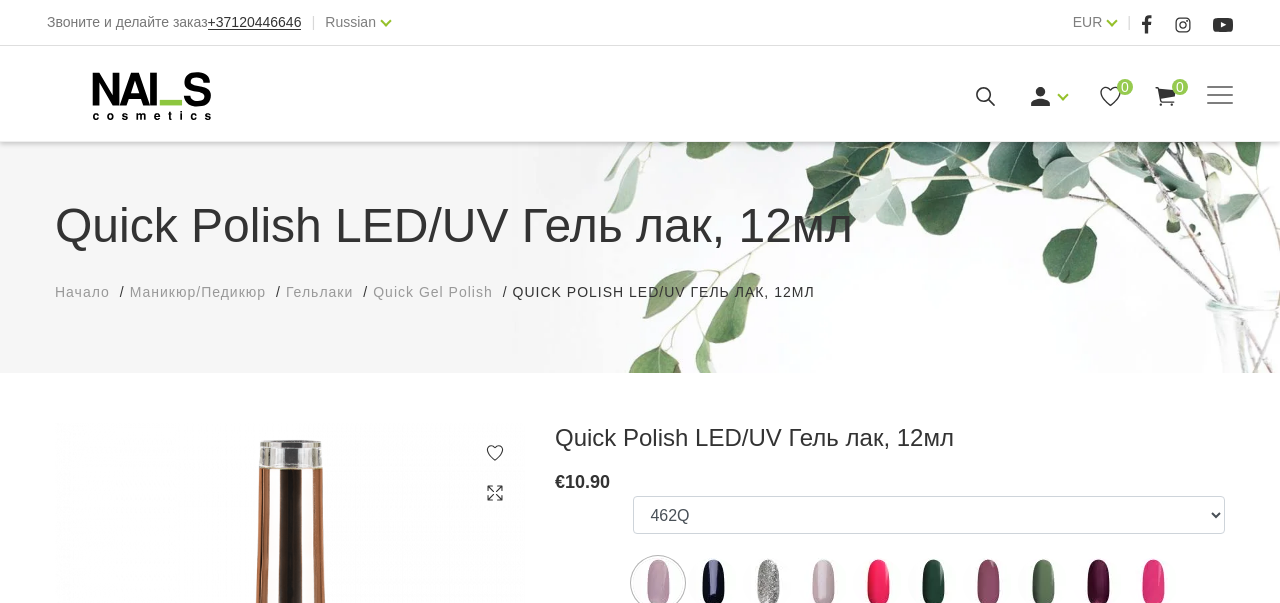 scroll, scrollTop: 321, scrollLeft: 0, axis: vertical 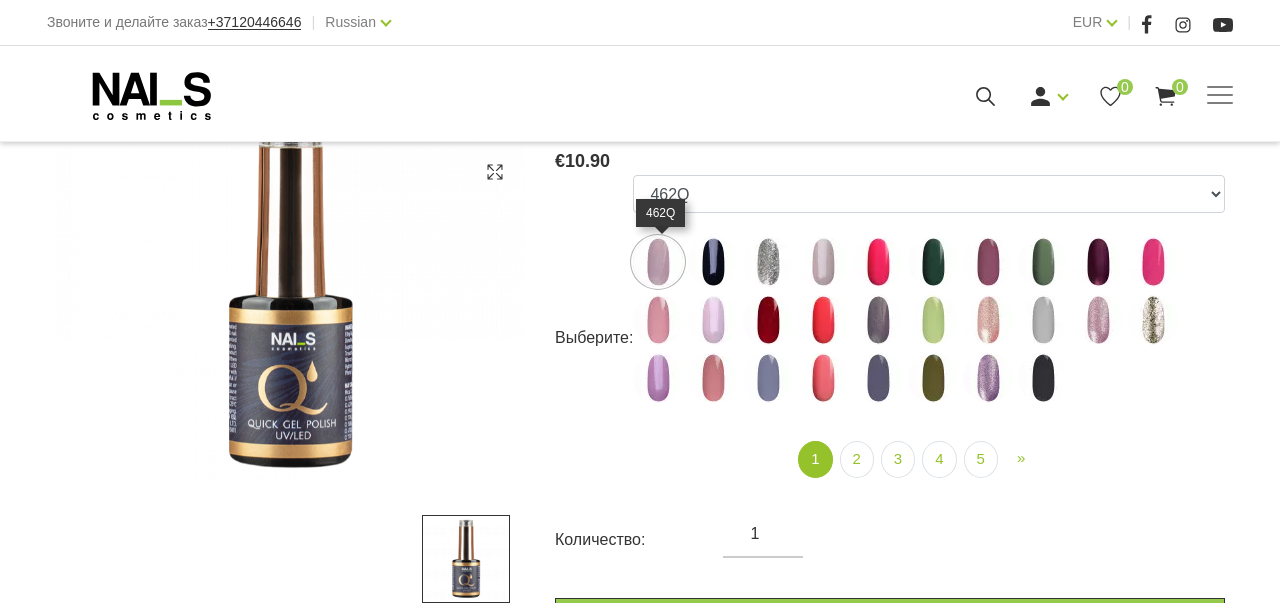 click at bounding box center (658, 262) 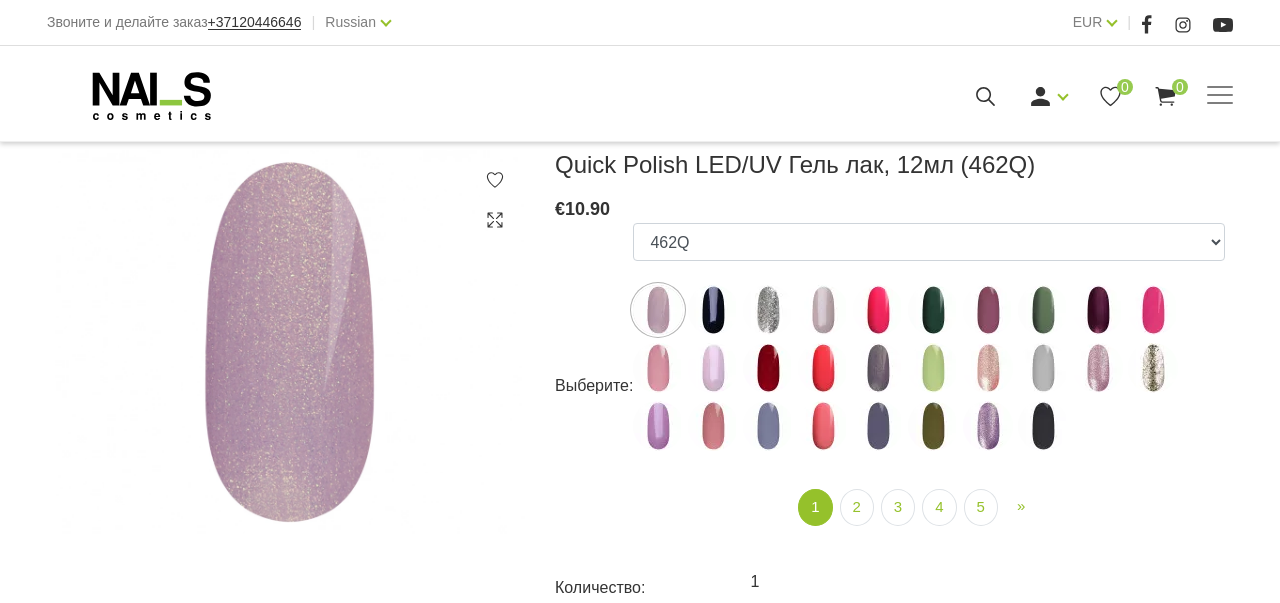 scroll, scrollTop: 266, scrollLeft: 0, axis: vertical 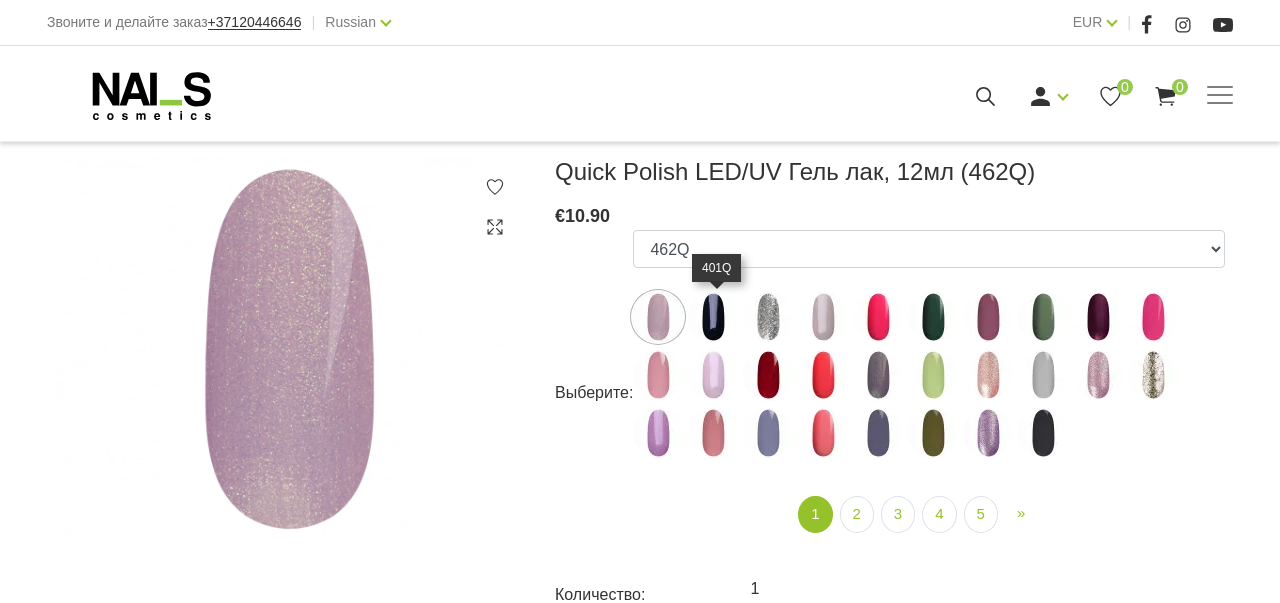 click at bounding box center (713, 317) 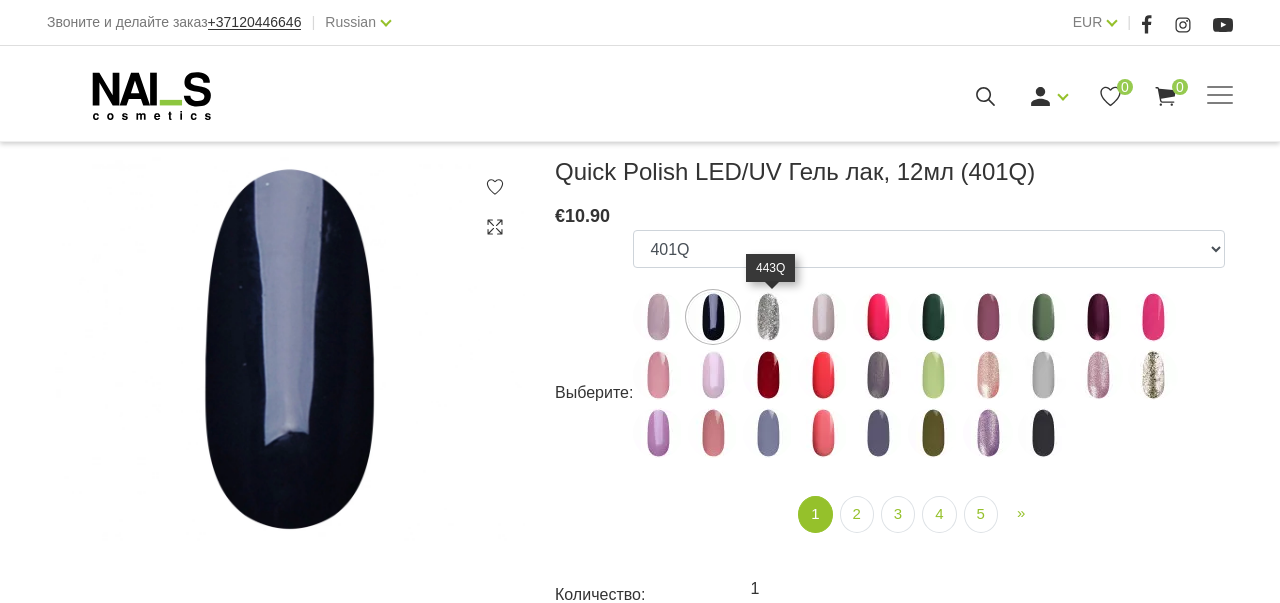 click at bounding box center (768, 317) 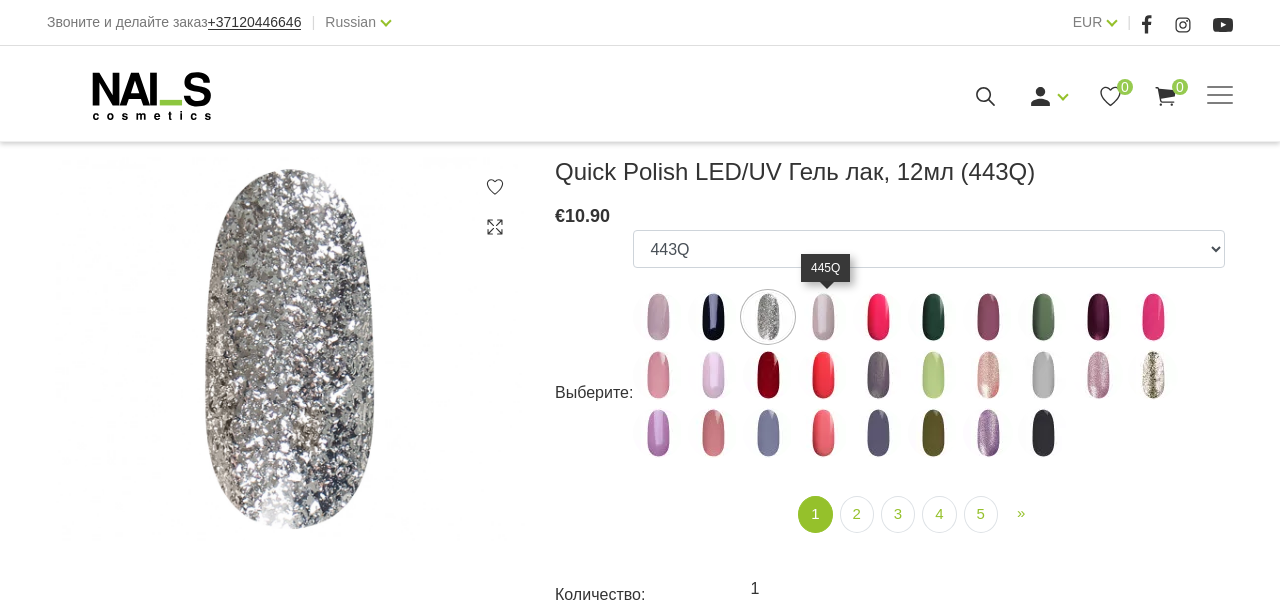 click at bounding box center [823, 317] 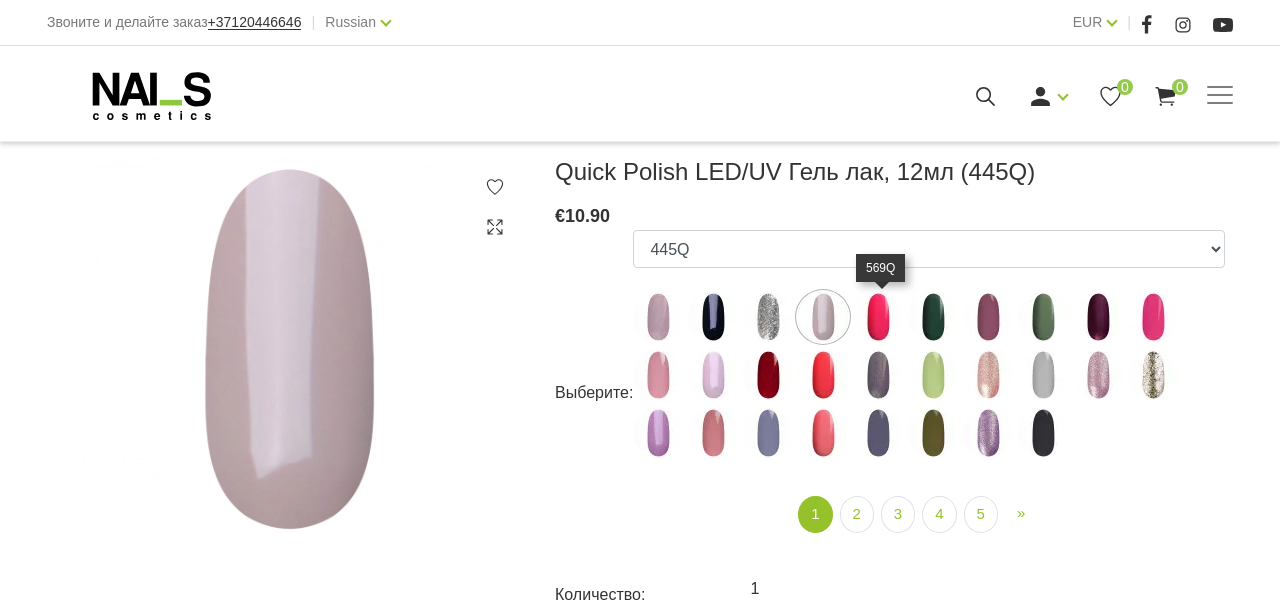 click at bounding box center [878, 317] 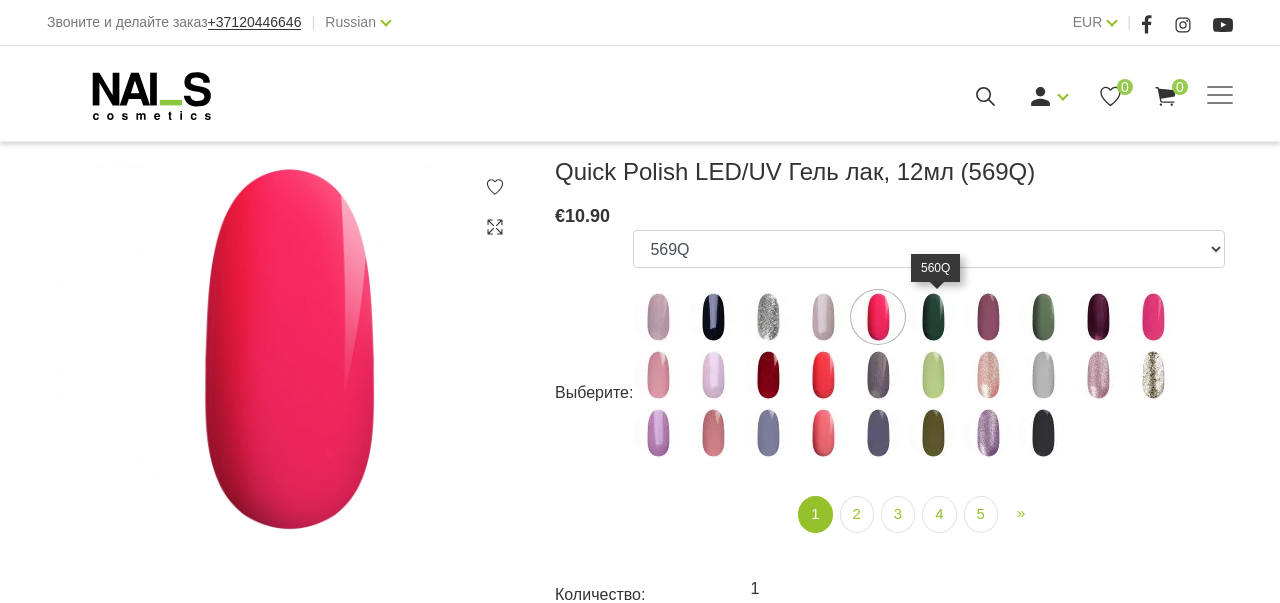 click at bounding box center (933, 317) 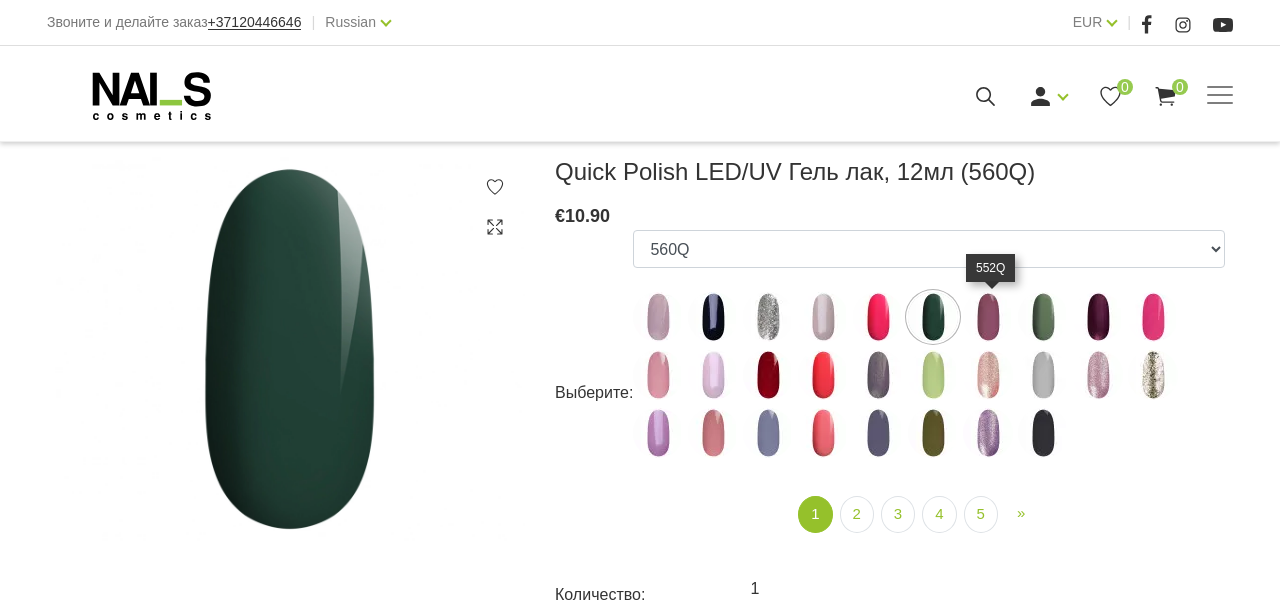 click at bounding box center [988, 317] 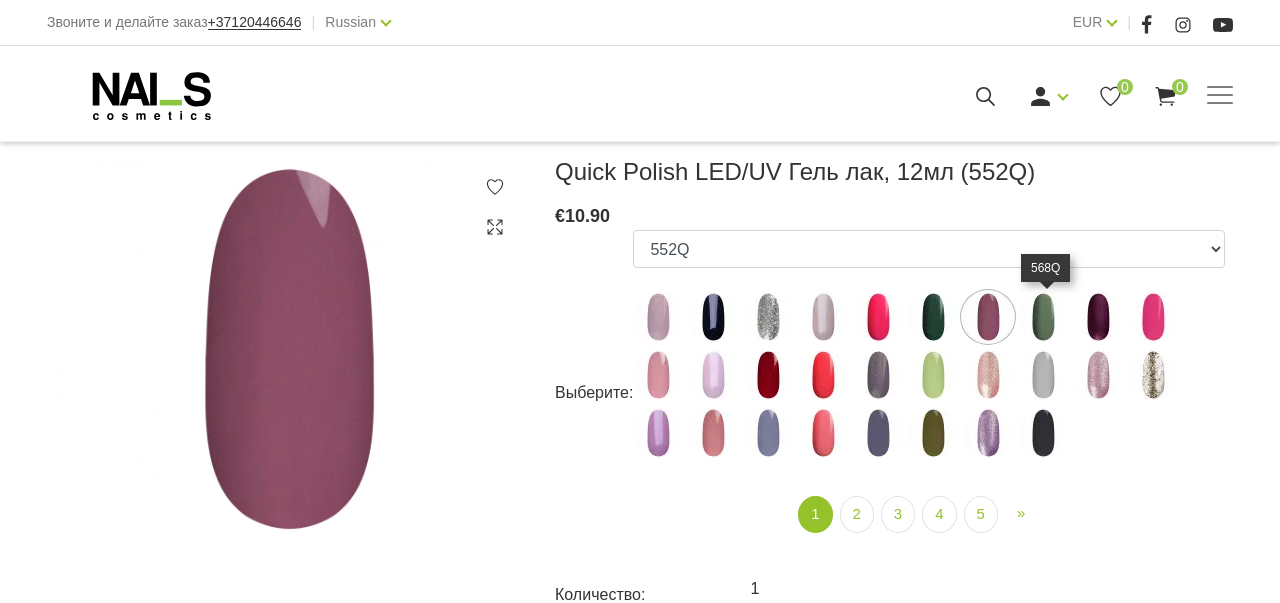 click at bounding box center [1043, 317] 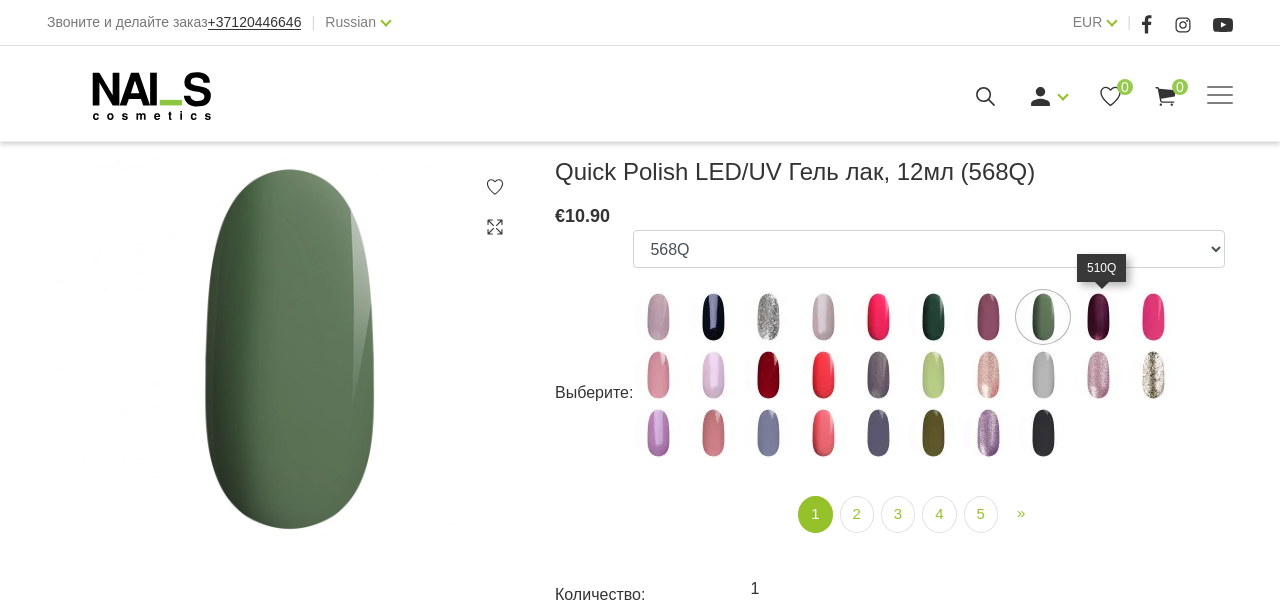 click at bounding box center [1098, 317] 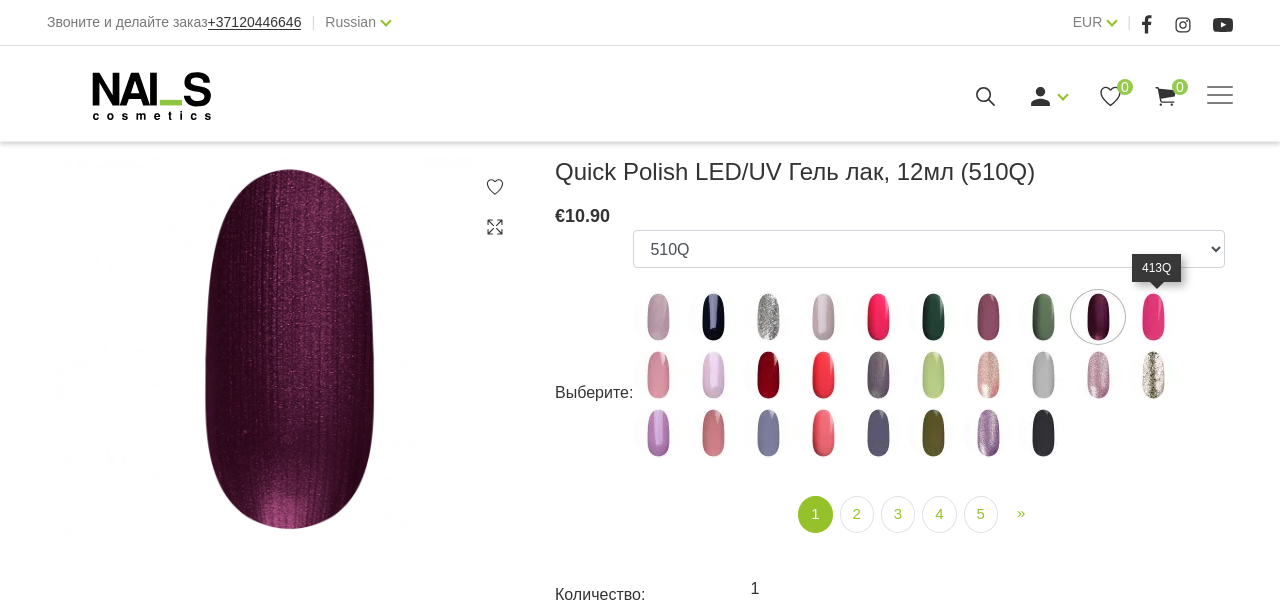 click at bounding box center (1153, 317) 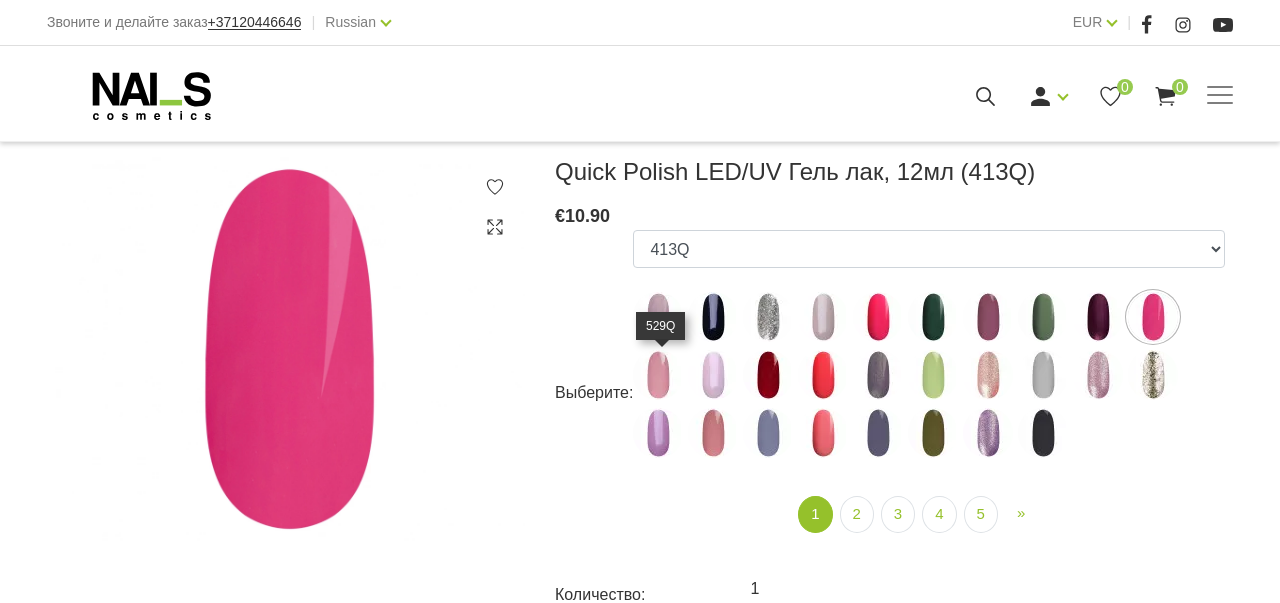 click at bounding box center [658, 375] 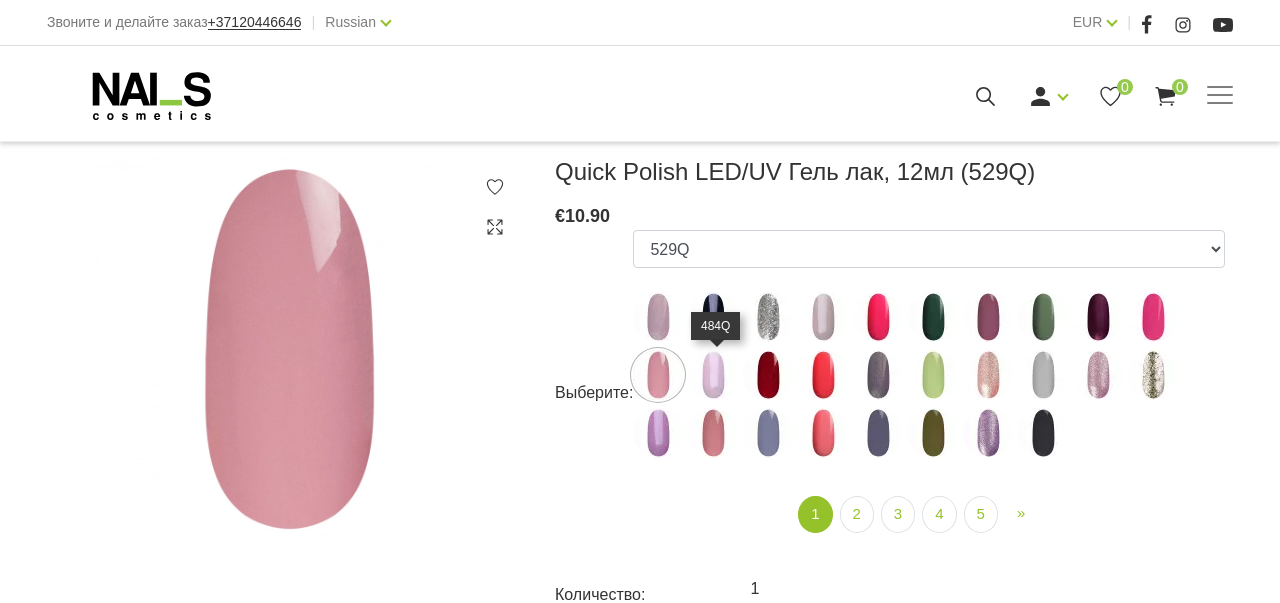 click at bounding box center [713, 375] 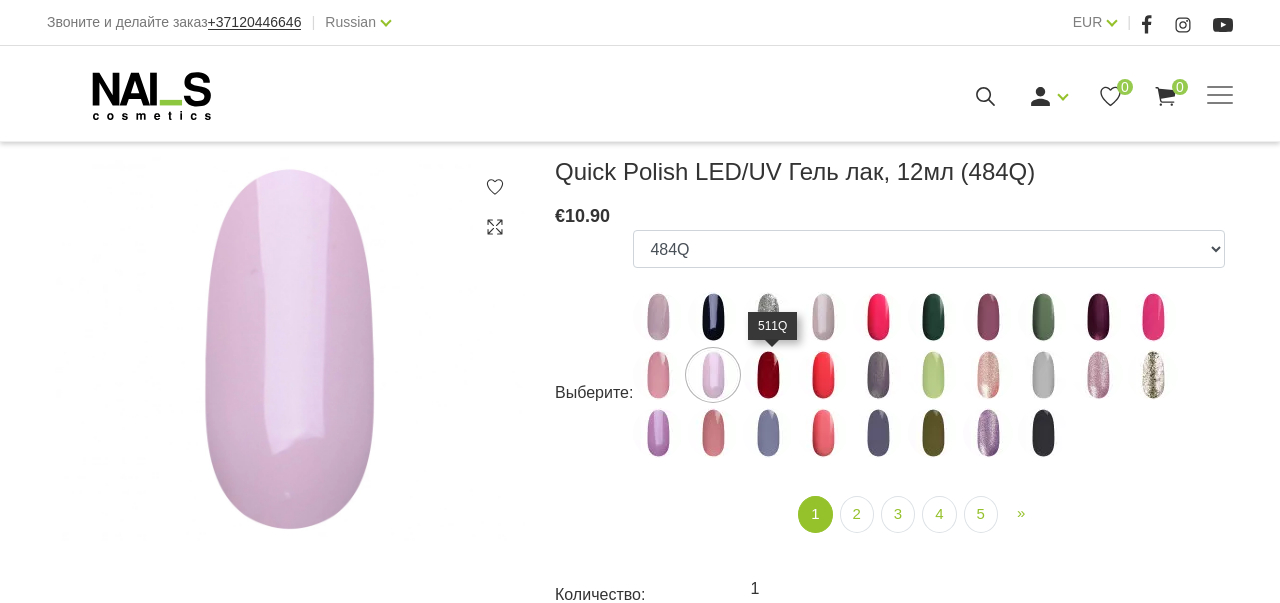 click at bounding box center (768, 375) 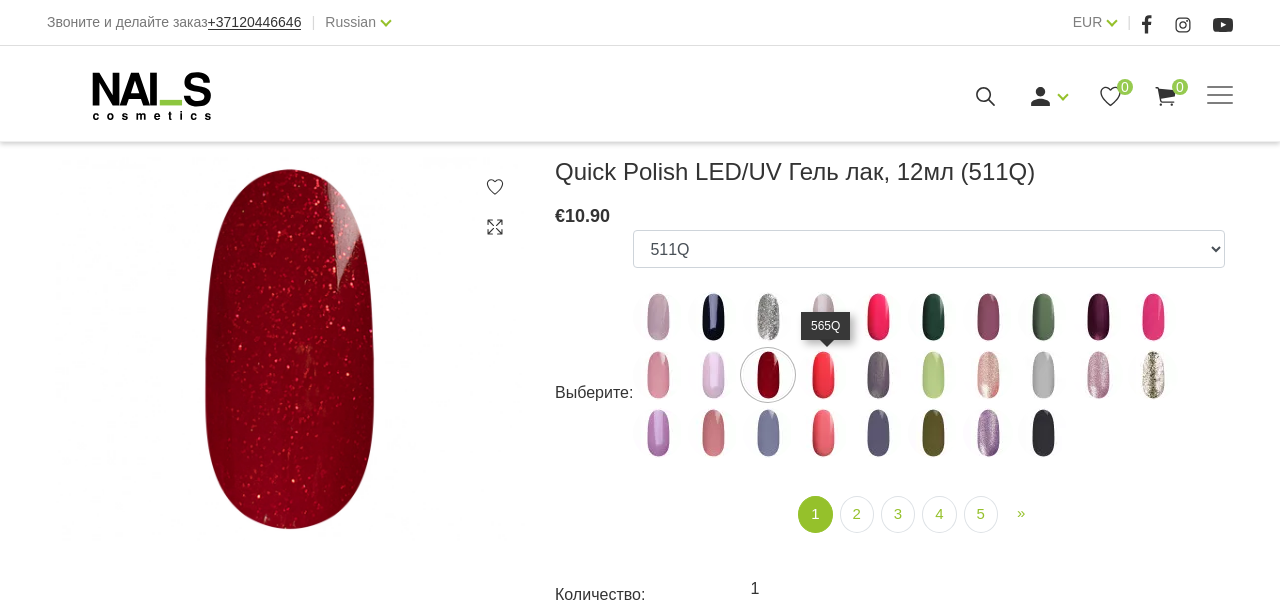 click at bounding box center [823, 375] 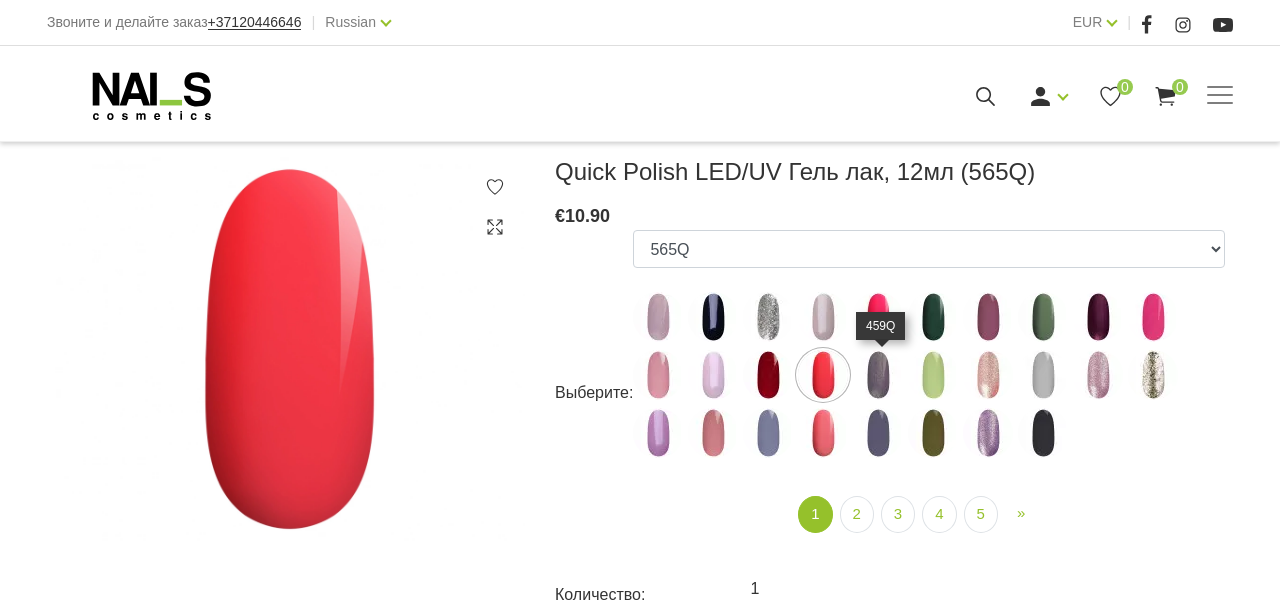 click at bounding box center (878, 375) 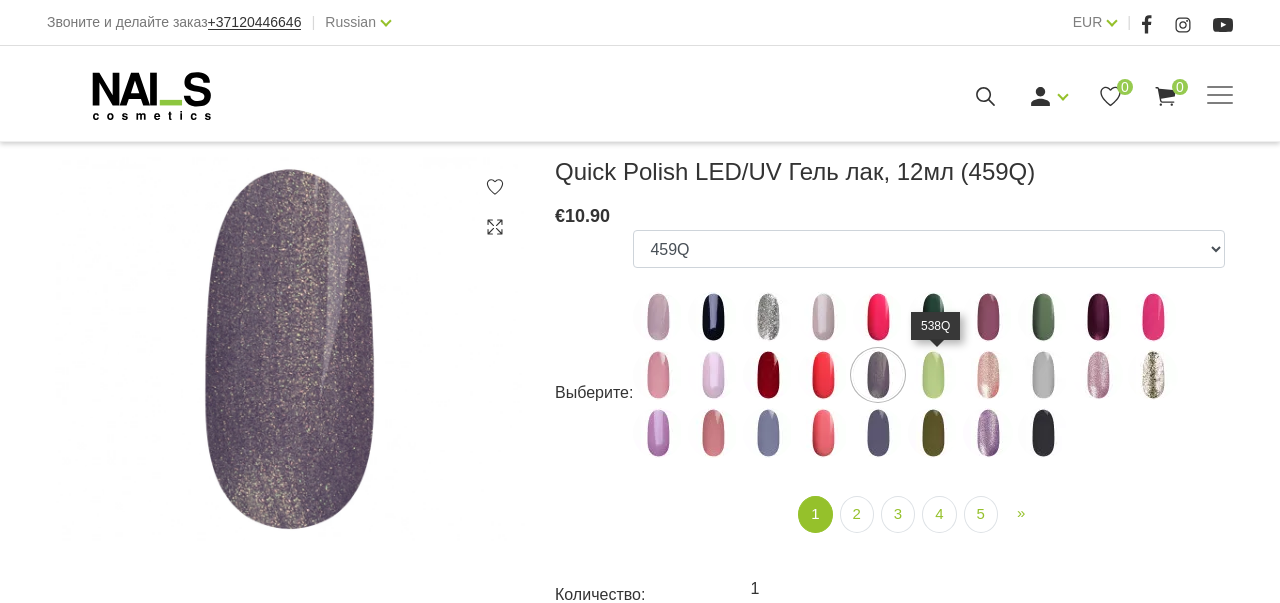 click at bounding box center [933, 375] 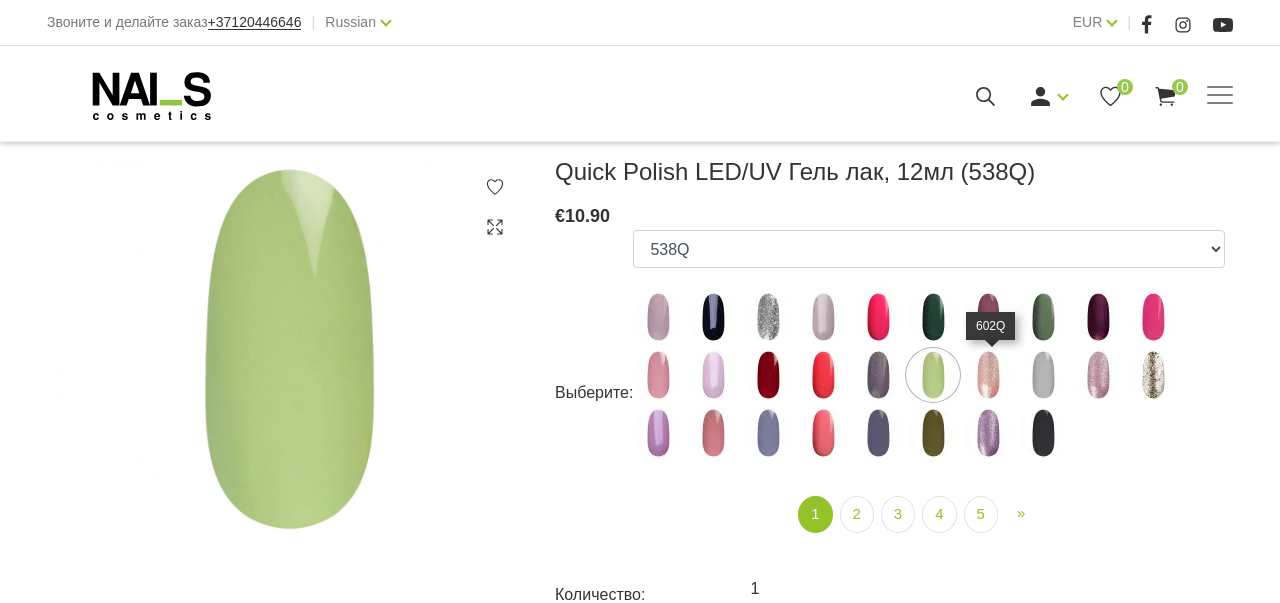 click at bounding box center [988, 375] 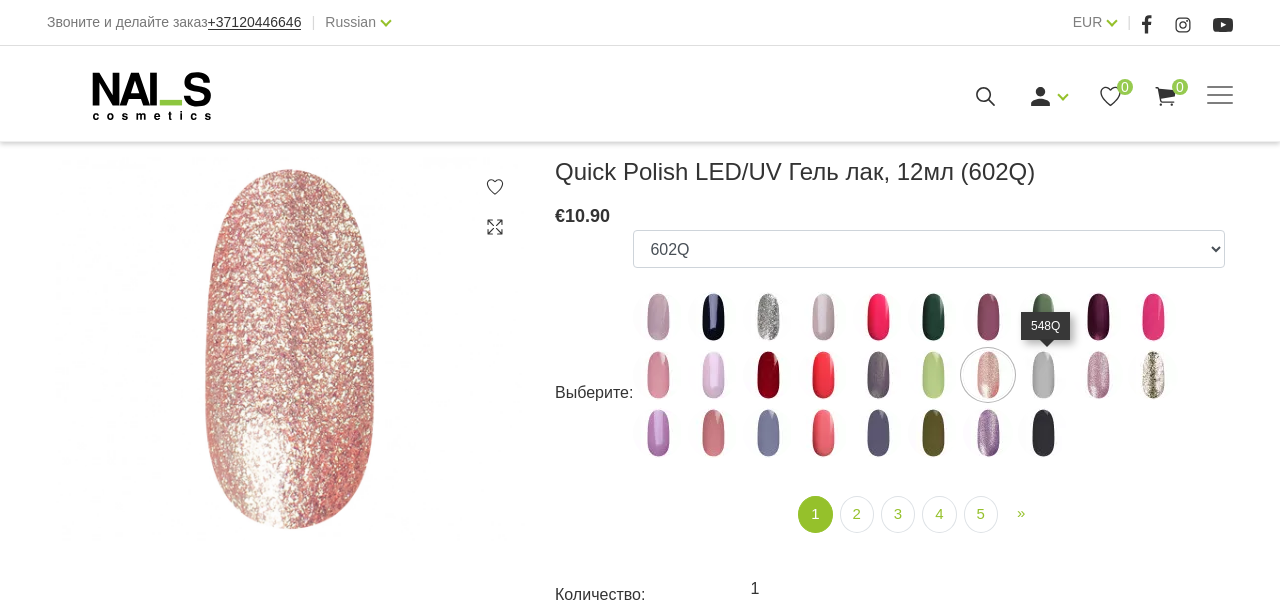 click at bounding box center (1043, 375) 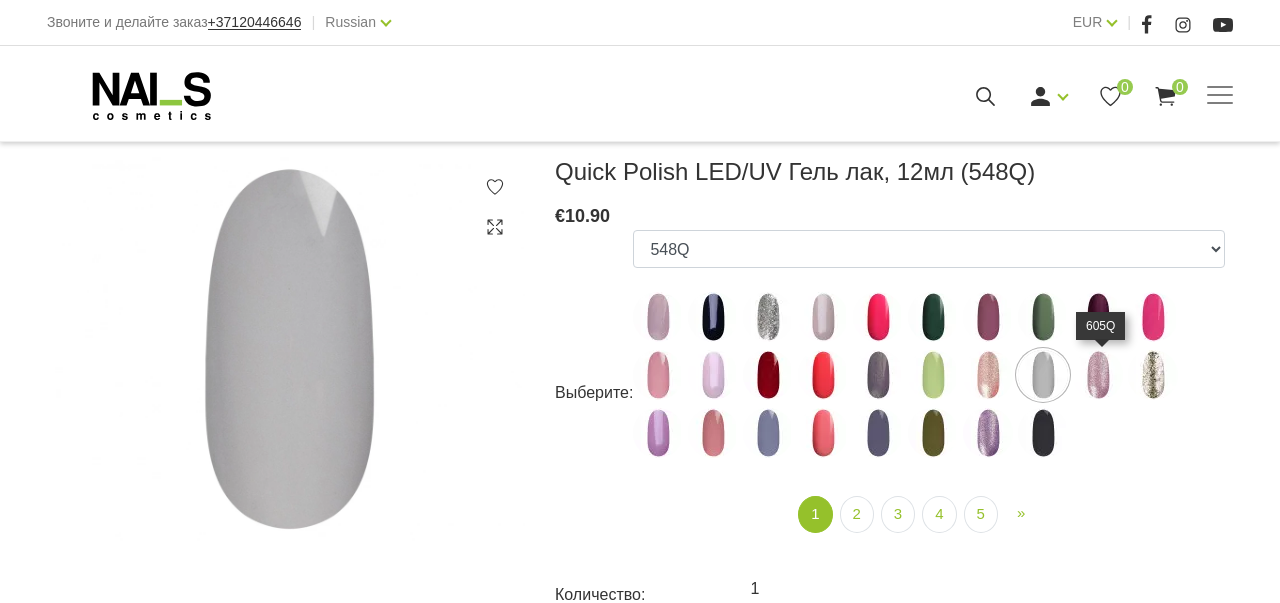 click at bounding box center [1098, 375] 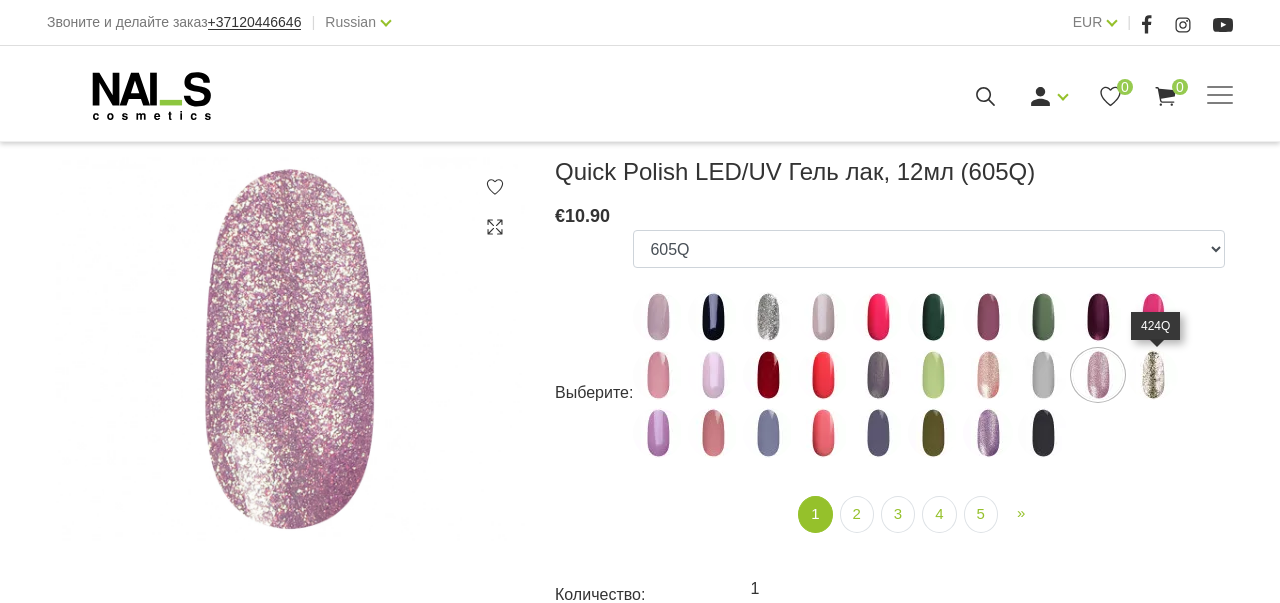click at bounding box center (1153, 375) 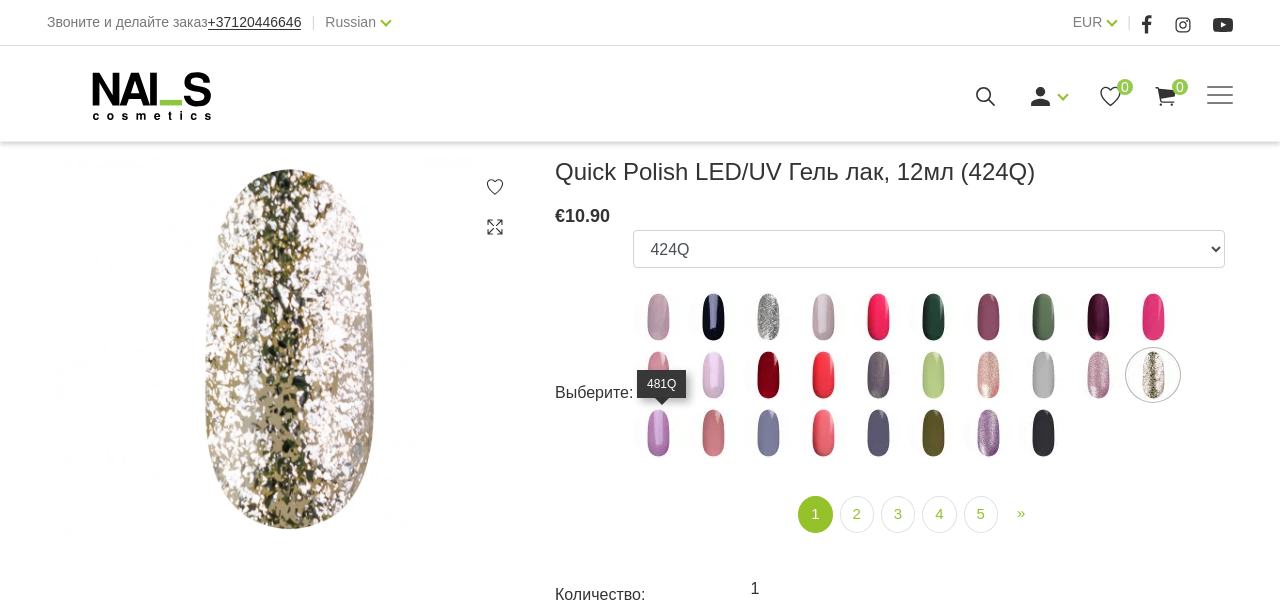 click at bounding box center [658, 433] 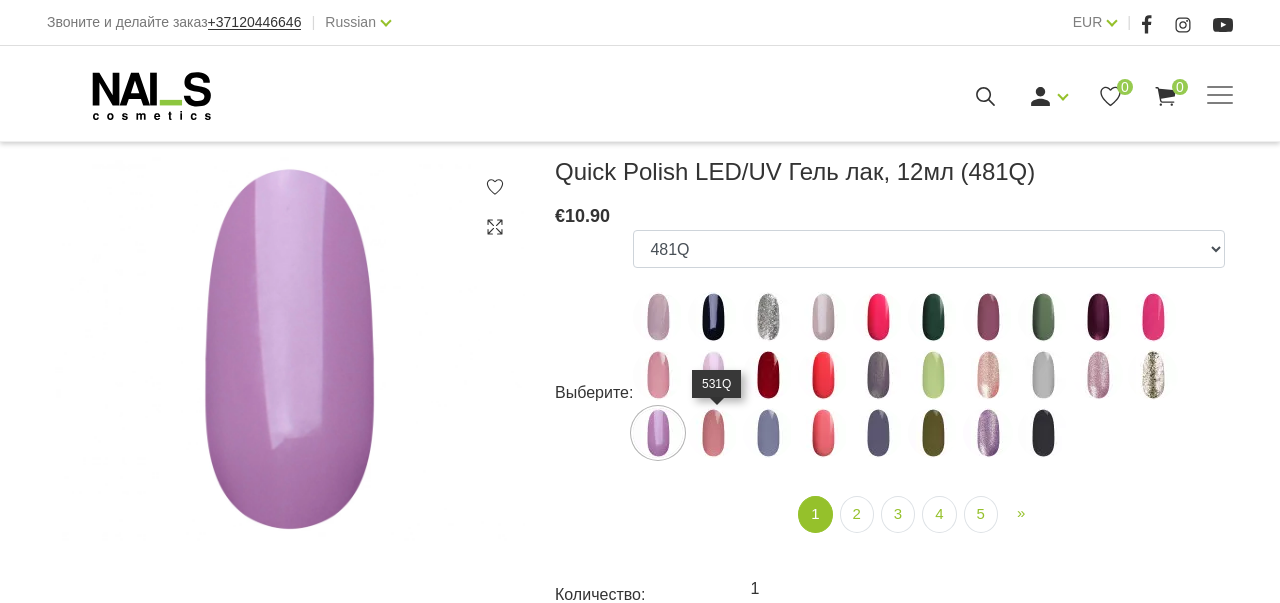 click at bounding box center [713, 433] 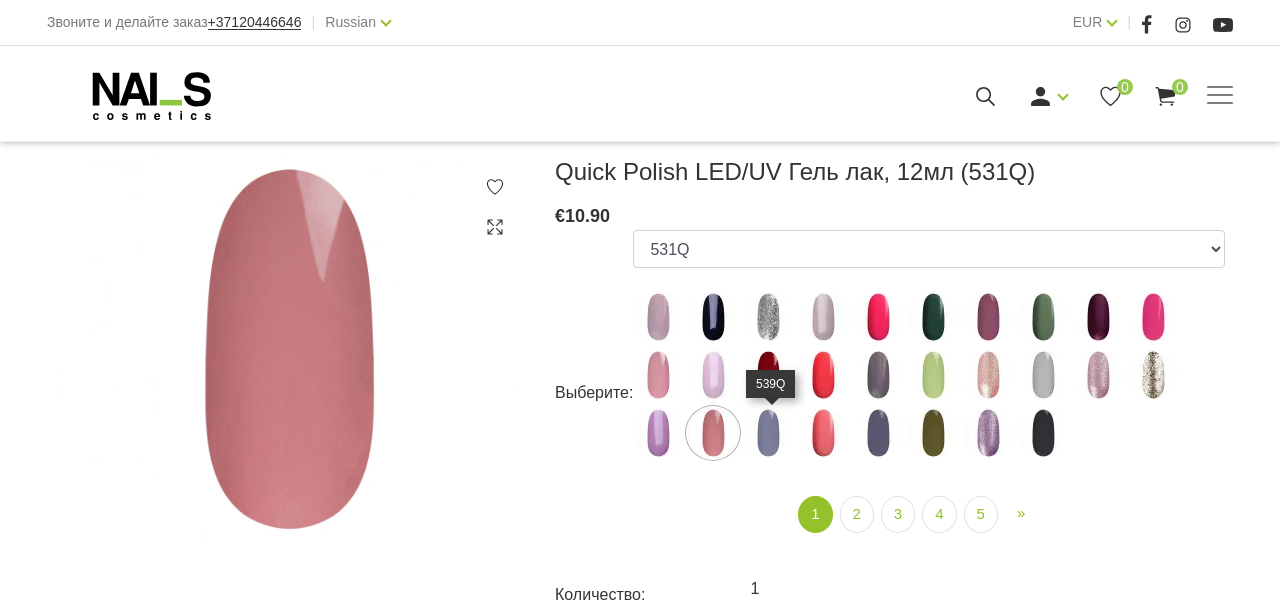 click at bounding box center (768, 433) 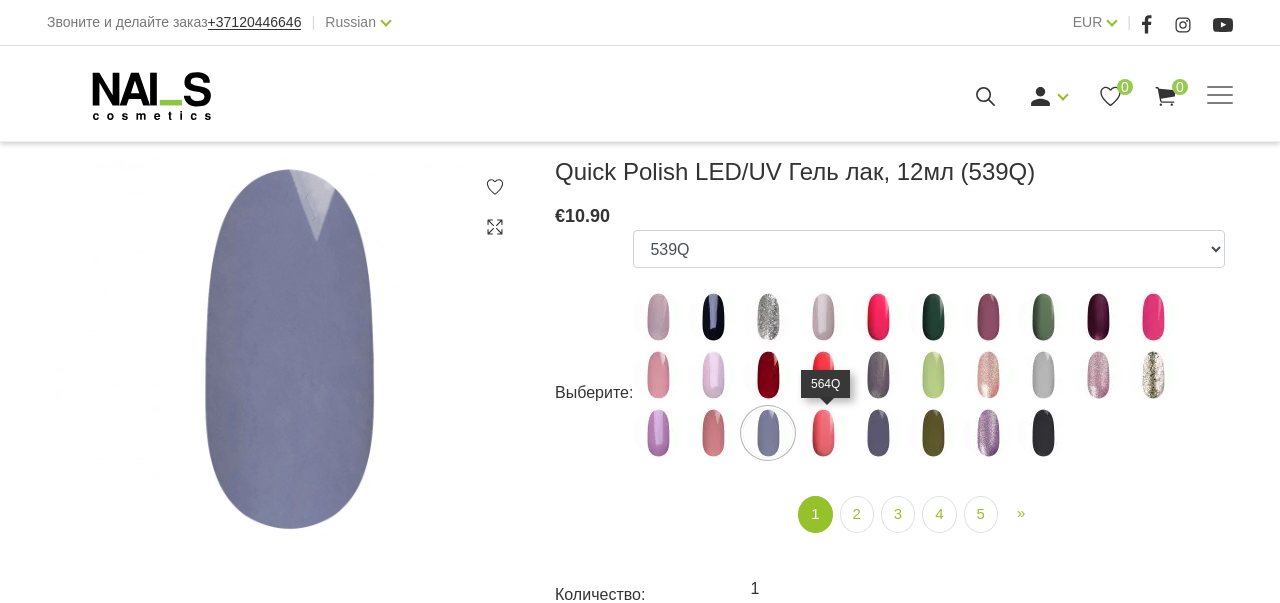 click at bounding box center [823, 433] 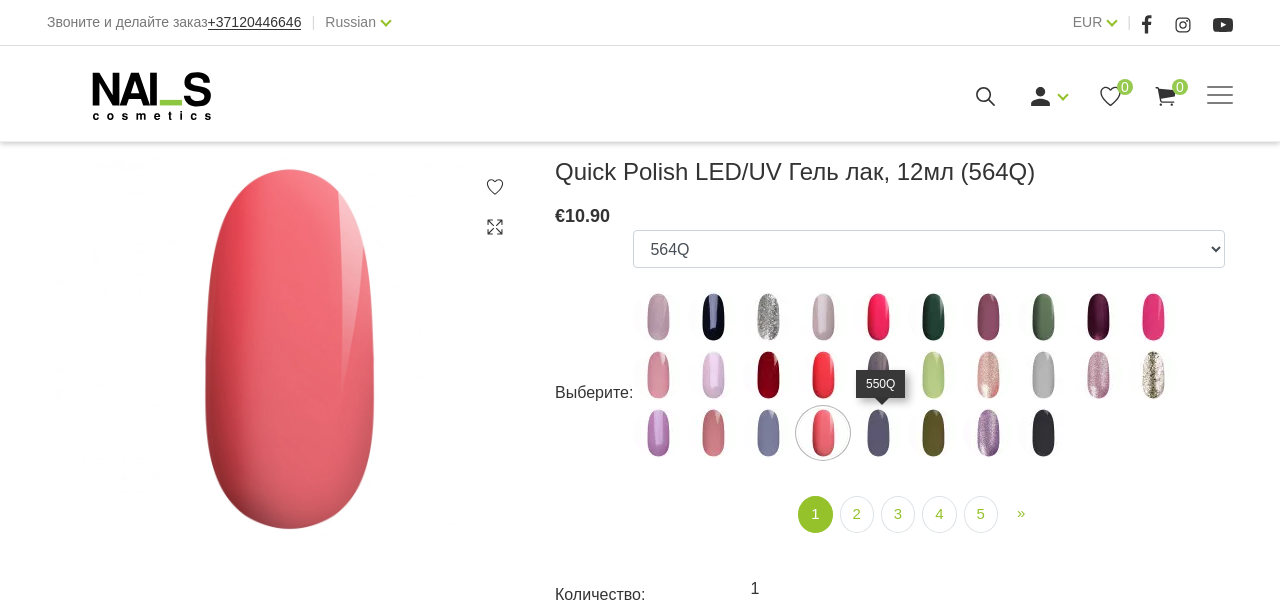 click at bounding box center (878, 433) 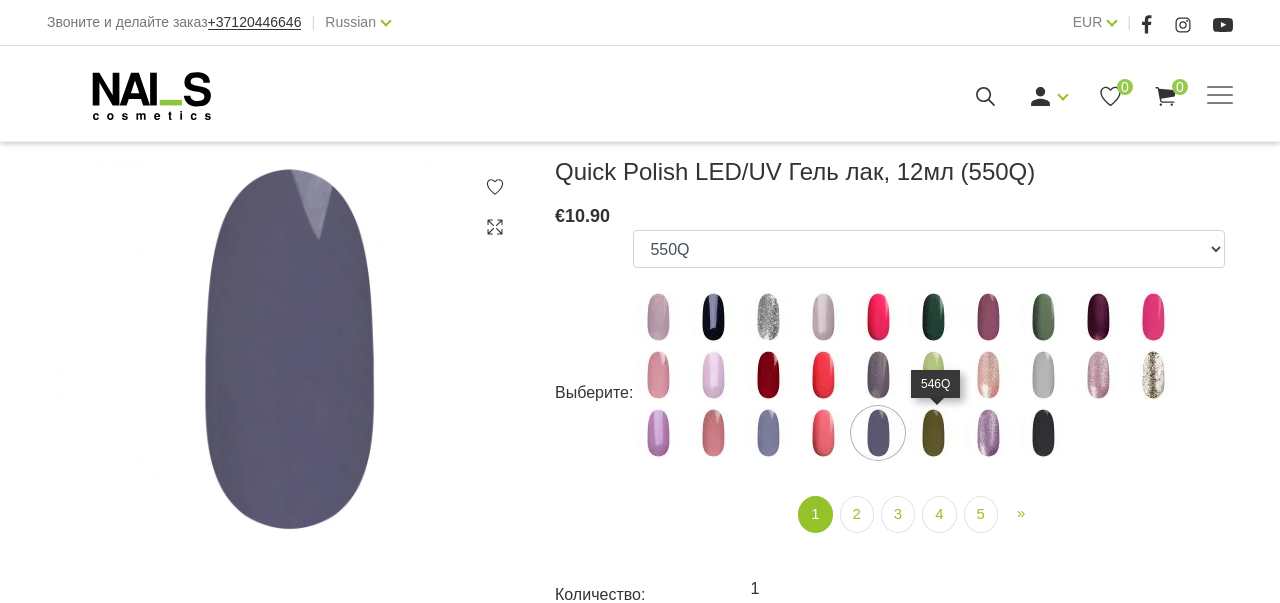 click at bounding box center (933, 433) 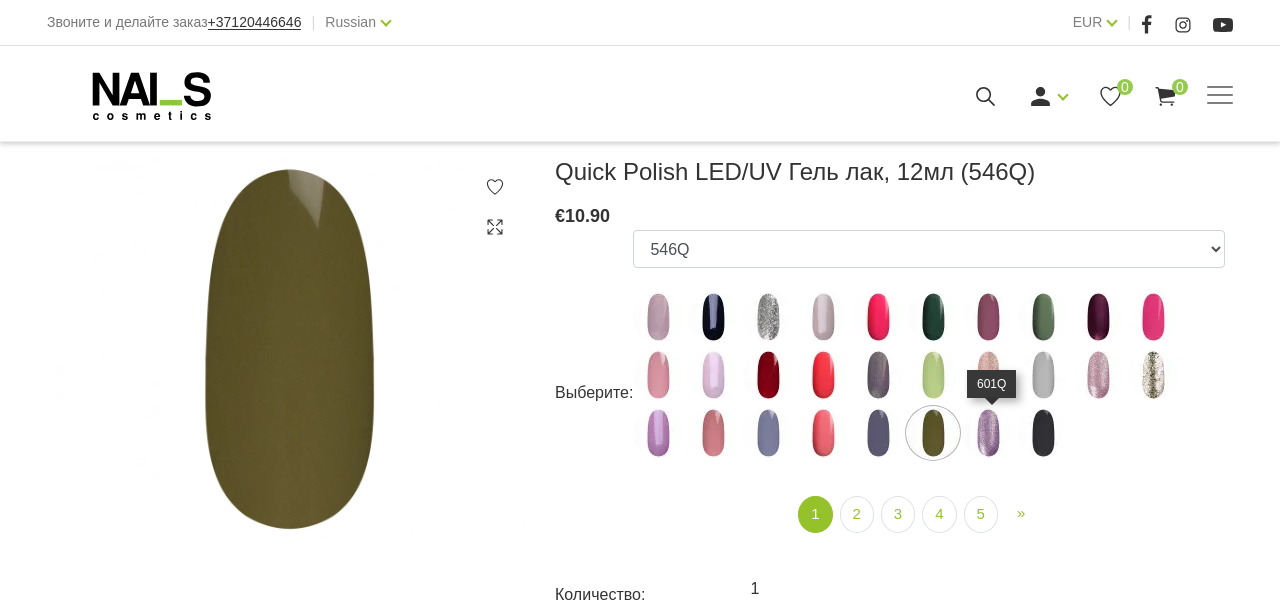 click at bounding box center [988, 433] 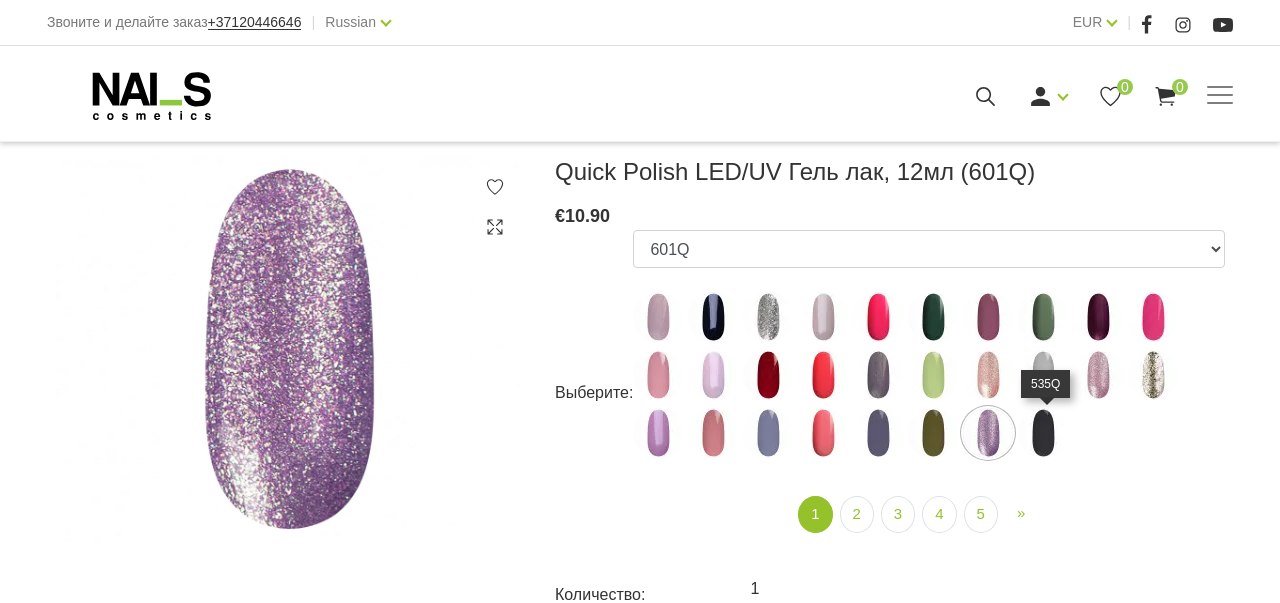 click at bounding box center (1043, 433) 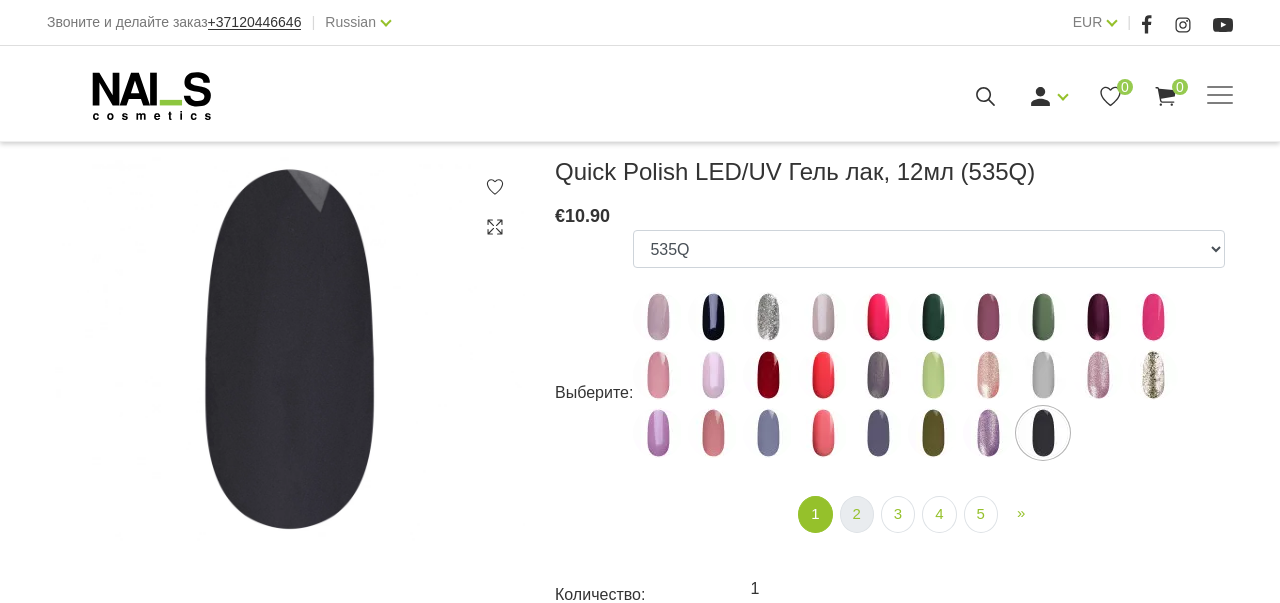click on "2" at bounding box center (857, 514) 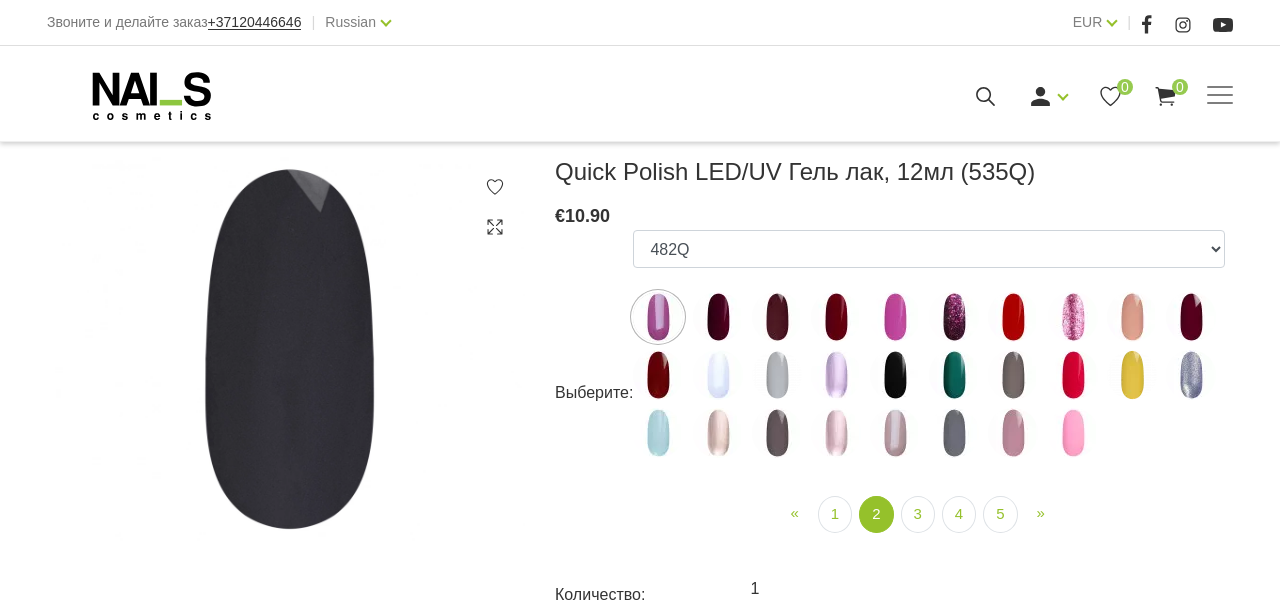 click at bounding box center (658, 317) 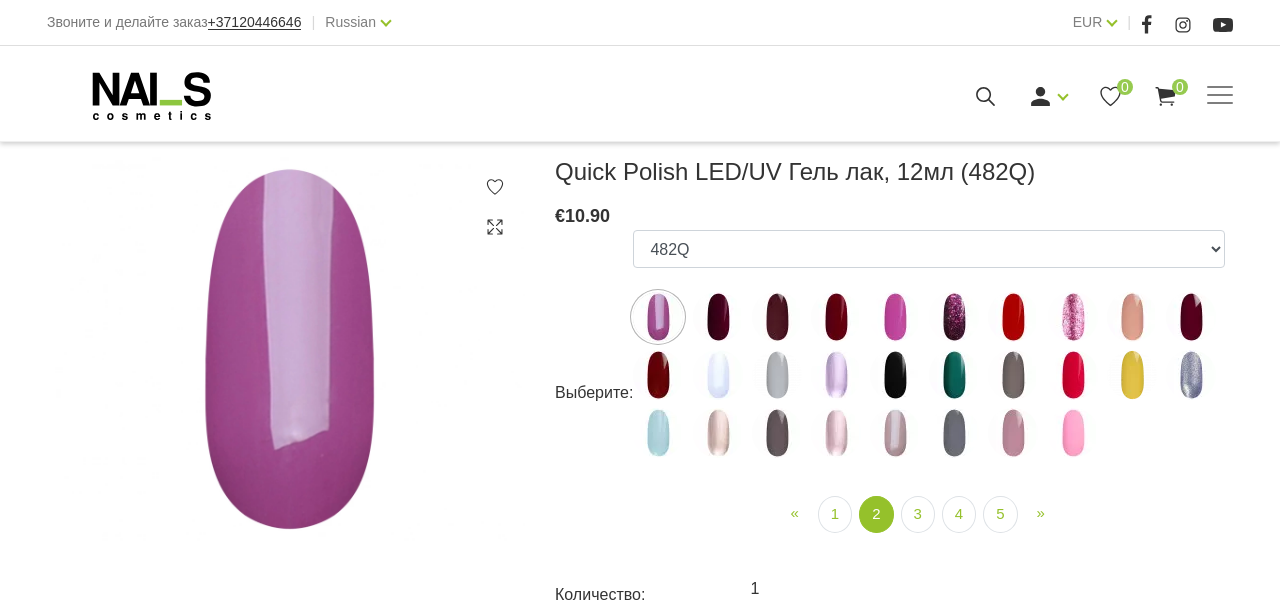 click at bounding box center [718, 317] 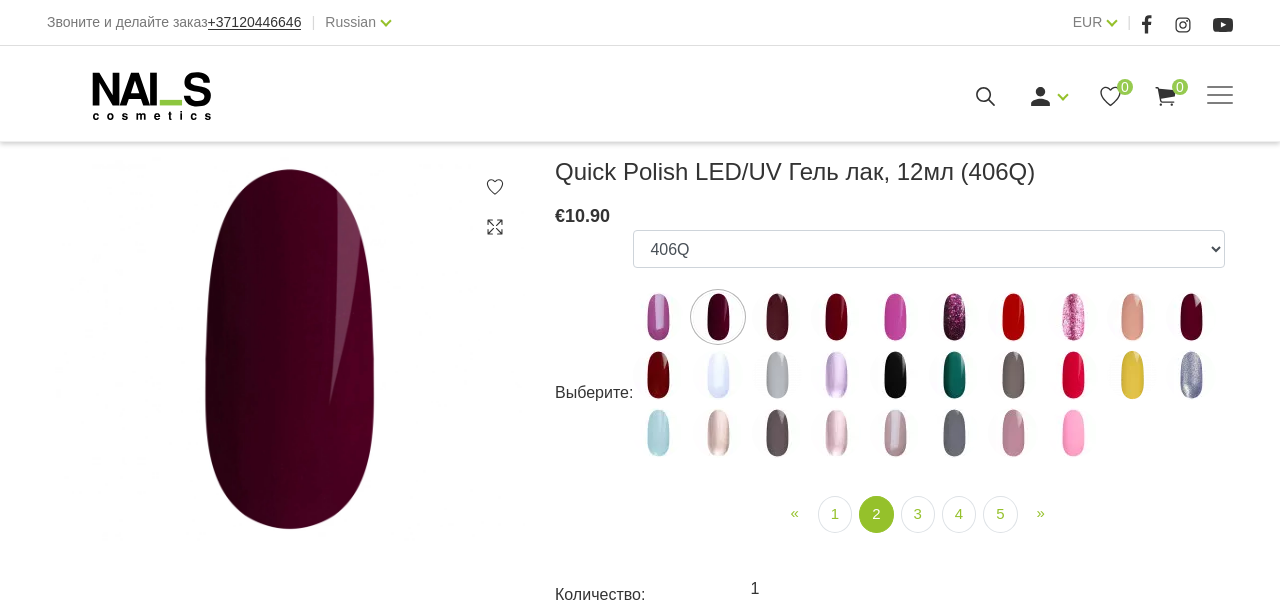 click at bounding box center [777, 317] 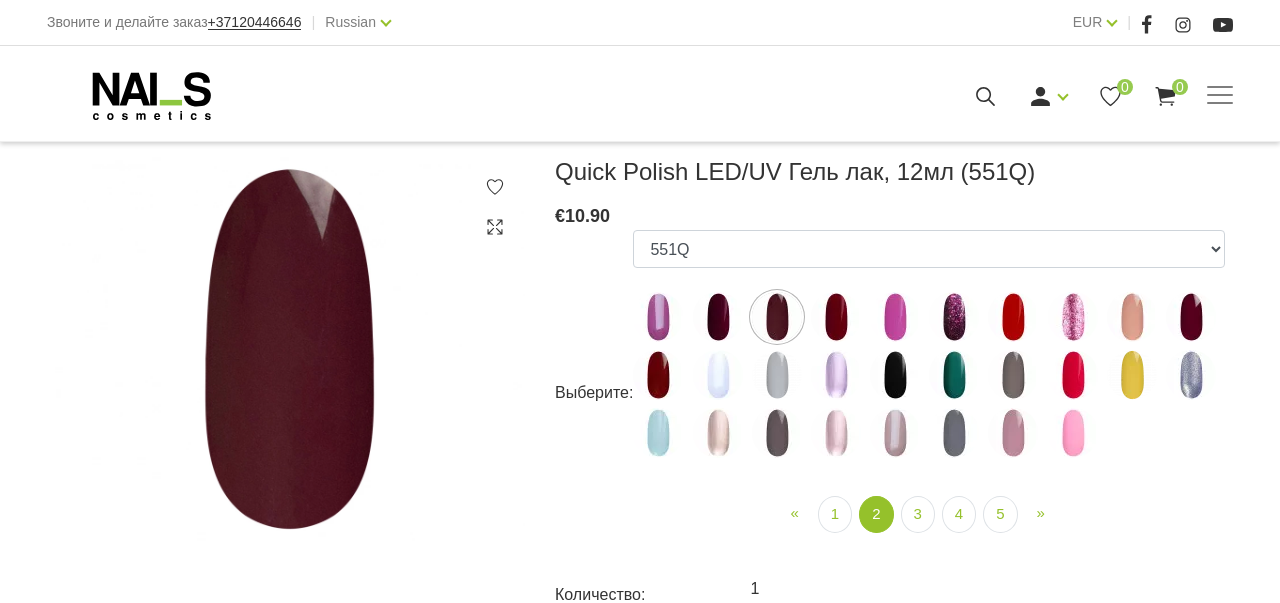 click at bounding box center [836, 317] 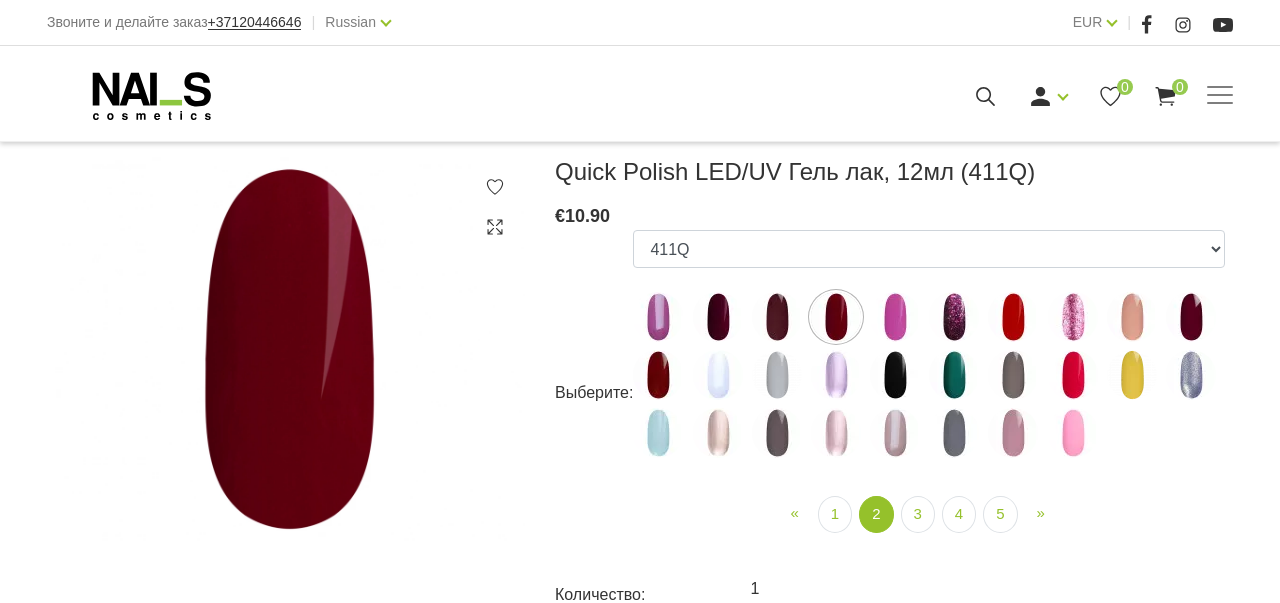 click at bounding box center (895, 317) 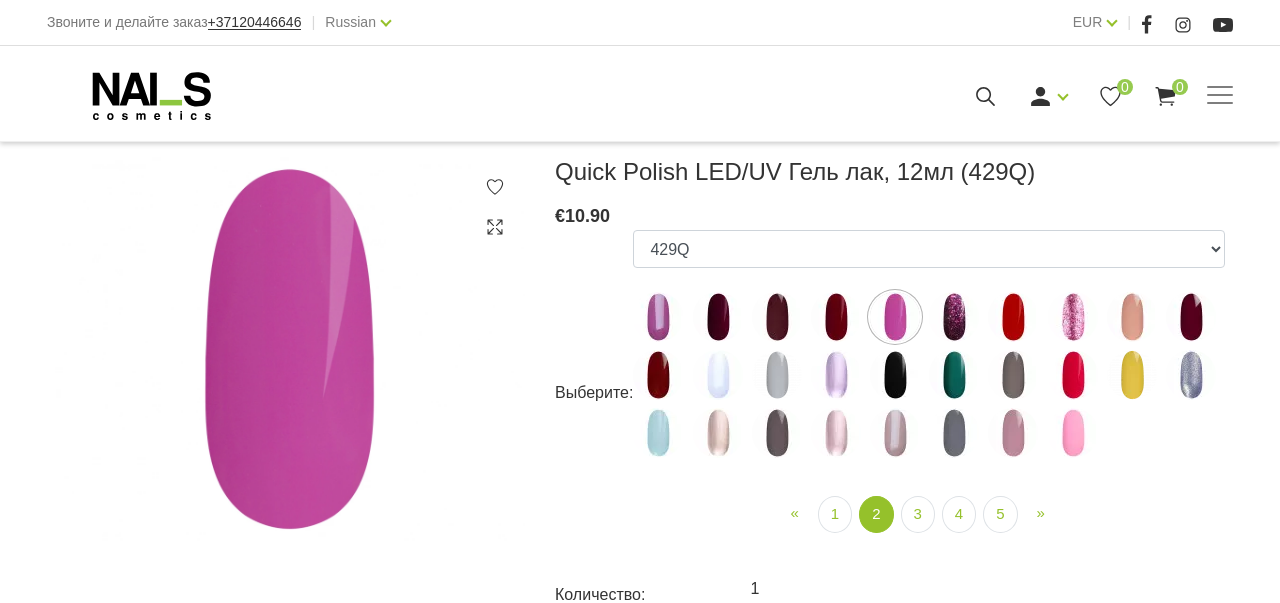 click at bounding box center (954, 317) 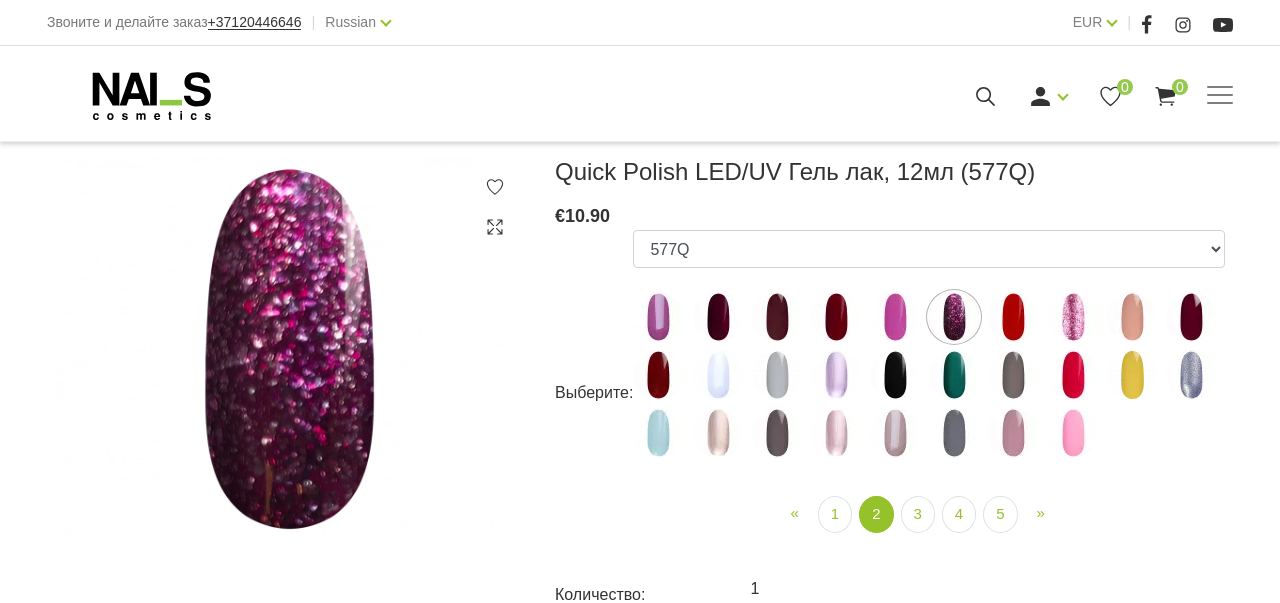 click at bounding box center (1013, 317) 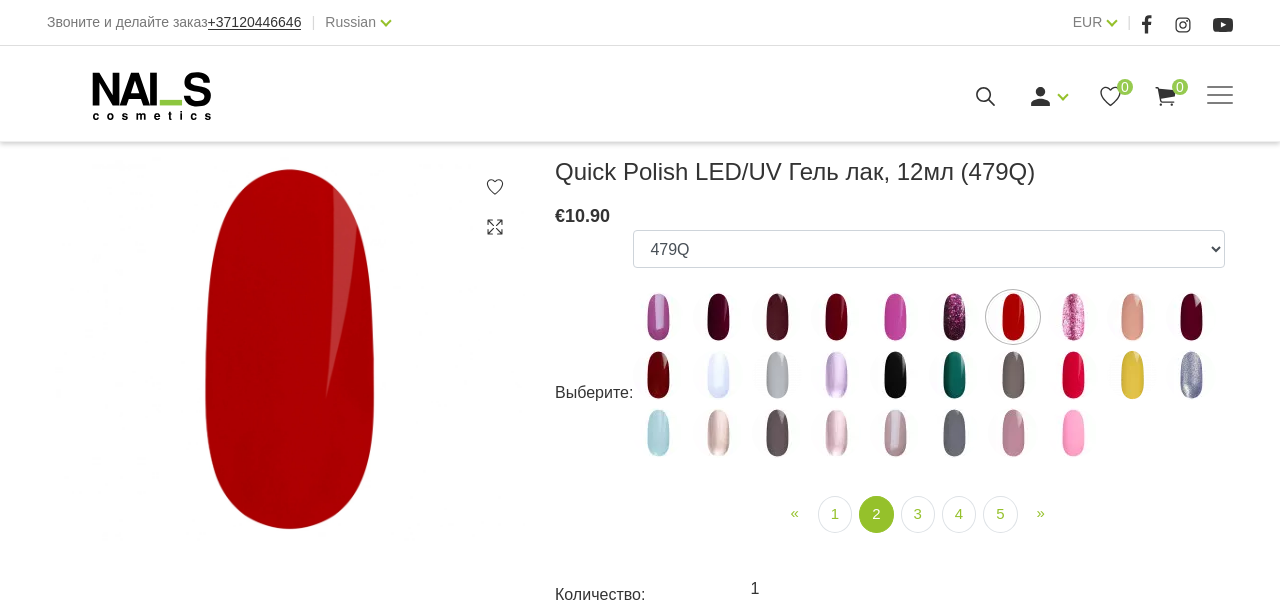 click at bounding box center (1073, 317) 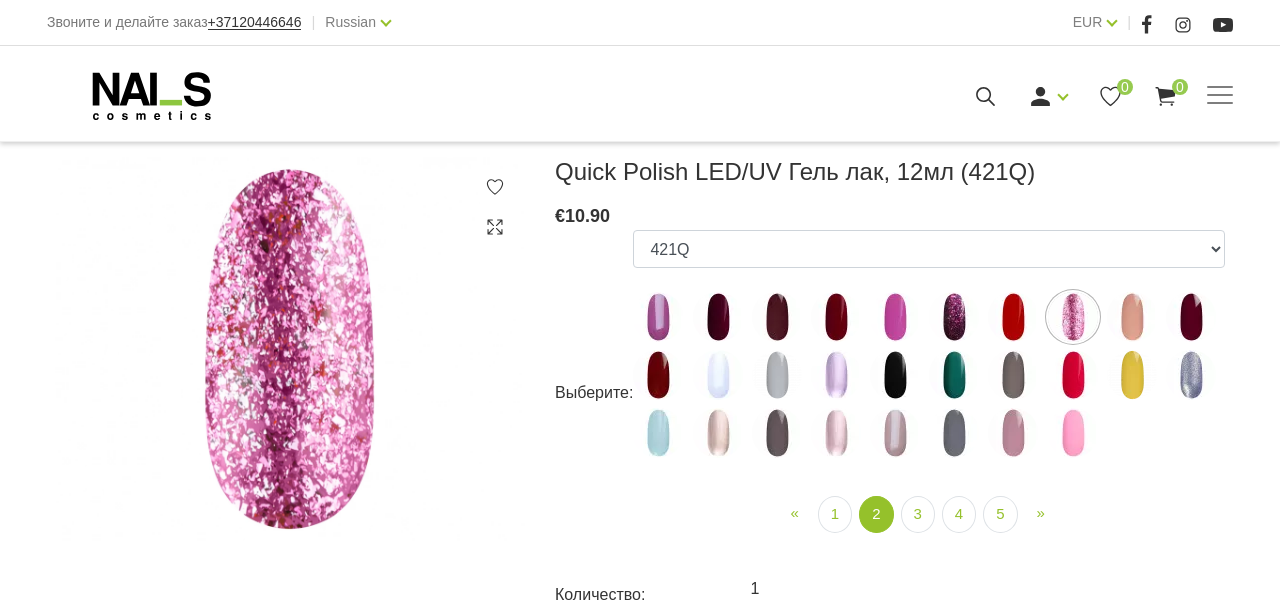 click at bounding box center [1132, 317] 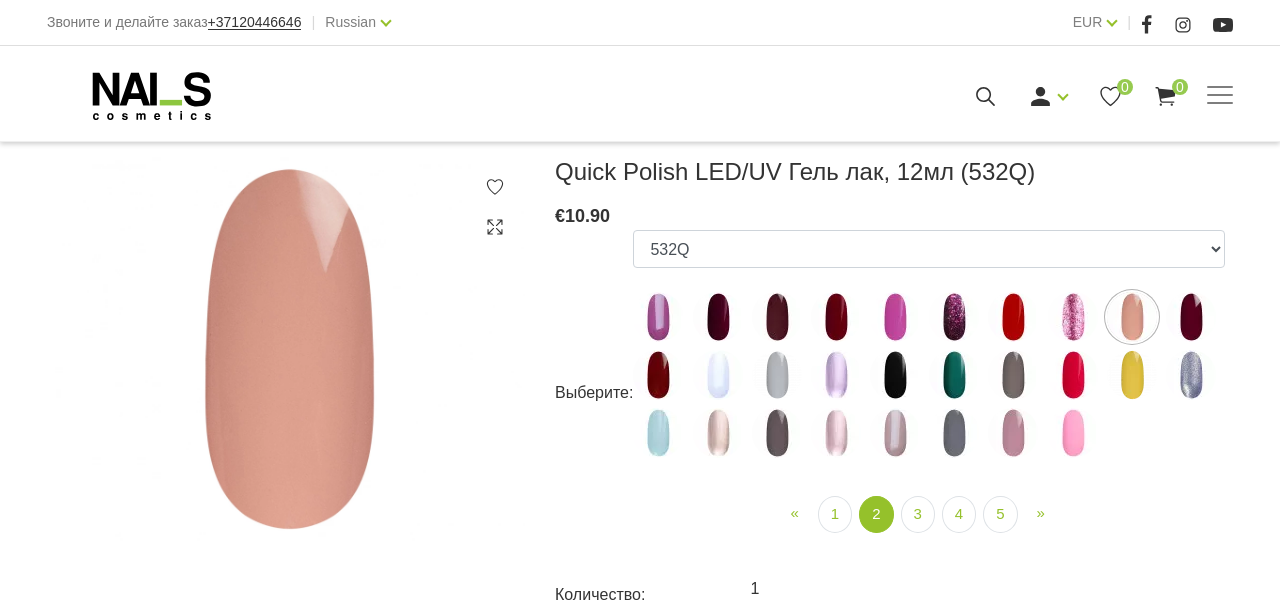 click at bounding box center [1191, 317] 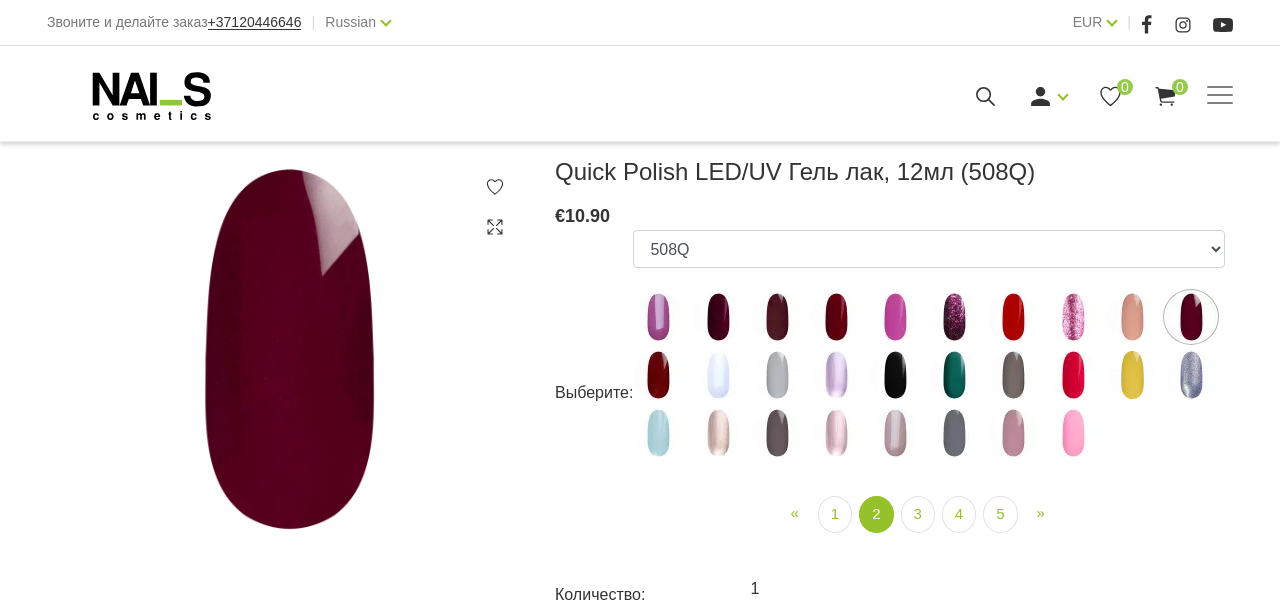 click at bounding box center (658, 375) 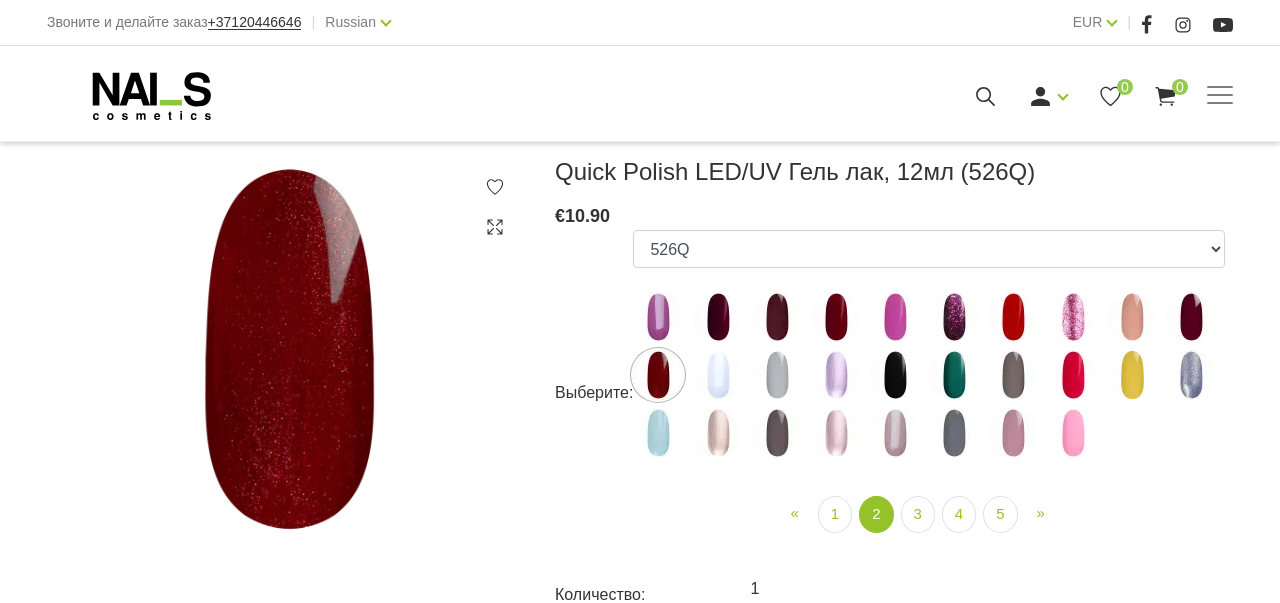 click at bounding box center [718, 375] 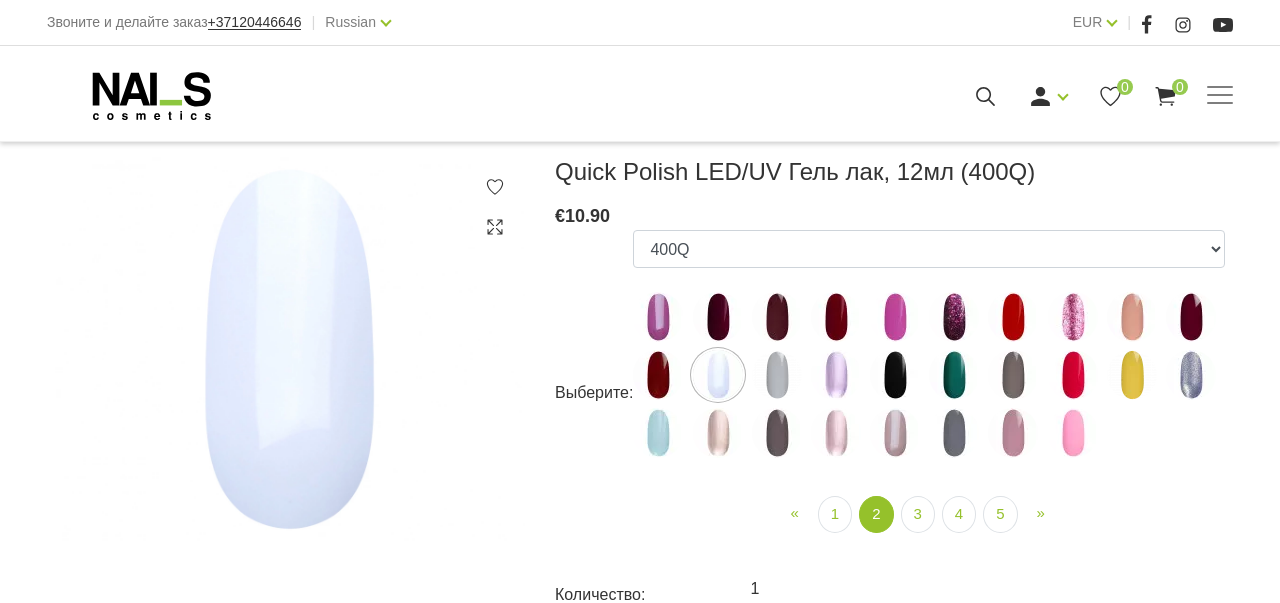 click at bounding box center (777, 375) 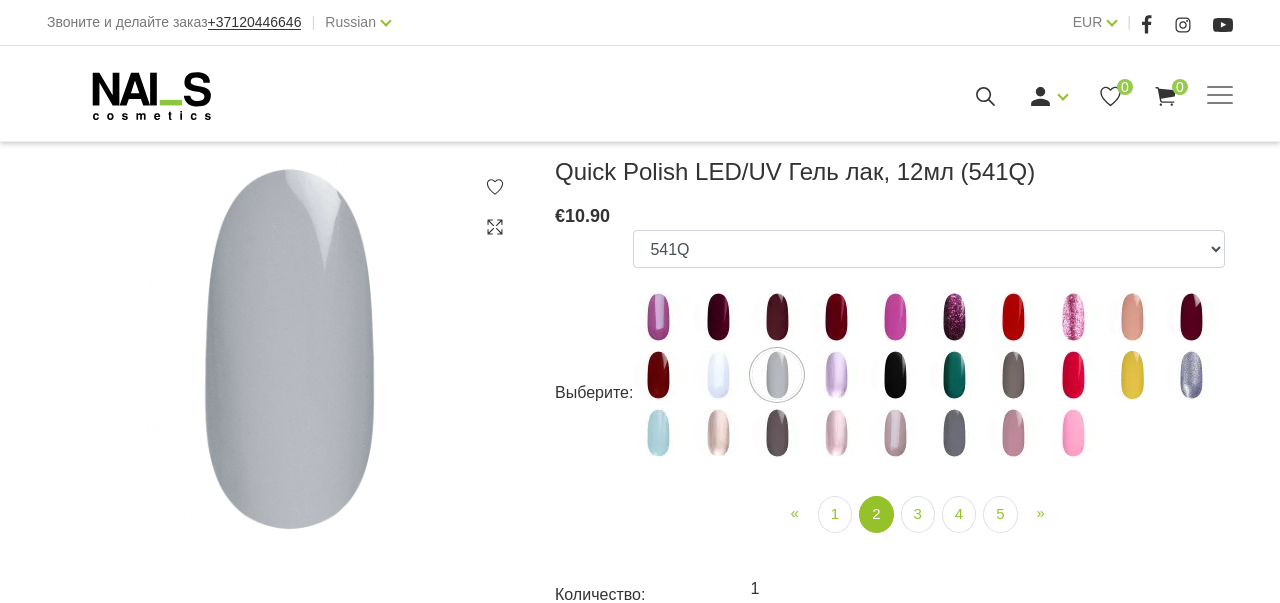 click at bounding box center [836, 375] 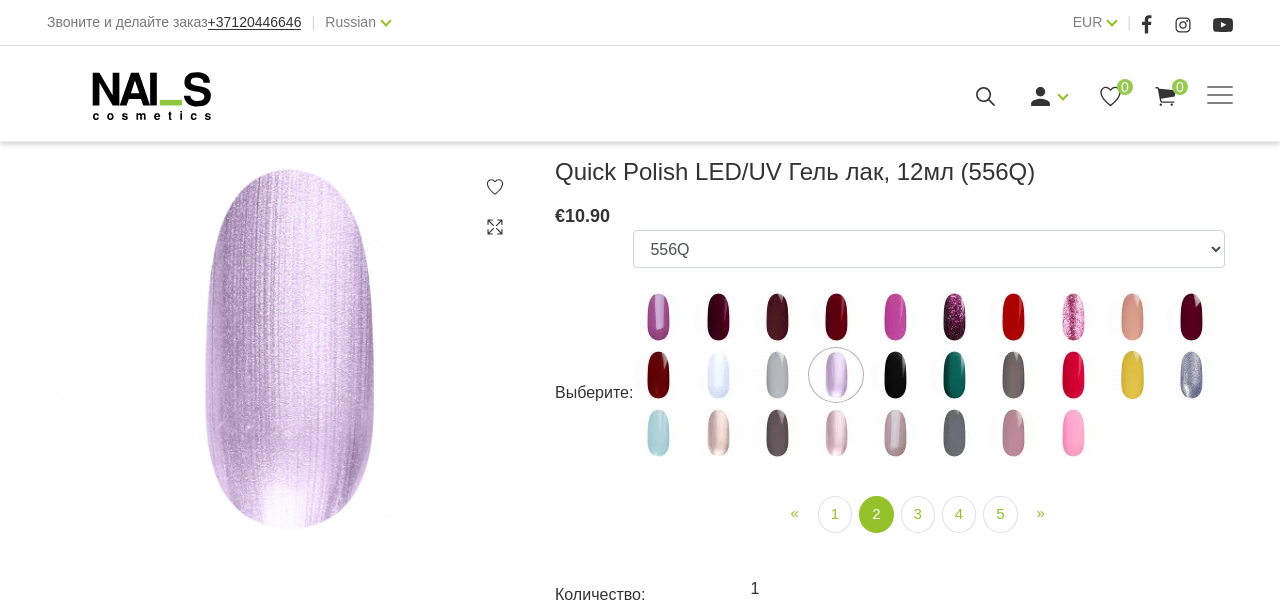 click at bounding box center (895, 375) 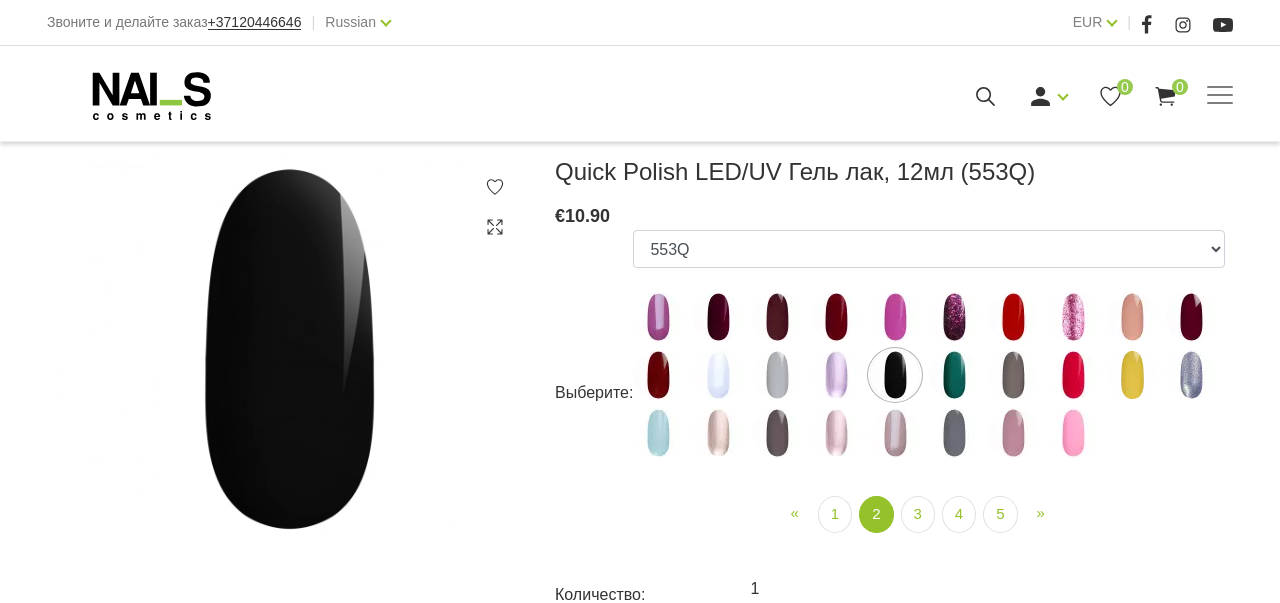 click at bounding box center (954, 375) 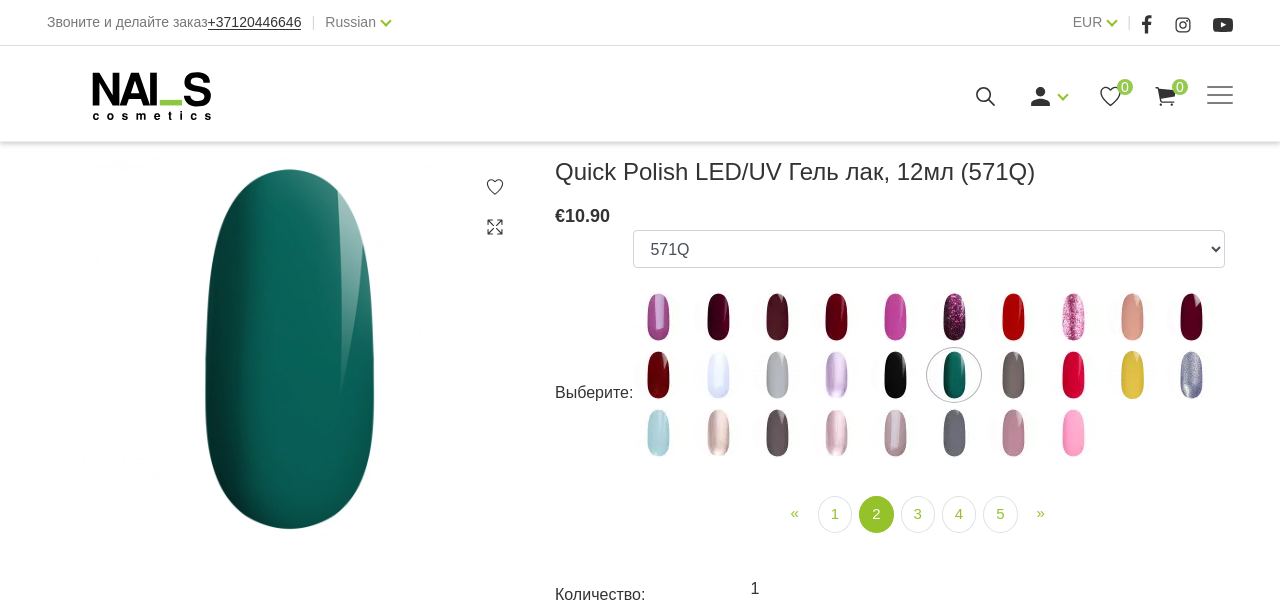 click at bounding box center (1013, 375) 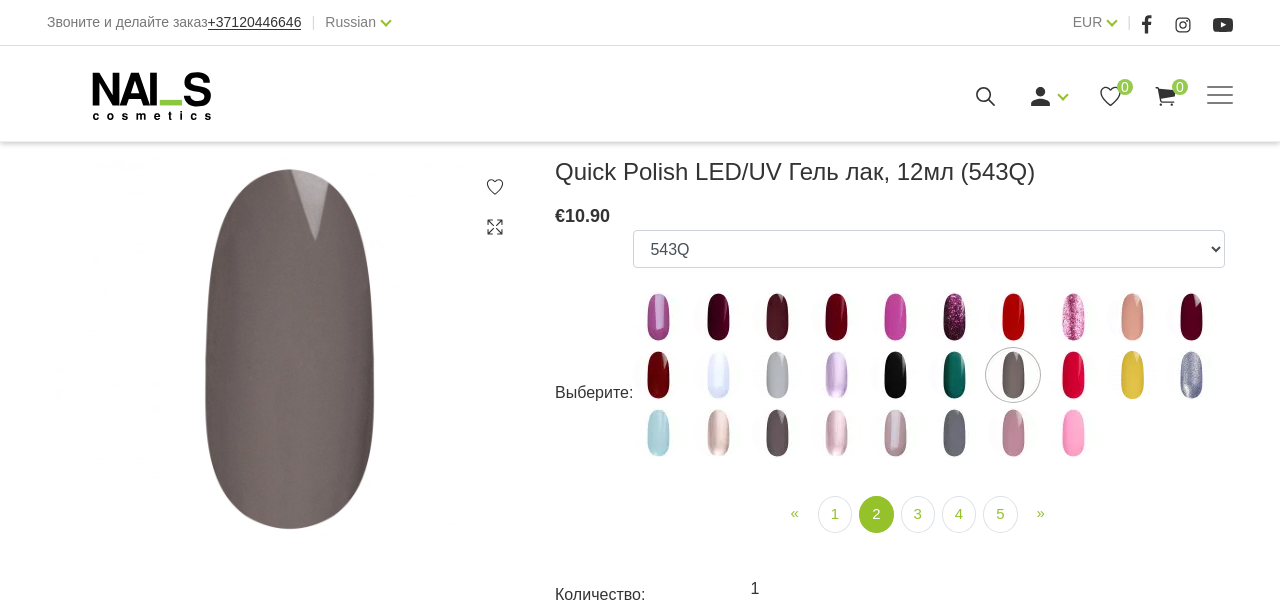click at bounding box center (1073, 375) 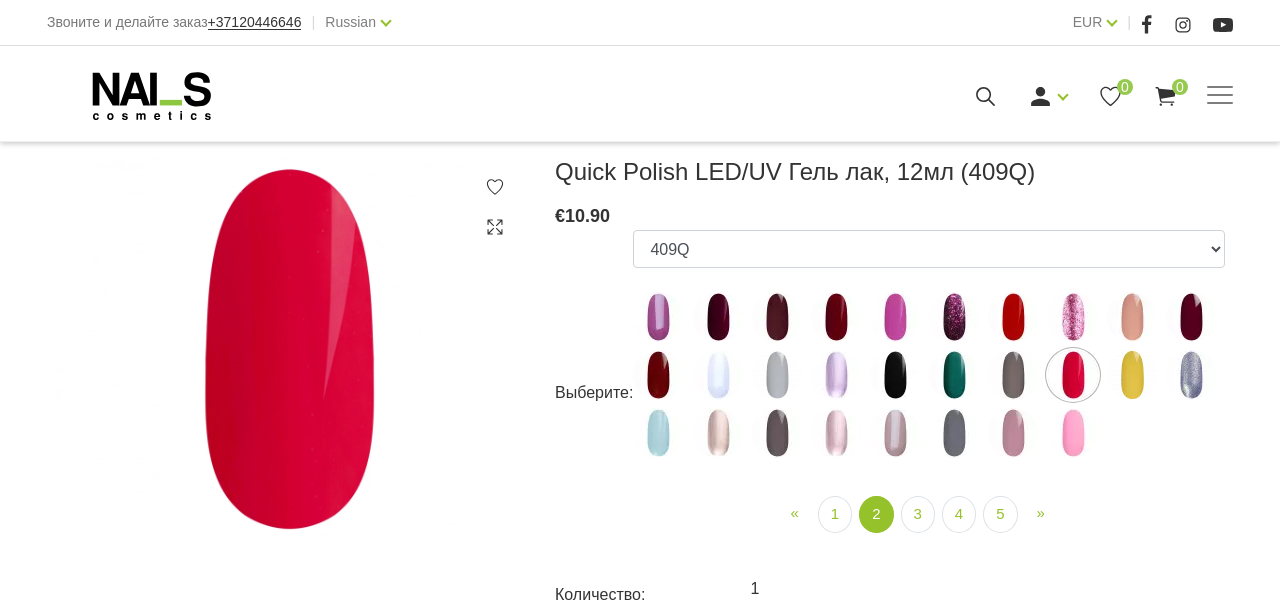 click at bounding box center [1132, 375] 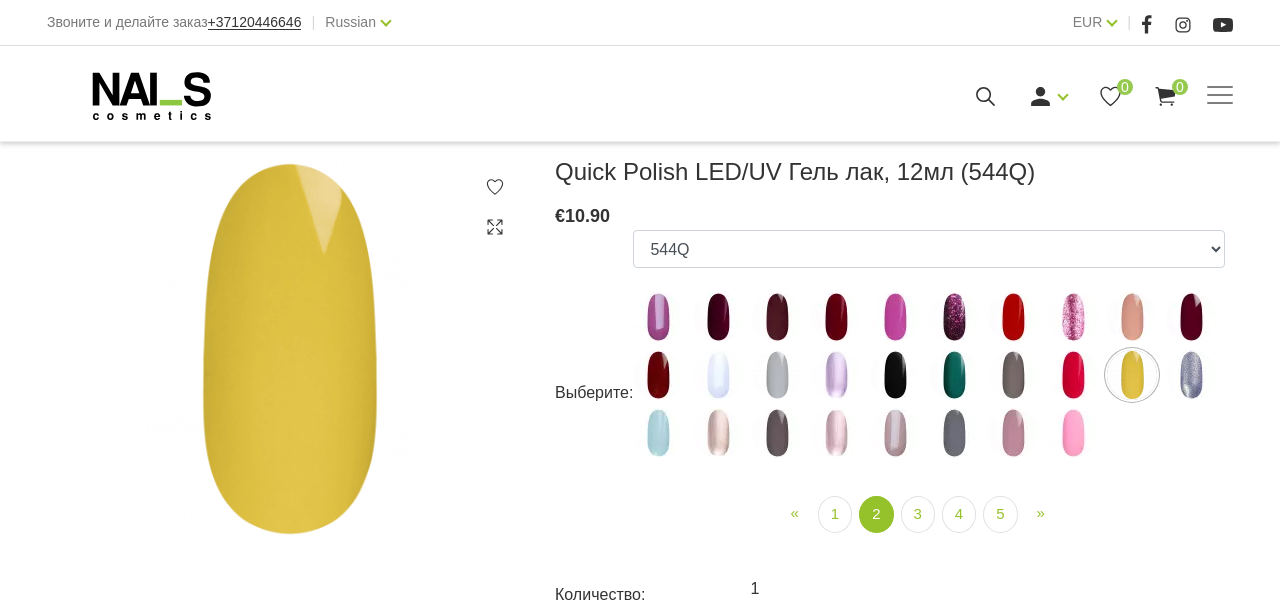 click at bounding box center (1191, 375) 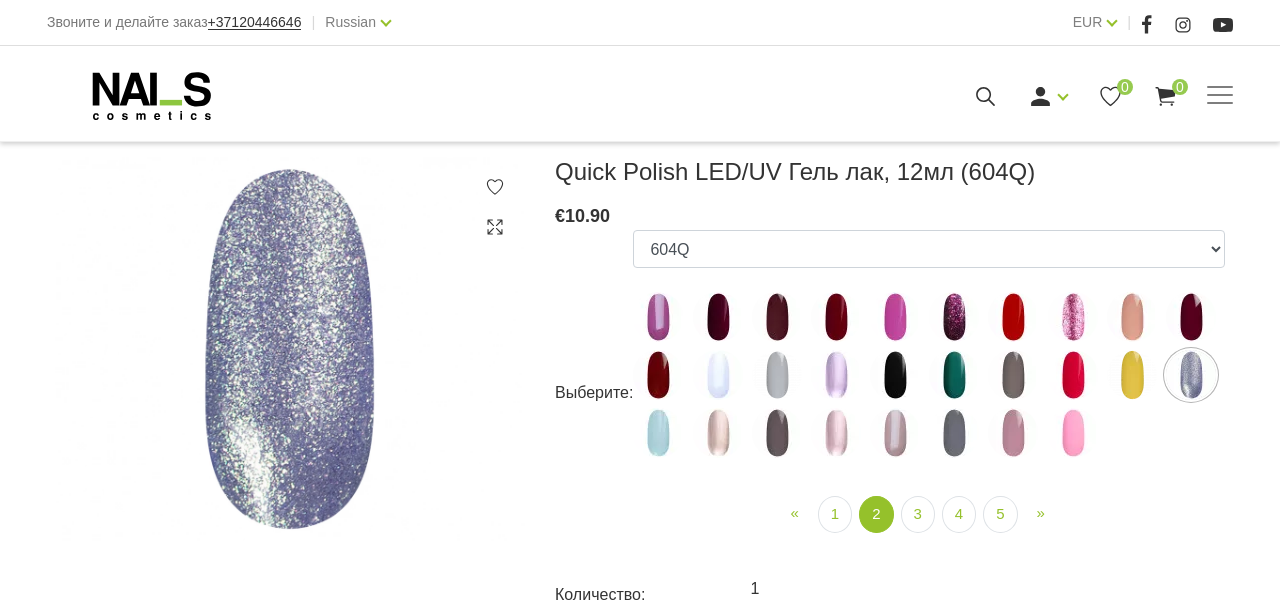 click at bounding box center [658, 433] 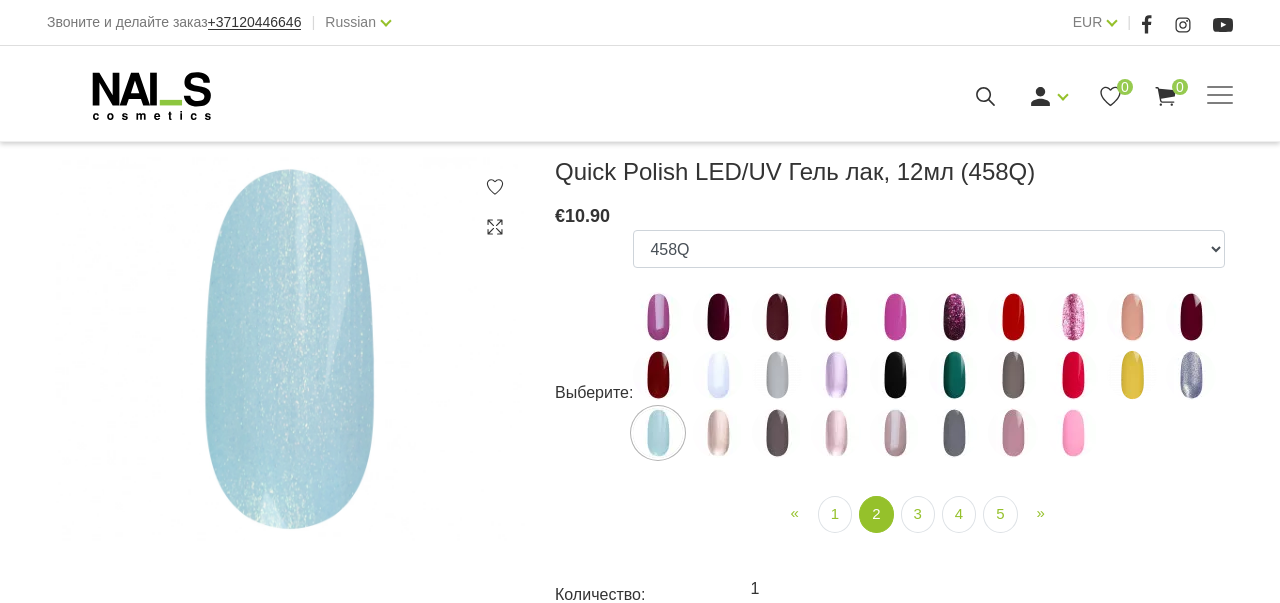 click at bounding box center (718, 433) 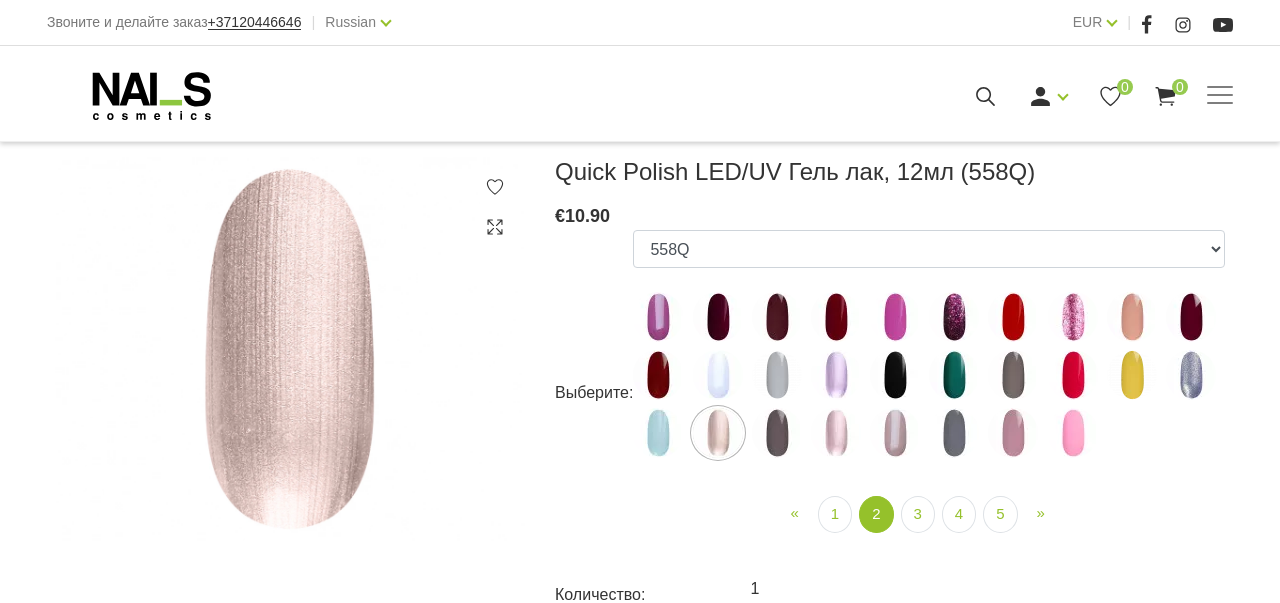 click at bounding box center (777, 433) 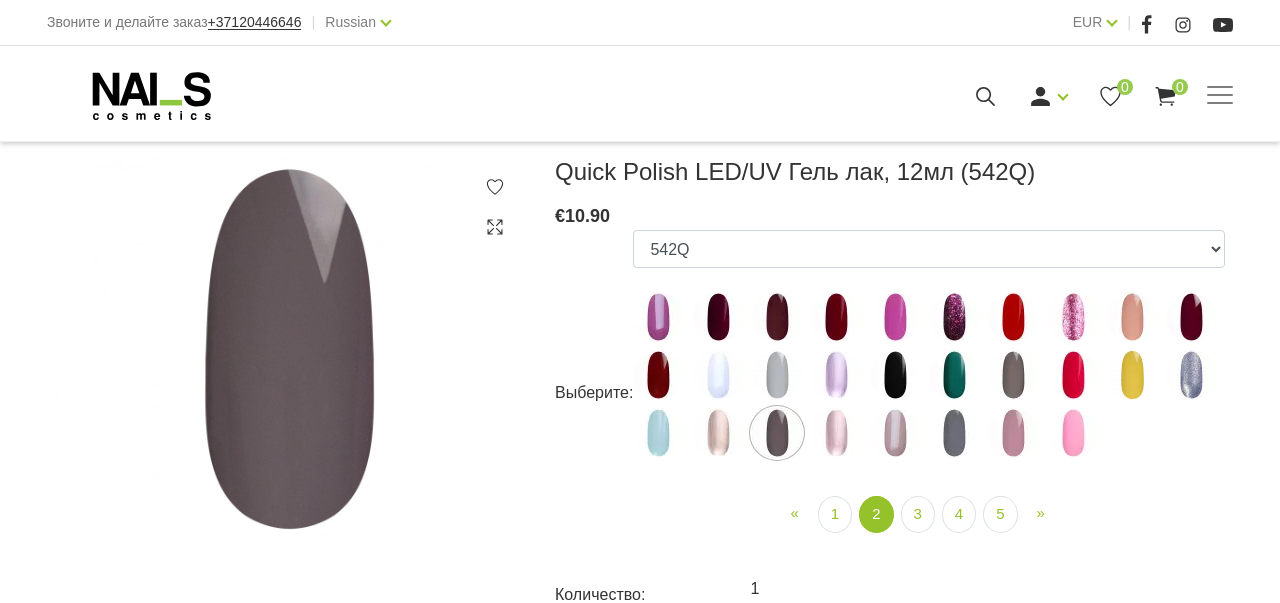click at bounding box center [836, 433] 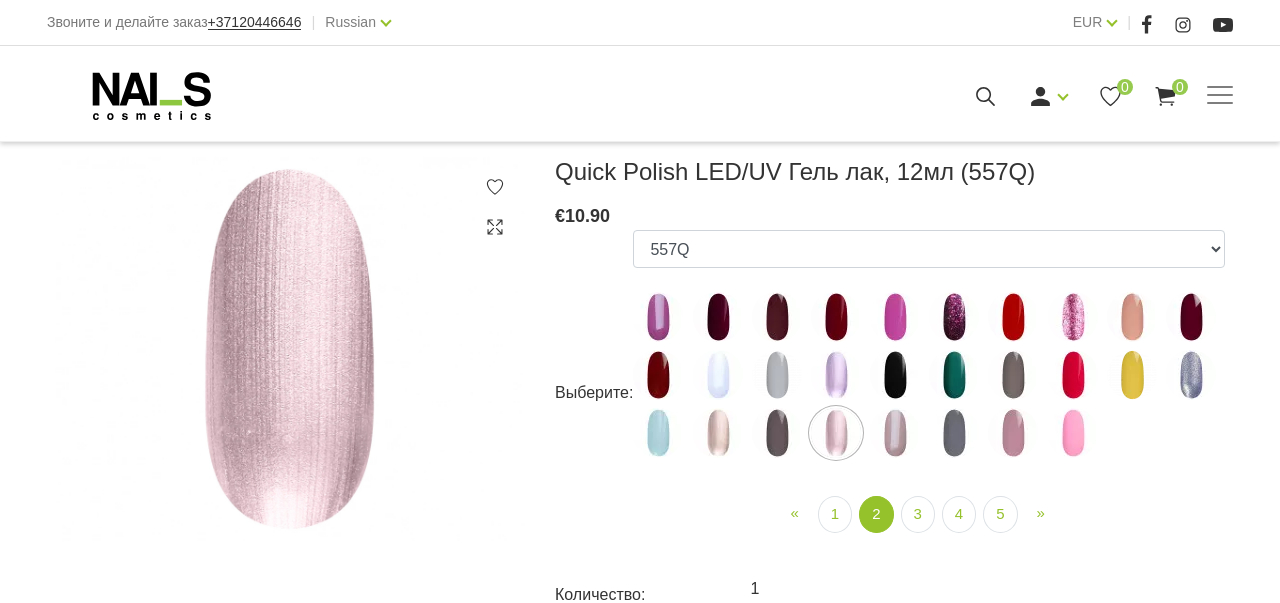 click at bounding box center [895, 433] 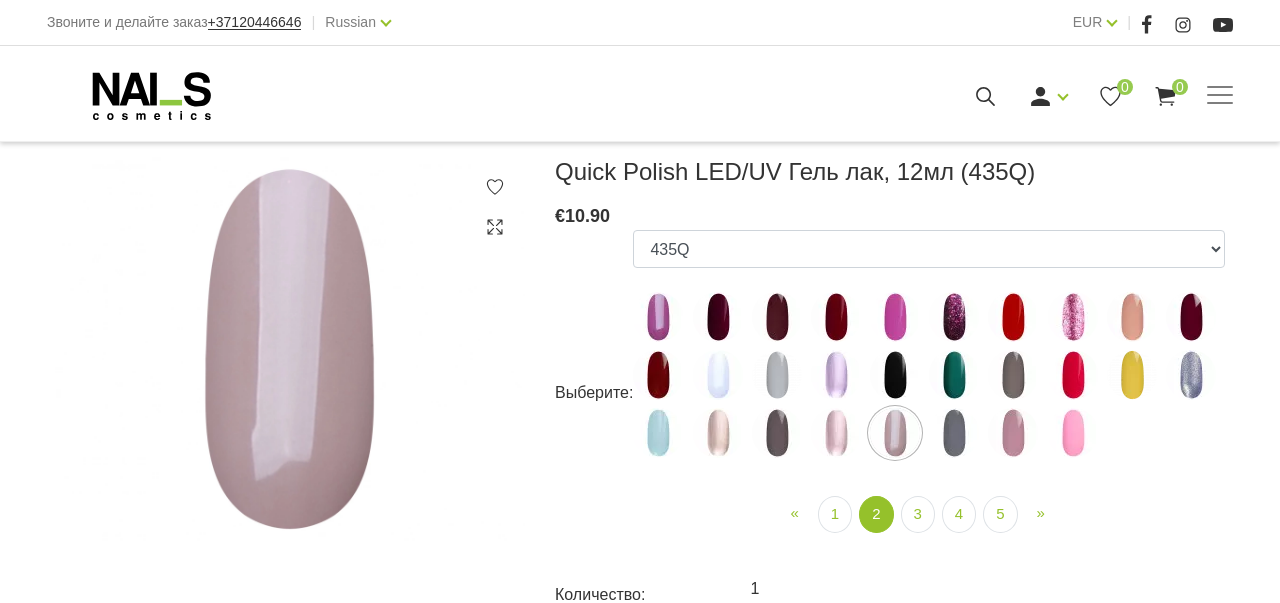 click at bounding box center [954, 433] 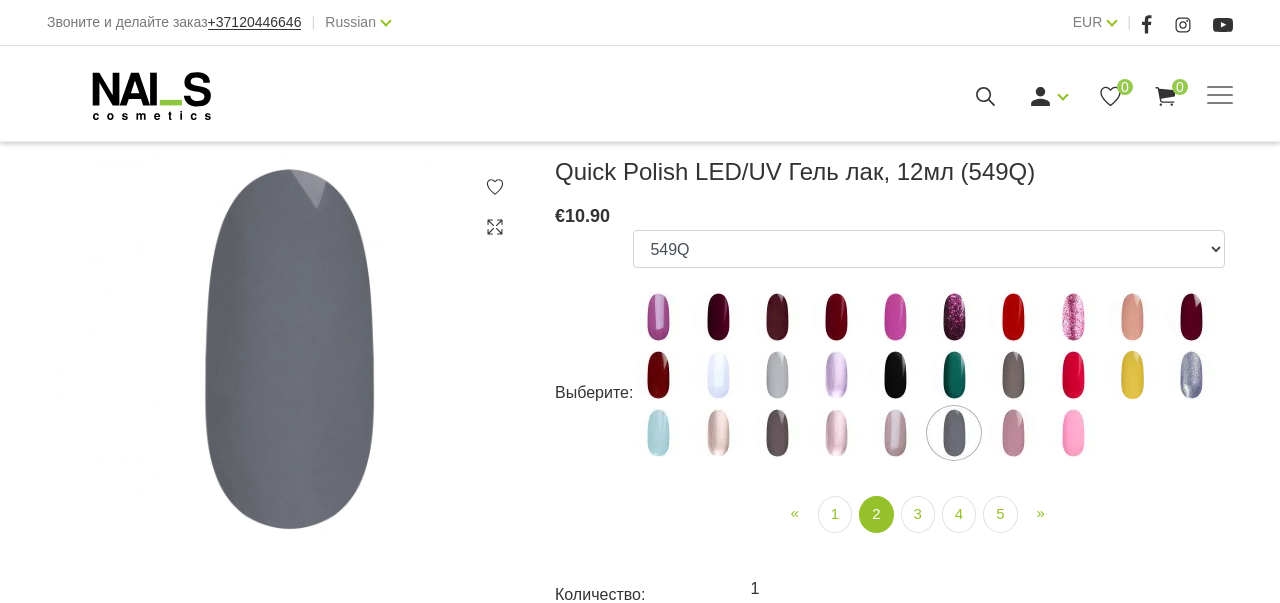 click at bounding box center [1013, 433] 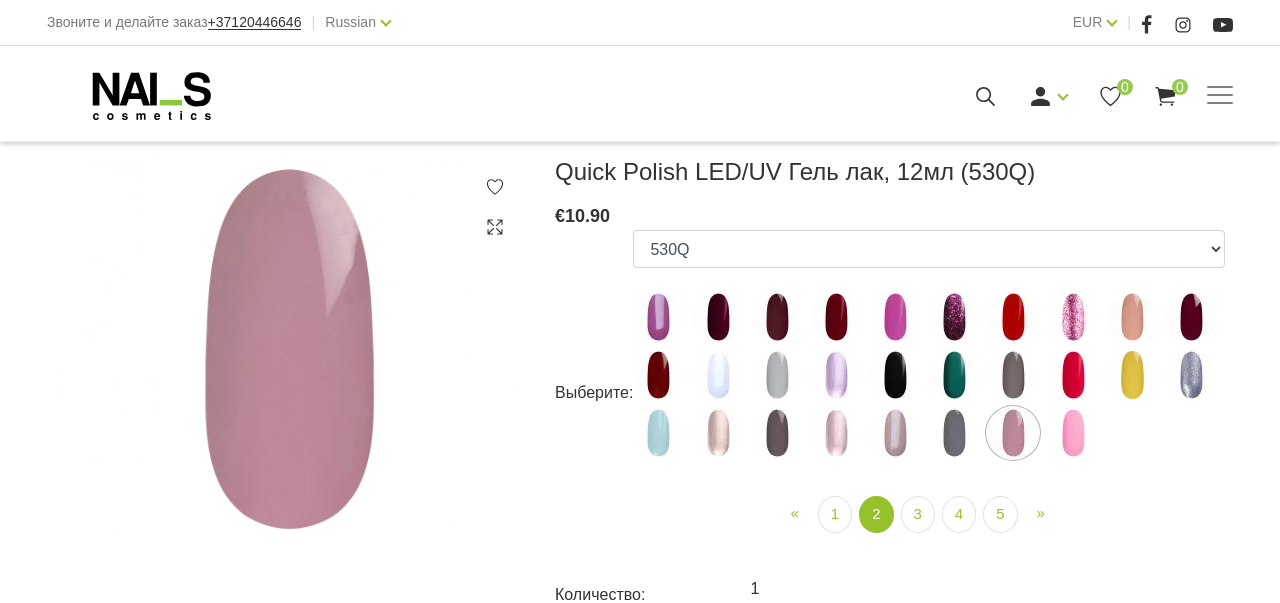 click at bounding box center [1073, 433] 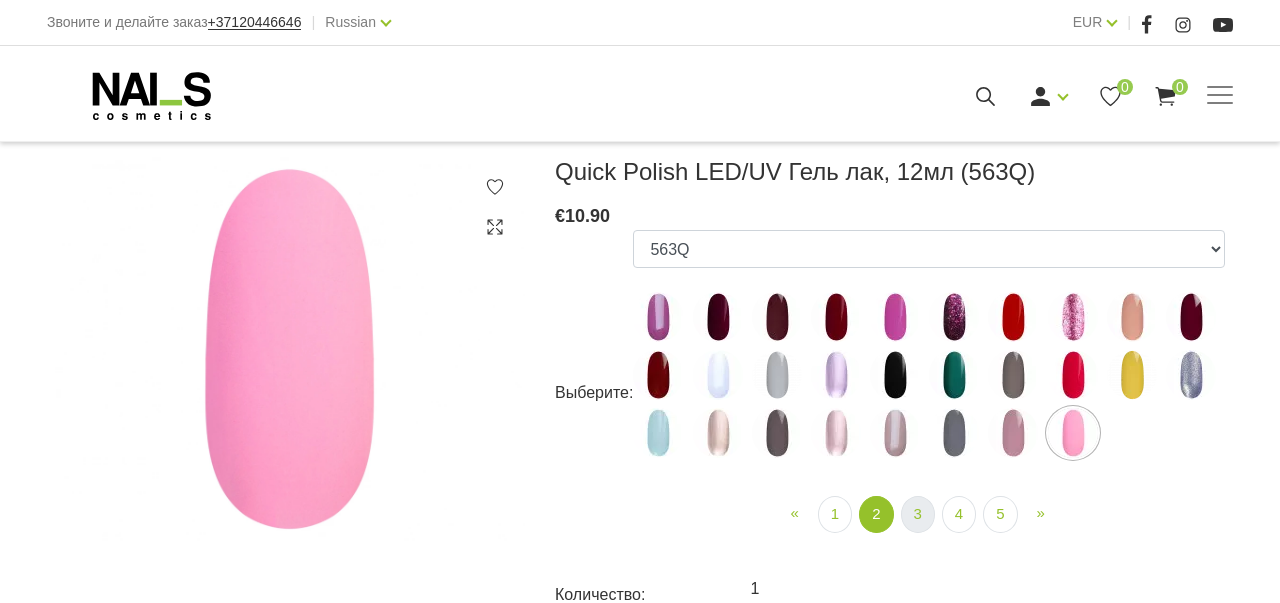 click on "3" at bounding box center [918, 514] 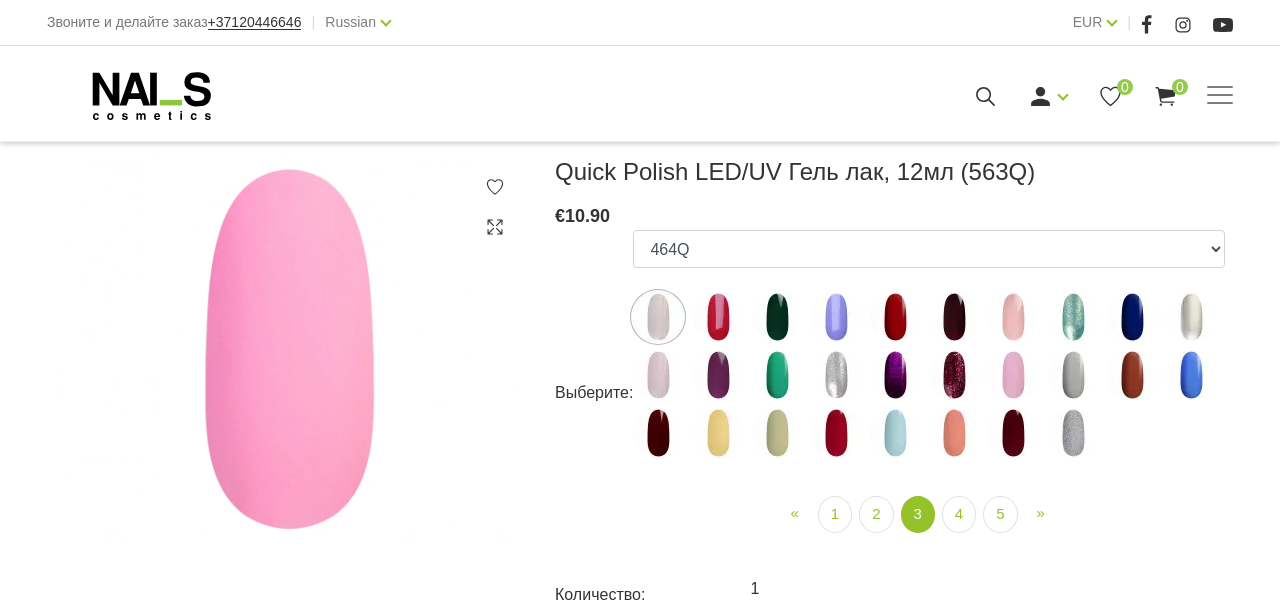 click at bounding box center [658, 317] 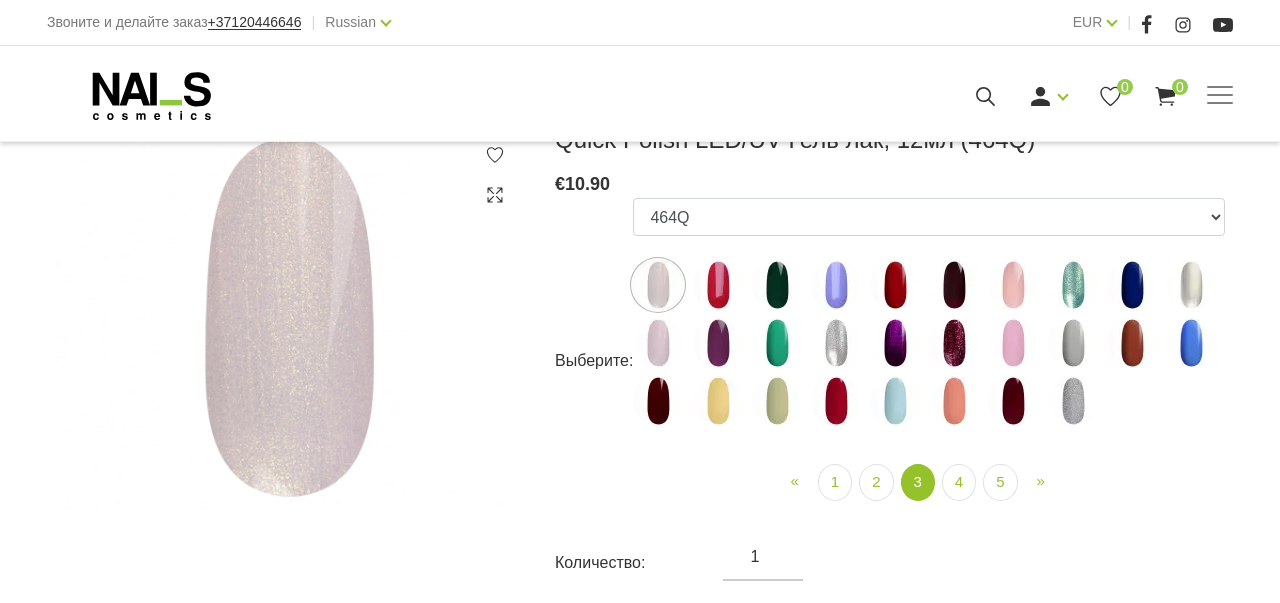 scroll, scrollTop: 276, scrollLeft: 0, axis: vertical 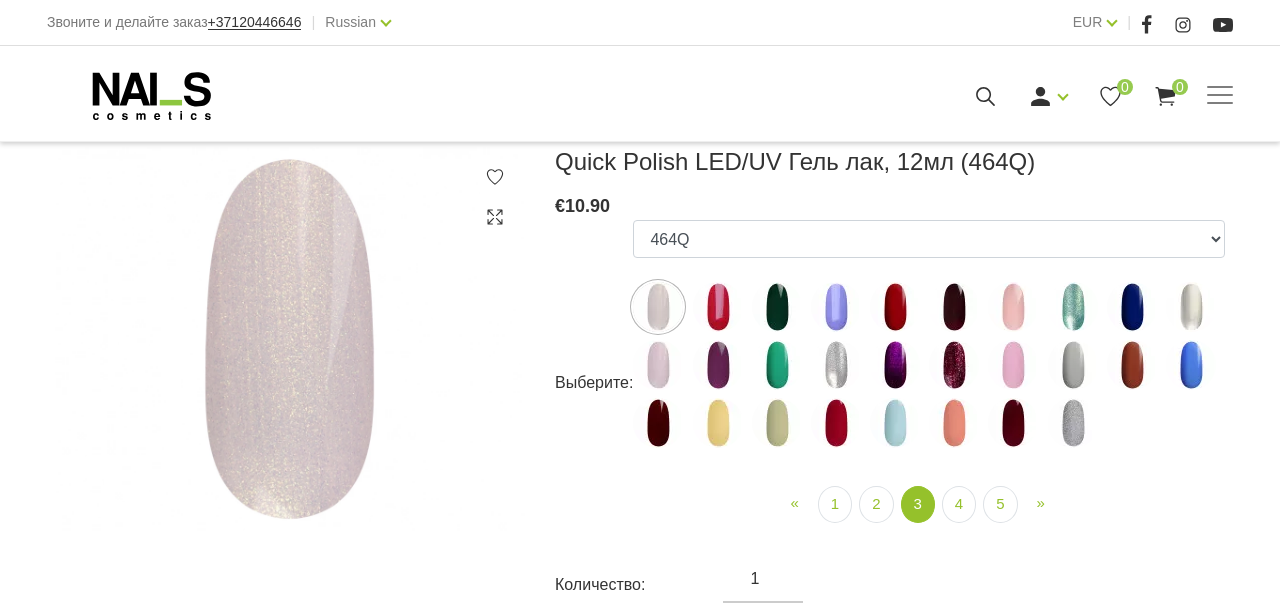 click at bounding box center [718, 307] 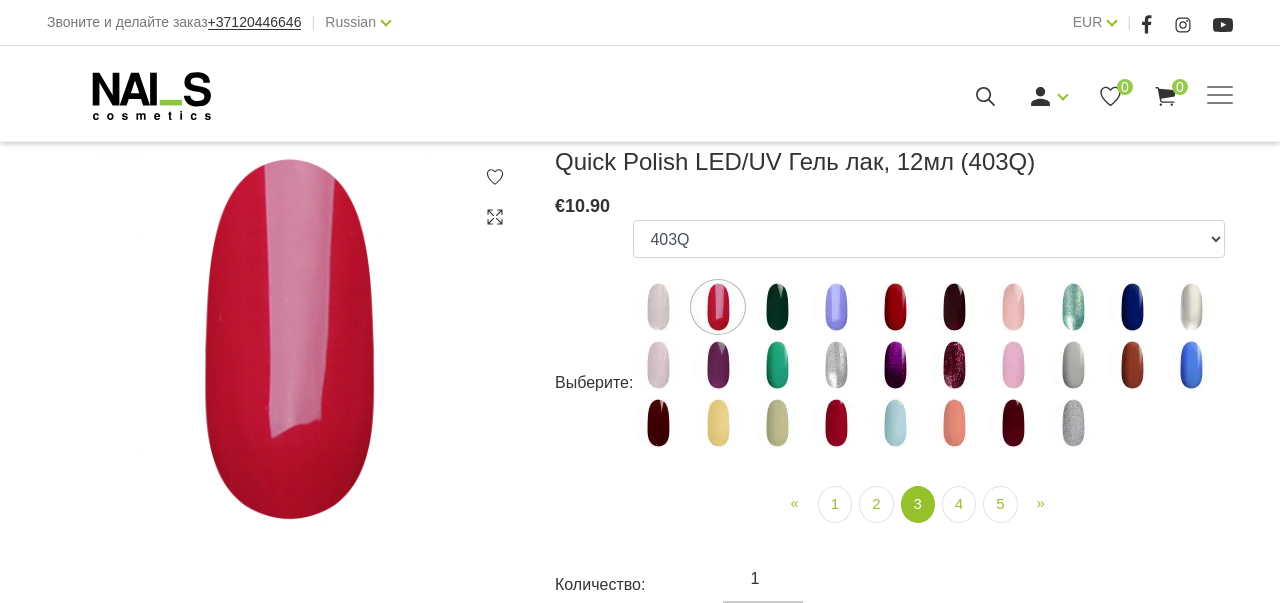 click at bounding box center [777, 307] 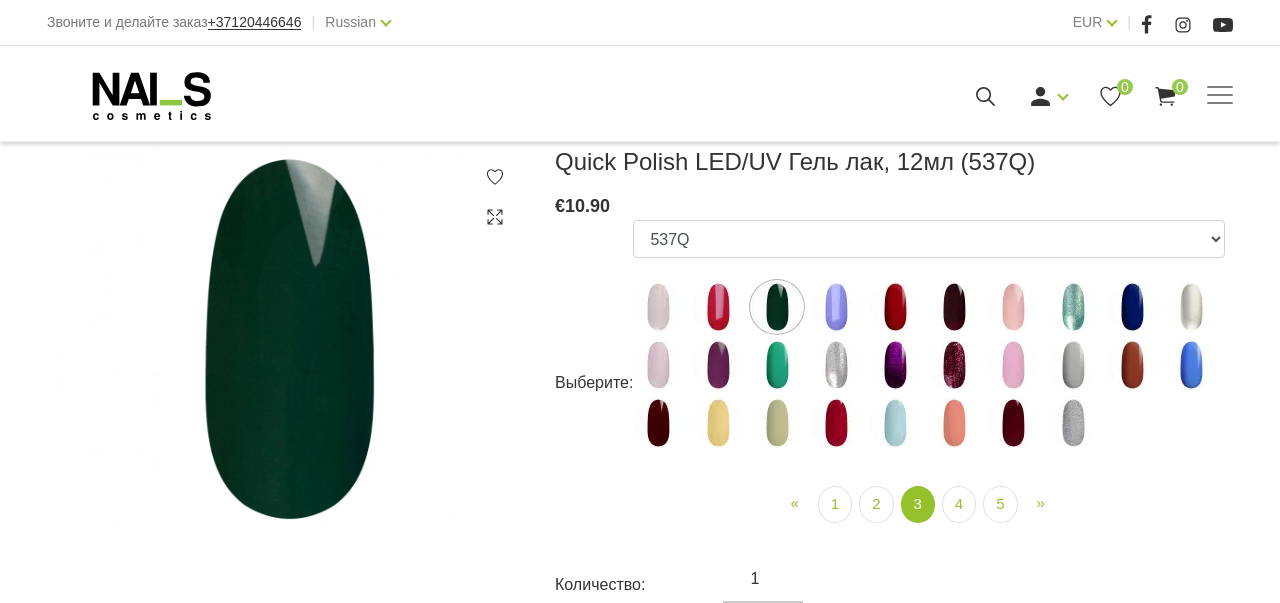 click at bounding box center [836, 307] 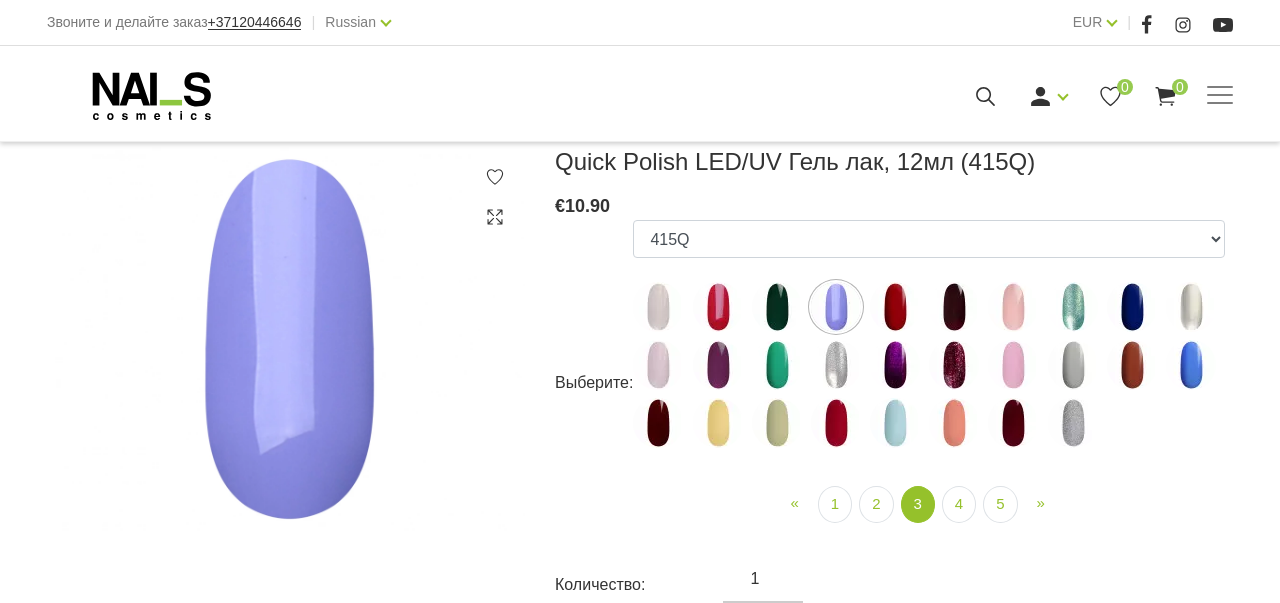 click at bounding box center (895, 307) 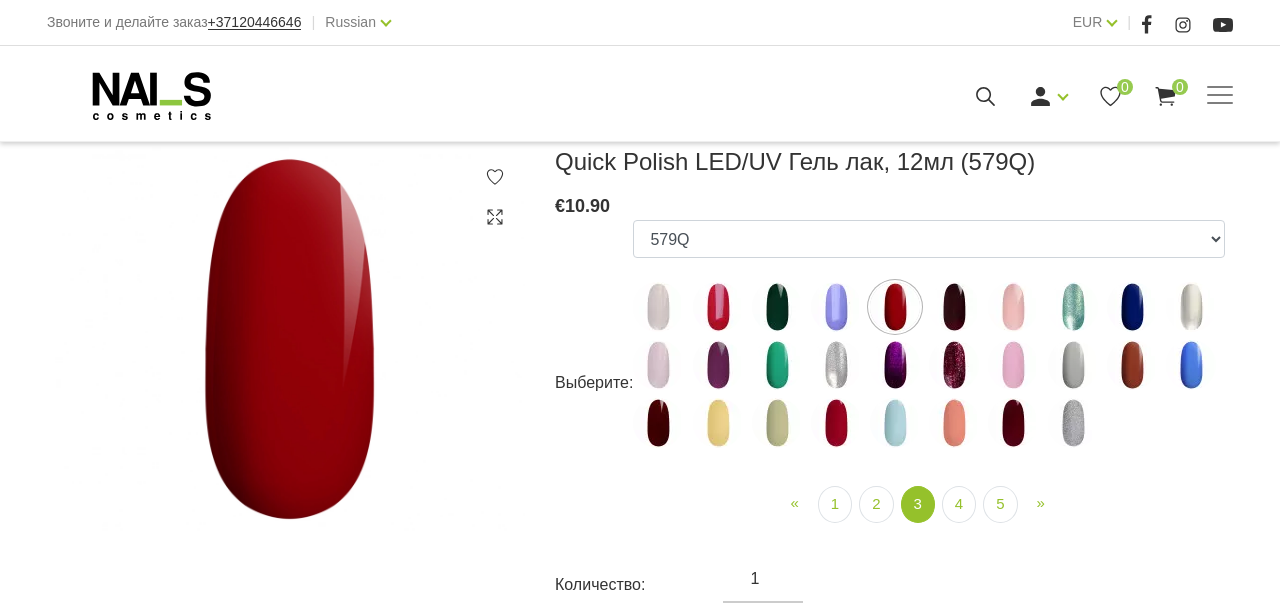click at bounding box center [954, 307] 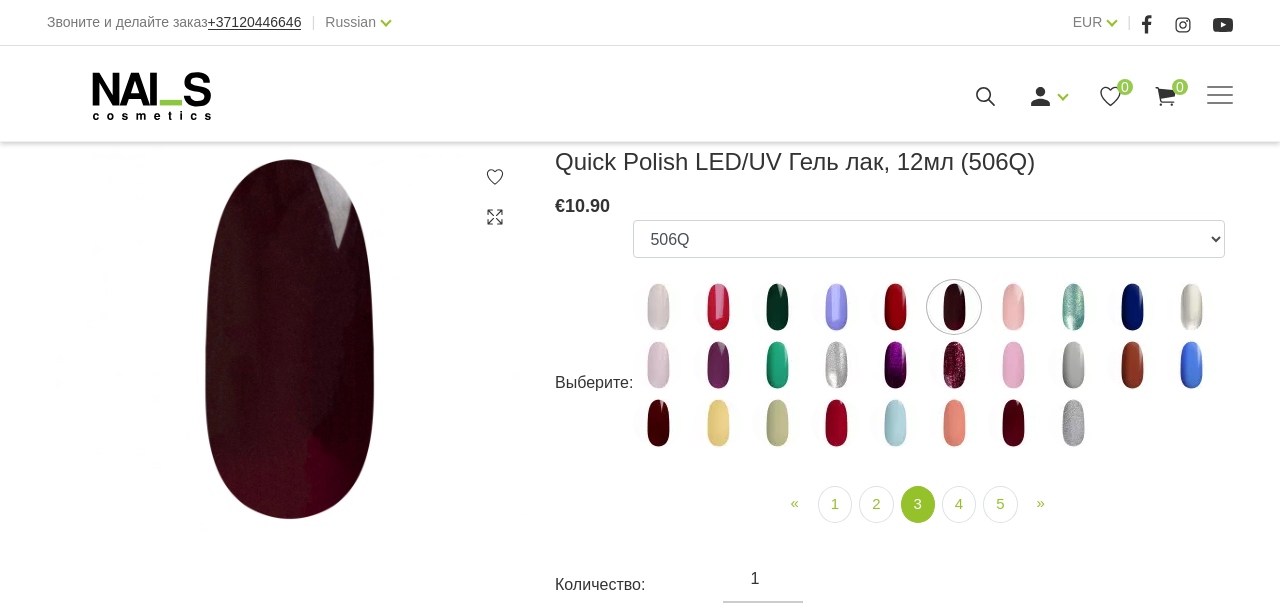 click at bounding box center [1013, 307] 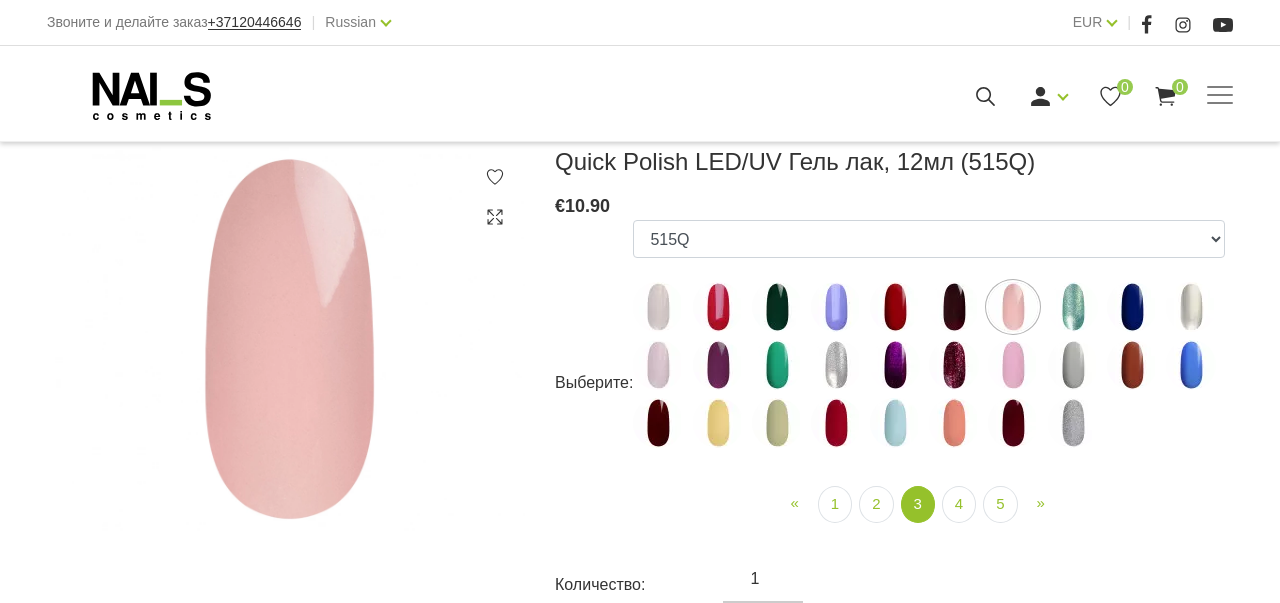 click at bounding box center (1073, 307) 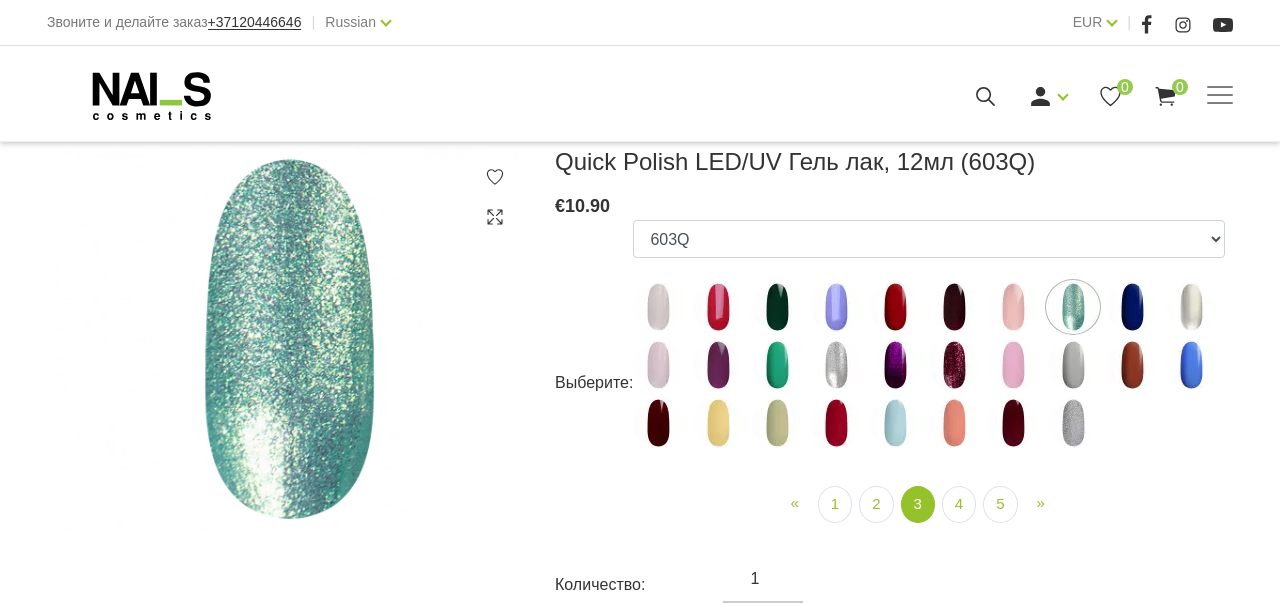 click at bounding box center [1132, 307] 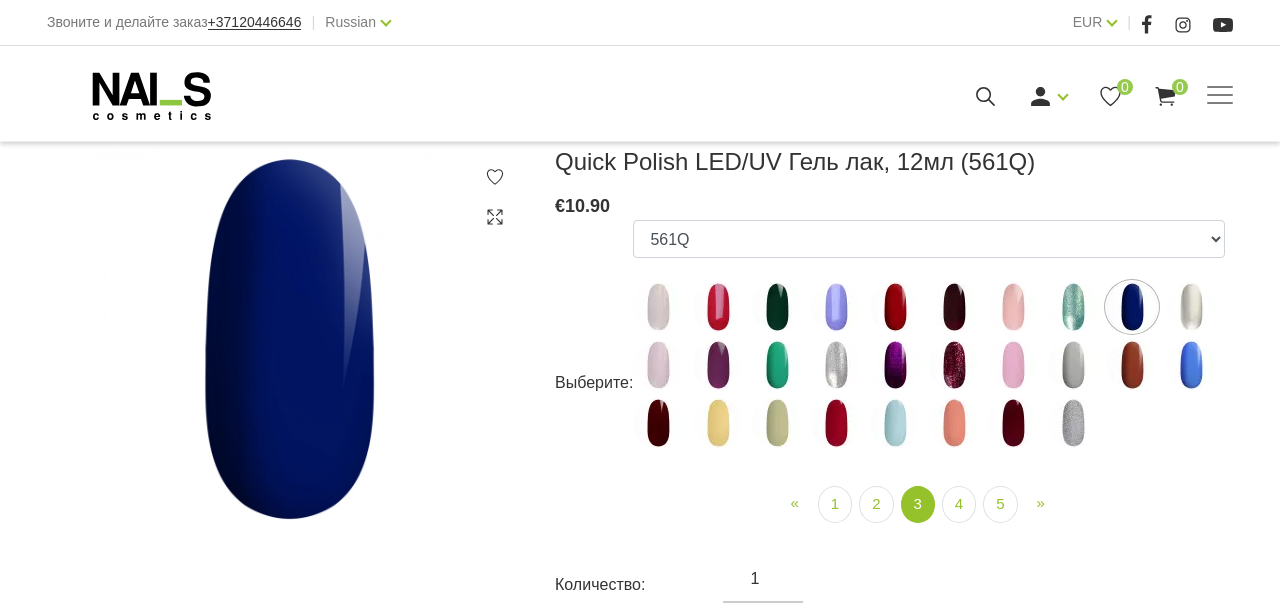 click at bounding box center (1191, 307) 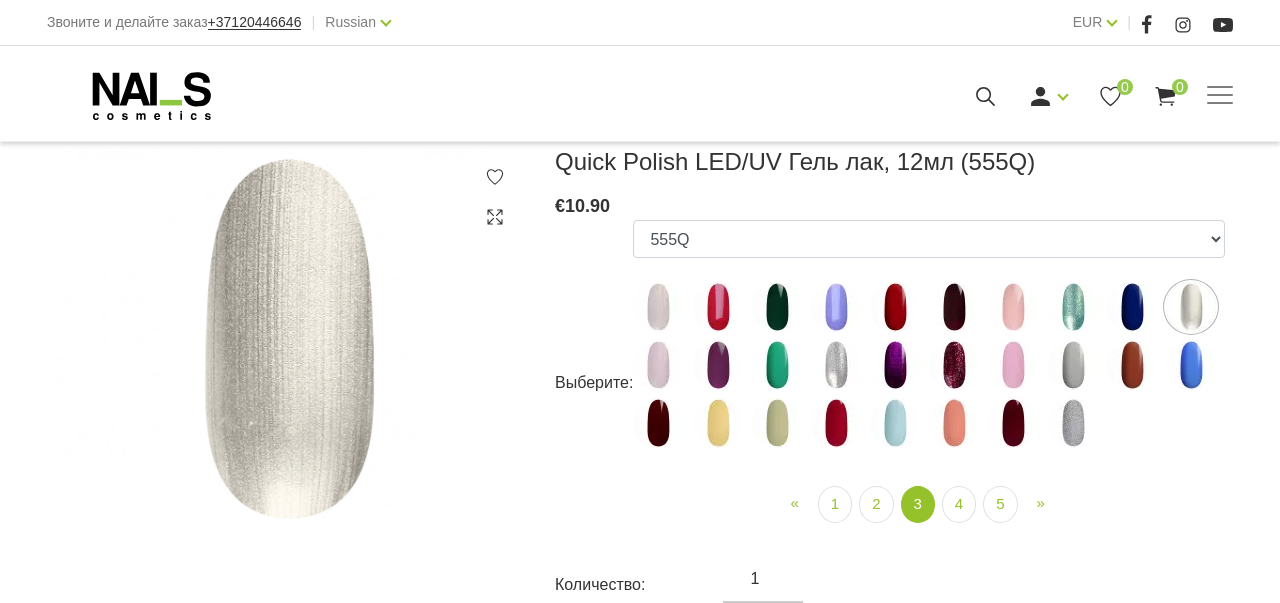click at bounding box center (658, 365) 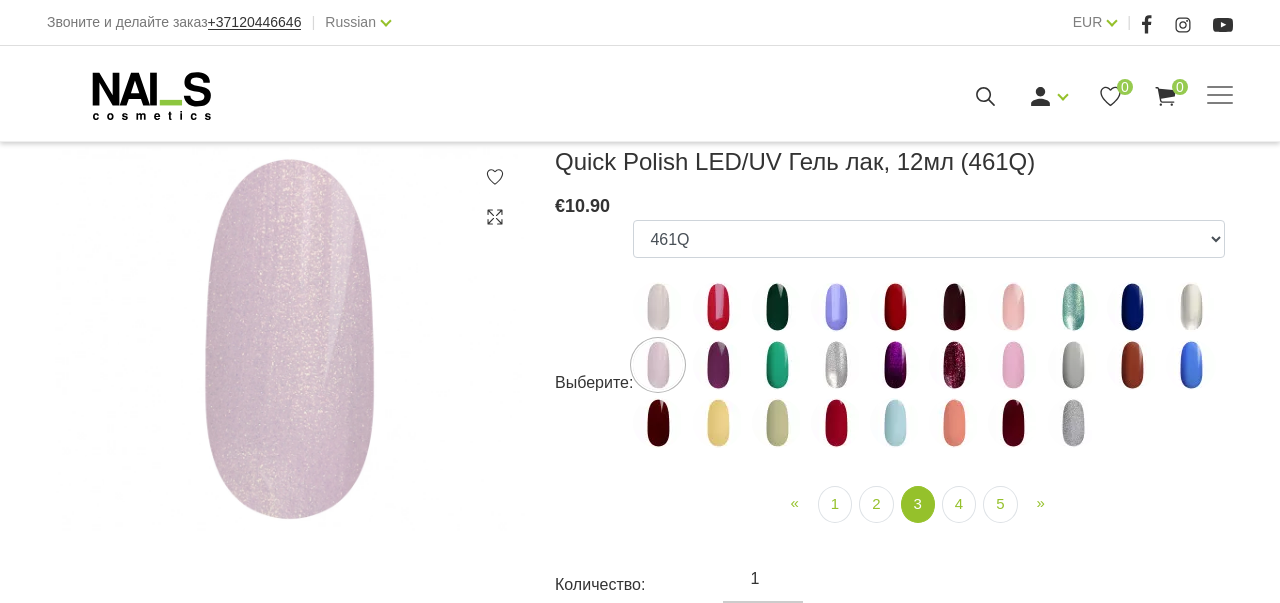 click at bounding box center (718, 365) 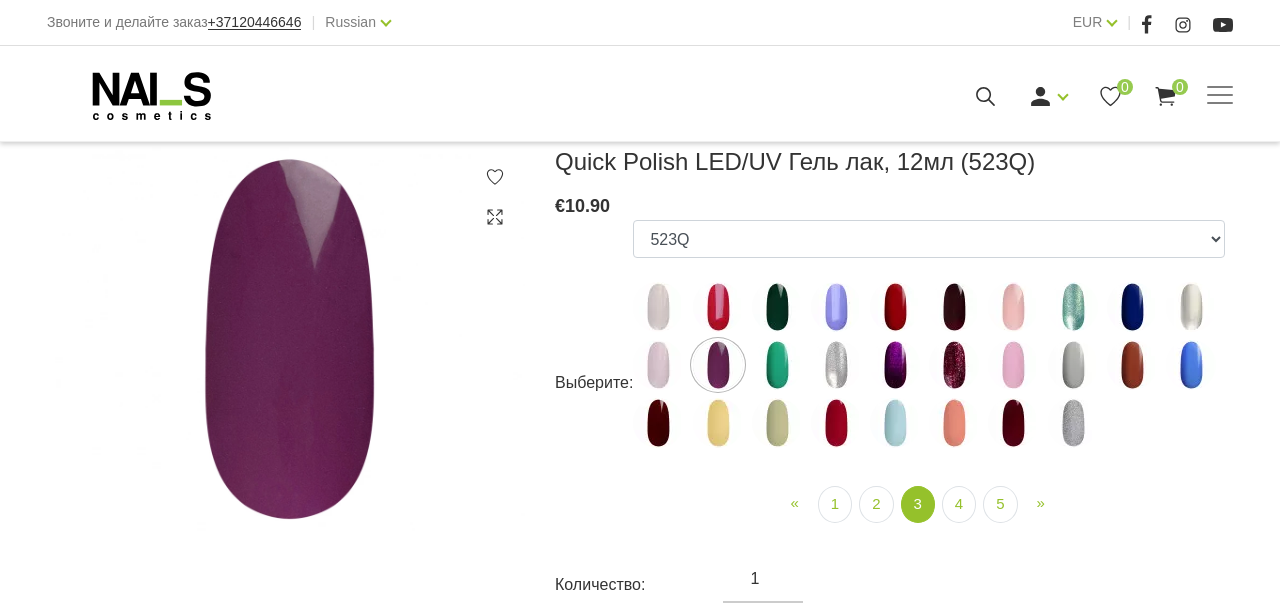 click at bounding box center [777, 365] 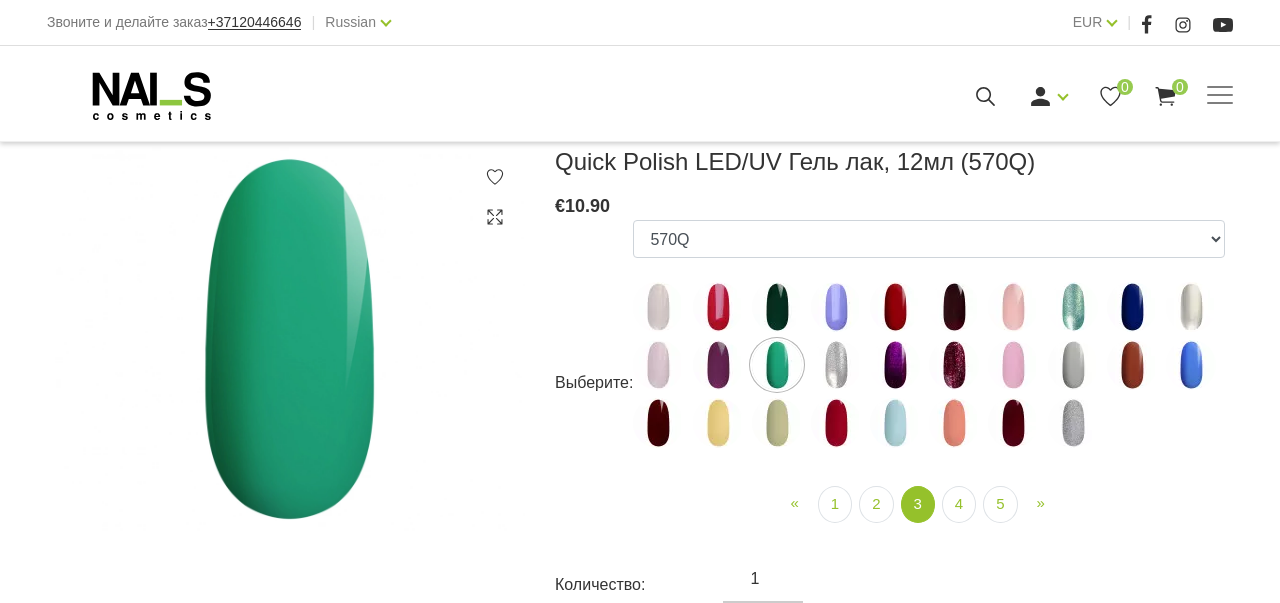 click at bounding box center [836, 365] 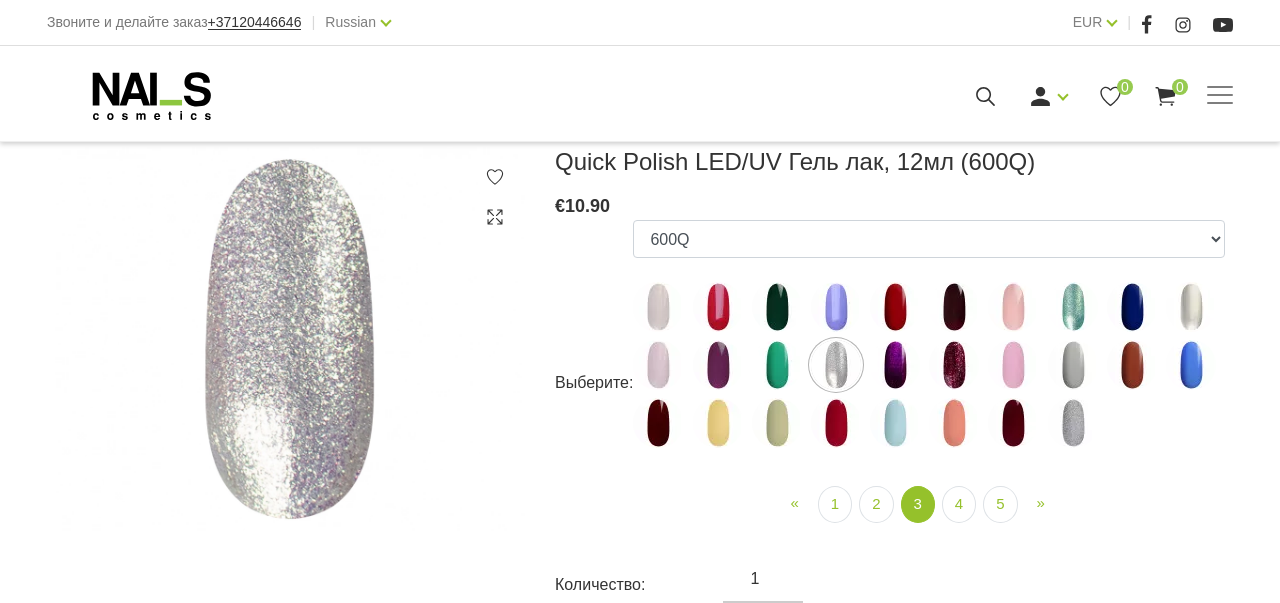 click at bounding box center [895, 365] 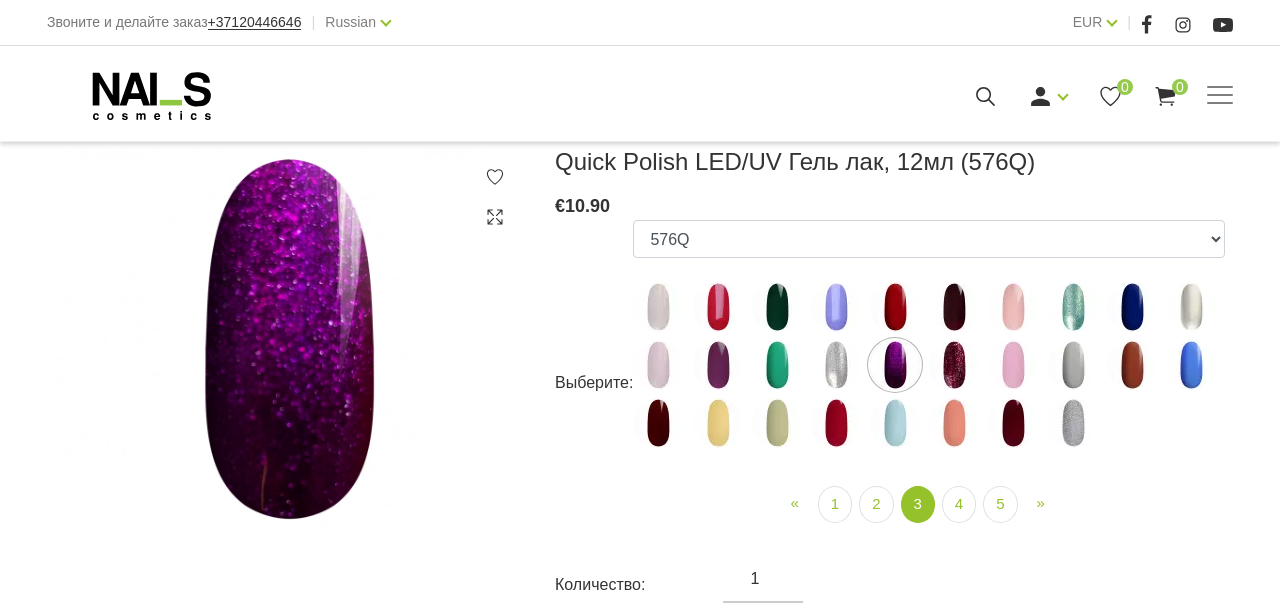 click at bounding box center (954, 365) 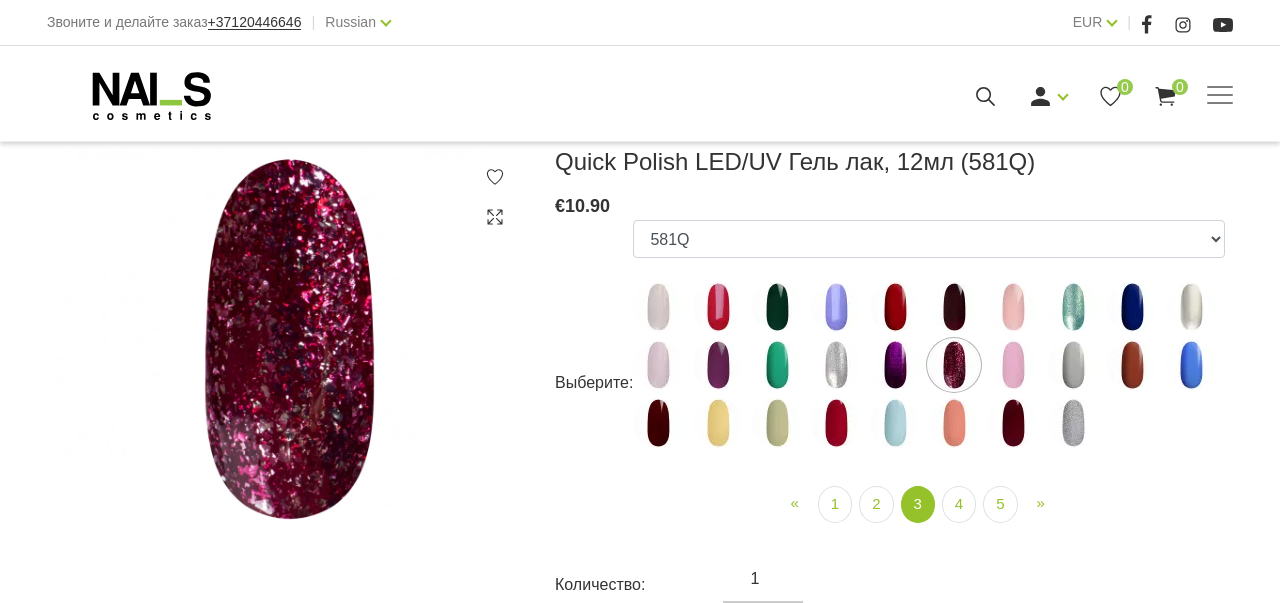 click at bounding box center (1013, 365) 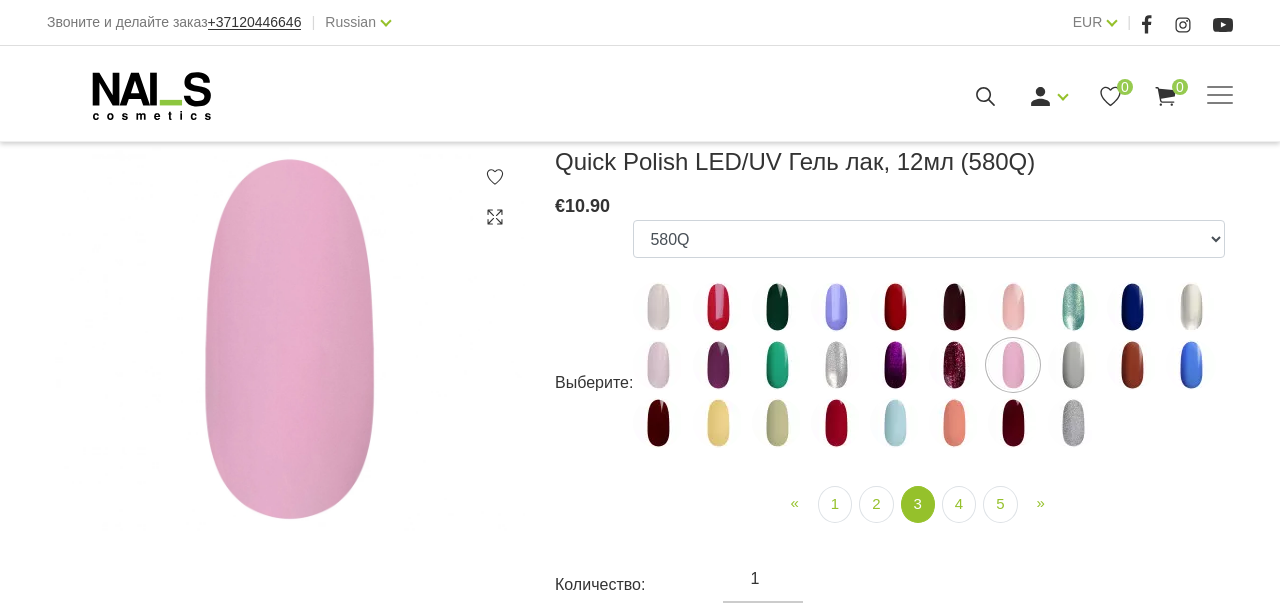 click at bounding box center (1073, 365) 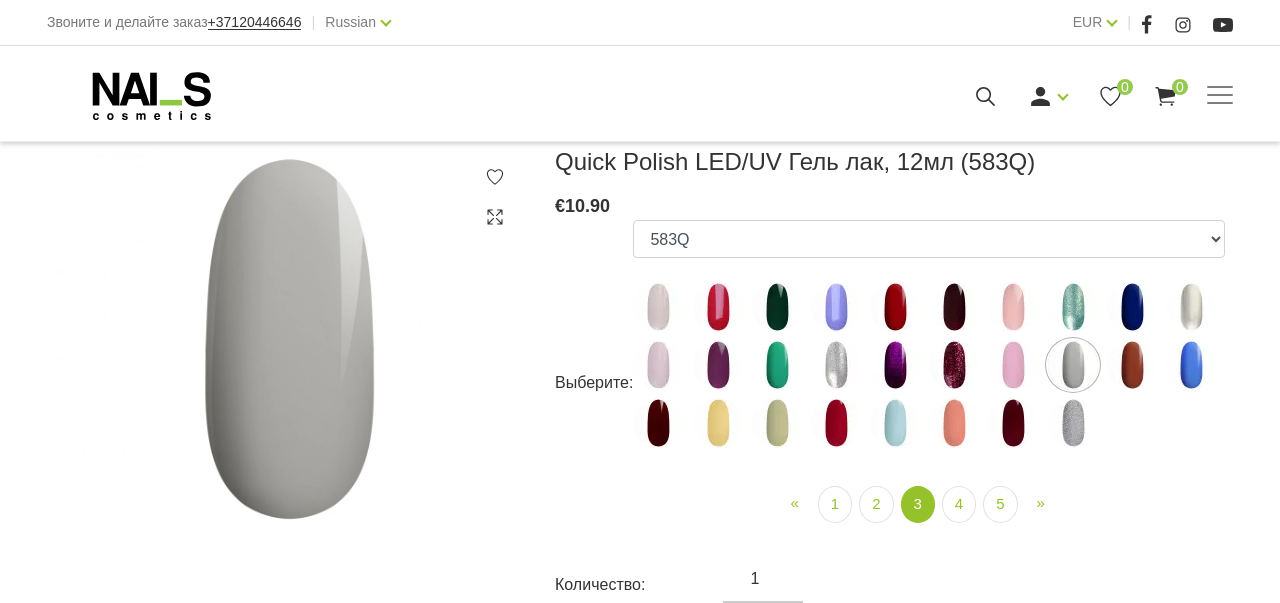 click at bounding box center [1132, 365] 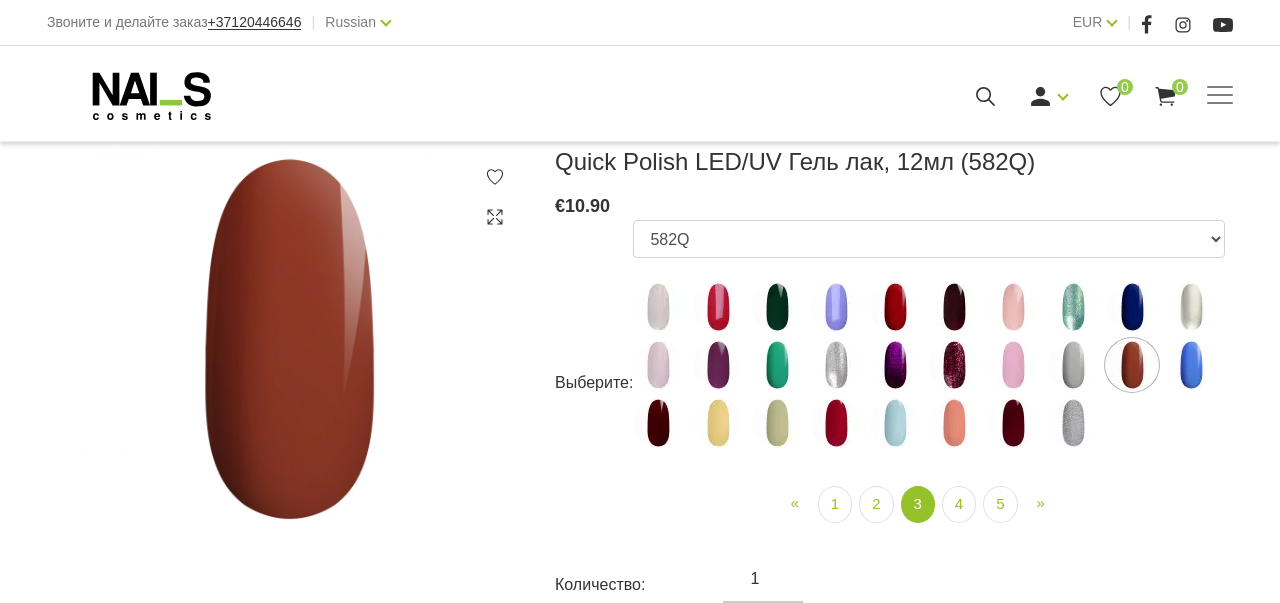 click at bounding box center [1191, 365] 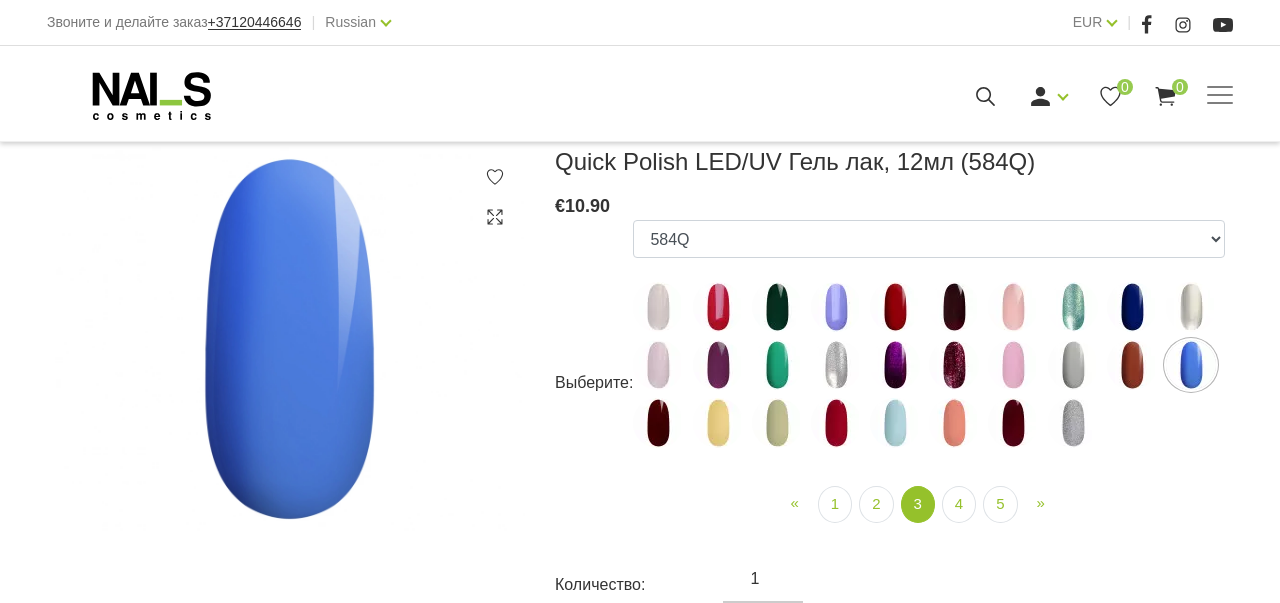 click at bounding box center (658, 423) 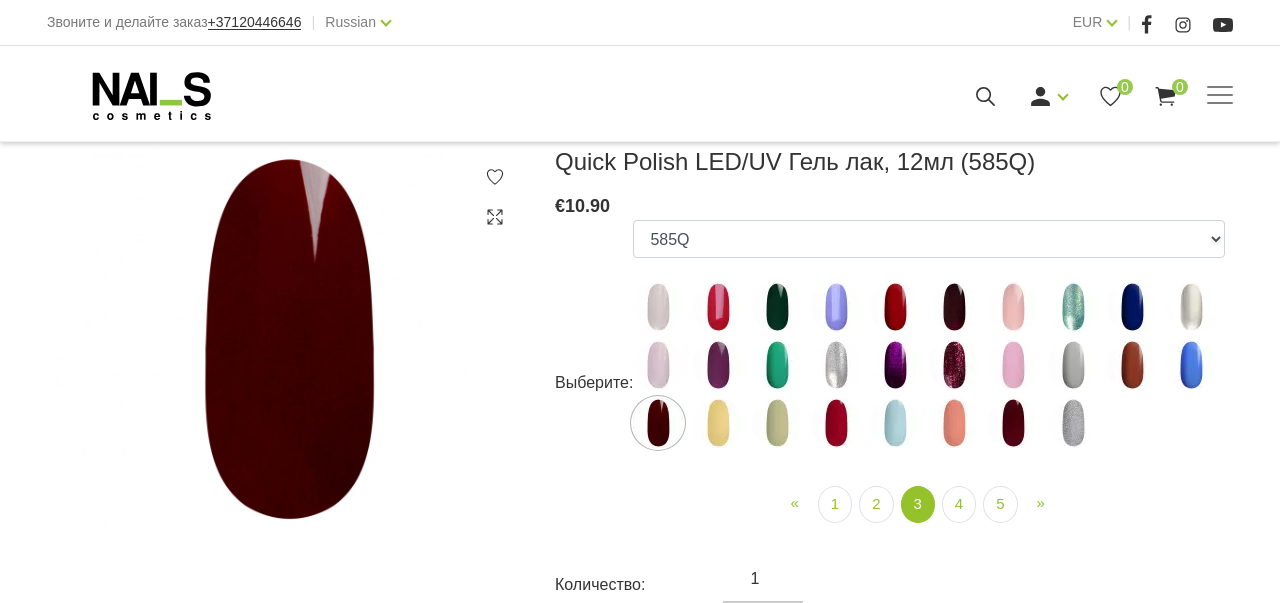 click at bounding box center (718, 423) 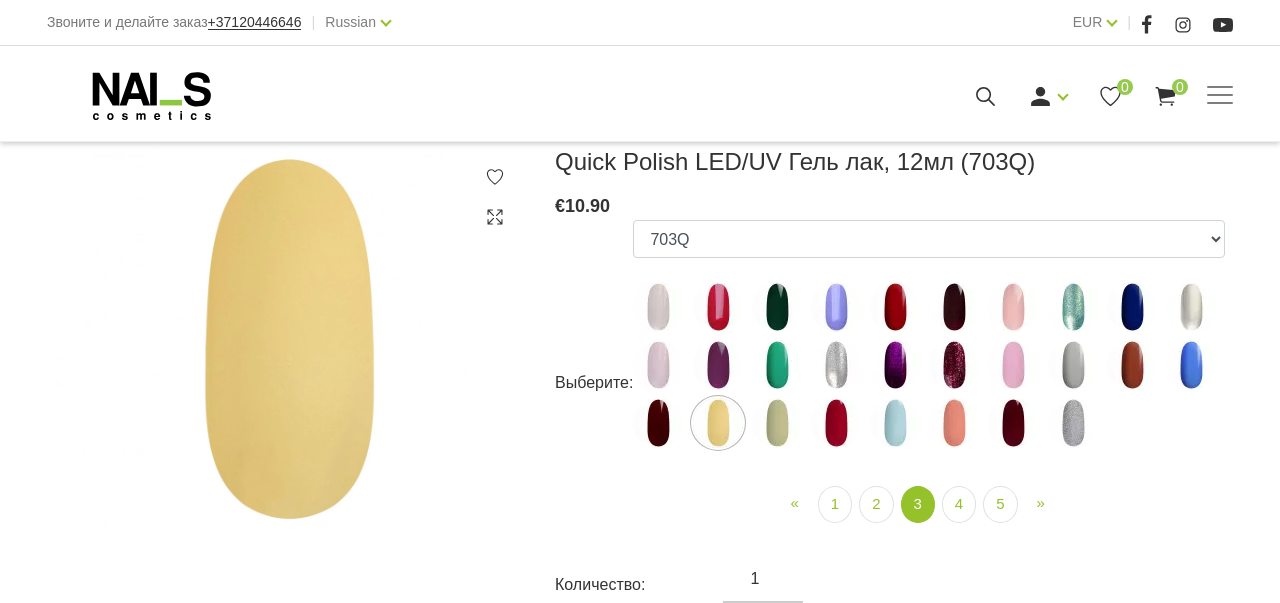 click at bounding box center [777, 423] 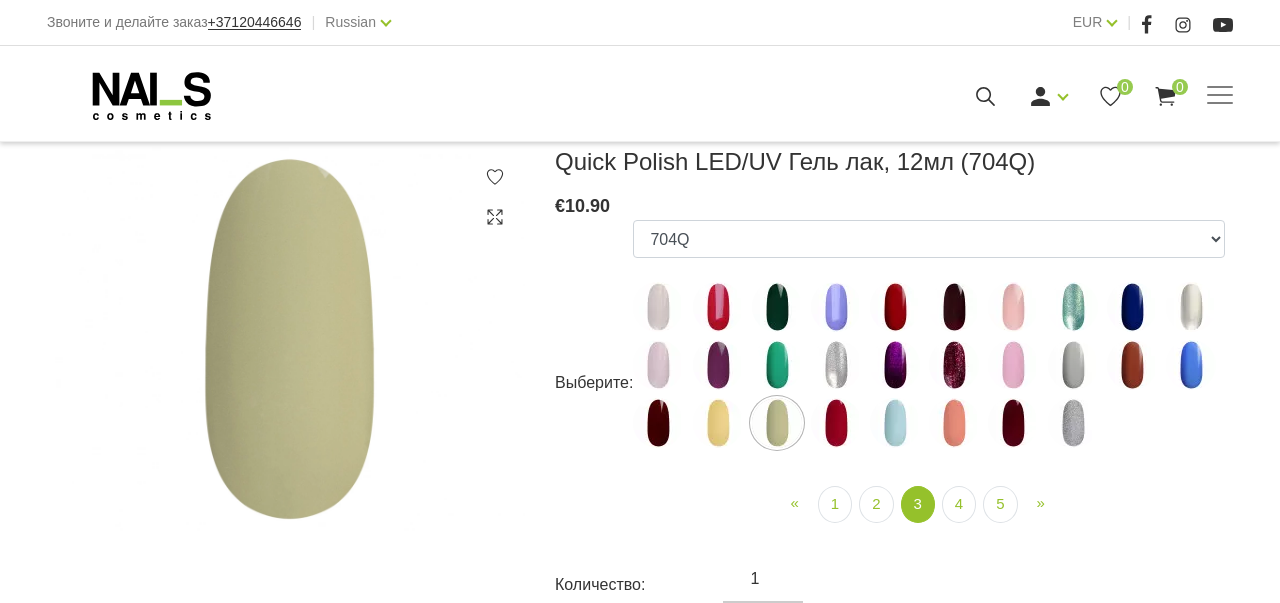 click at bounding box center [836, 423] 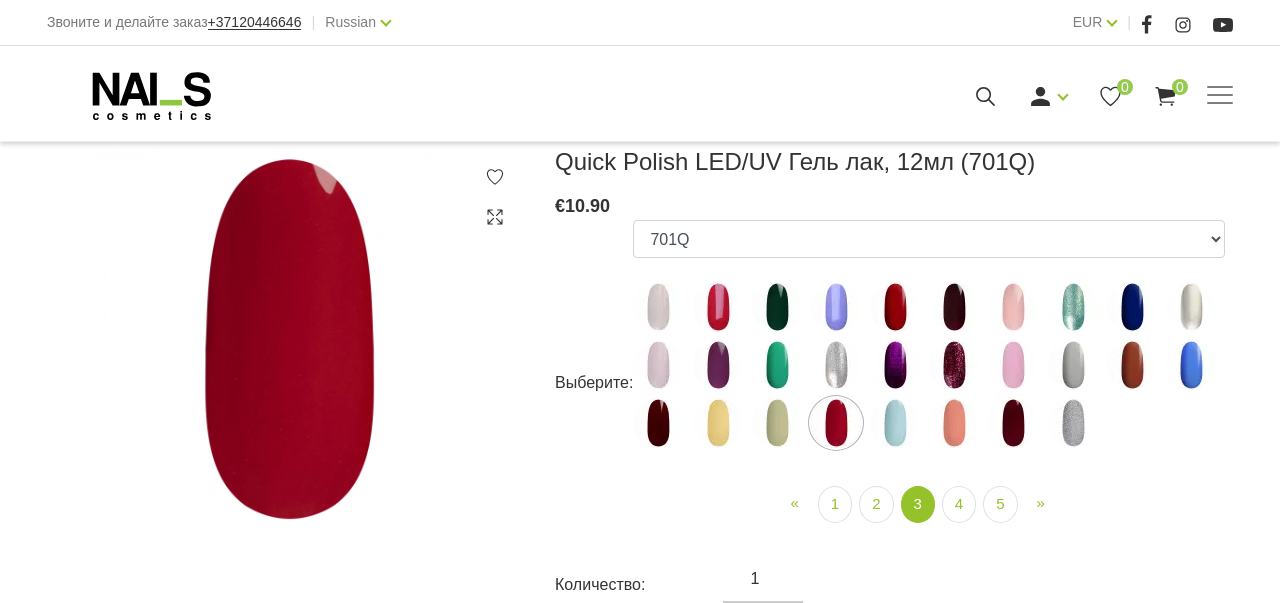 click at bounding box center [895, 423] 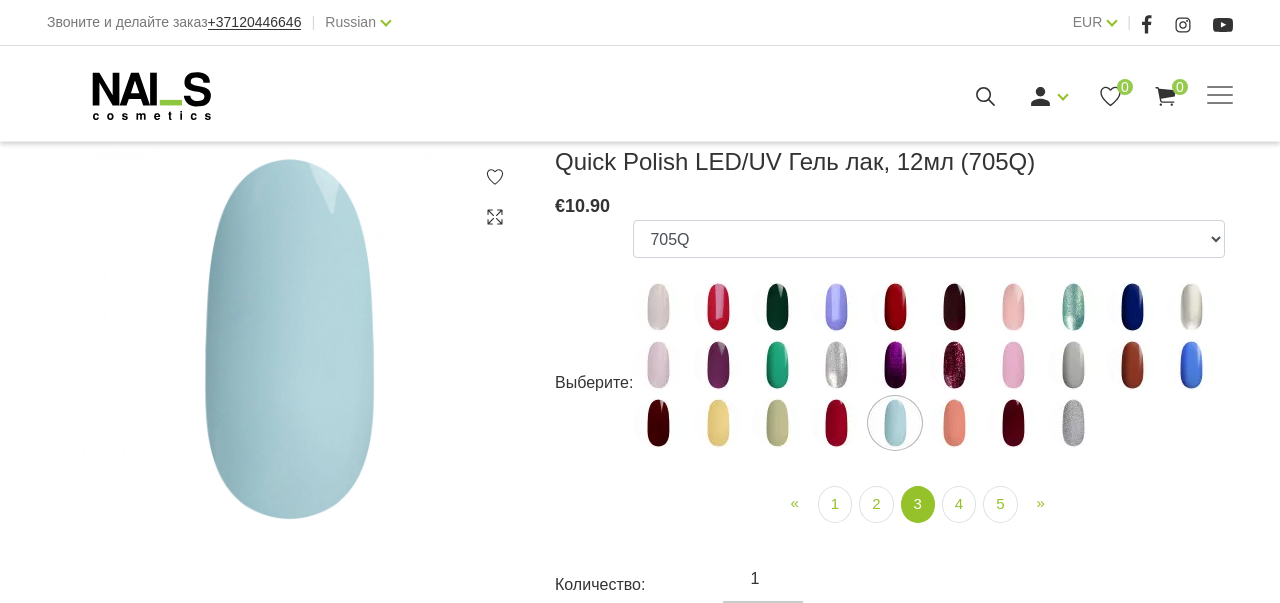 click at bounding box center [954, 423] 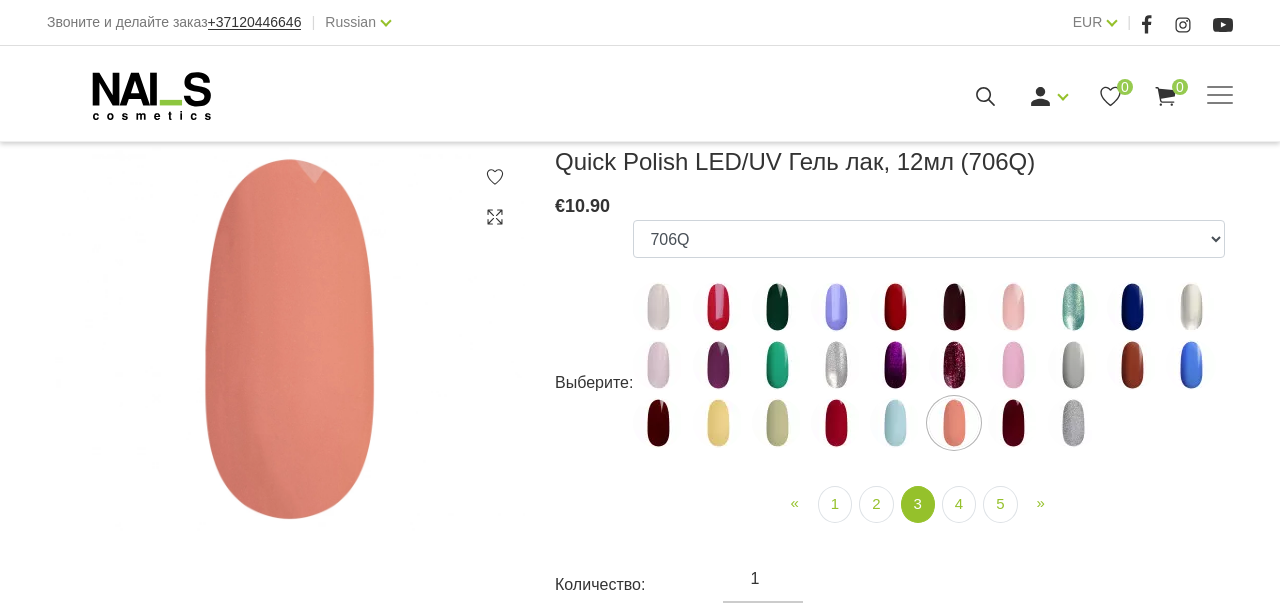 click at bounding box center (1013, 423) 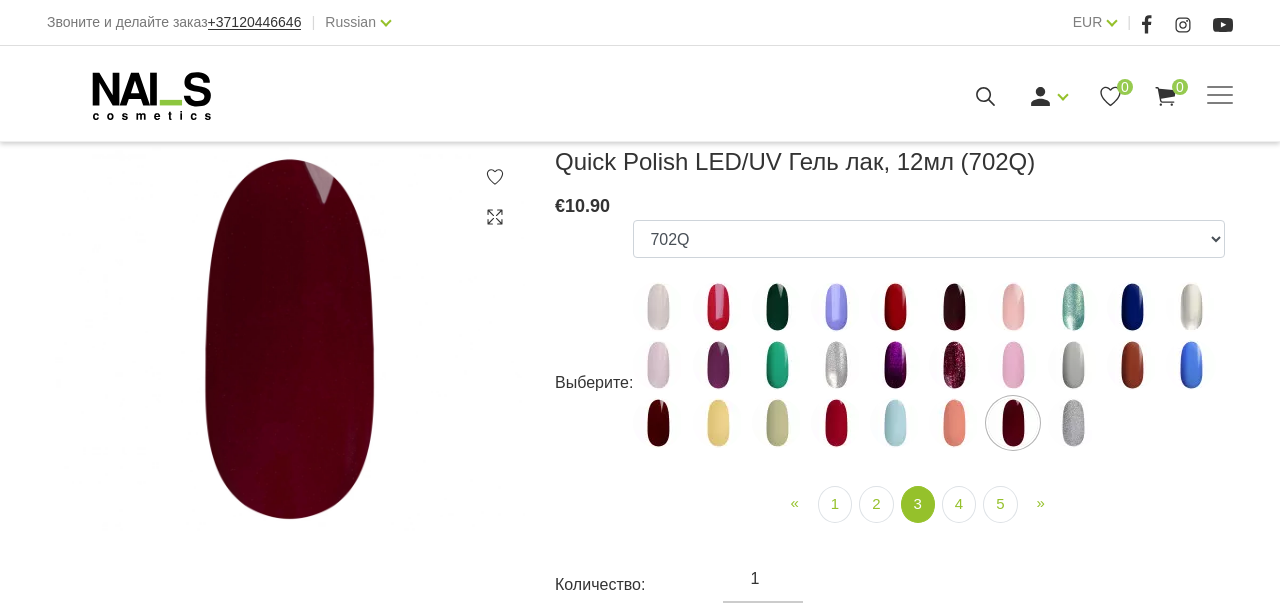 click at bounding box center (1073, 423) 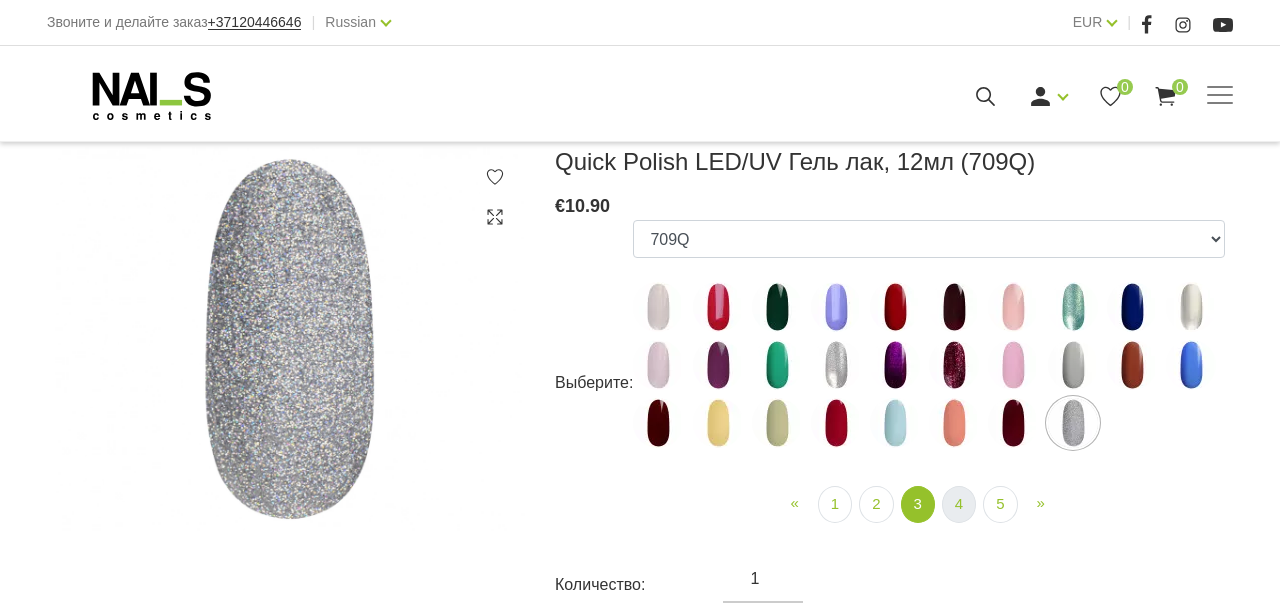 click on "4" at bounding box center (959, 504) 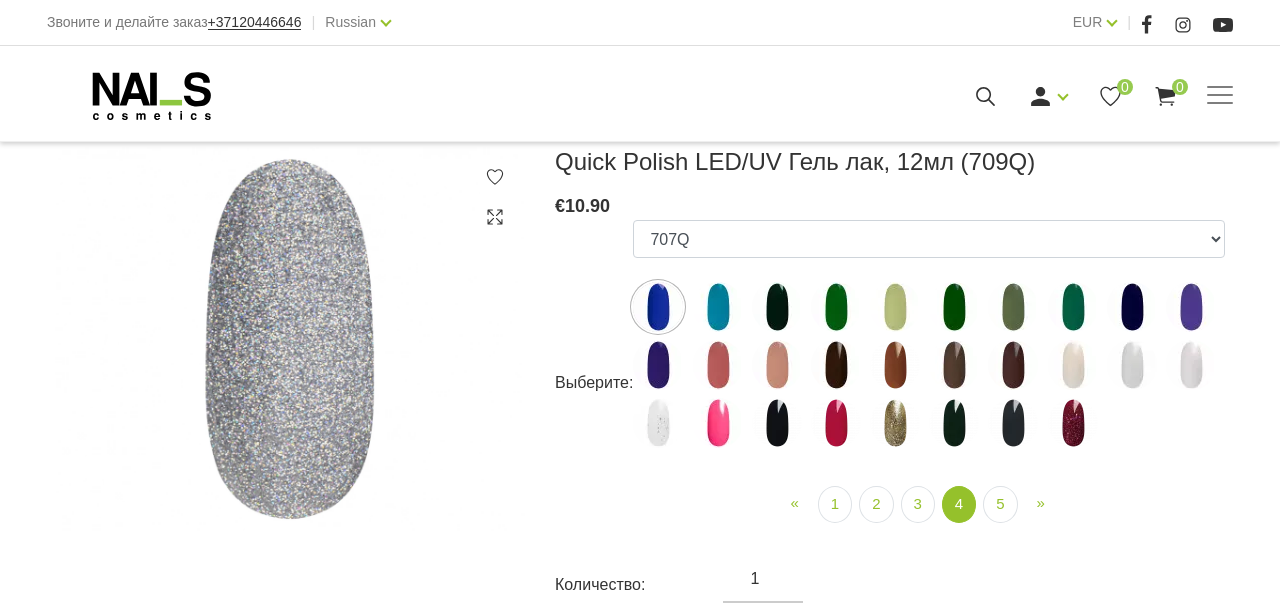 click at bounding box center [658, 307] 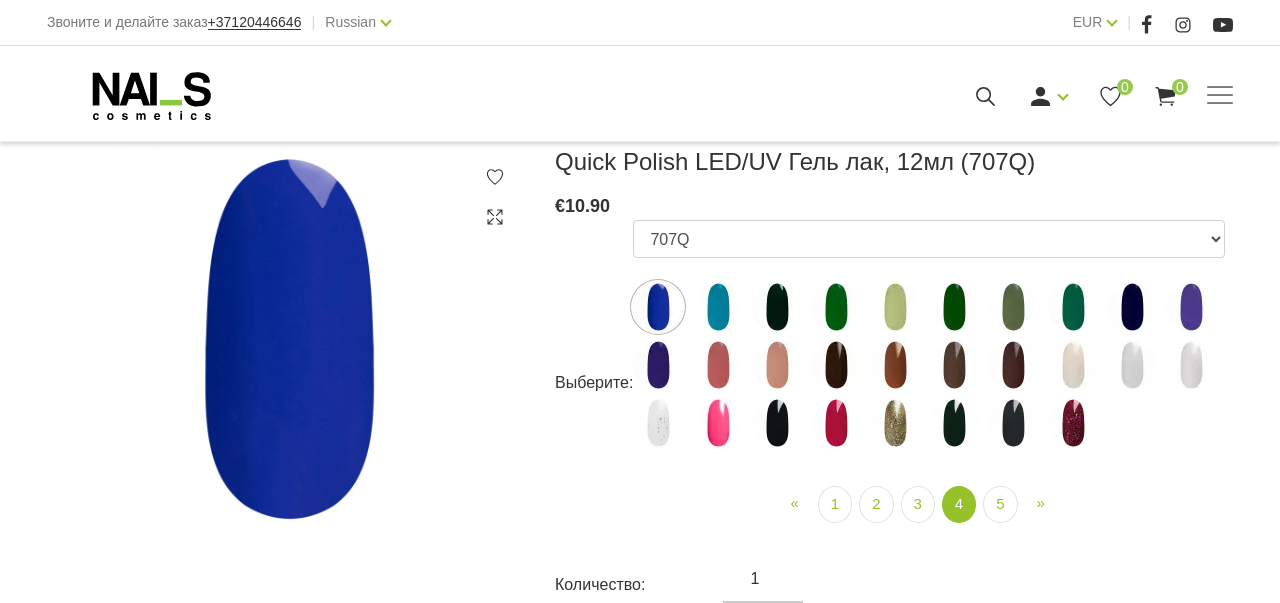 click at bounding box center [718, 307] 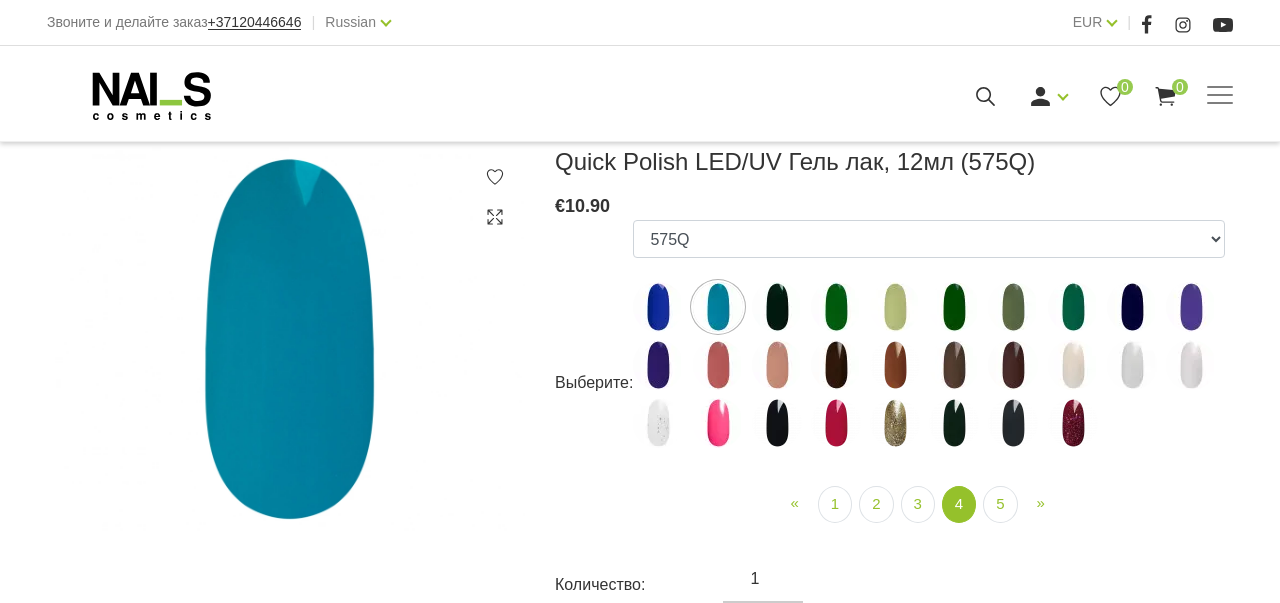 click at bounding box center (777, 307) 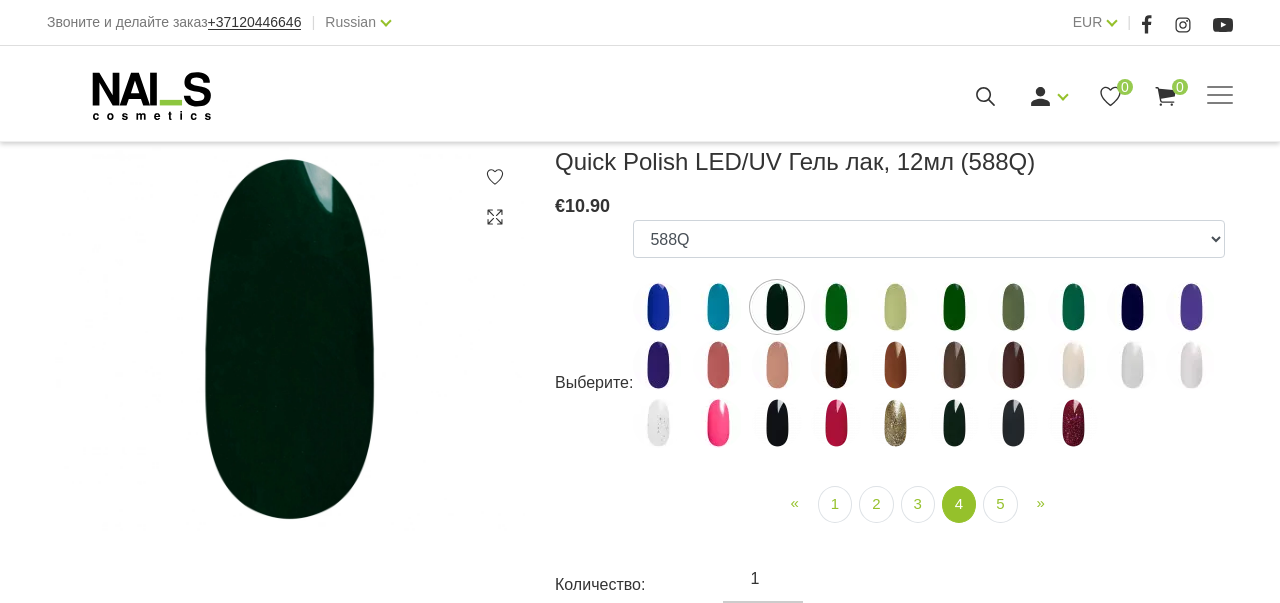 click at bounding box center (836, 307) 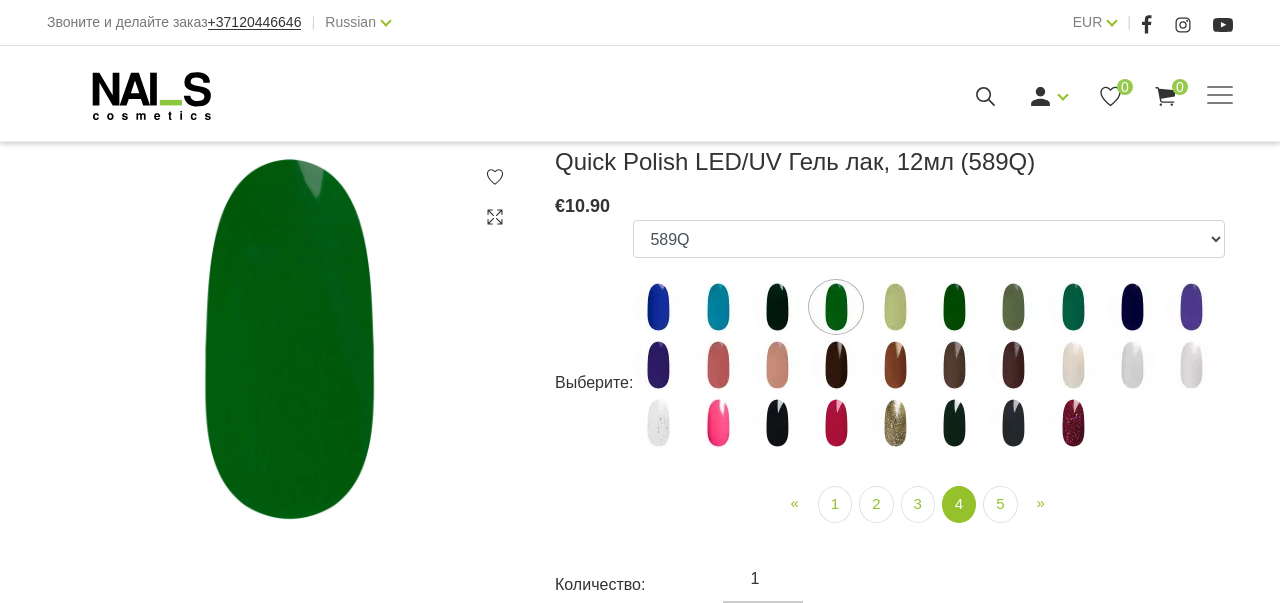 click at bounding box center [895, 307] 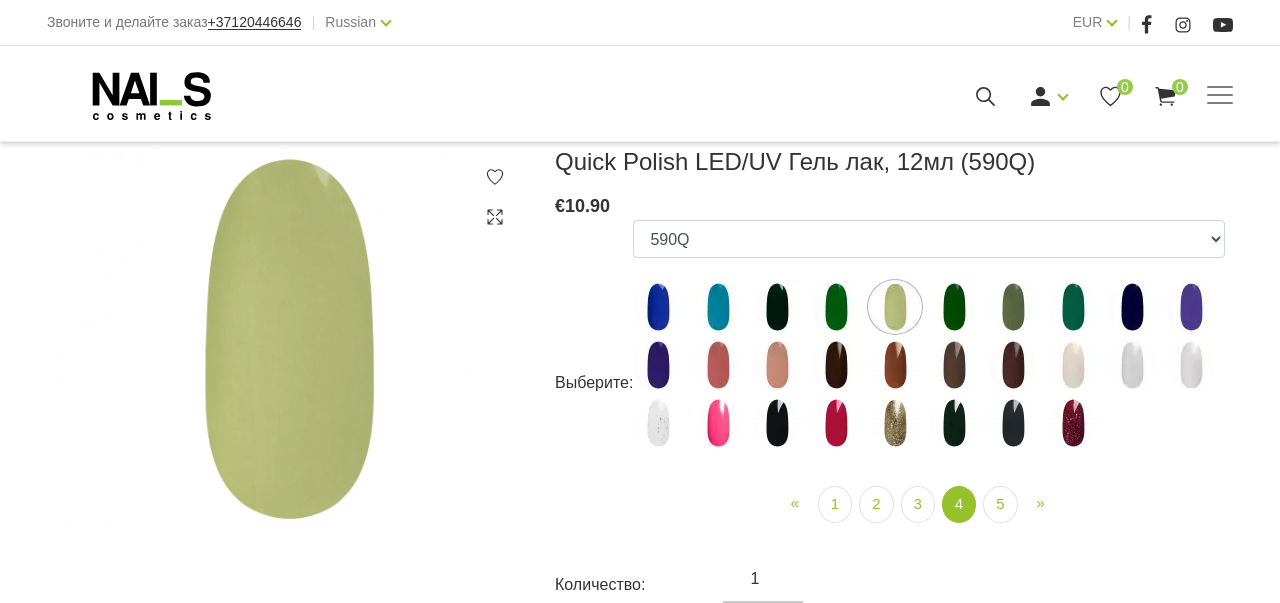 click at bounding box center [954, 307] 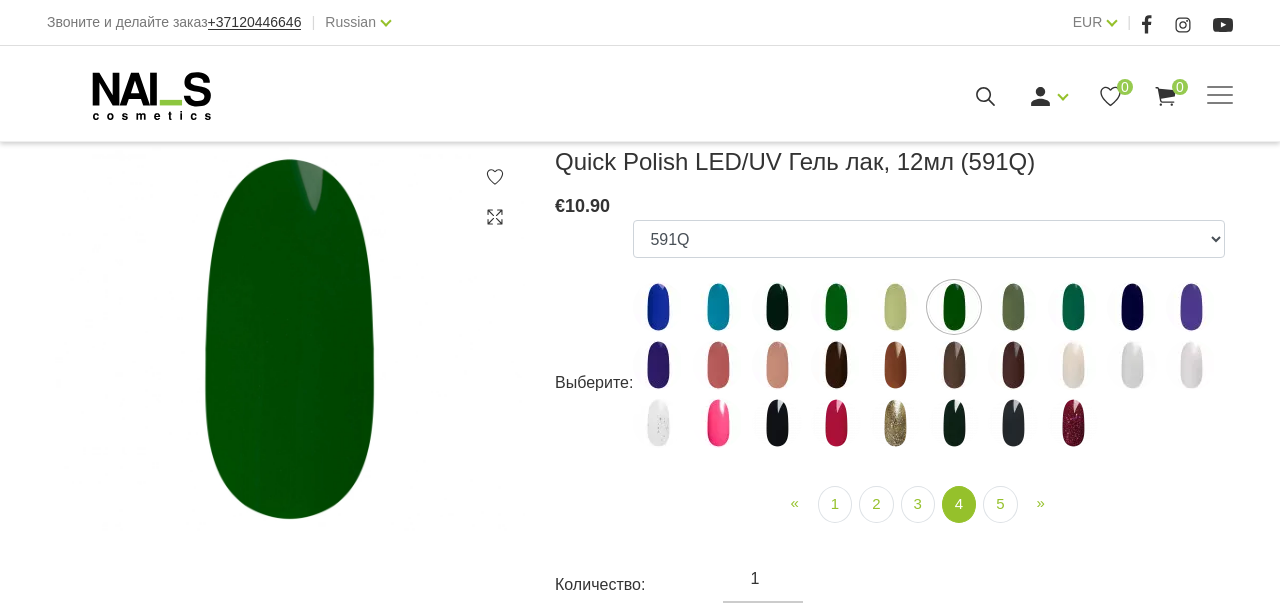 click at bounding box center (1013, 307) 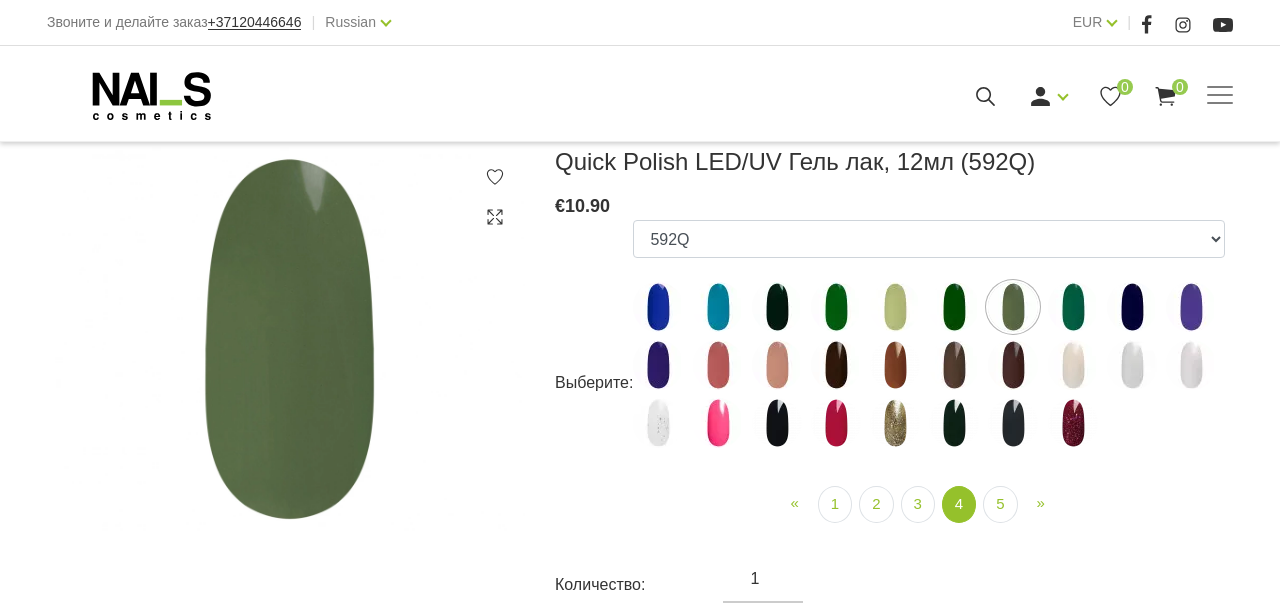 click at bounding box center (1073, 307) 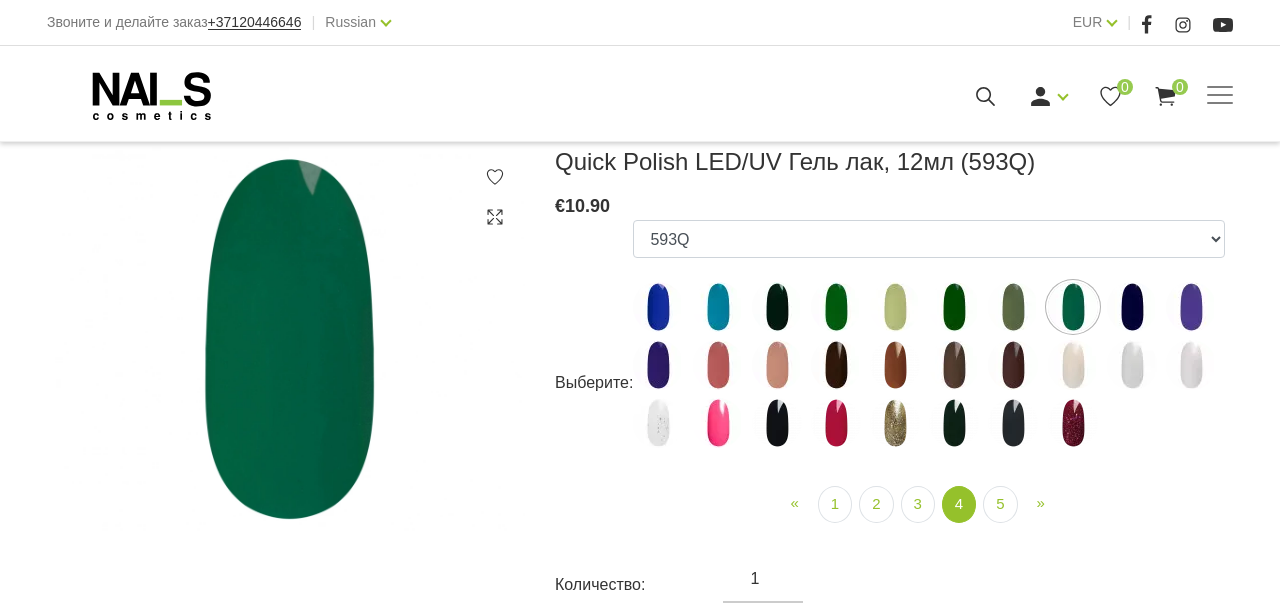 click at bounding box center [1132, 307] 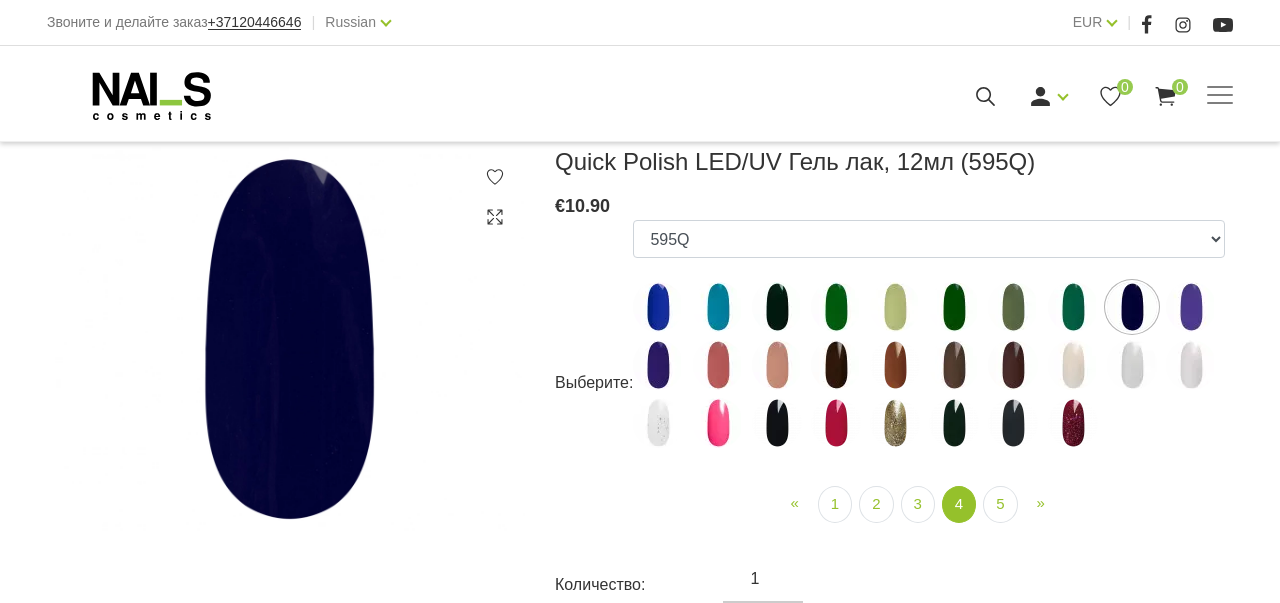 click at bounding box center [1191, 307] 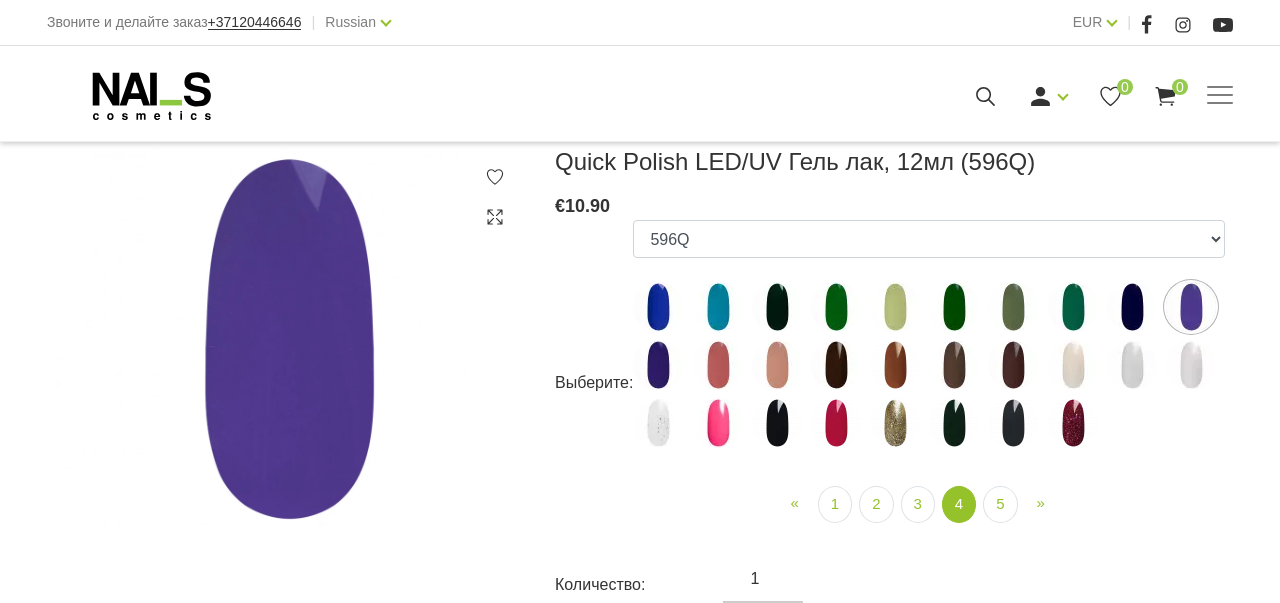 click at bounding box center [658, 365] 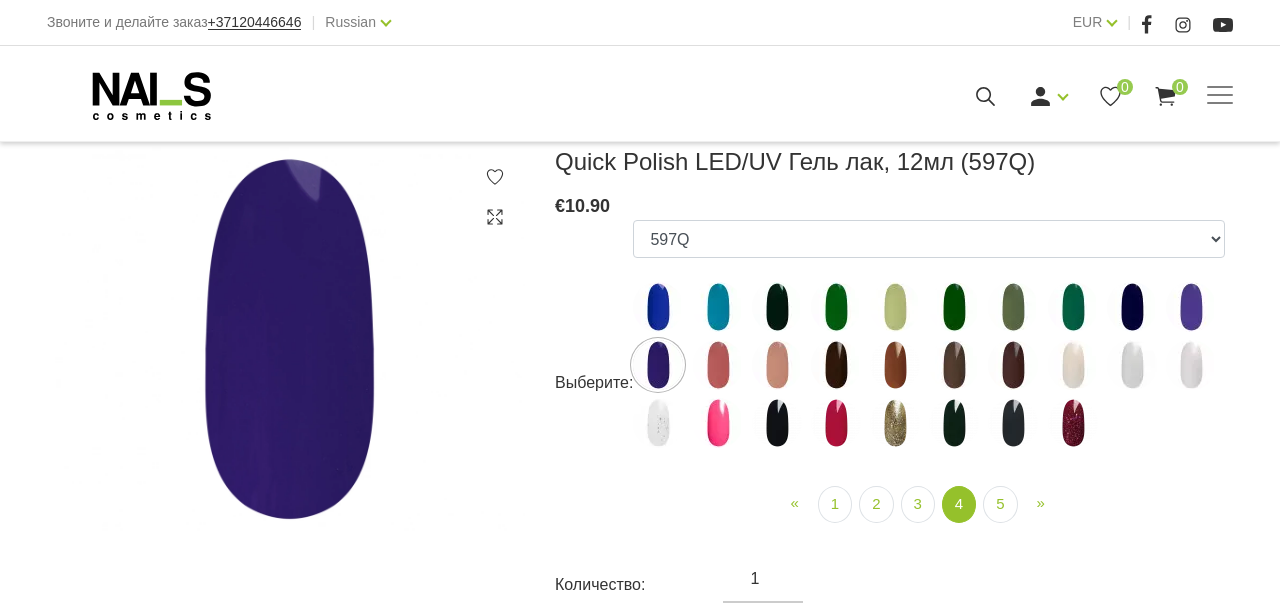 click at bounding box center [718, 365] 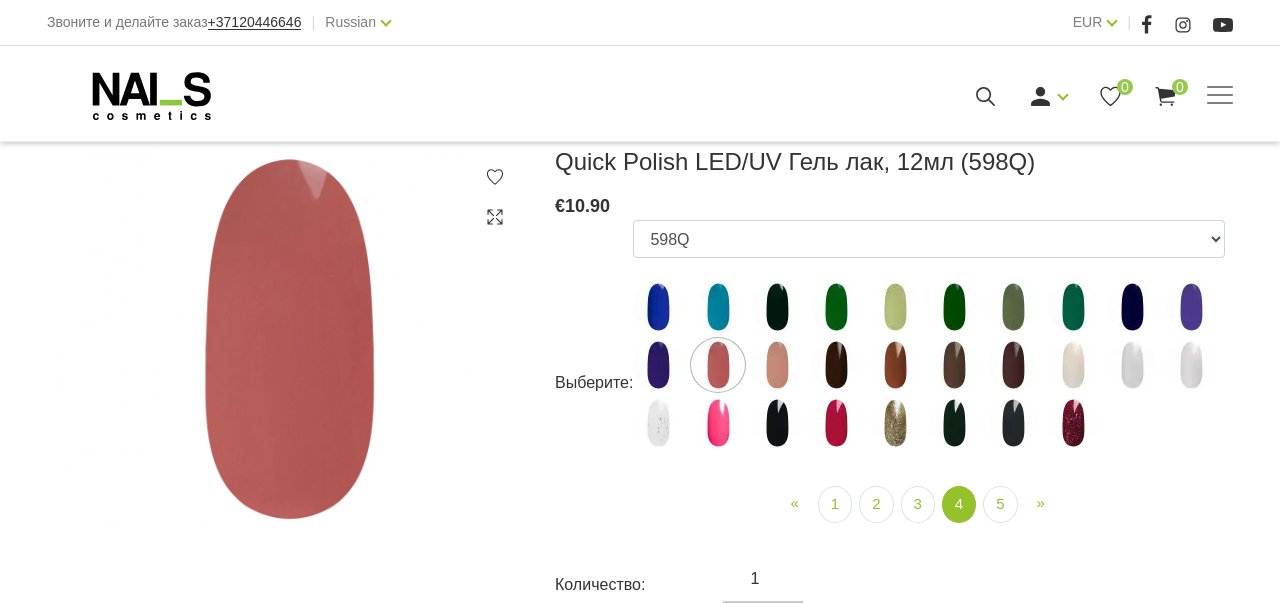 click at bounding box center (777, 365) 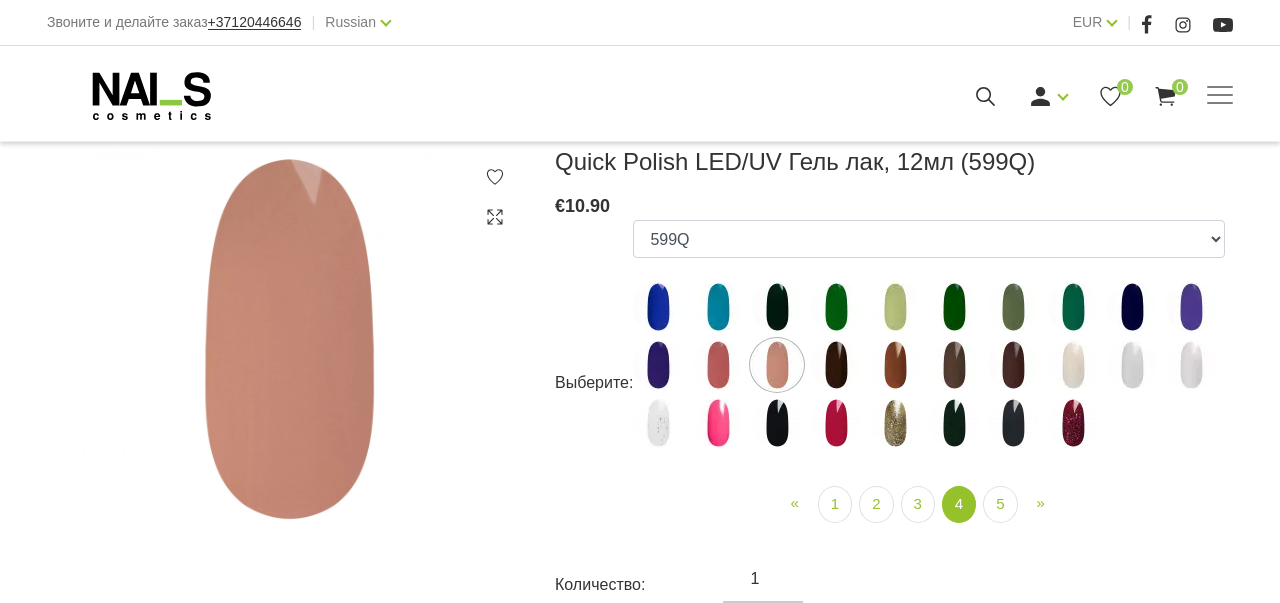 click at bounding box center (836, 365) 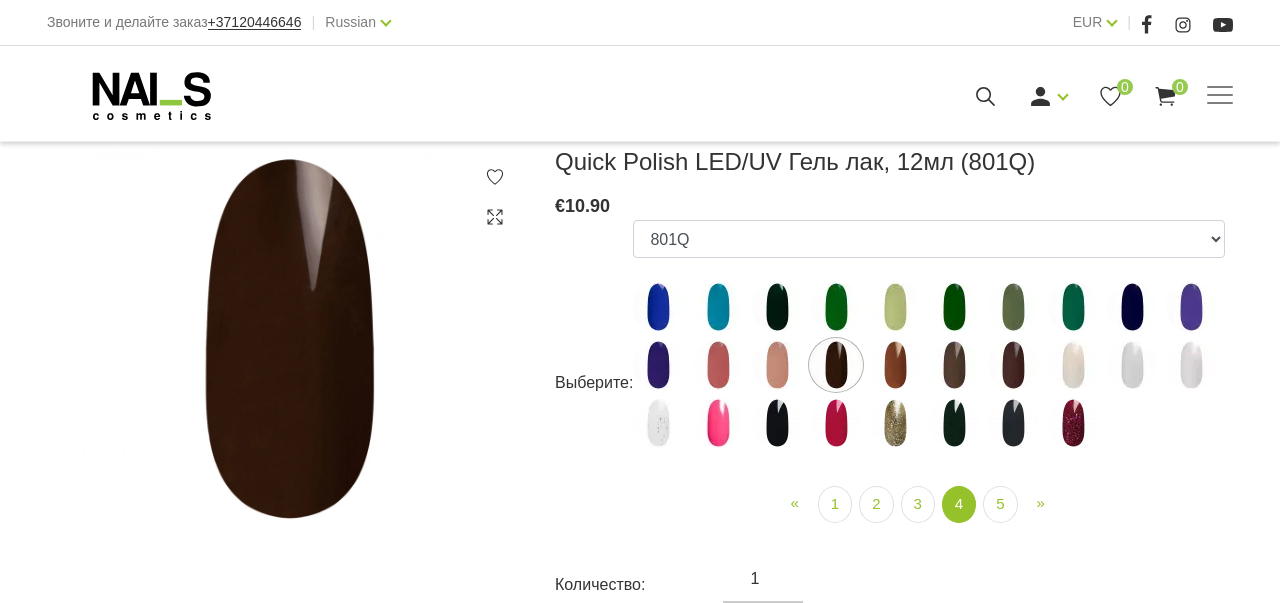 click at bounding box center (895, 365) 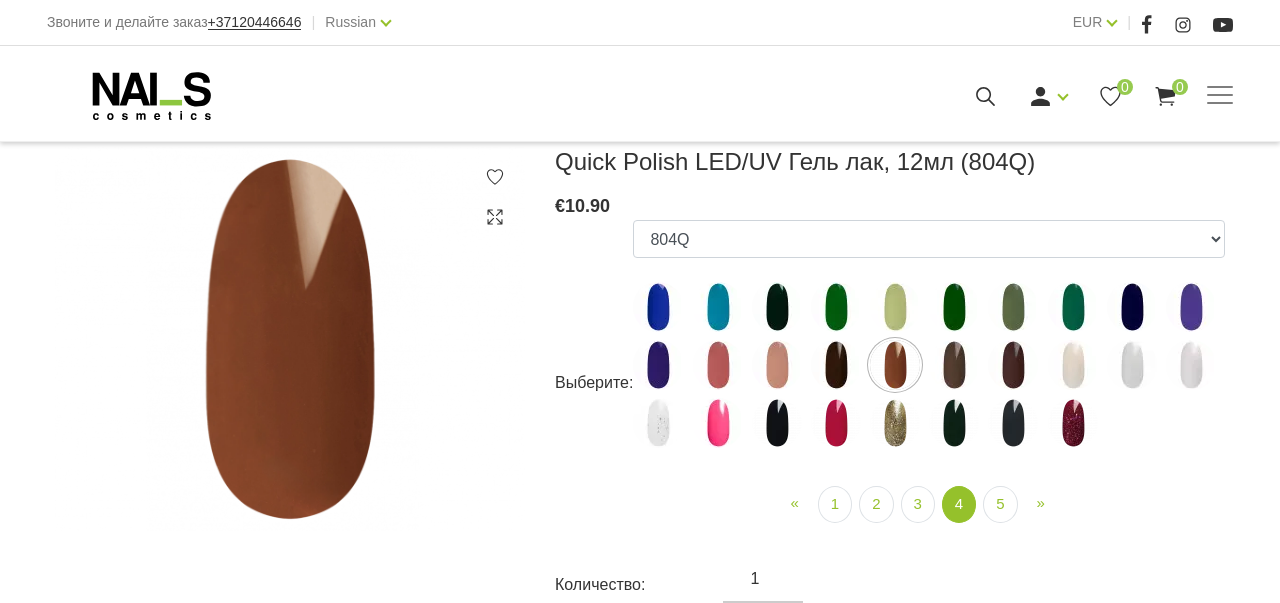 click at bounding box center [954, 365] 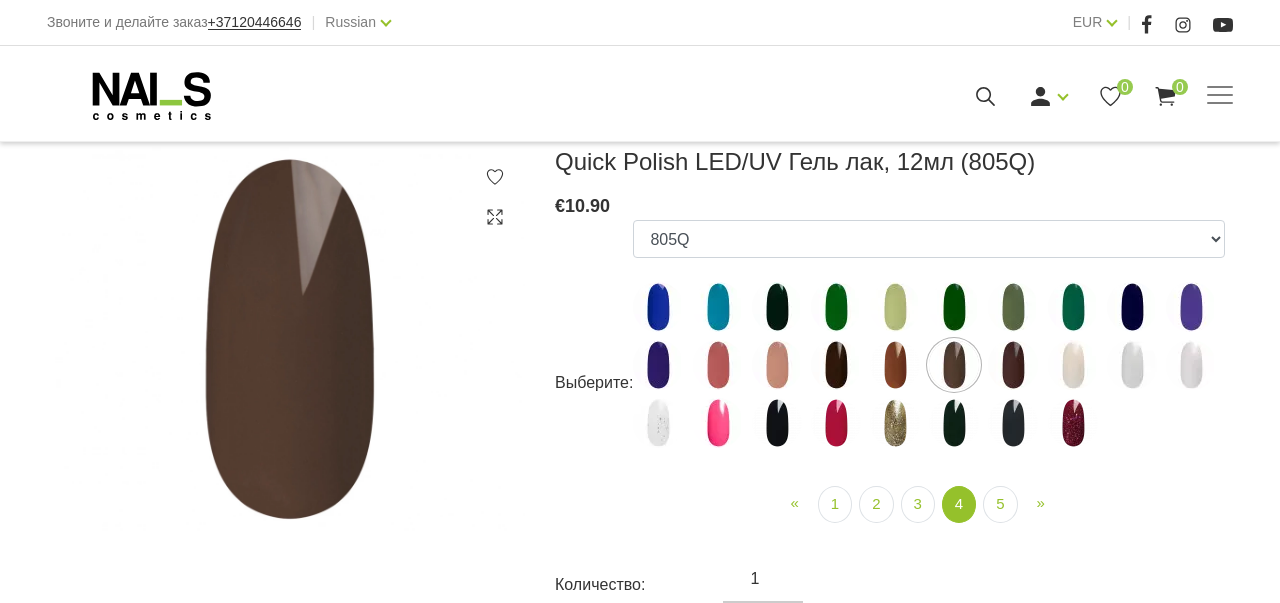 click at bounding box center (1013, 365) 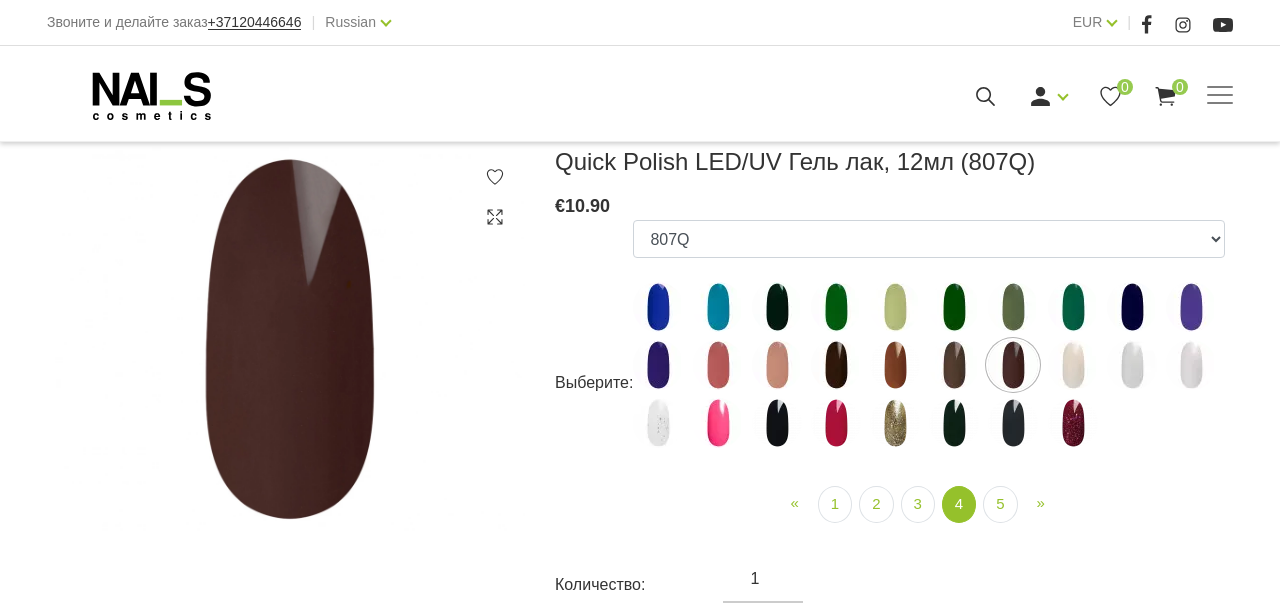click at bounding box center (1073, 365) 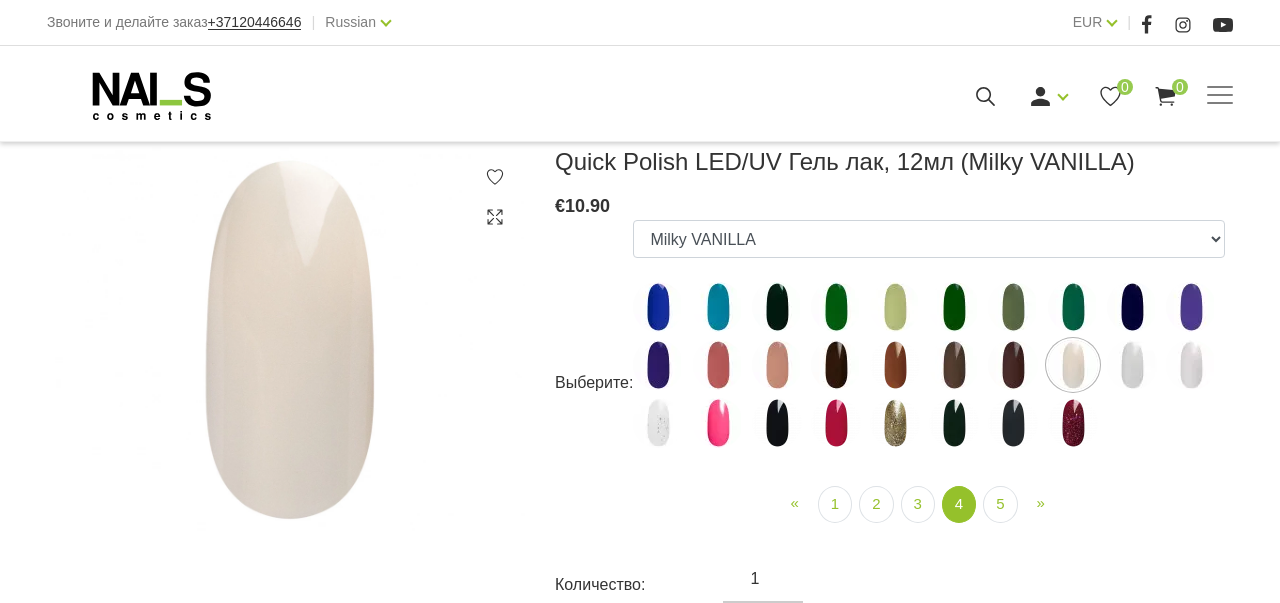 click at bounding box center [1132, 365] 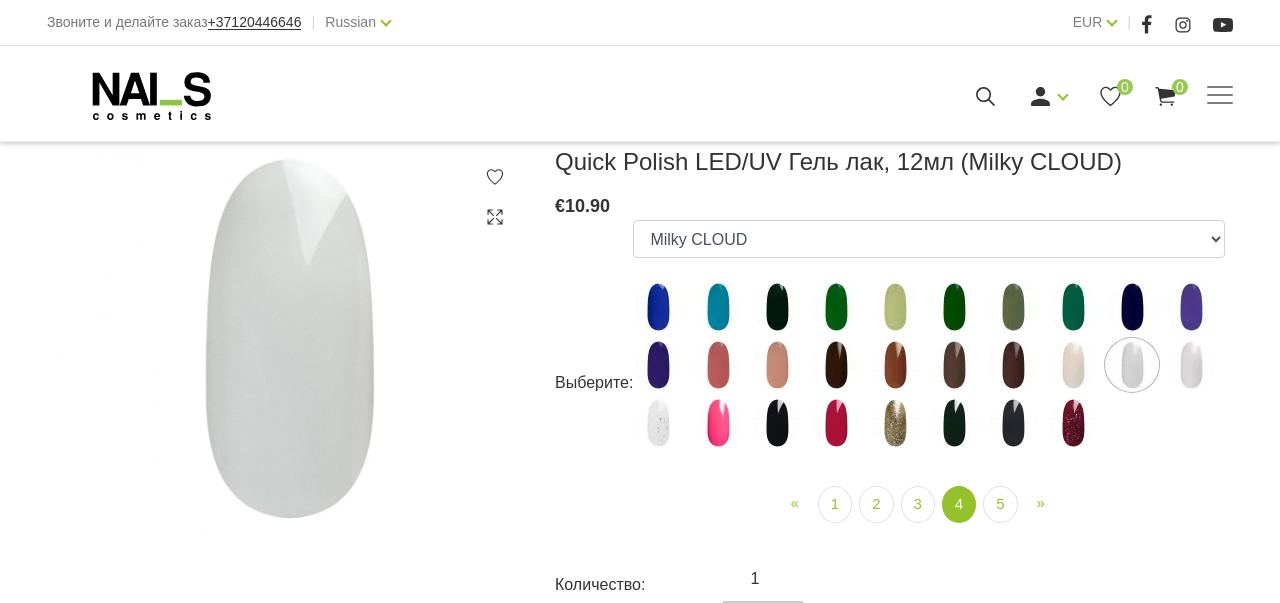 click at bounding box center (1191, 365) 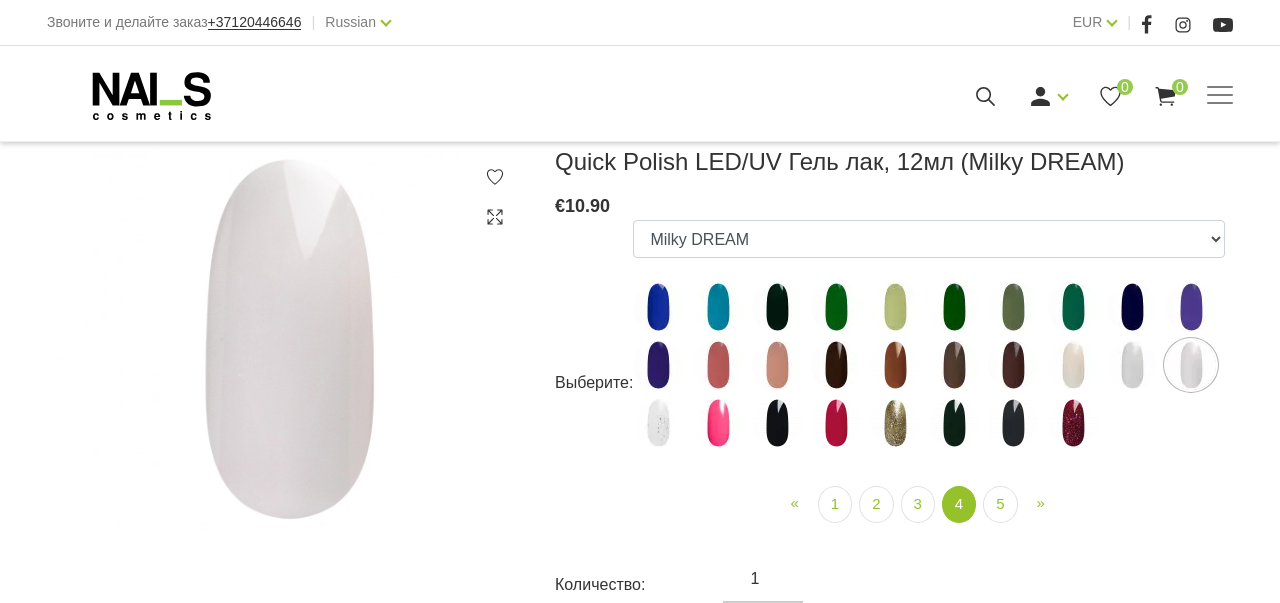 click at bounding box center [658, 423] 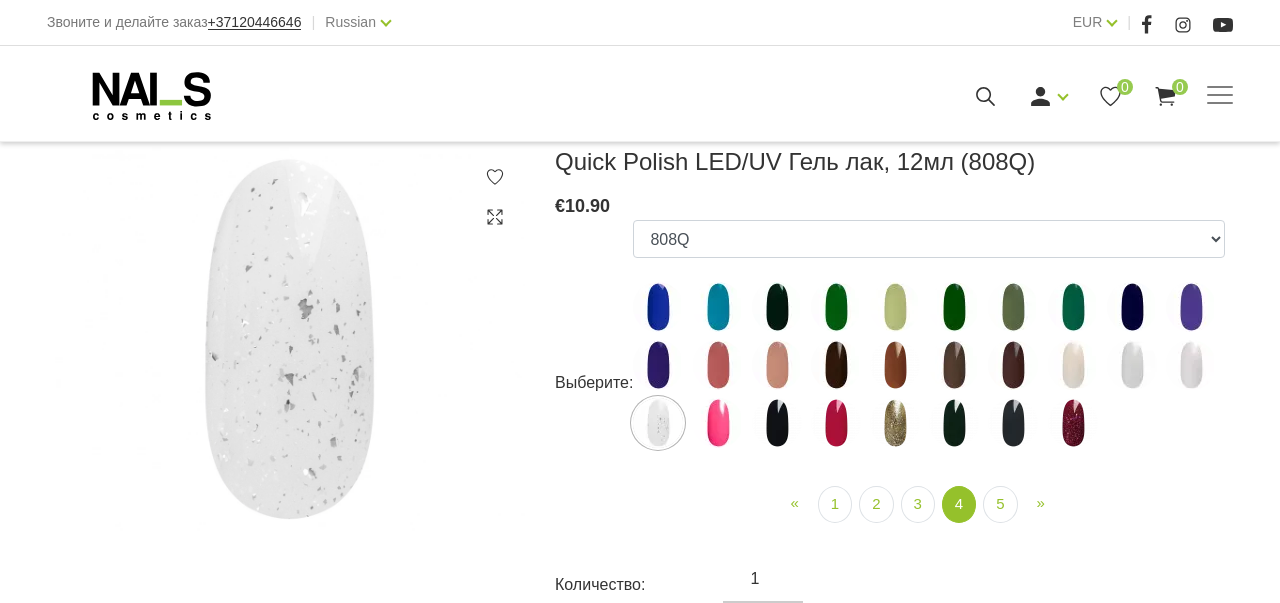 click at bounding box center (718, 423) 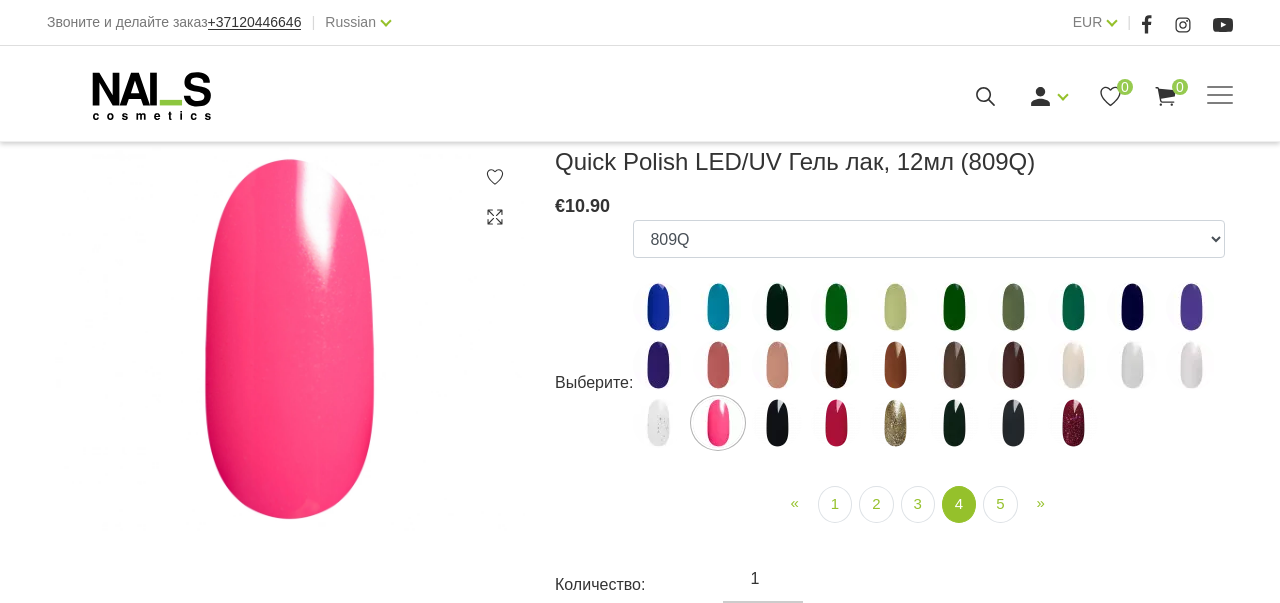 click at bounding box center [777, 423] 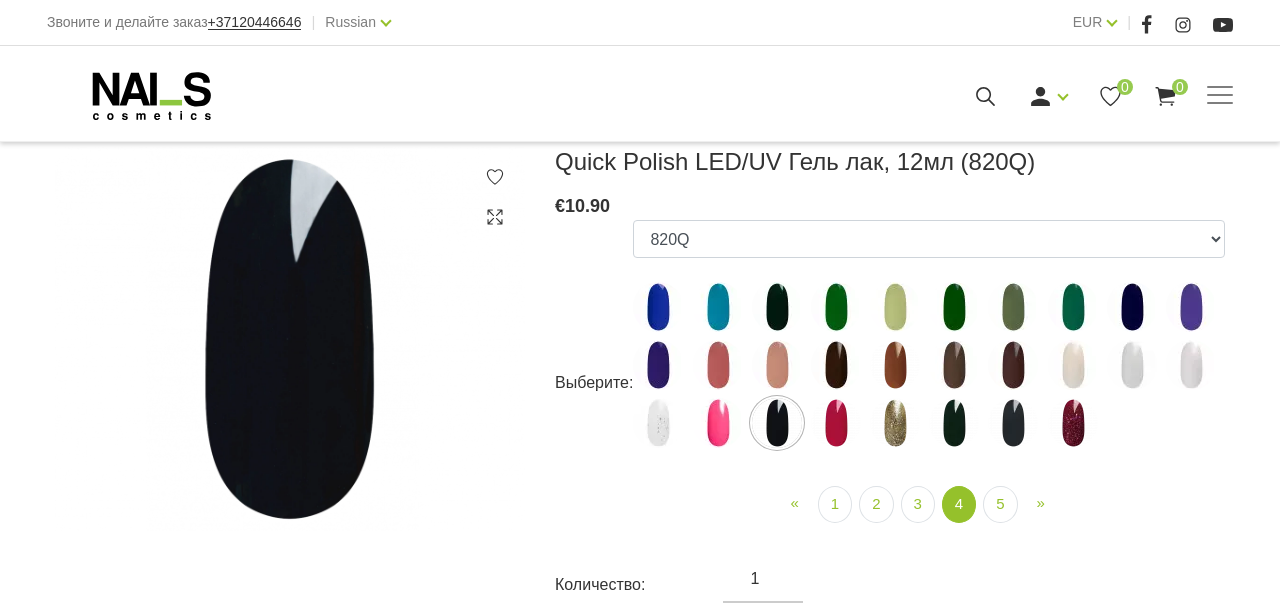 click at bounding box center [836, 423] 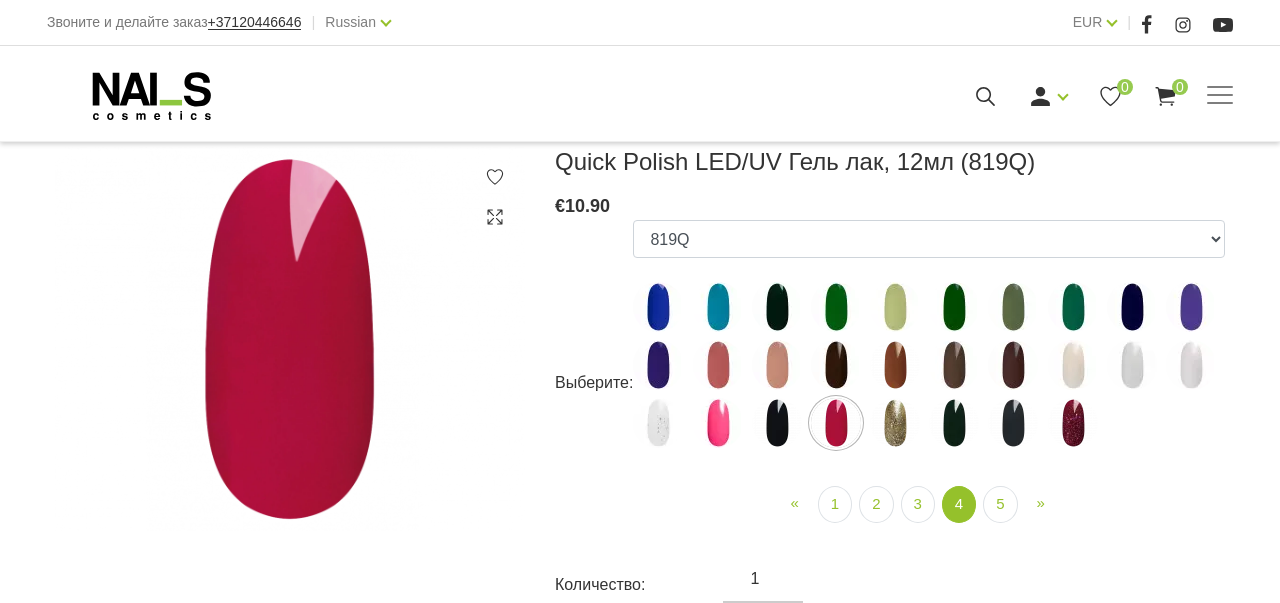 click at bounding box center (895, 423) 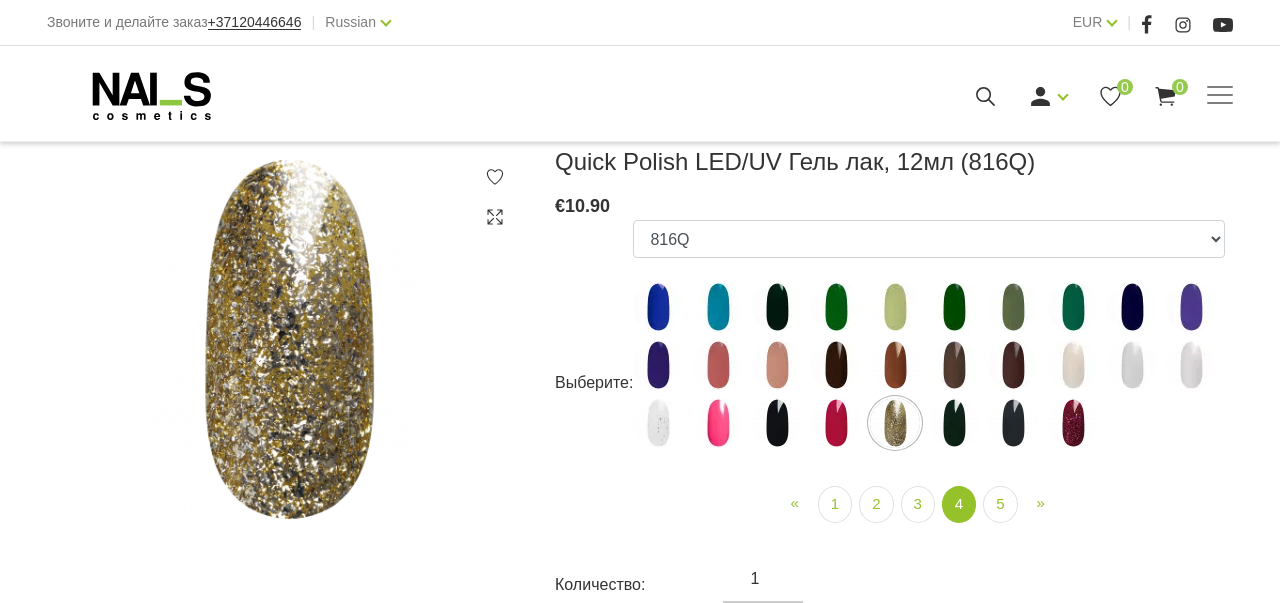 click at bounding box center (954, 423) 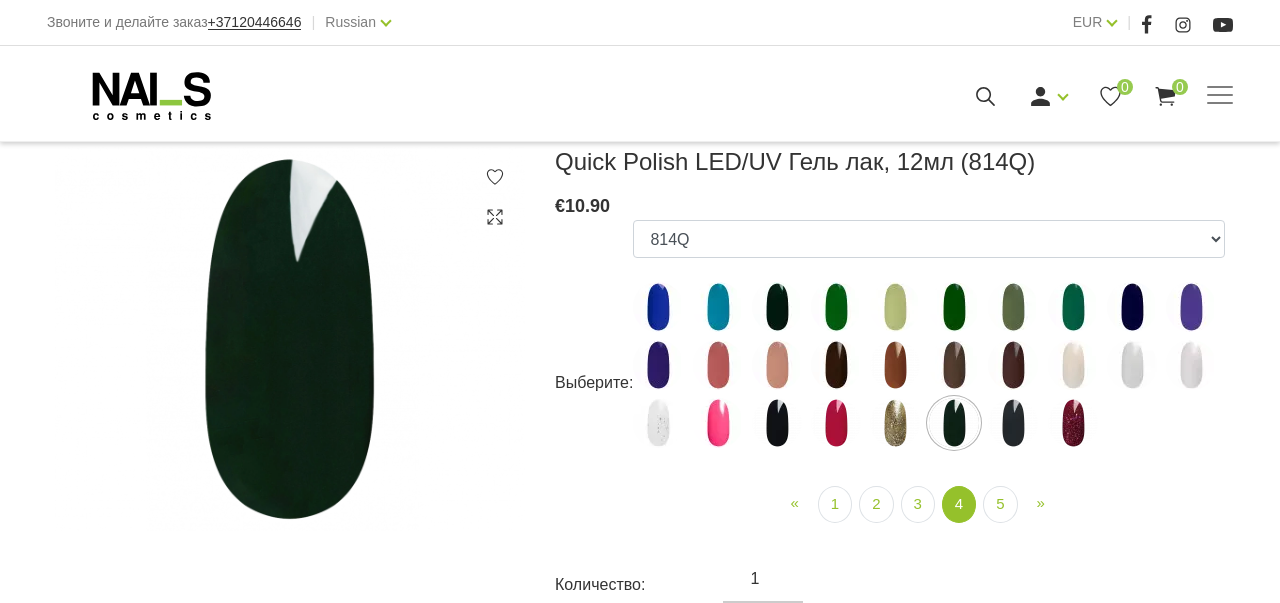 click at bounding box center (1013, 423) 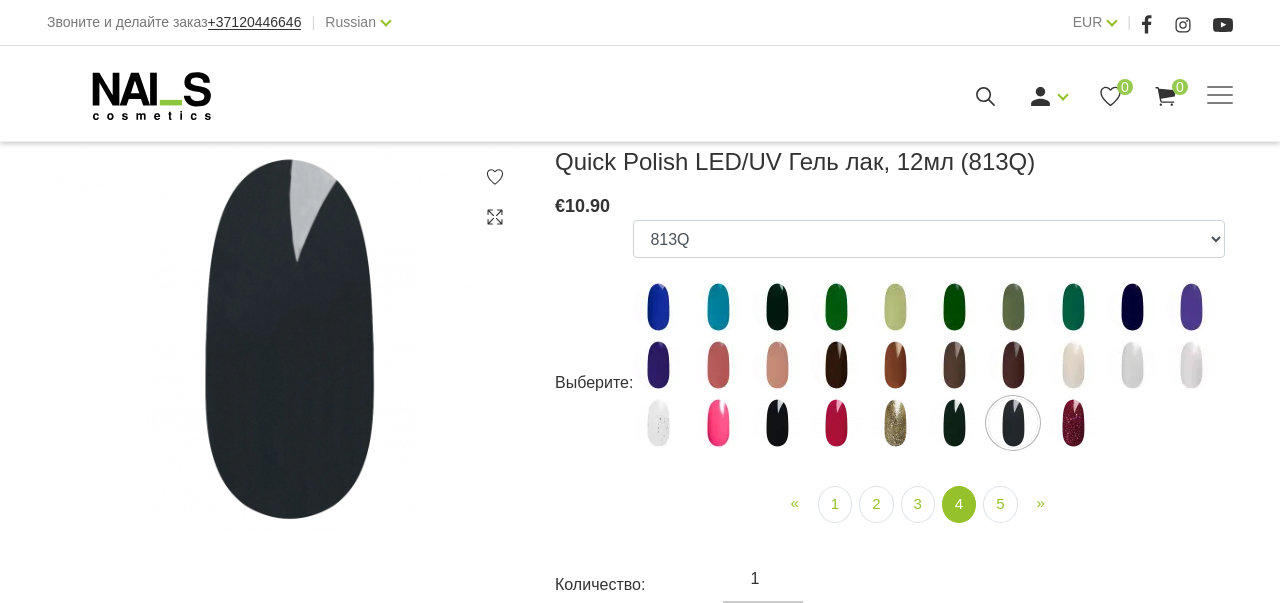 click at bounding box center [1073, 423] 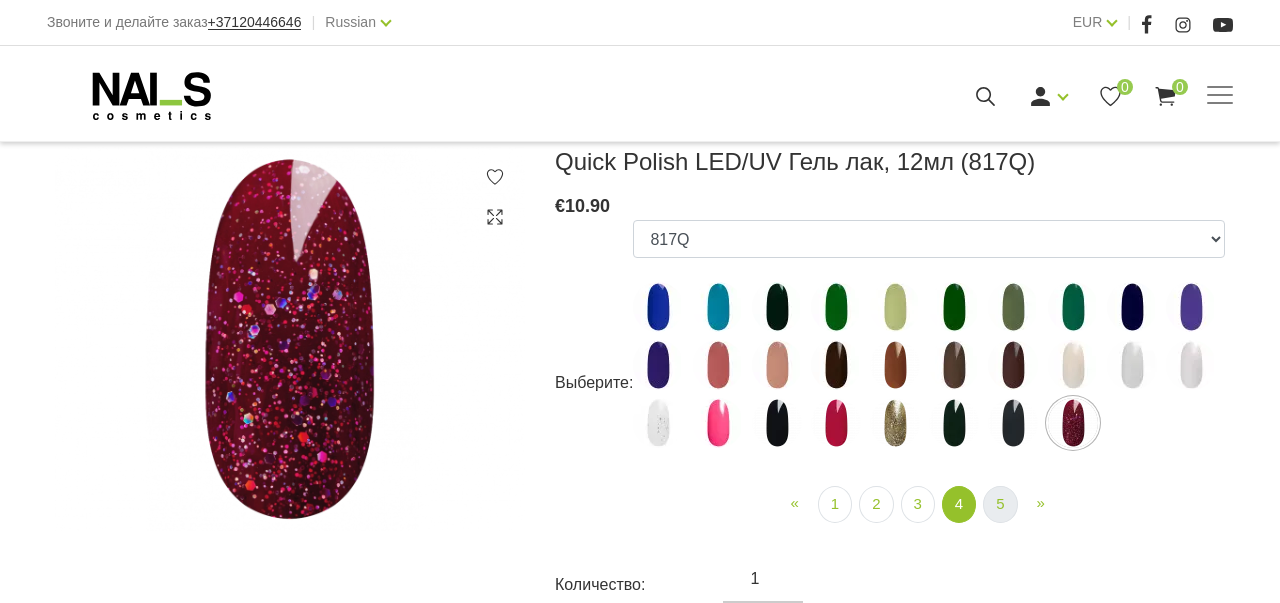 click on "5" at bounding box center (1000, 504) 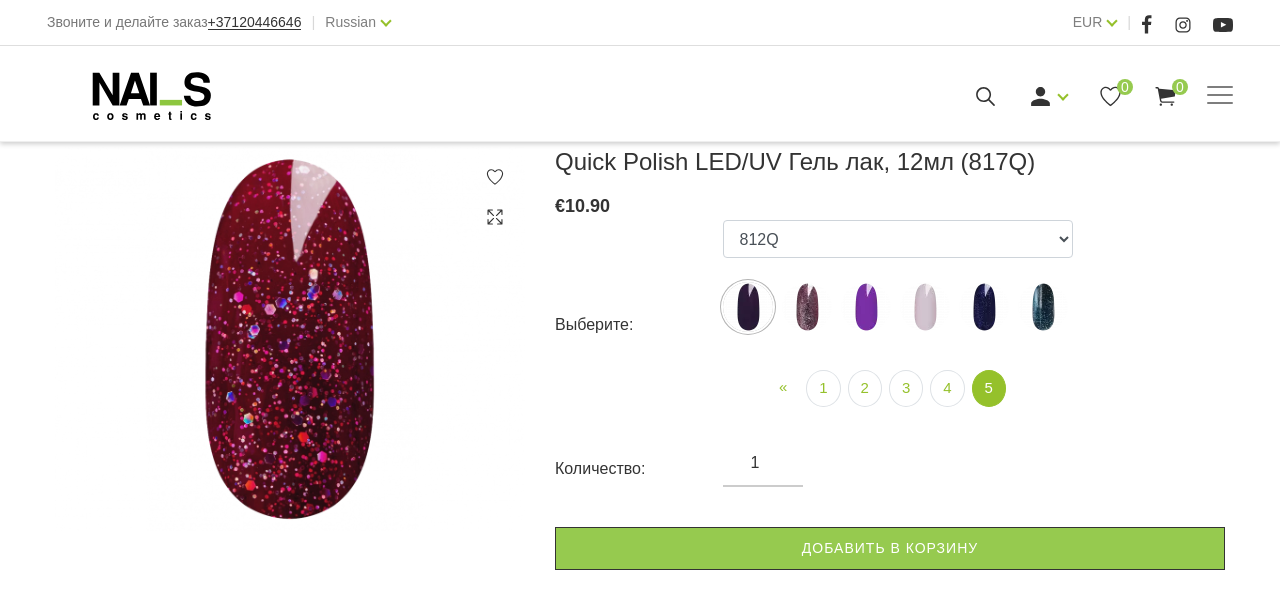 click at bounding box center (748, 307) 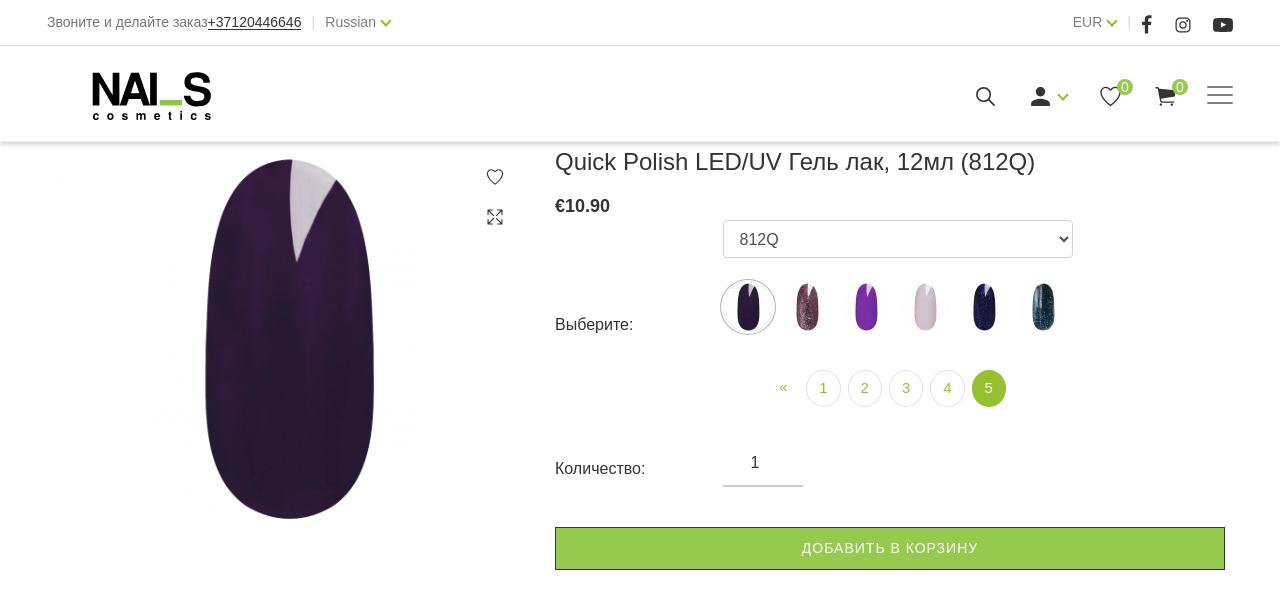 click at bounding box center (807, 307) 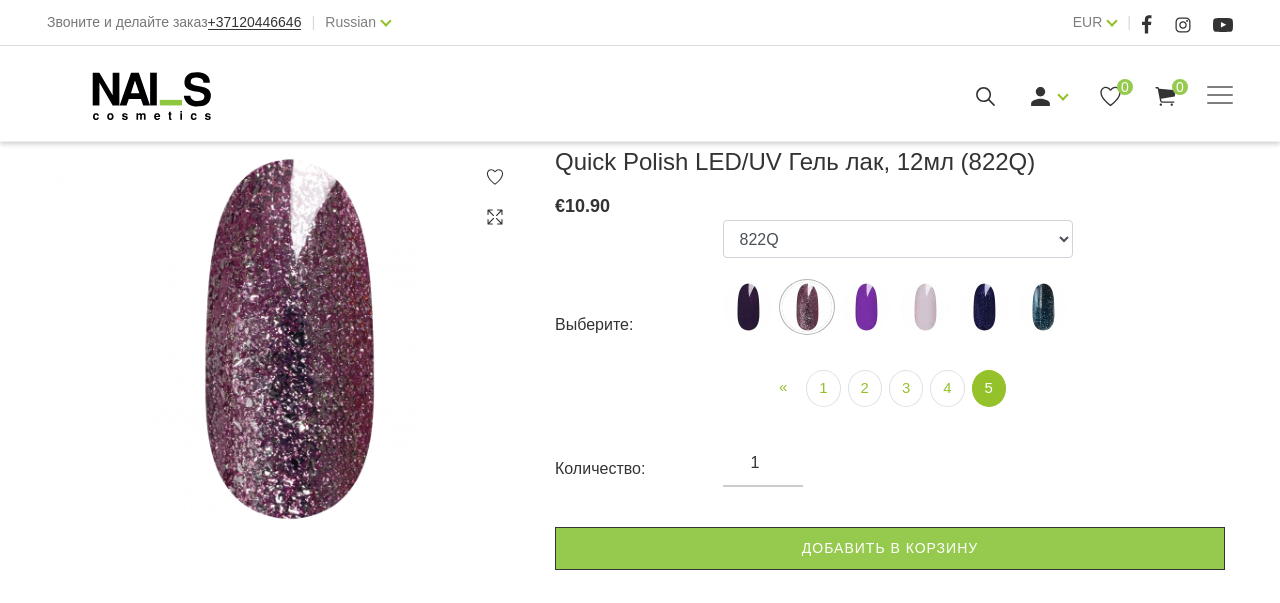 click at bounding box center [866, 307] 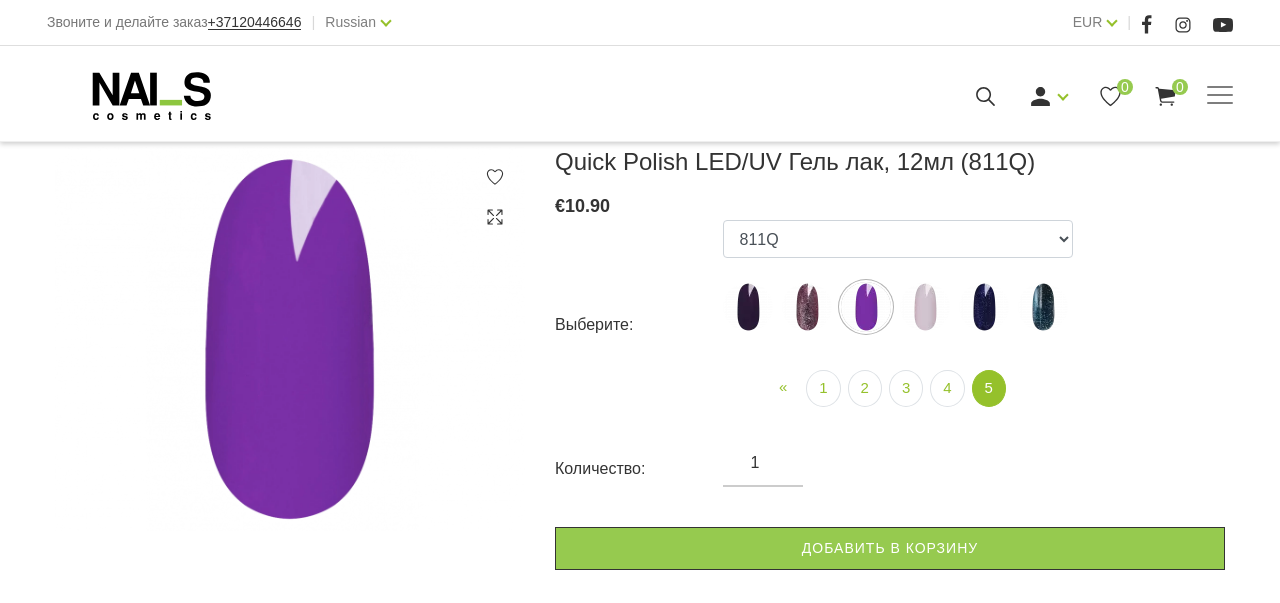 click at bounding box center [925, 307] 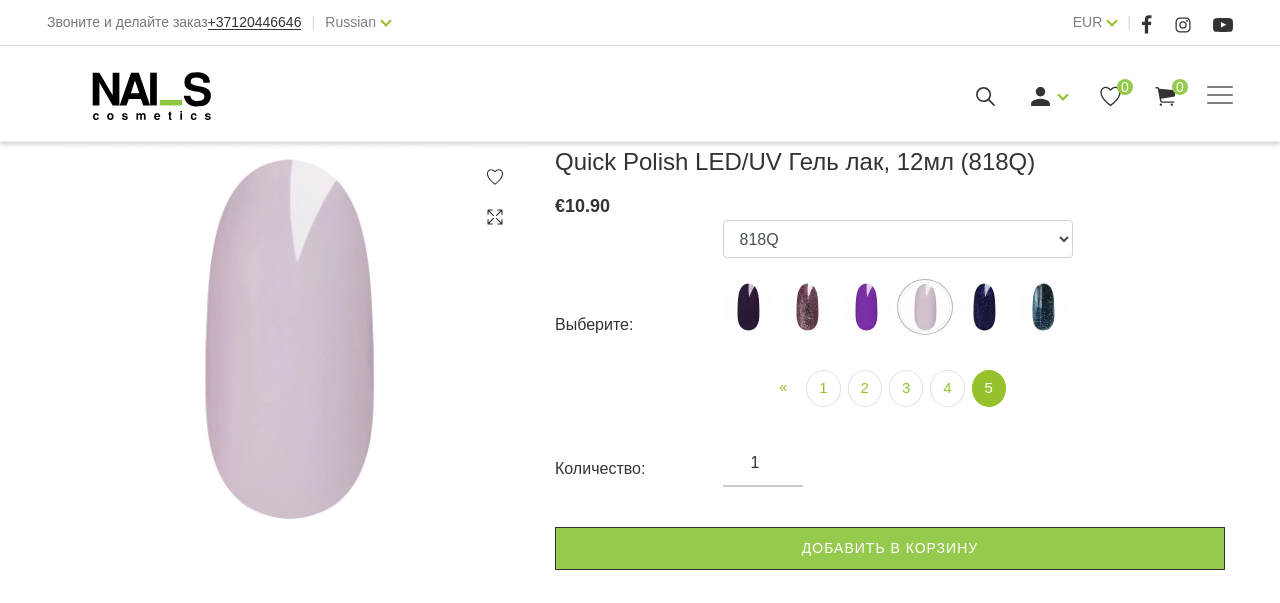 click at bounding box center [984, 307] 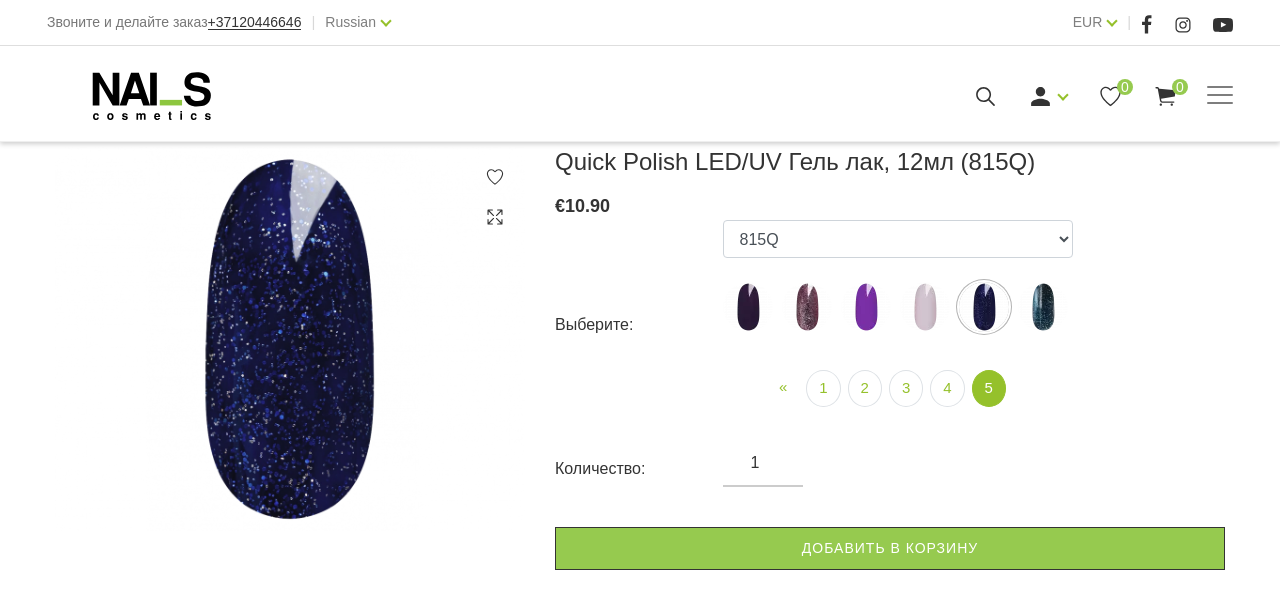 click at bounding box center [1043, 307] 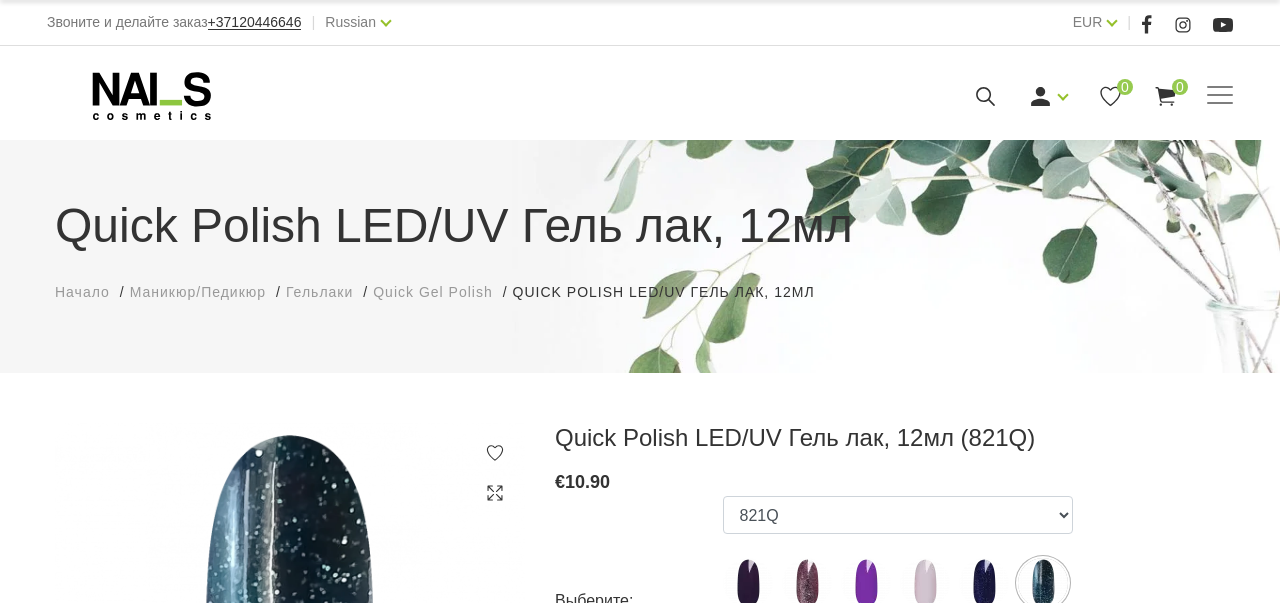 scroll, scrollTop: 0, scrollLeft: 0, axis: both 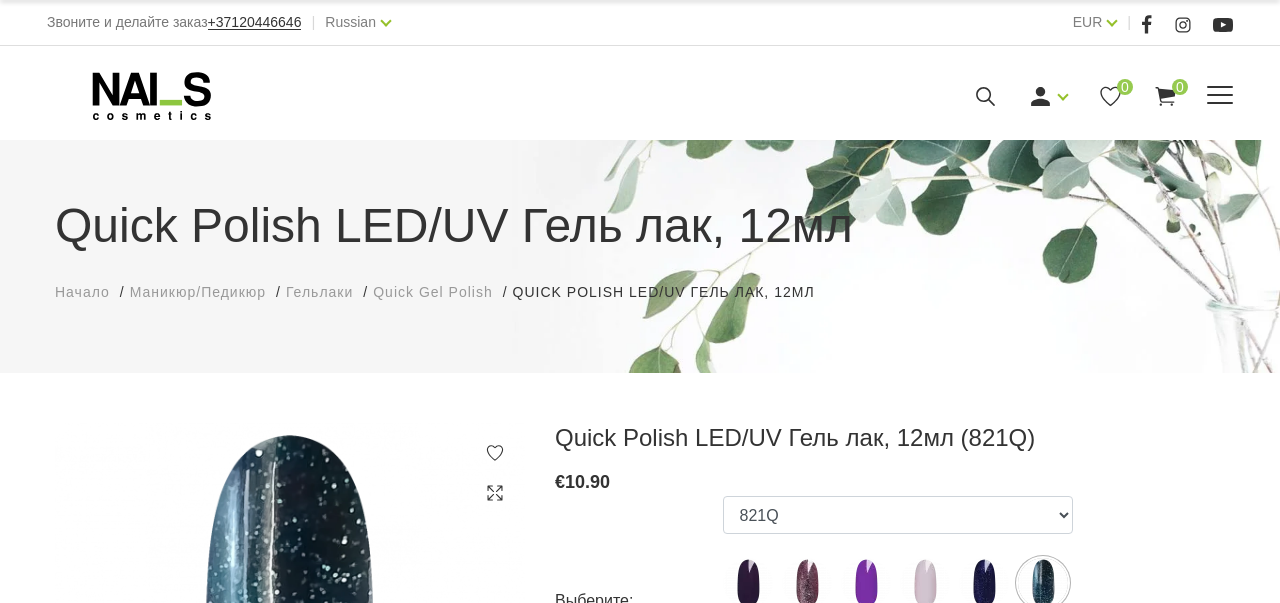 click on "Войти Регистрация
0
0" at bounding box center (877, 96) 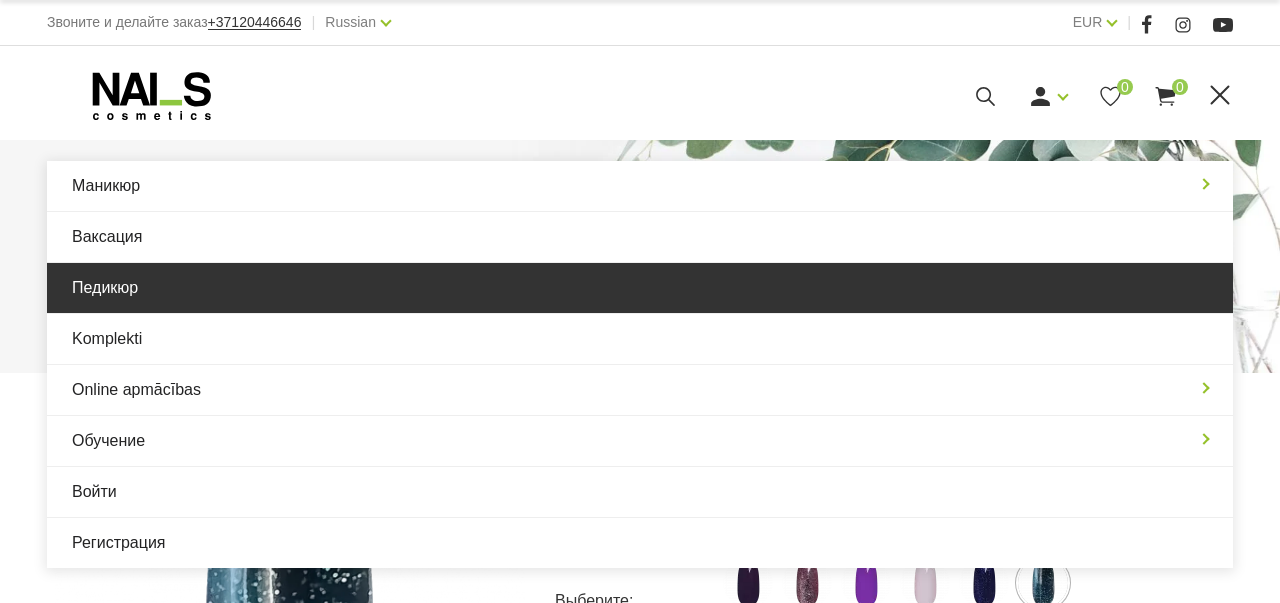click on "Педикюр" at bounding box center (640, 288) 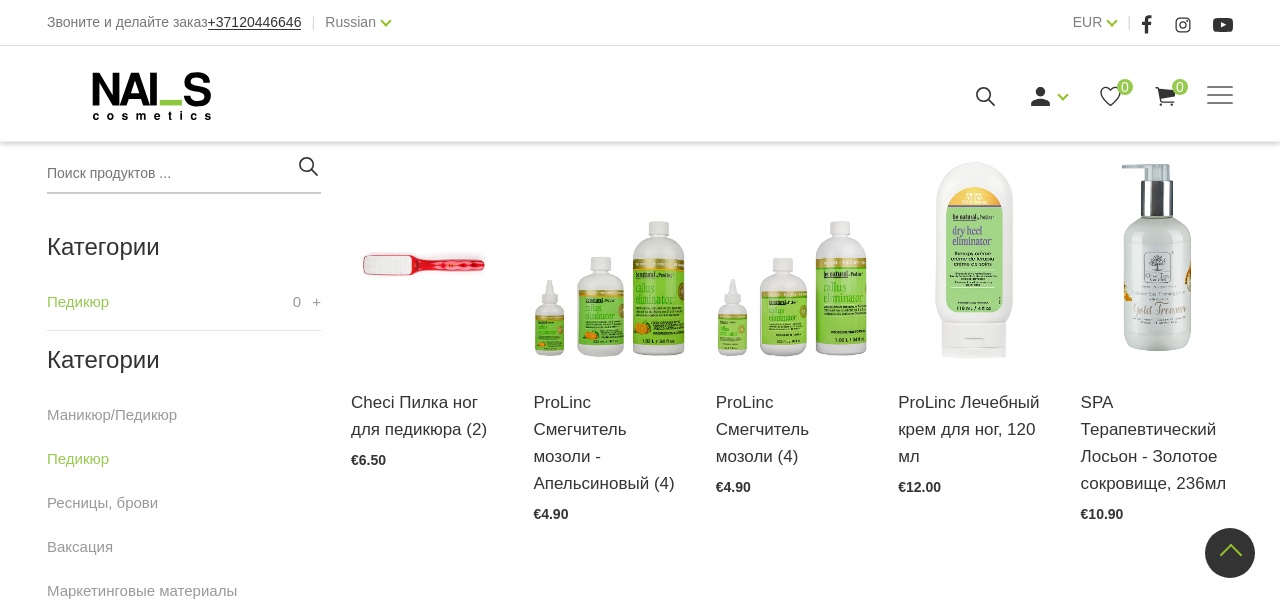 scroll, scrollTop: 453, scrollLeft: 0, axis: vertical 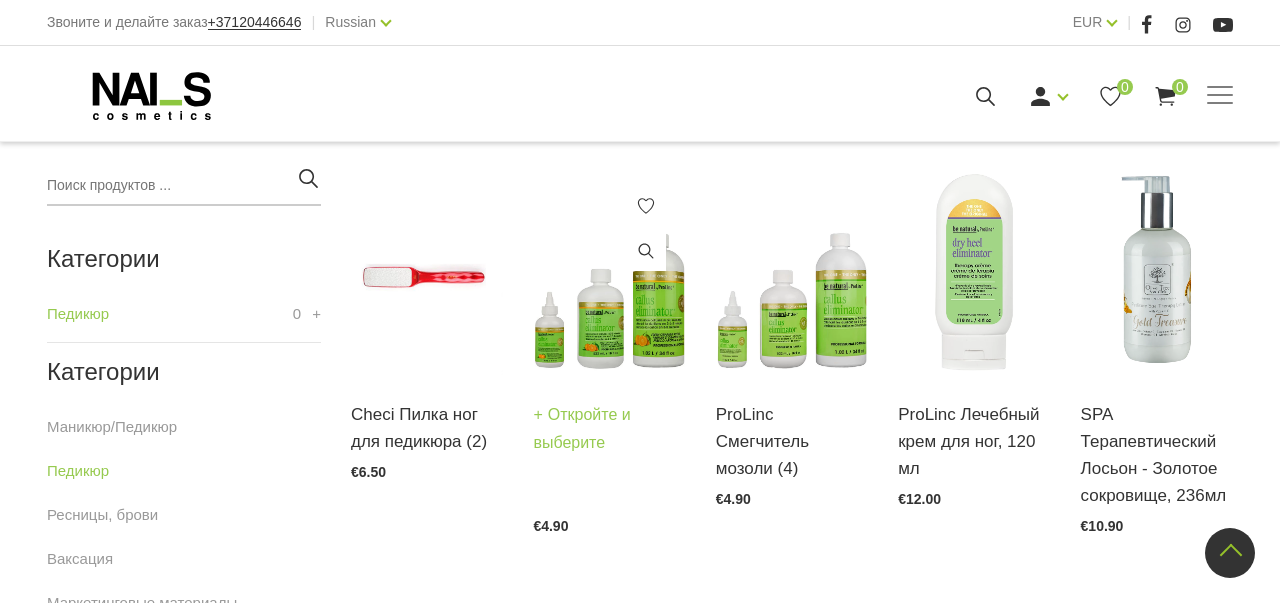 click at bounding box center [609, 271] 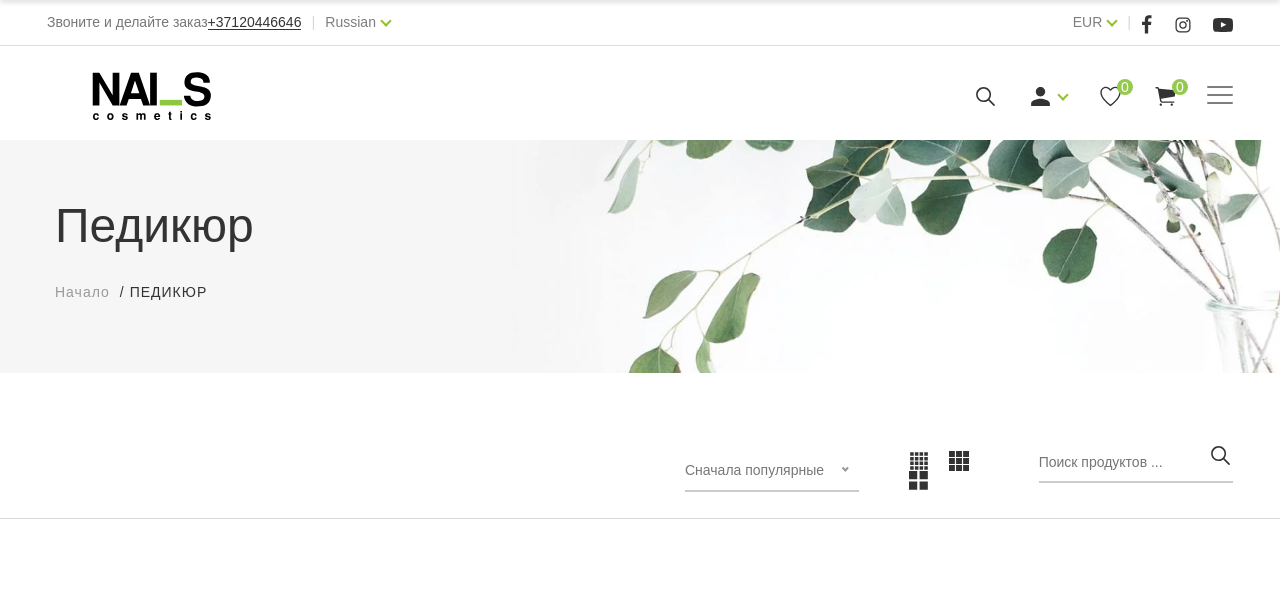 scroll, scrollTop: 0, scrollLeft: 0, axis: both 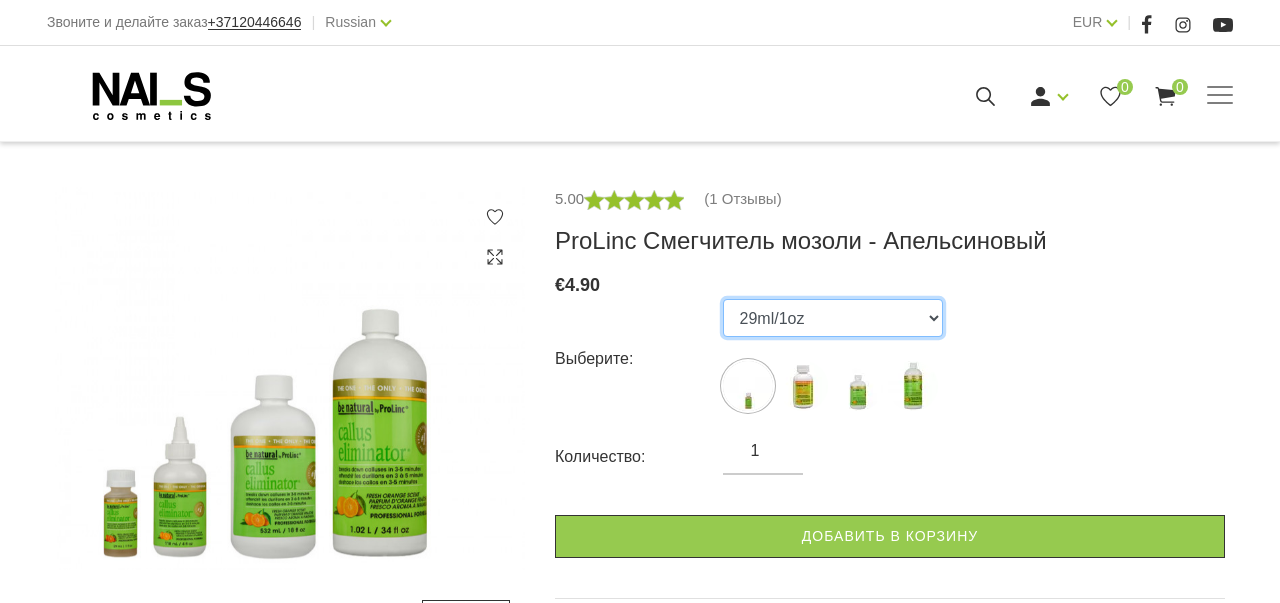 click on "29ml/1oz 118ml/4oz 532ml/18oz 1020ml/34oz" at bounding box center (833, 318) 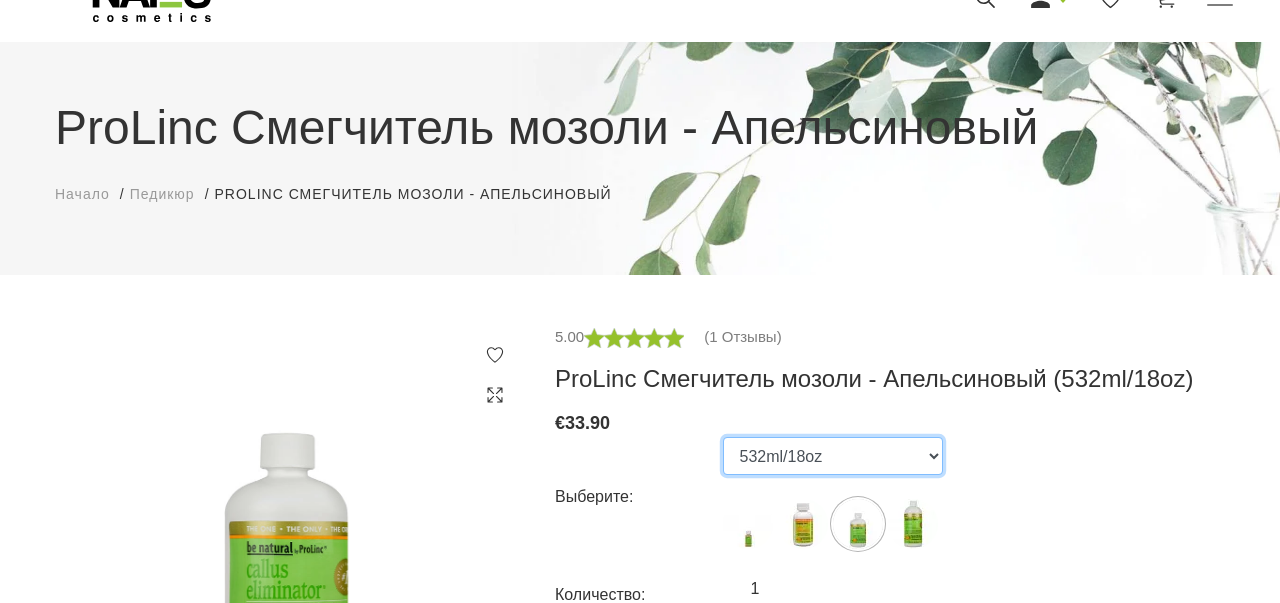 scroll, scrollTop: 104, scrollLeft: 0, axis: vertical 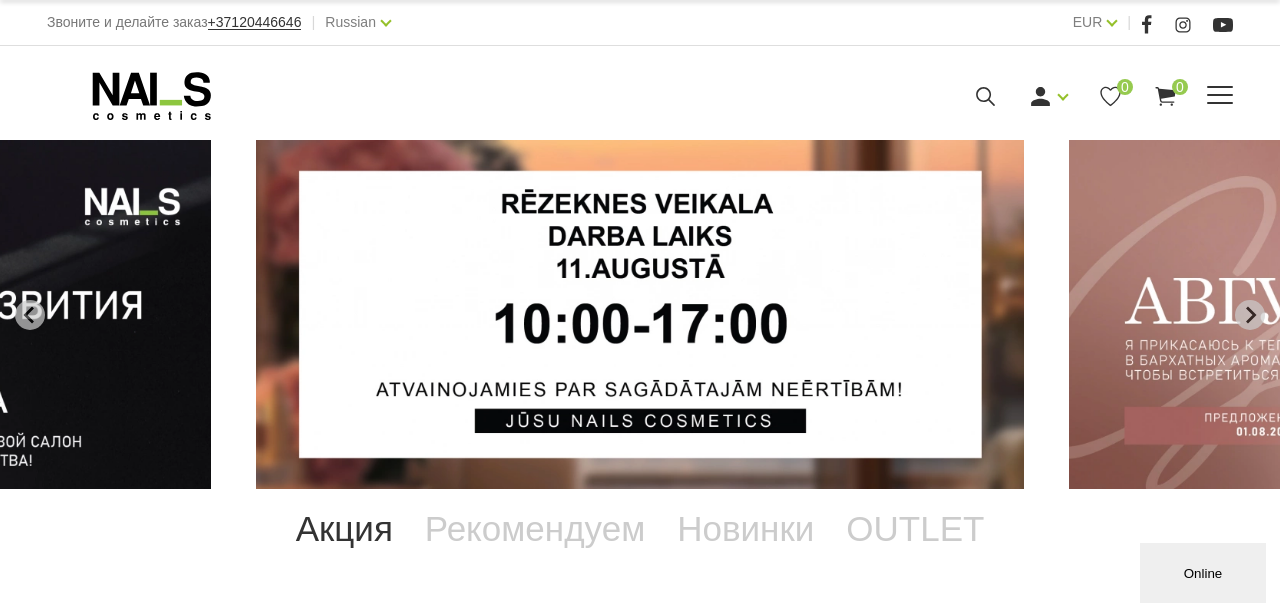 click at bounding box center [1220, 95] 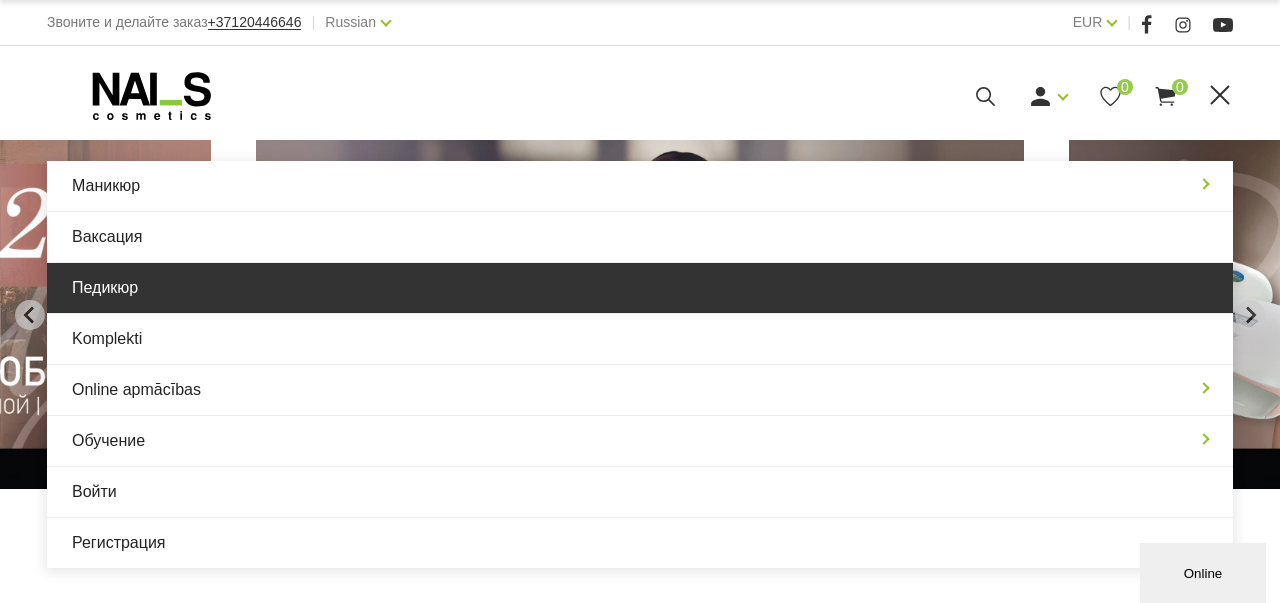 click on "Педикюр" at bounding box center [640, 288] 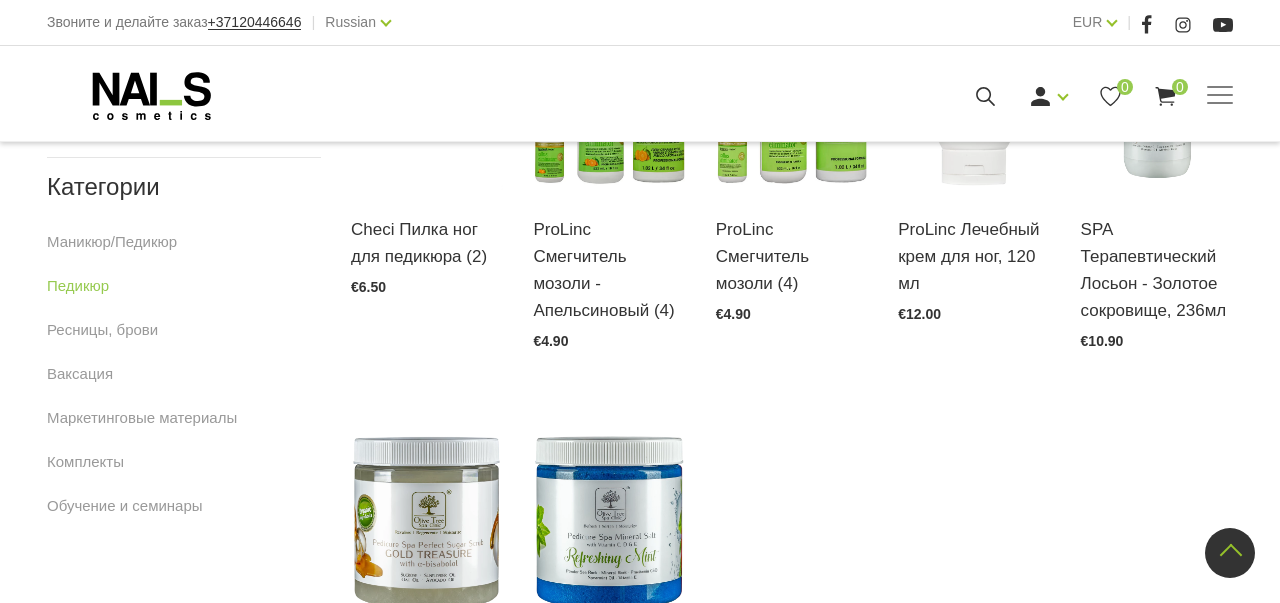 scroll, scrollTop: 638, scrollLeft: 0, axis: vertical 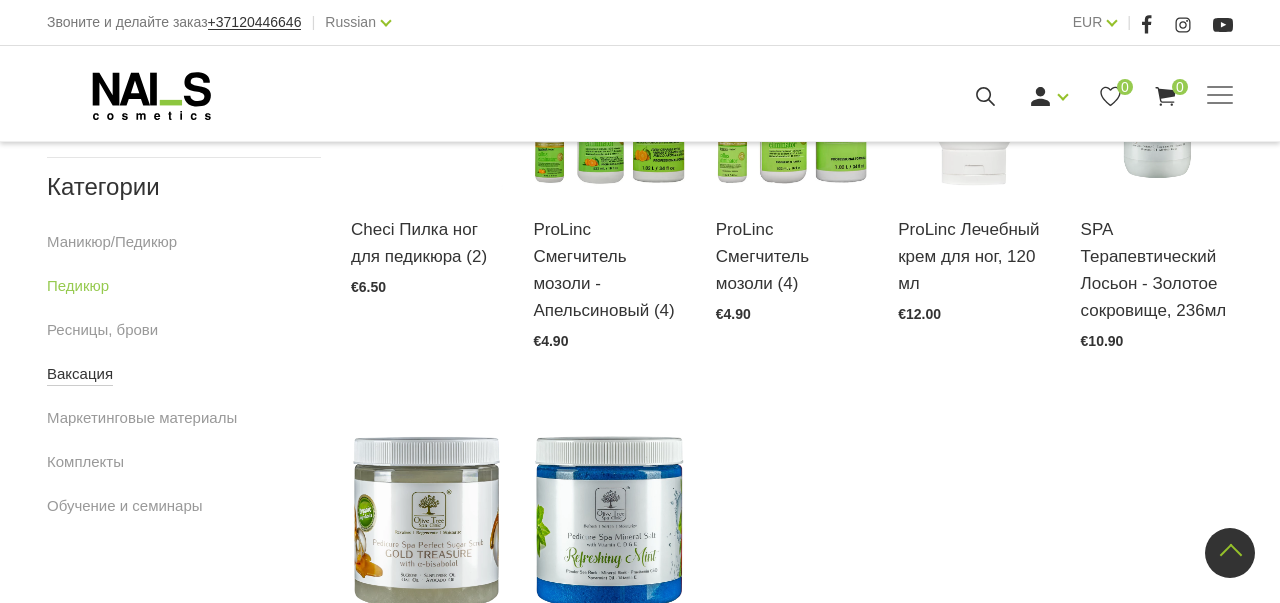 click on "Ваксация" at bounding box center [80, 374] 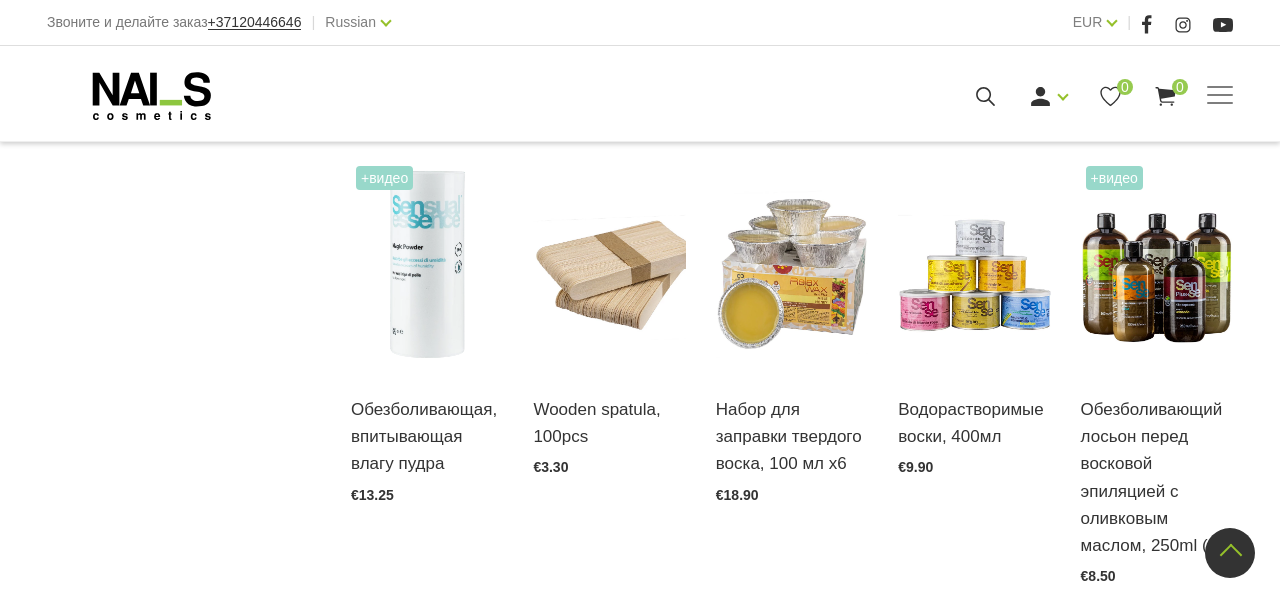 scroll, scrollTop: 1421, scrollLeft: 0, axis: vertical 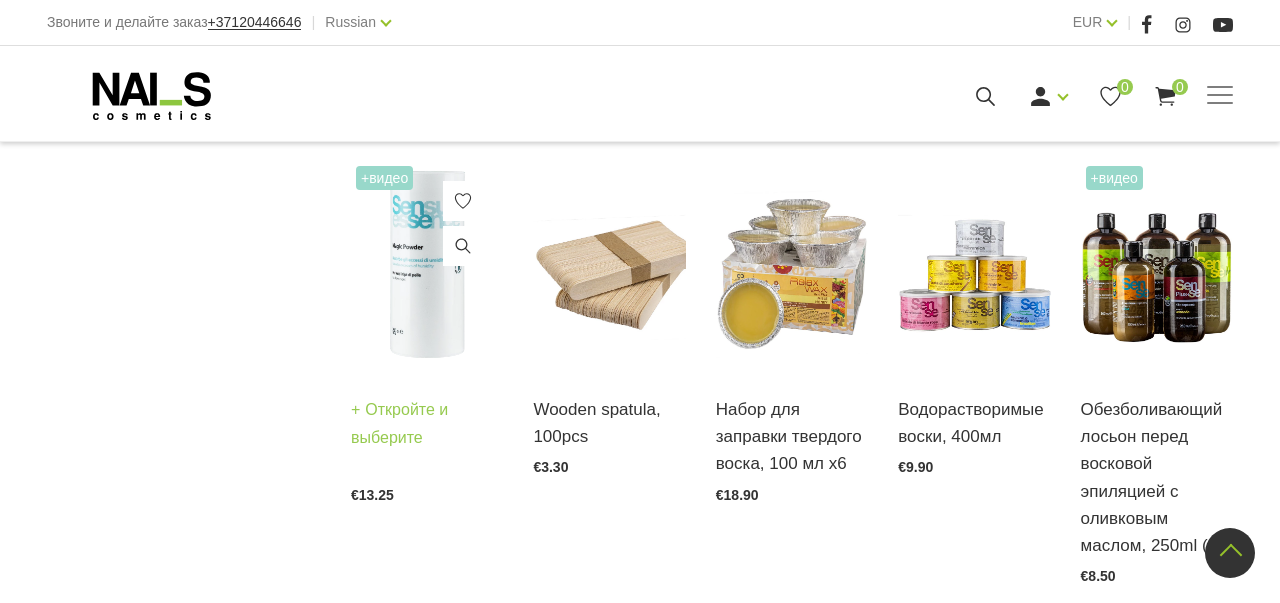 click at bounding box center [427, 266] 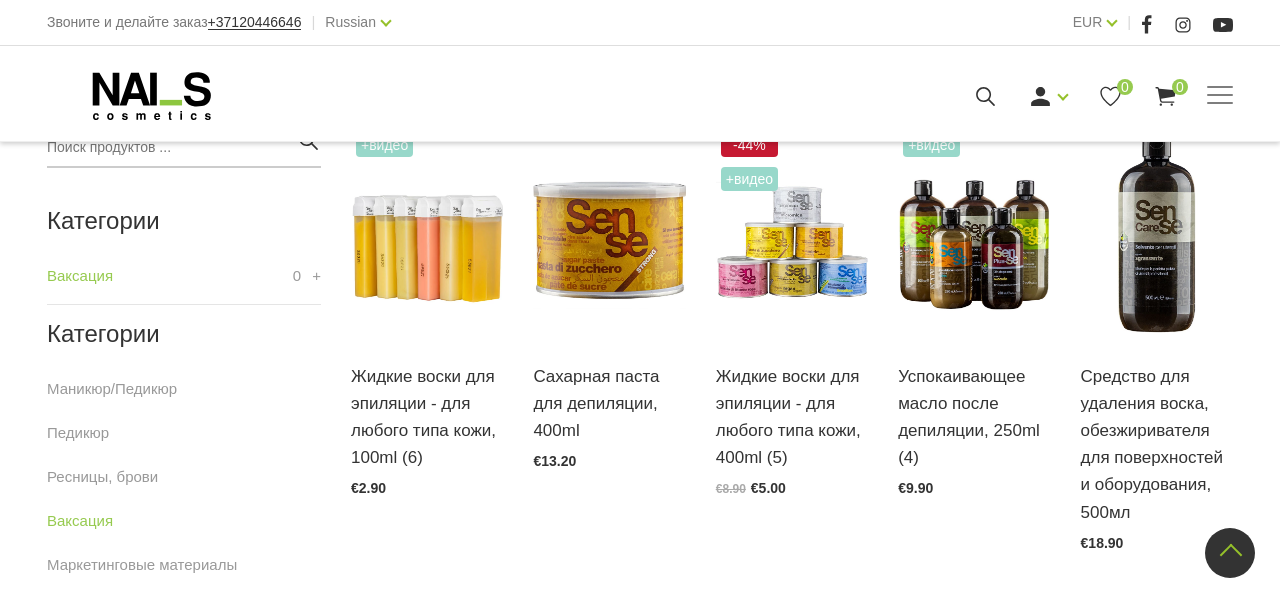 scroll, scrollTop: 494, scrollLeft: 0, axis: vertical 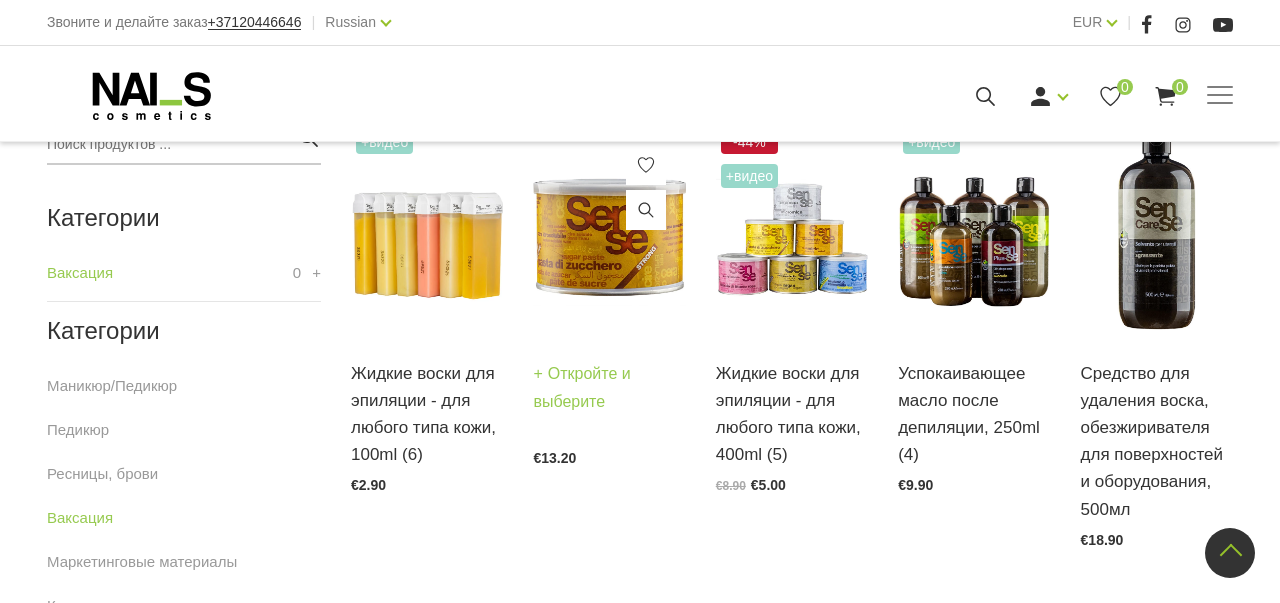 click at bounding box center (609, 230) 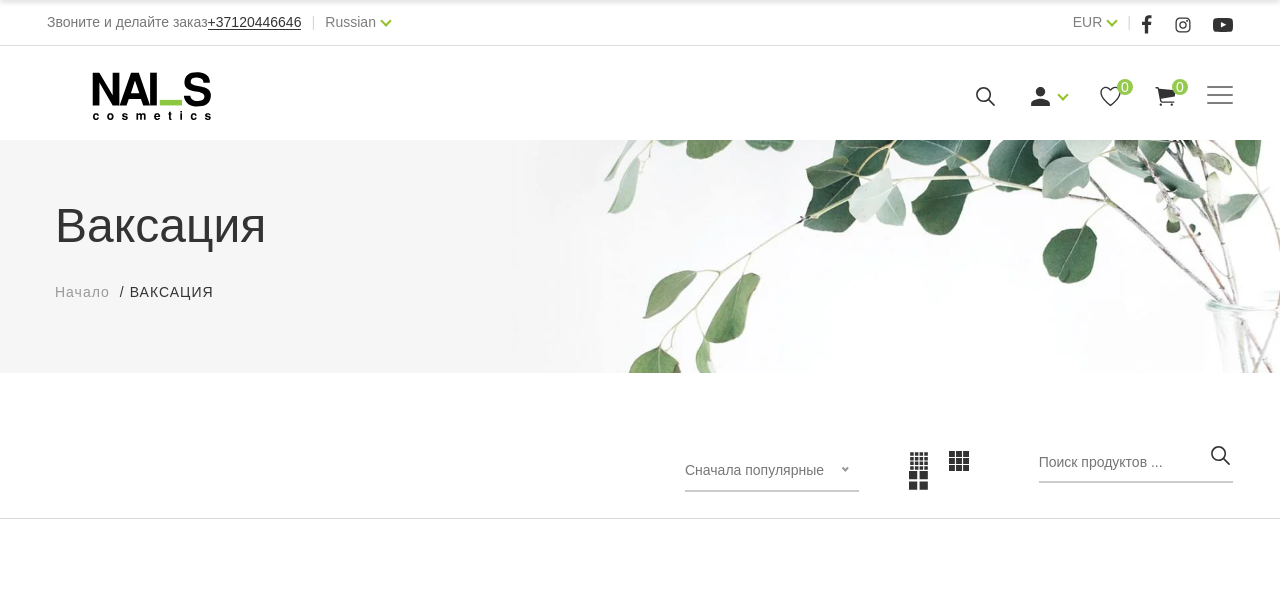 scroll, scrollTop: 0, scrollLeft: 0, axis: both 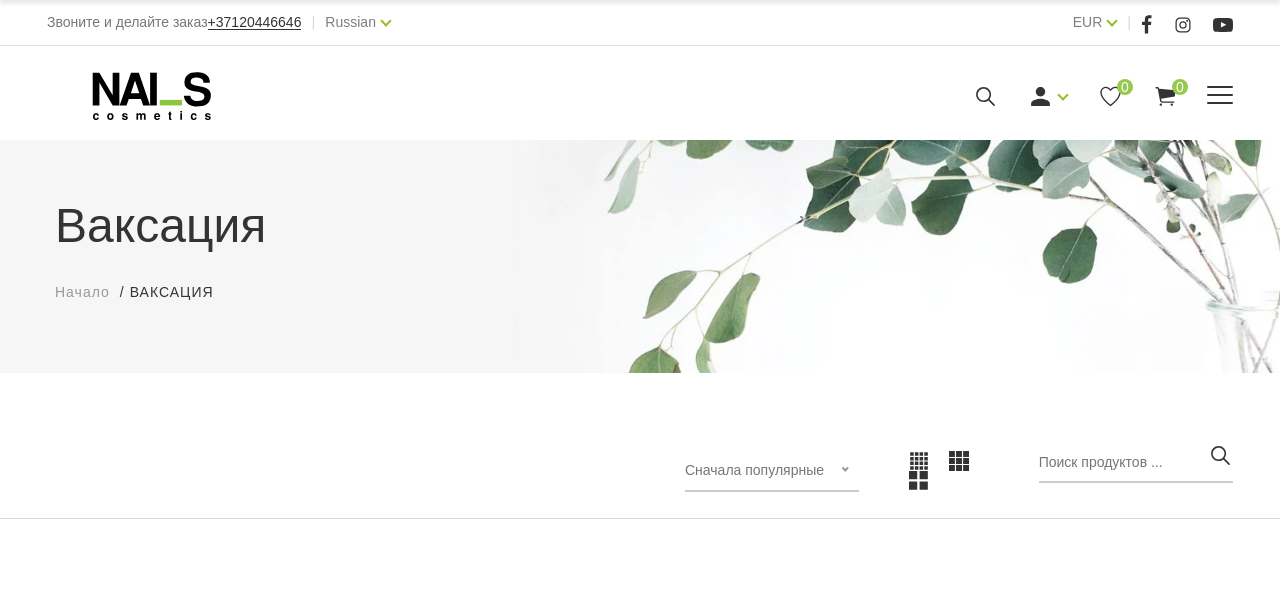 click at bounding box center [1220, 96] 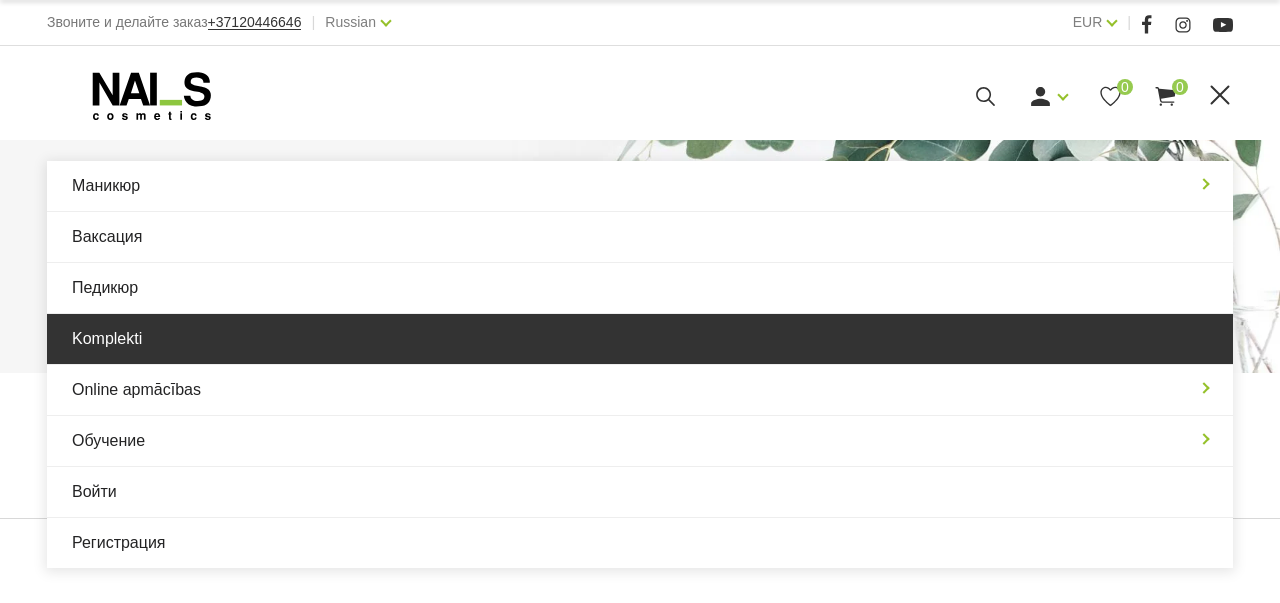 click on "Komplekti" at bounding box center [640, 339] 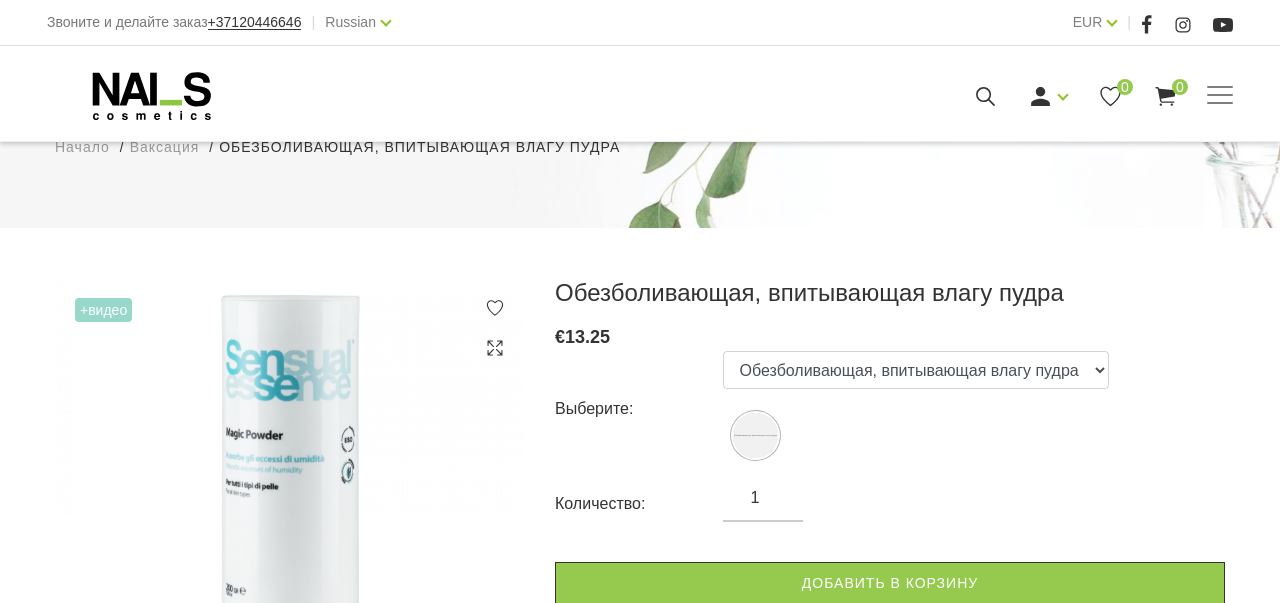 scroll, scrollTop: 147, scrollLeft: 0, axis: vertical 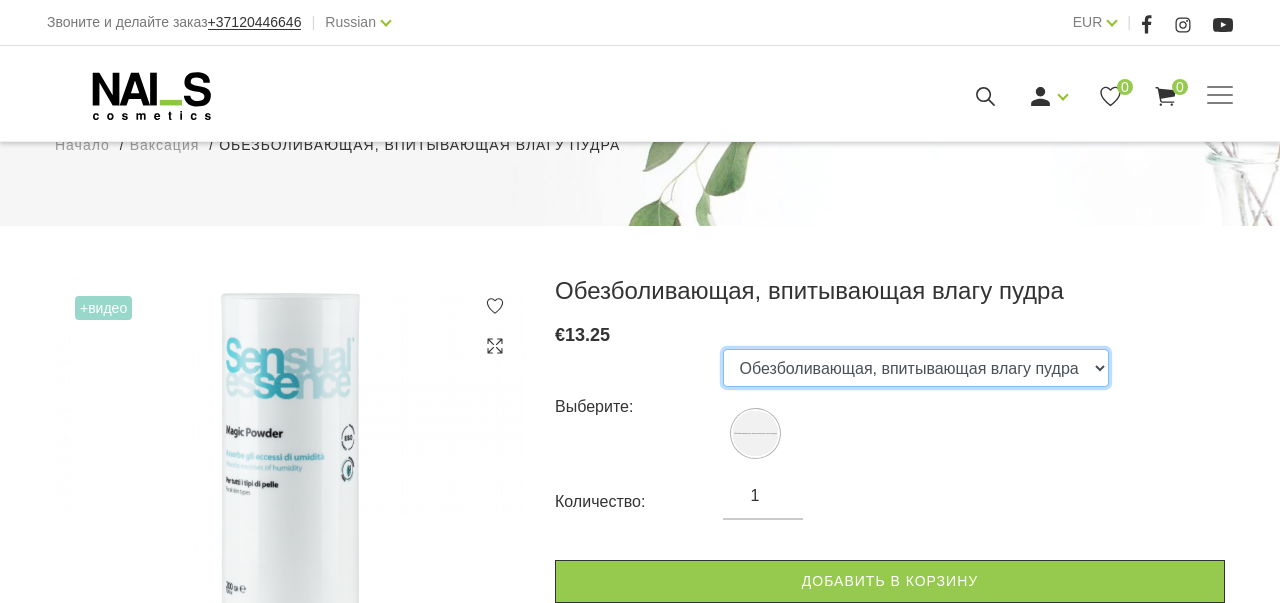 click on "Обезболивающая, впитывающая влагу пудра" at bounding box center (916, 368) 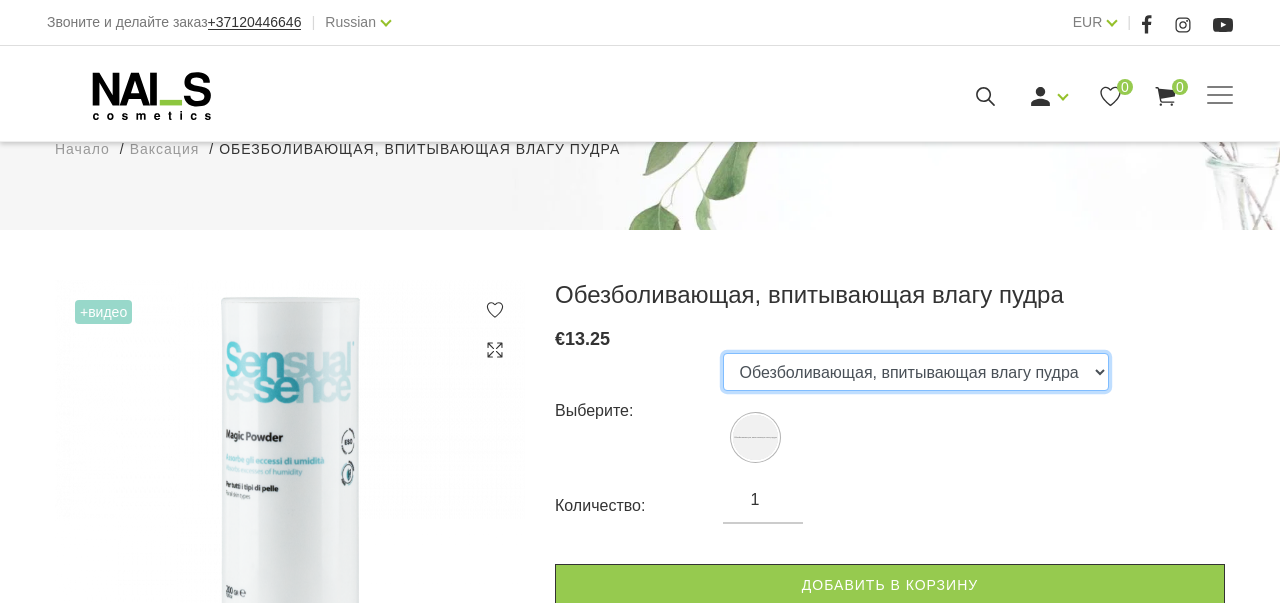 scroll, scrollTop: 200, scrollLeft: 0, axis: vertical 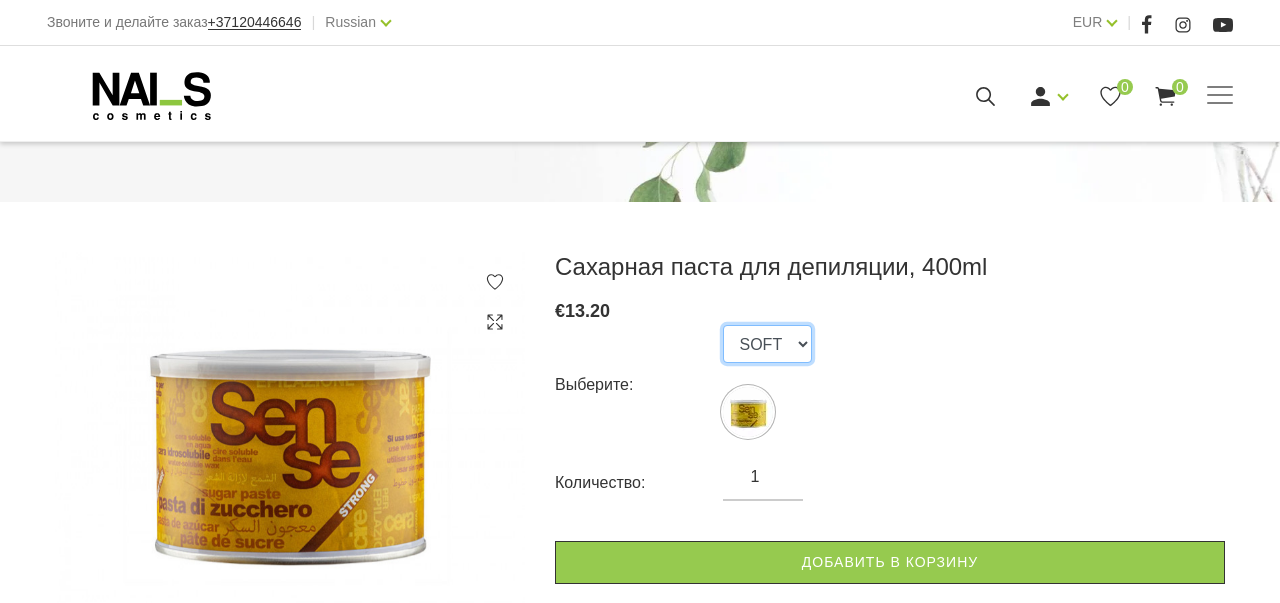 click on "SOFT" at bounding box center [767, 344] 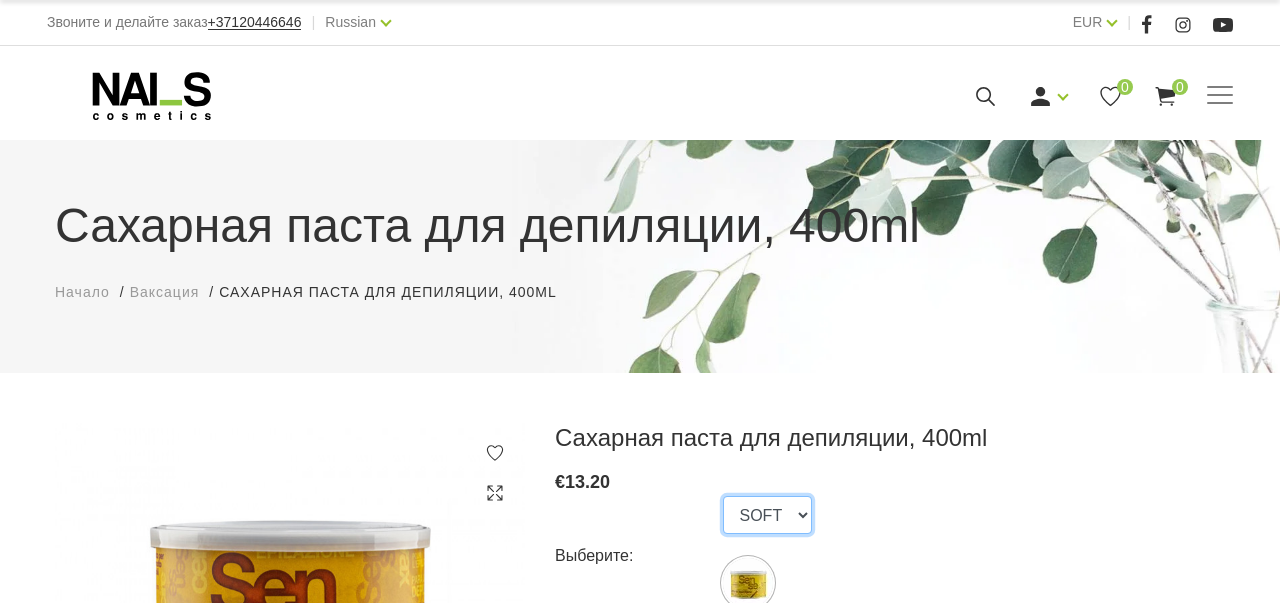 scroll, scrollTop: 0, scrollLeft: 0, axis: both 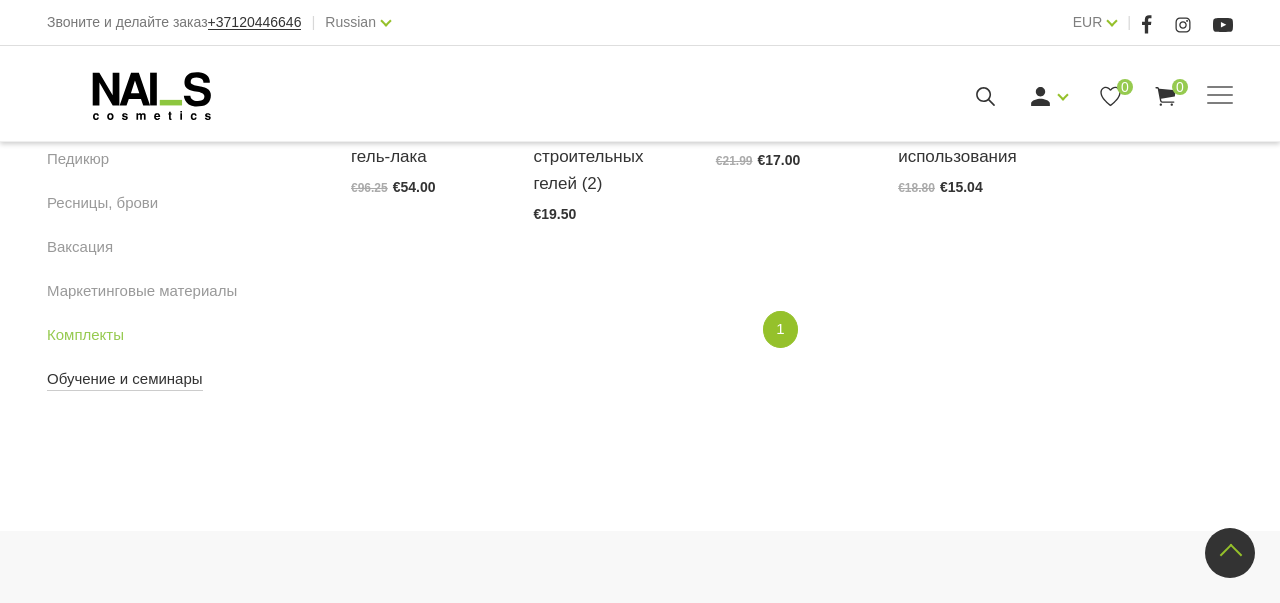 click on "Обучение и семинары" at bounding box center [125, 379] 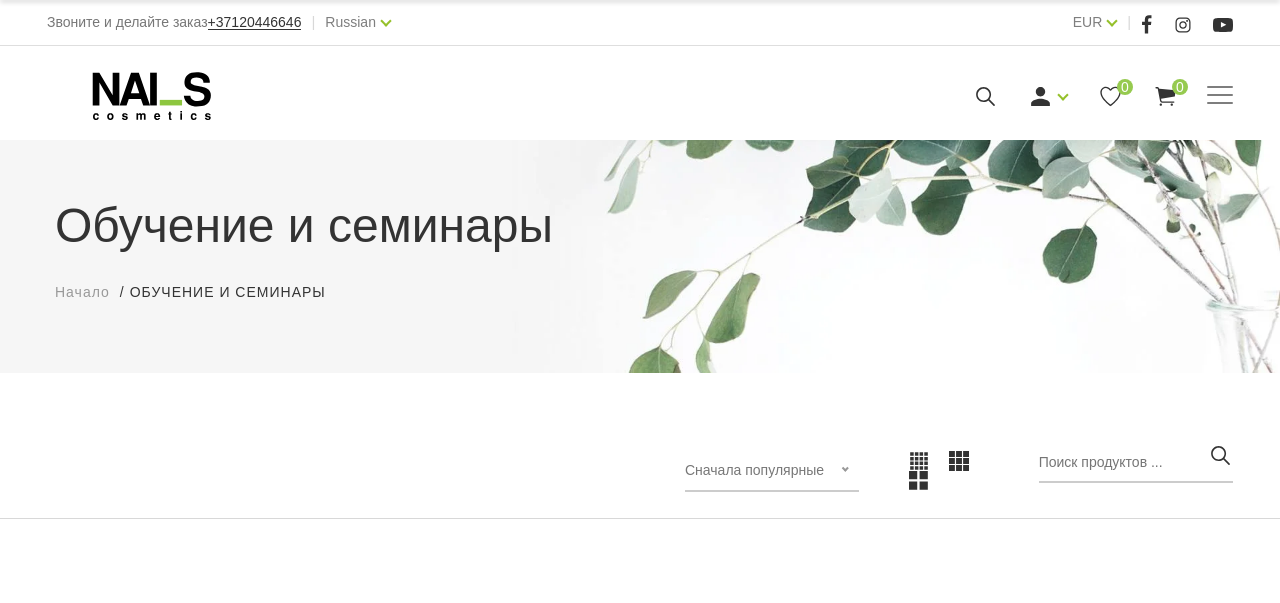 scroll, scrollTop: 0, scrollLeft: 0, axis: both 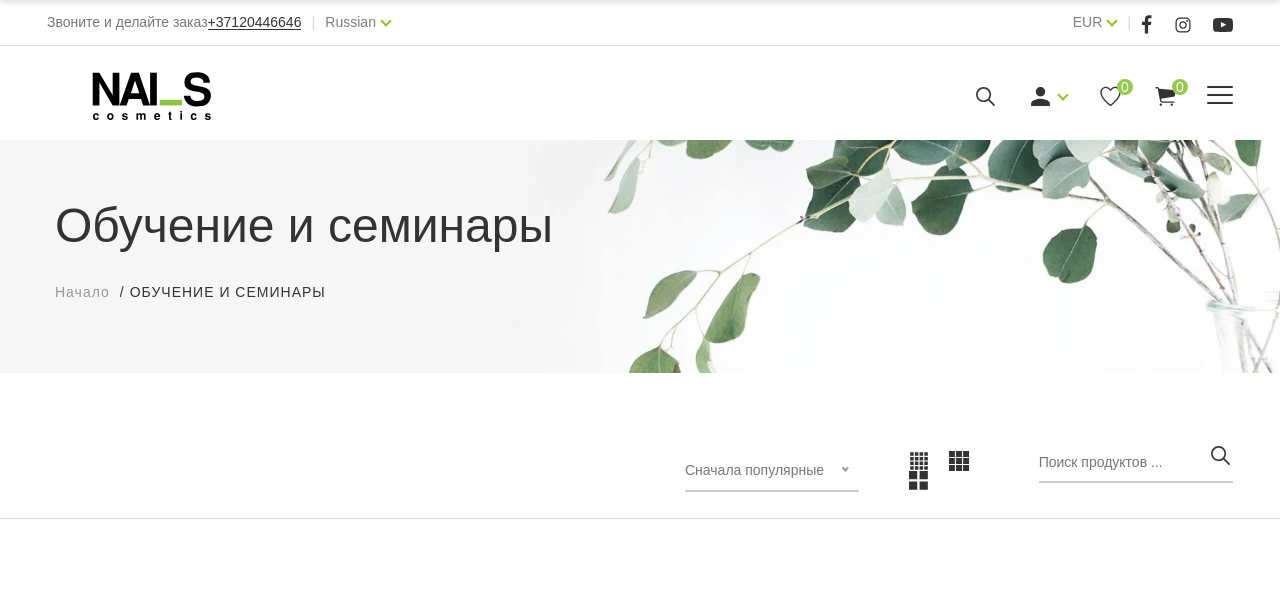click at bounding box center [1220, 96] 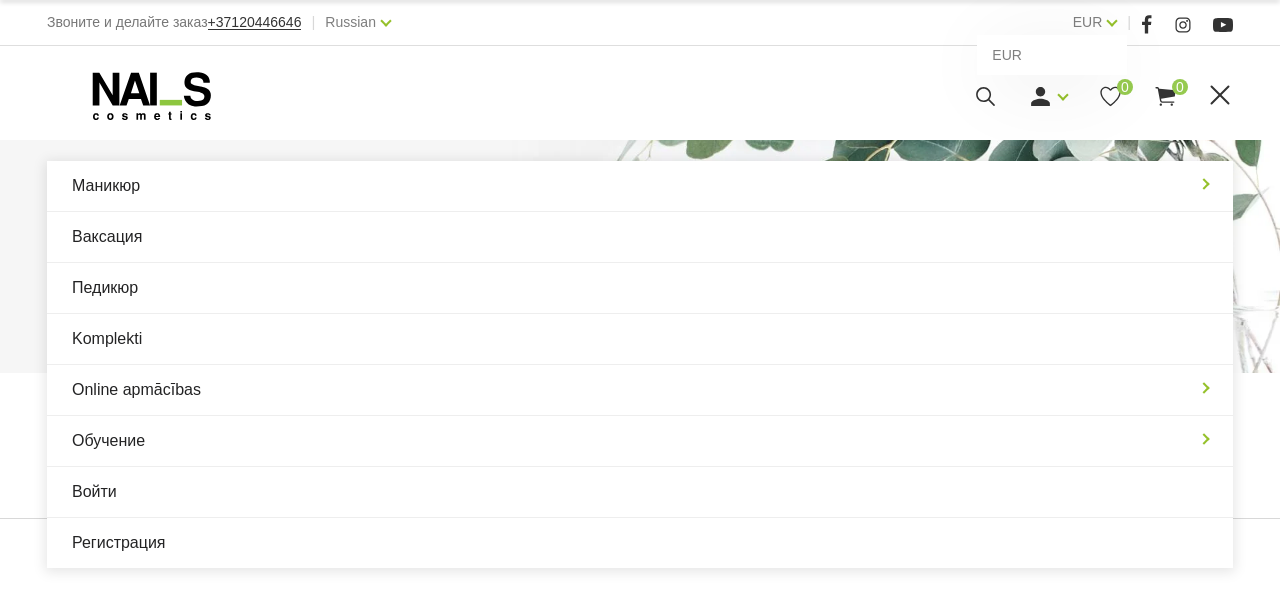 scroll, scrollTop: 0, scrollLeft: 0, axis: both 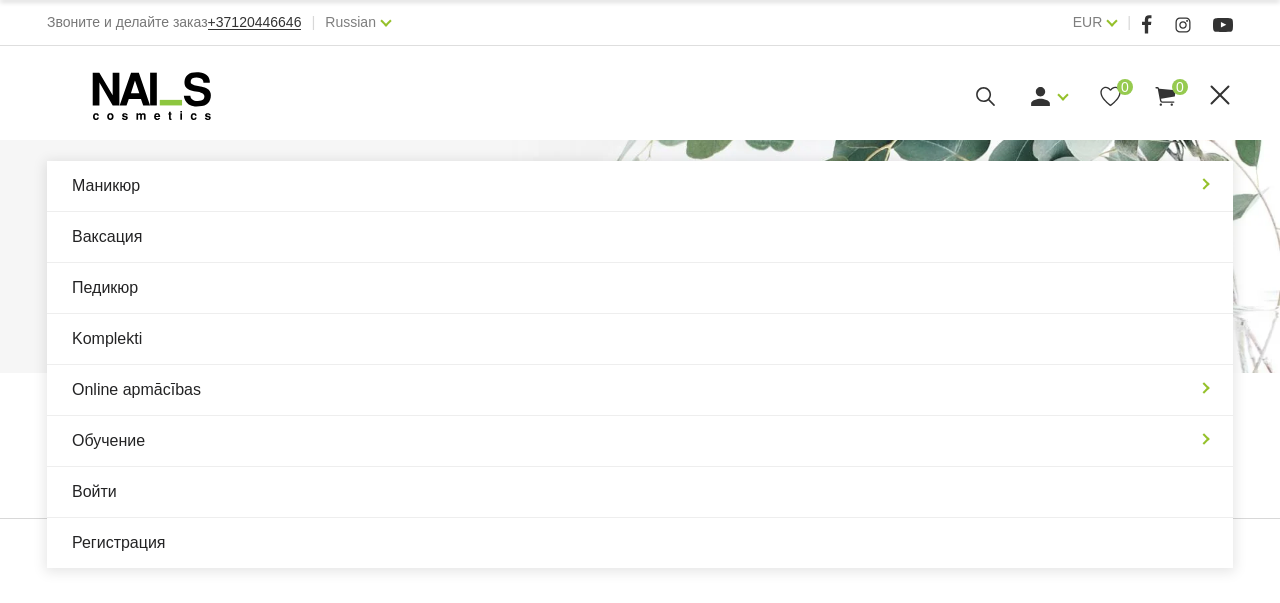 click 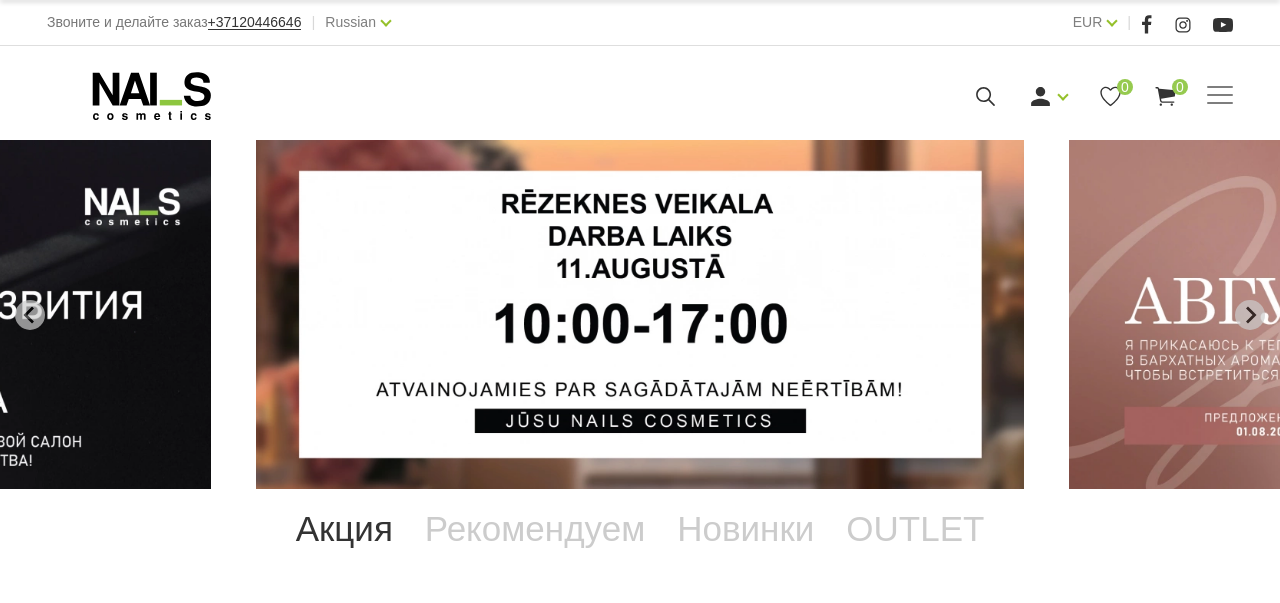 scroll, scrollTop: 0, scrollLeft: 0, axis: both 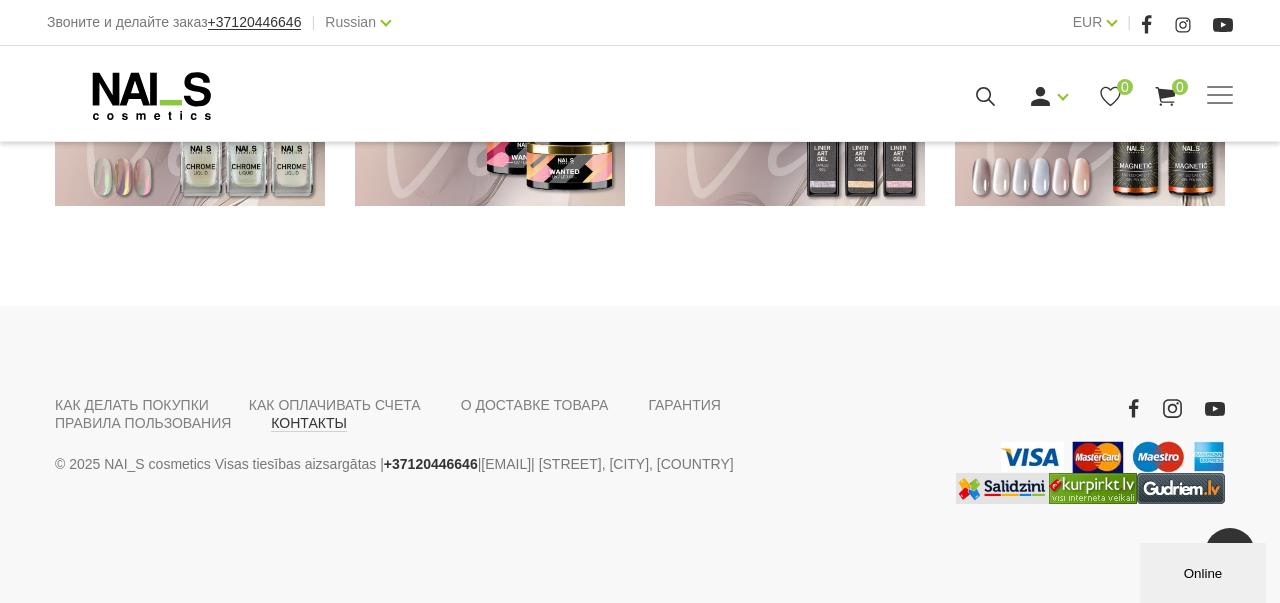 click on "КОНТАКТЫ" at bounding box center (309, 423) 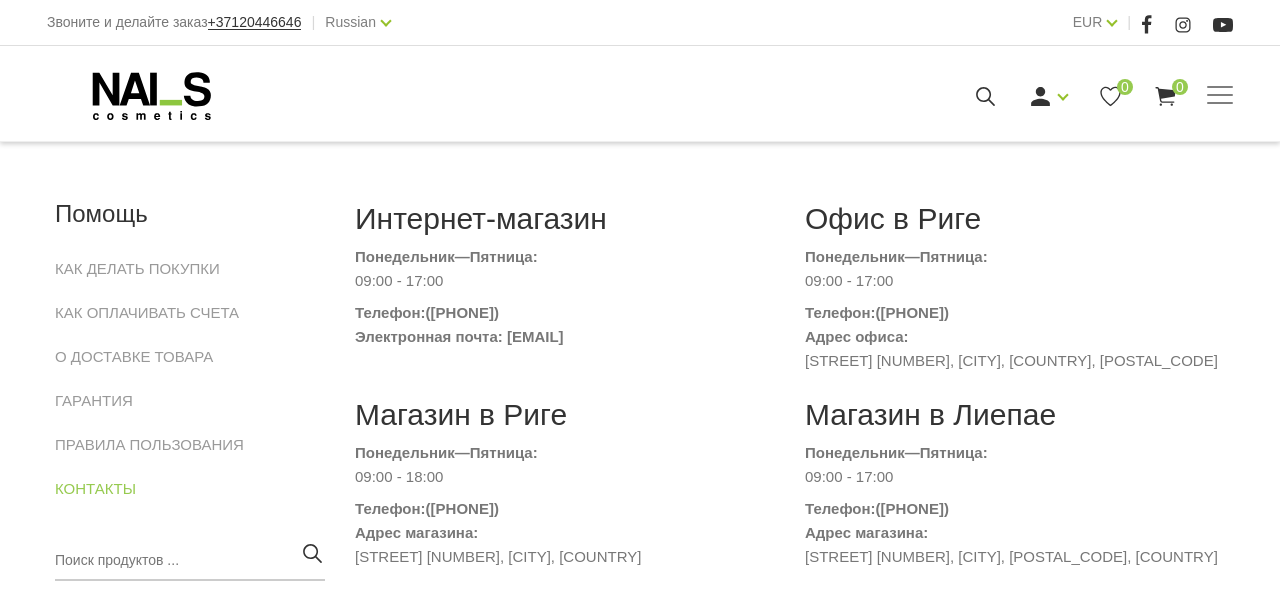 scroll, scrollTop: 242, scrollLeft: 0, axis: vertical 